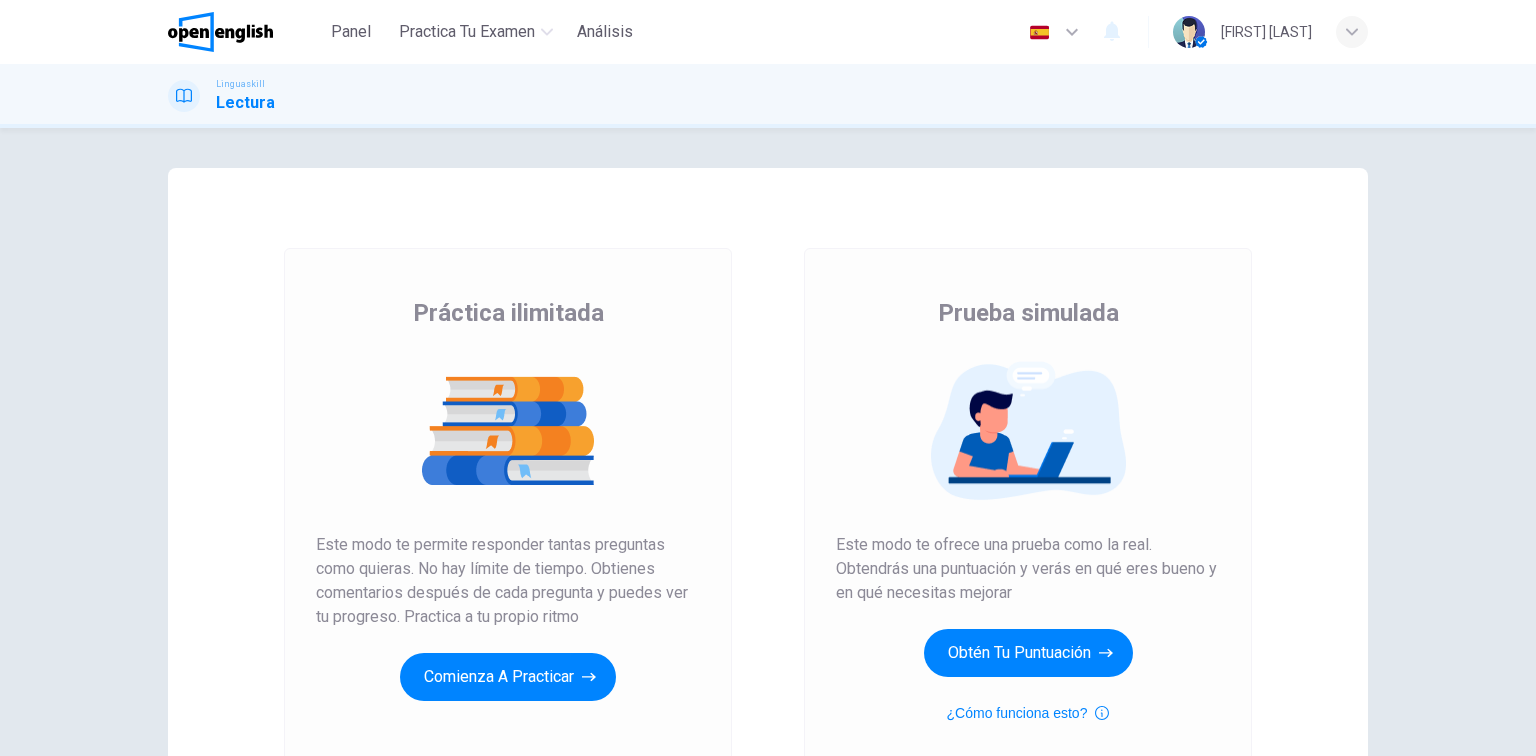 scroll, scrollTop: 0, scrollLeft: 0, axis: both 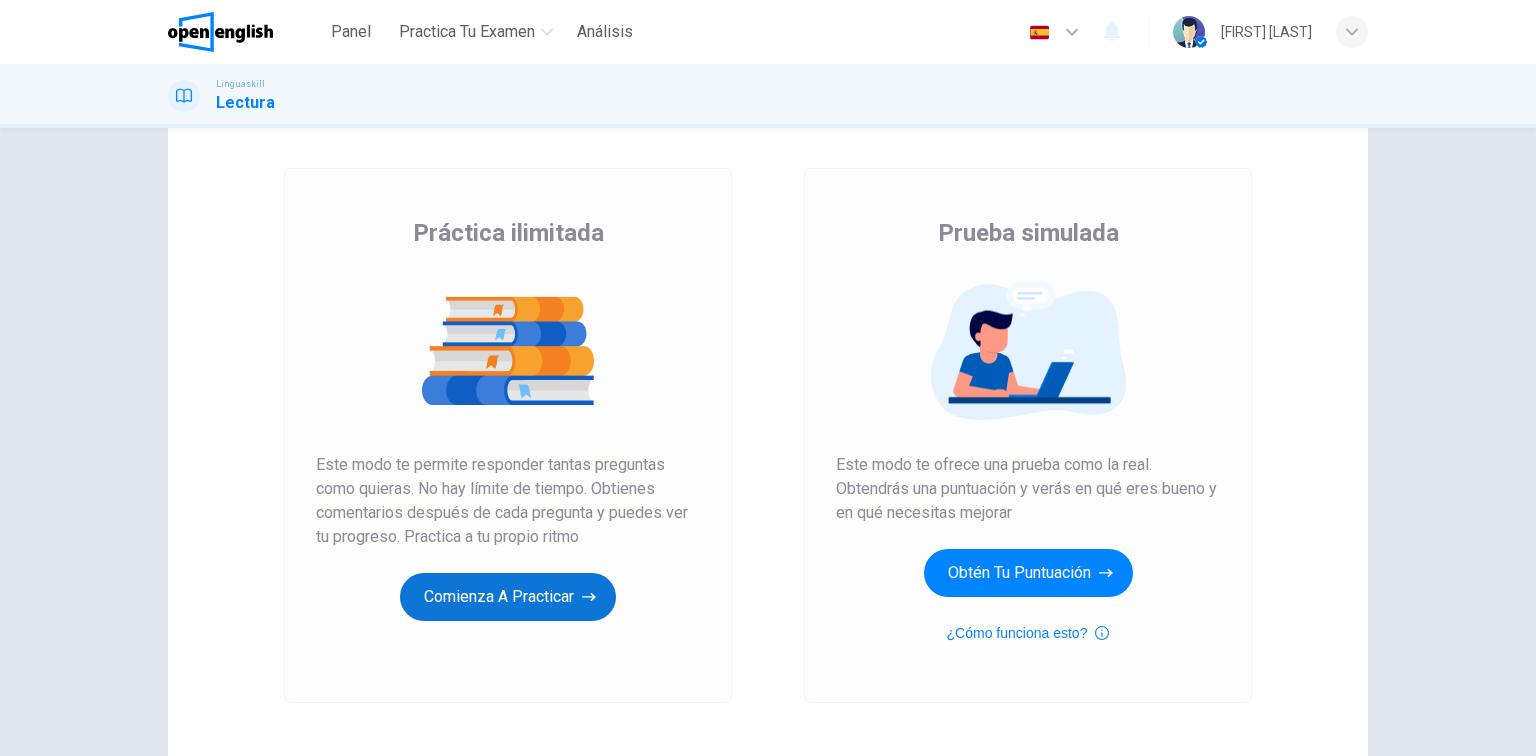 click on "Comienza a practicar" at bounding box center [508, 597] 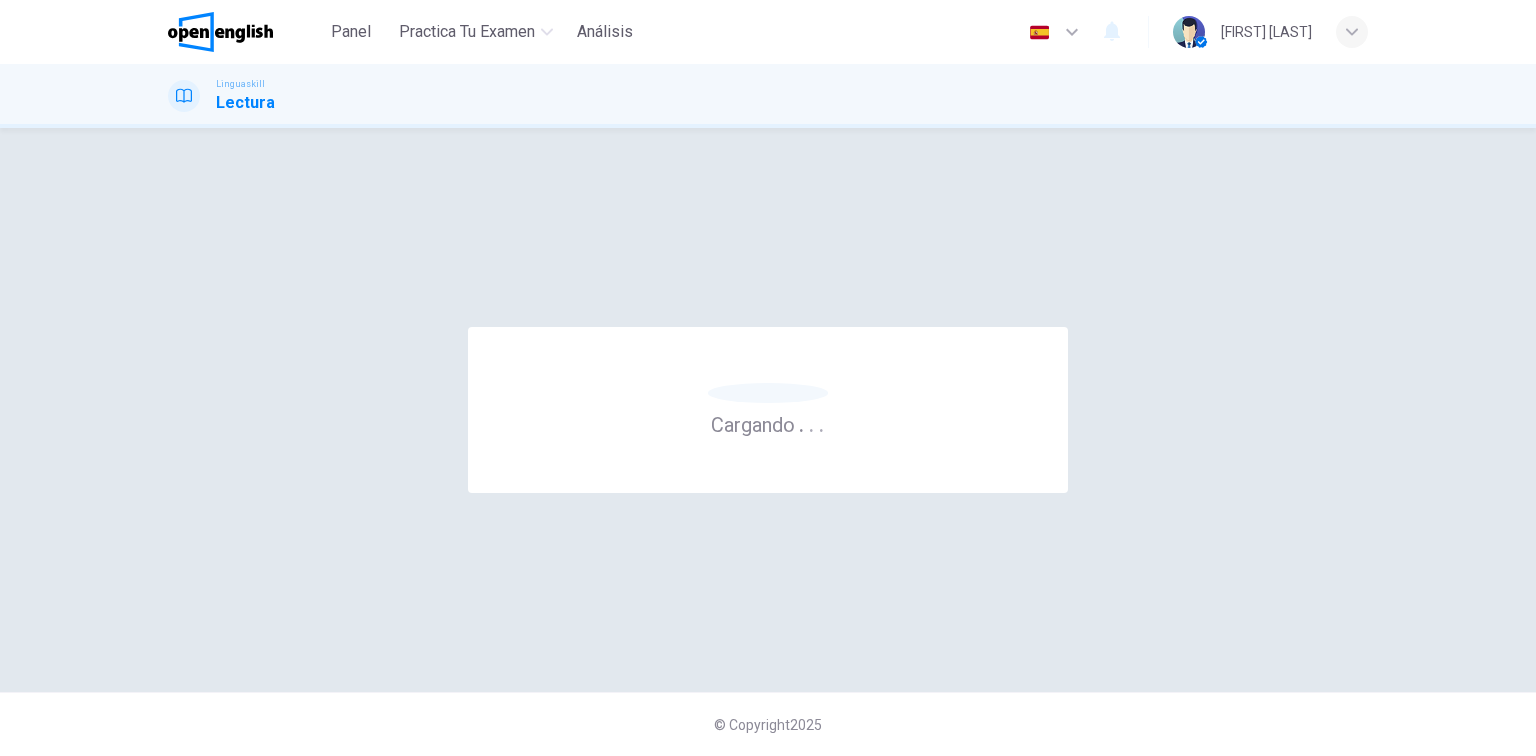 scroll, scrollTop: 0, scrollLeft: 0, axis: both 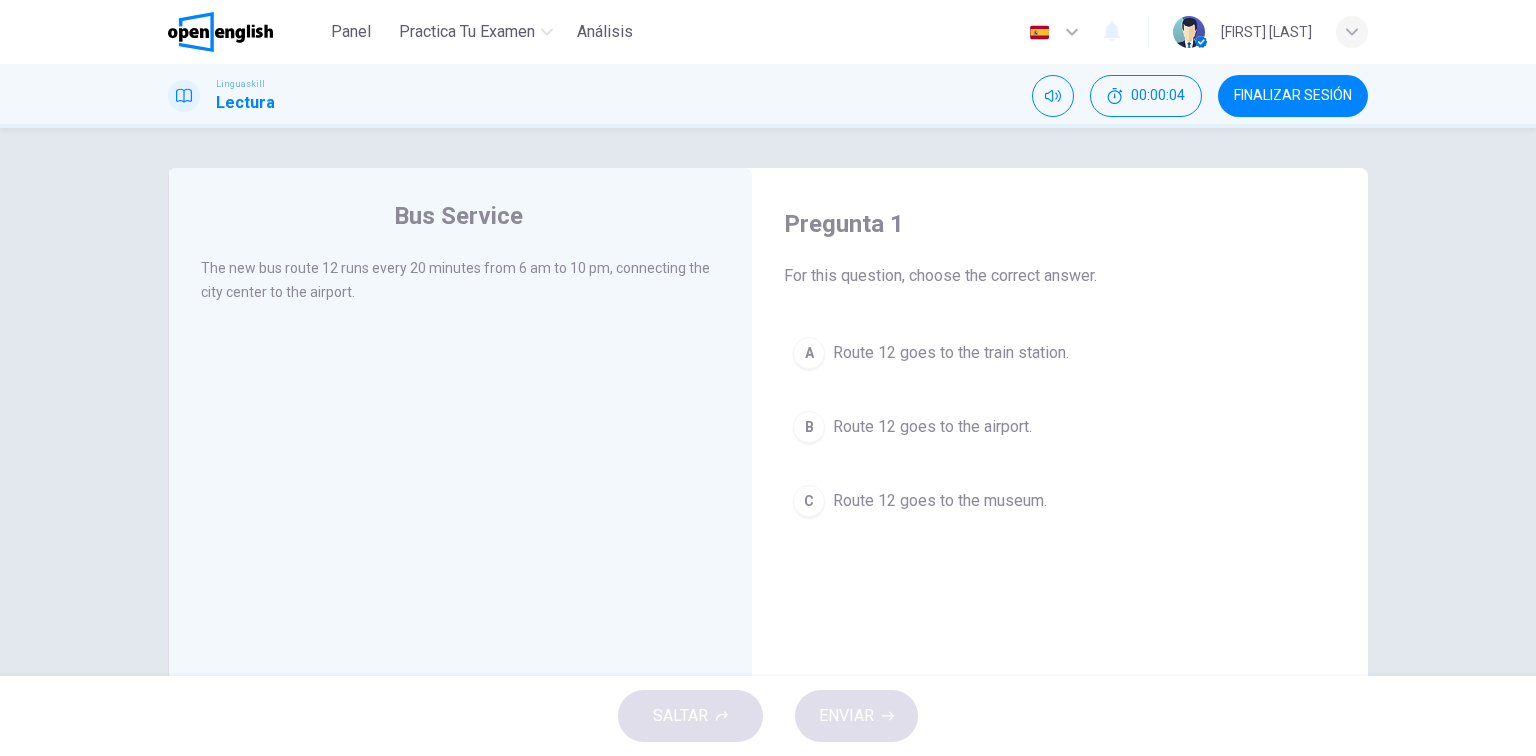 drag, startPoint x: 318, startPoint y: 268, endPoint x: 375, endPoint y: 267, distance: 57.00877 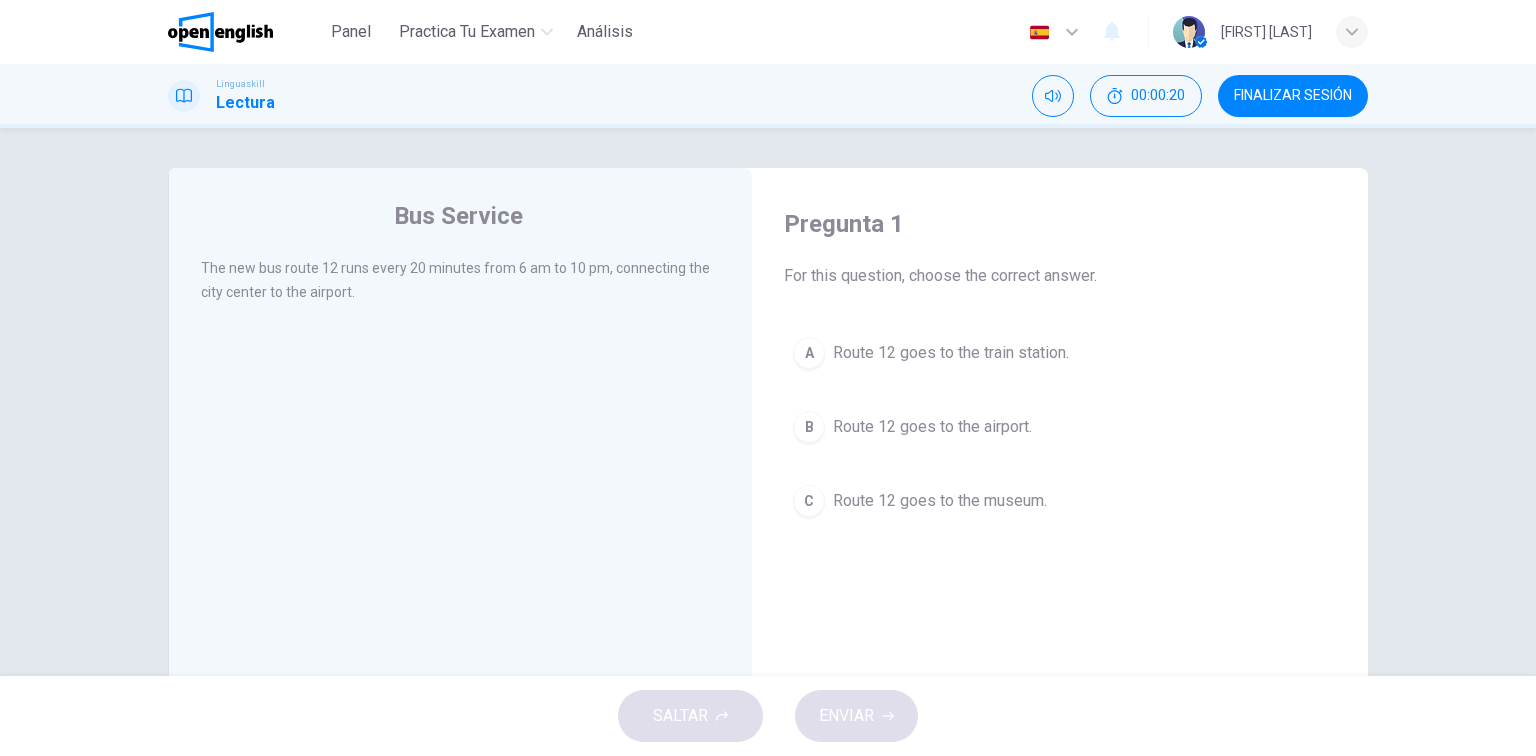 click on "B" at bounding box center (809, 427) 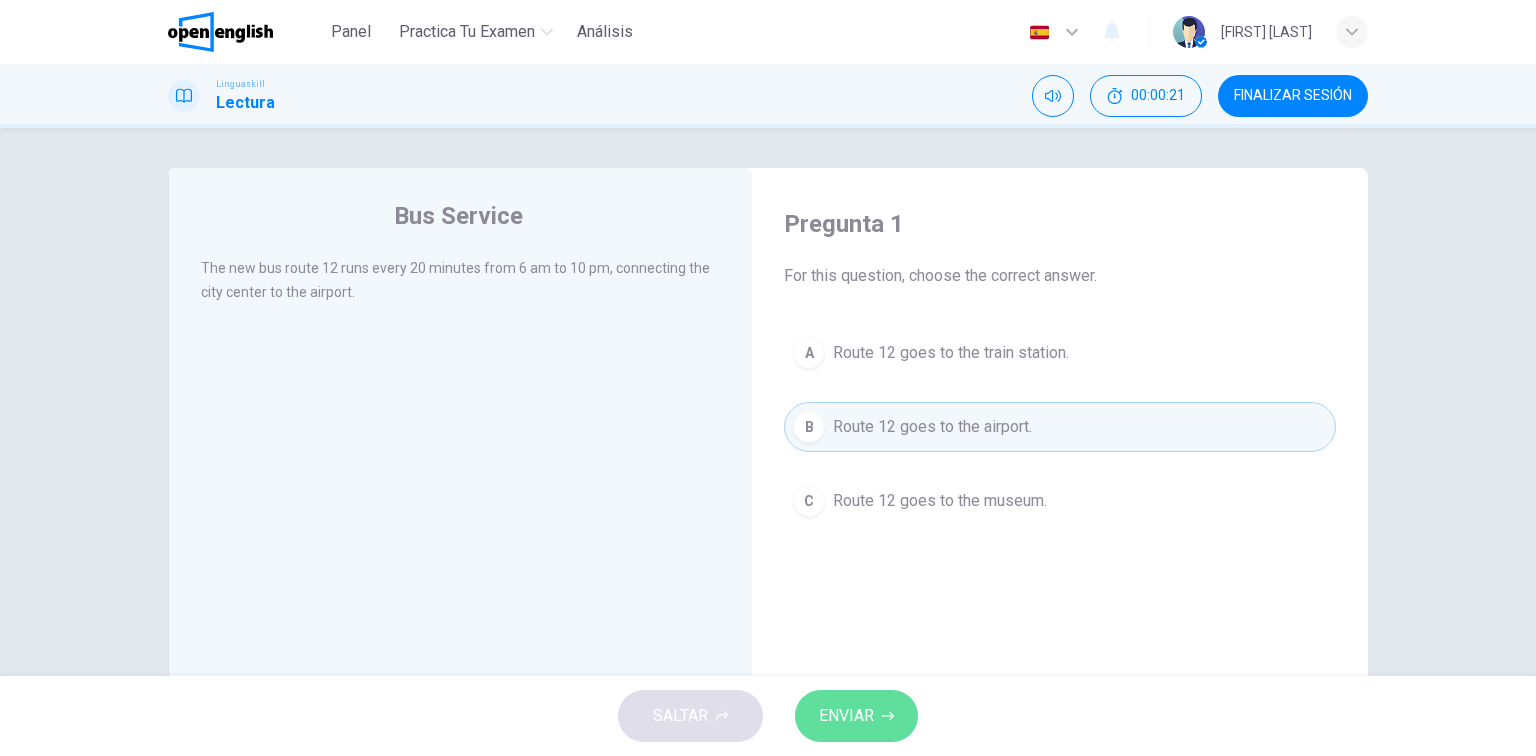 click on "ENVIAR" at bounding box center [846, 716] 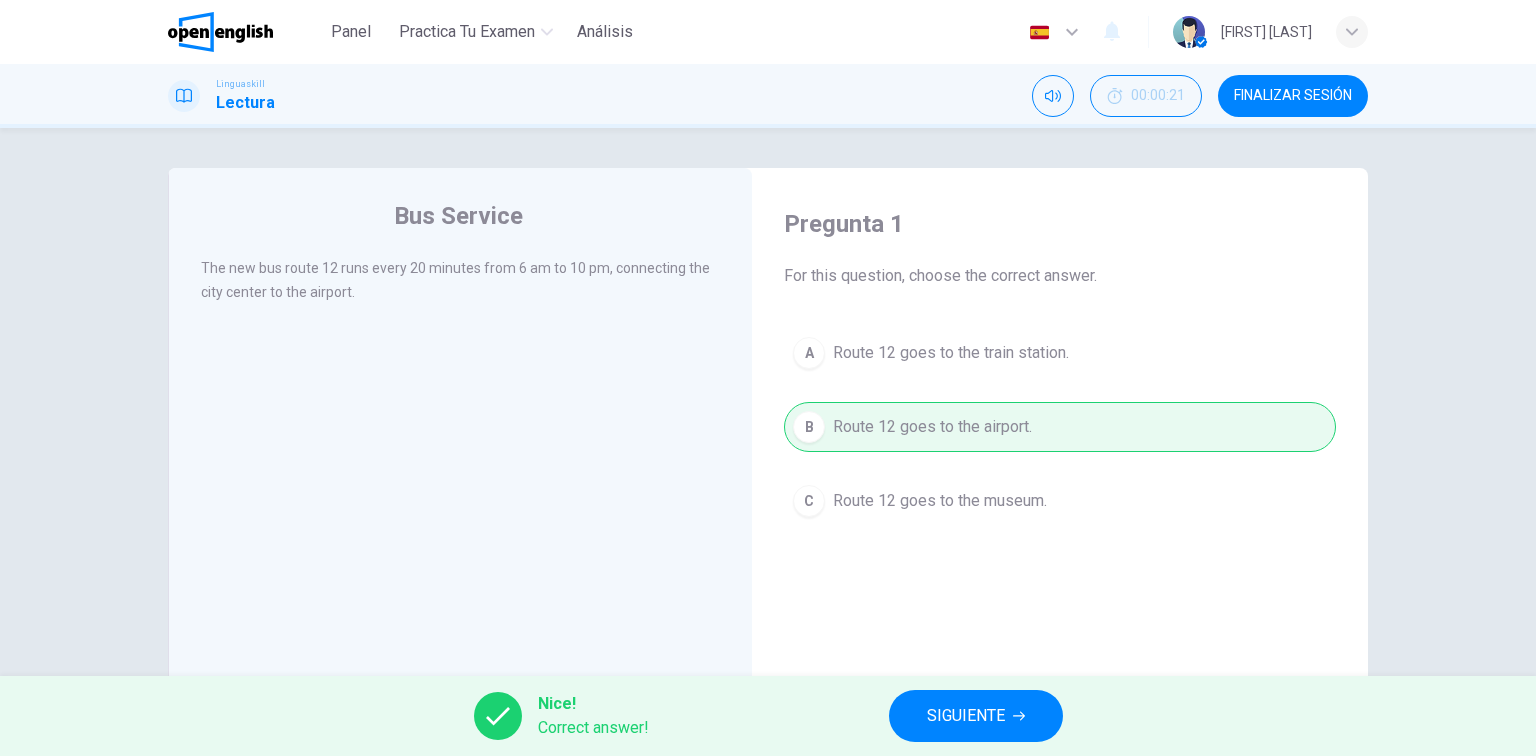 click on "SIGUIENTE" at bounding box center [976, 716] 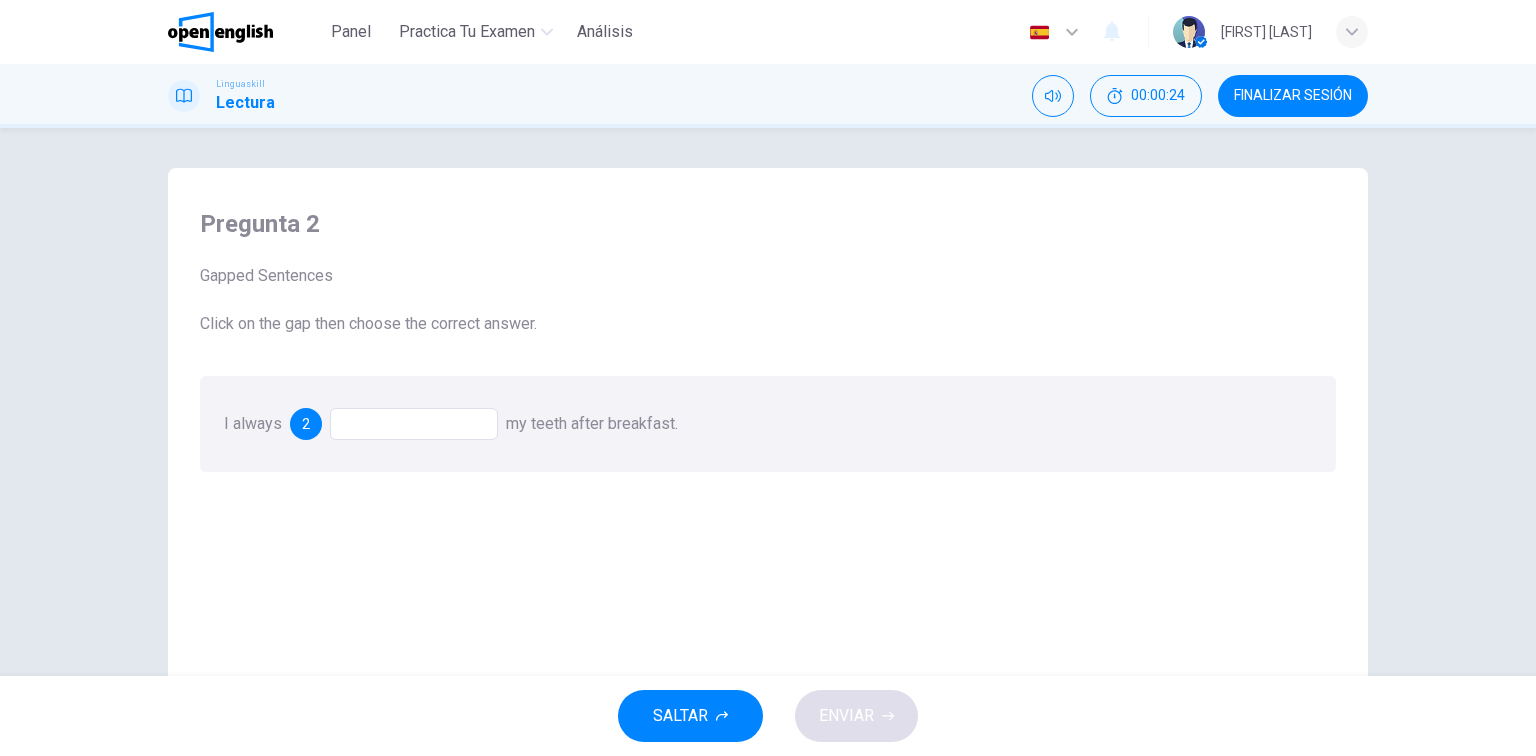click at bounding box center [414, 424] 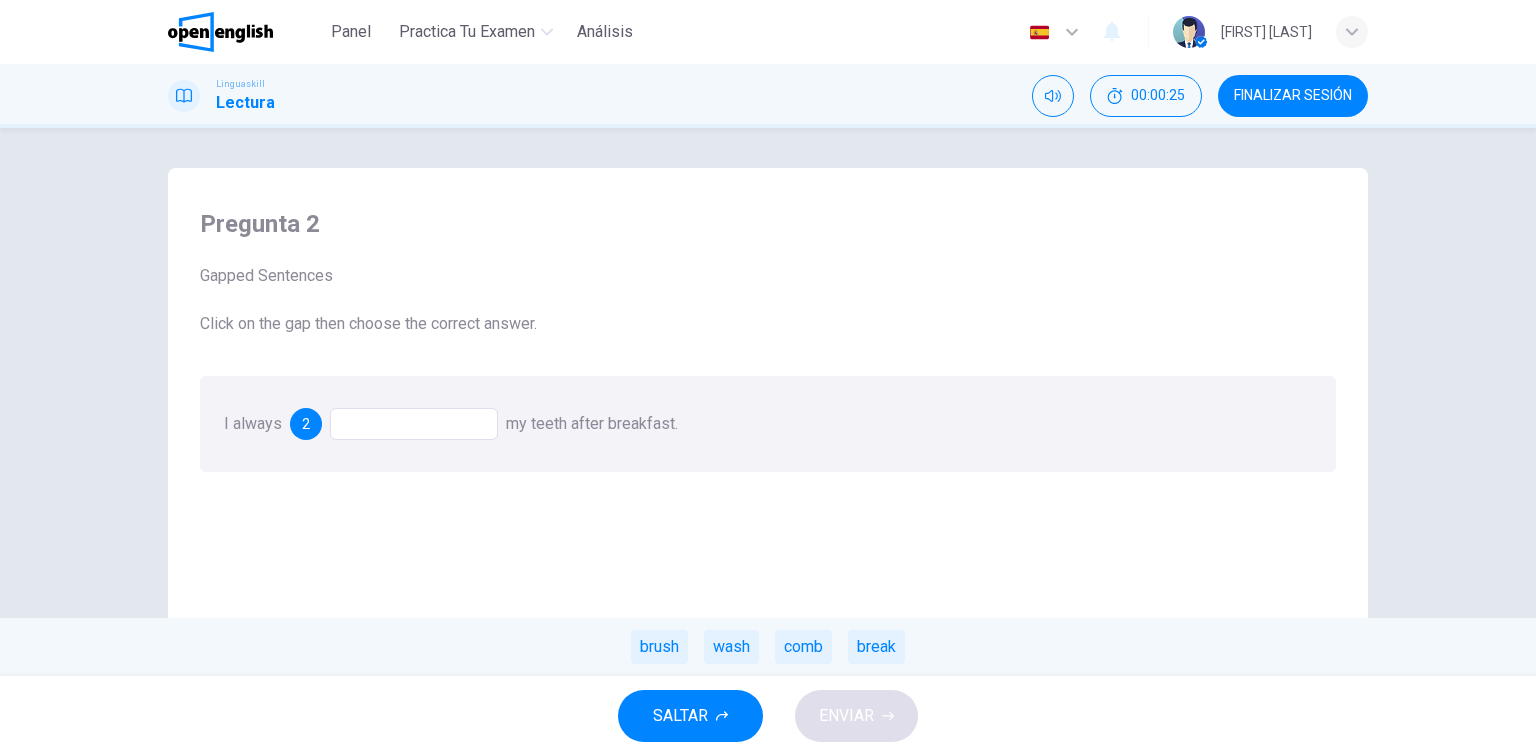 click at bounding box center (414, 424) 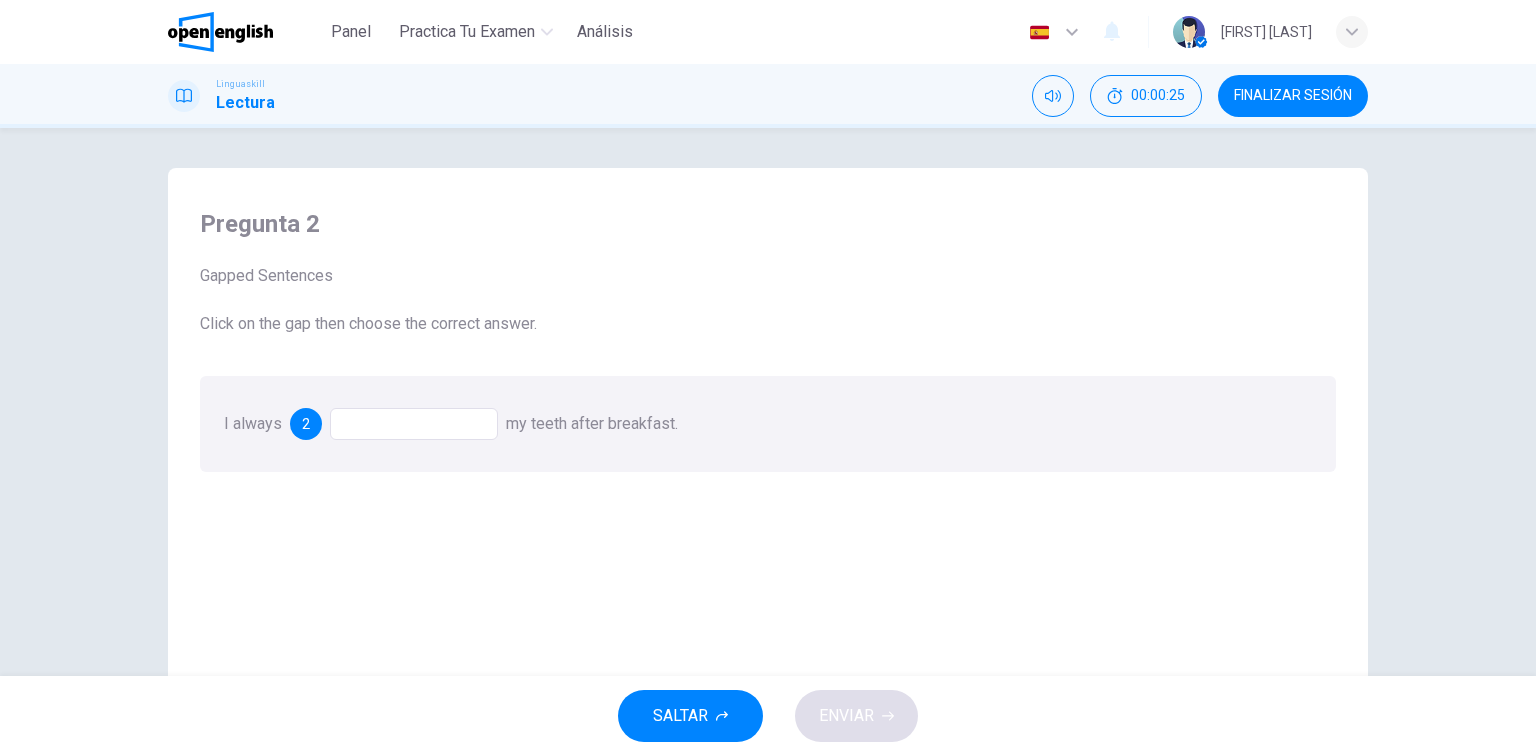 click at bounding box center [414, 424] 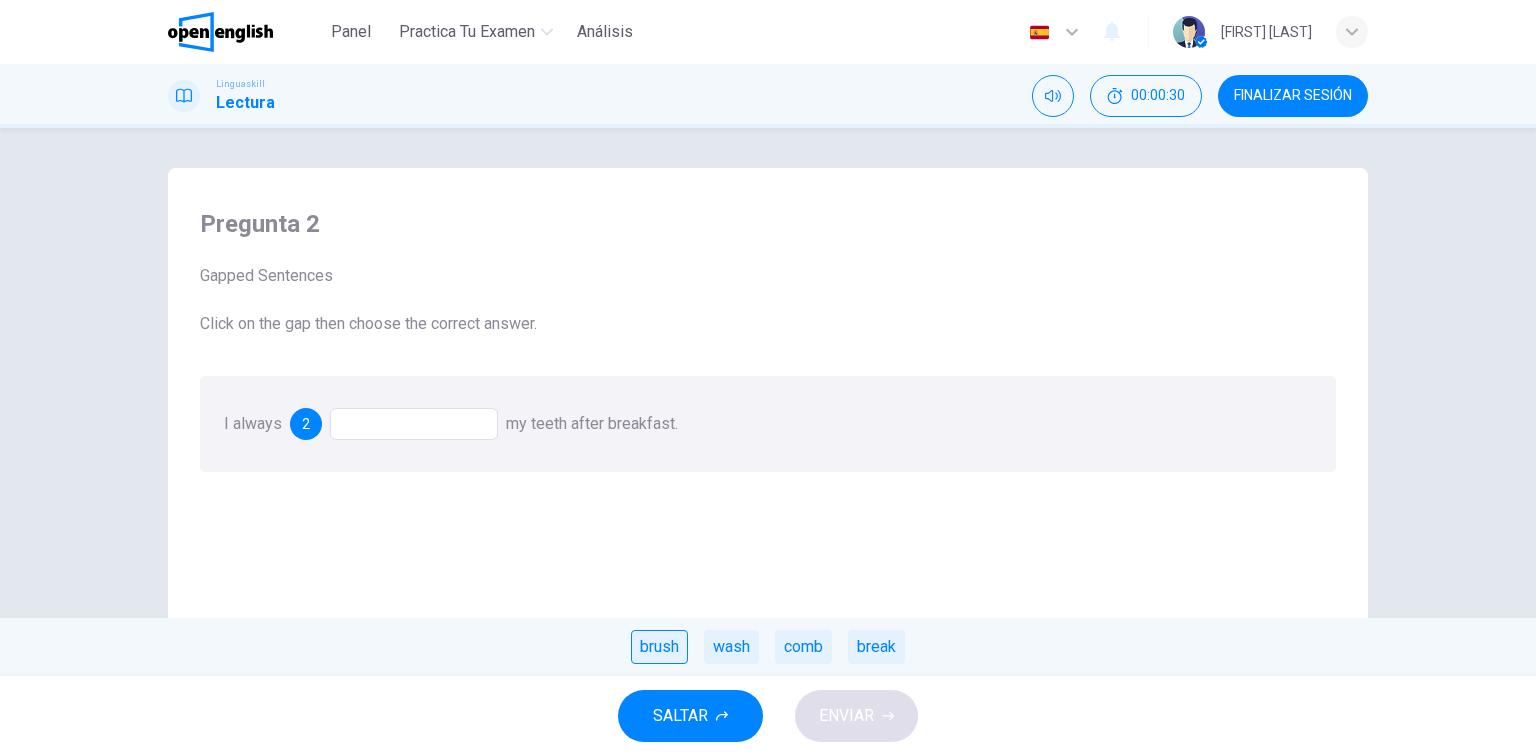 click on "brush" at bounding box center [659, 647] 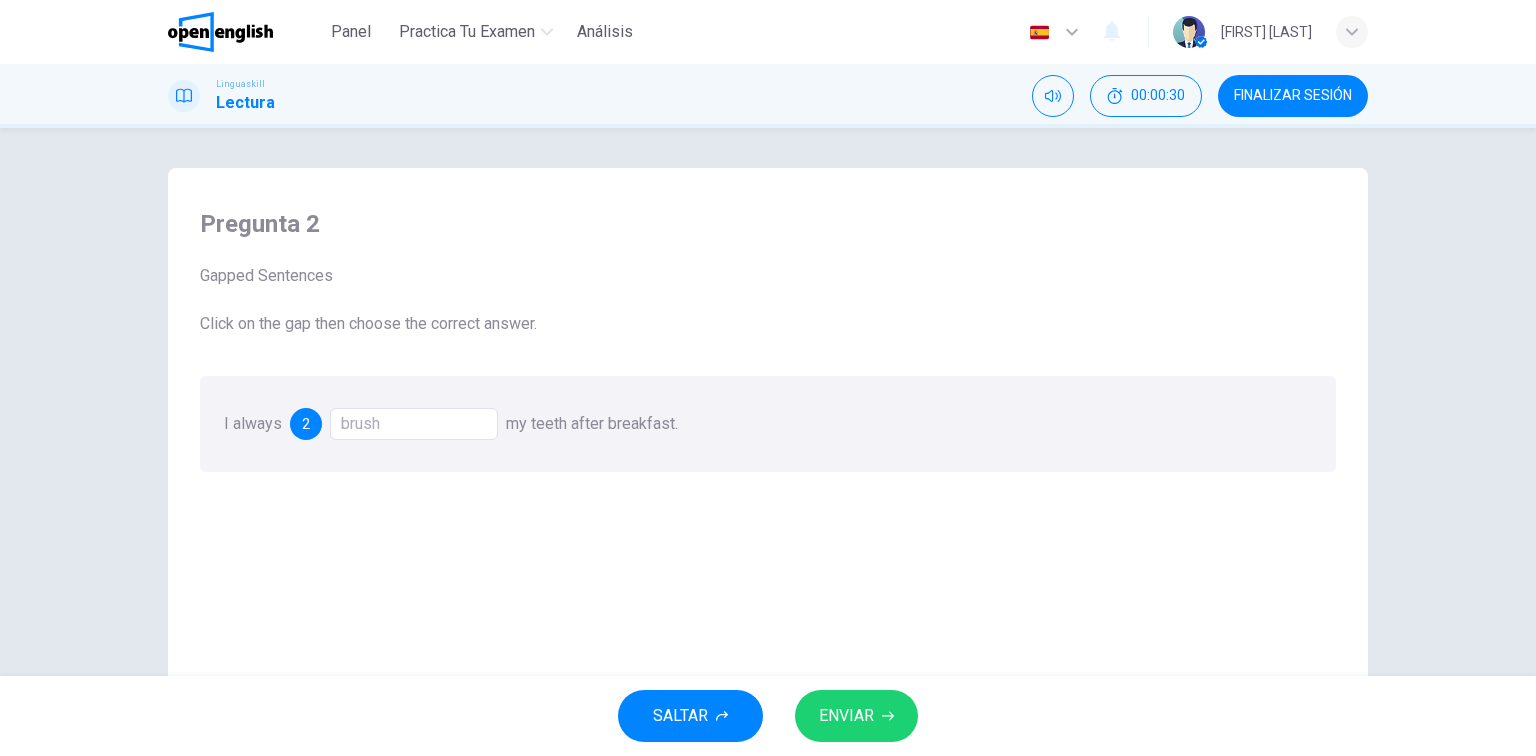 click on "ENVIAR" at bounding box center (856, 716) 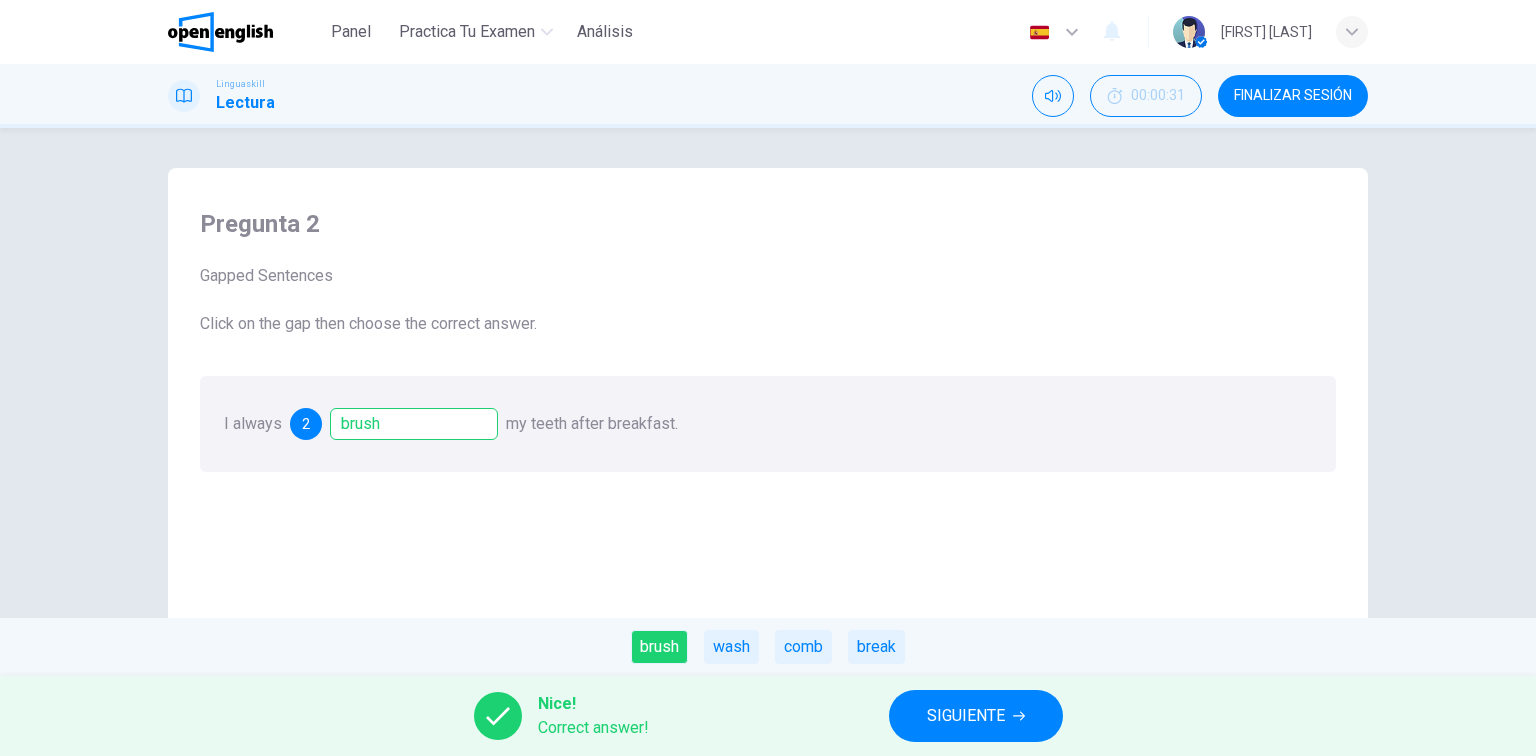 click on "SIGUIENTE" at bounding box center (966, 716) 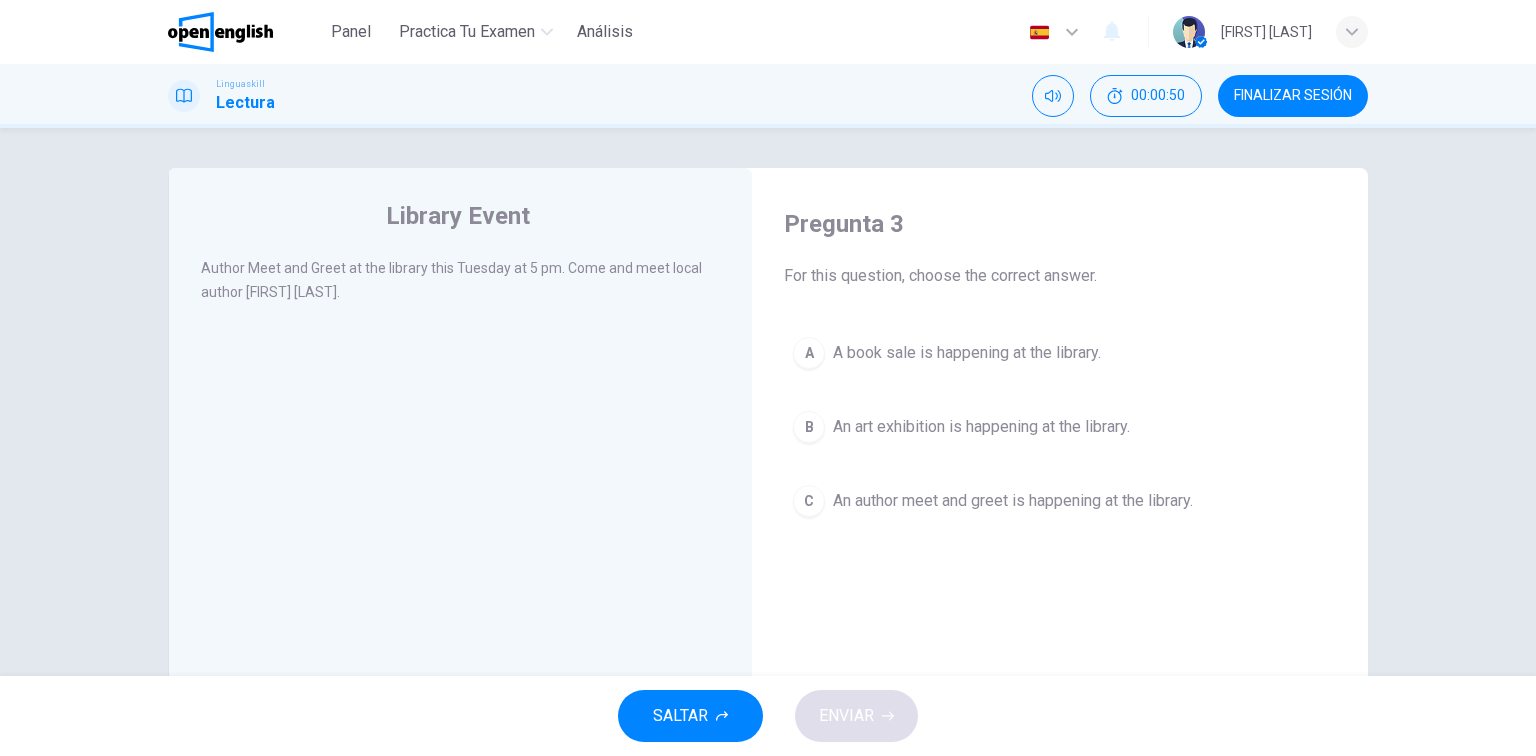 drag, startPoint x: 487, startPoint y: 266, endPoint x: 537, endPoint y: 267, distance: 50.01 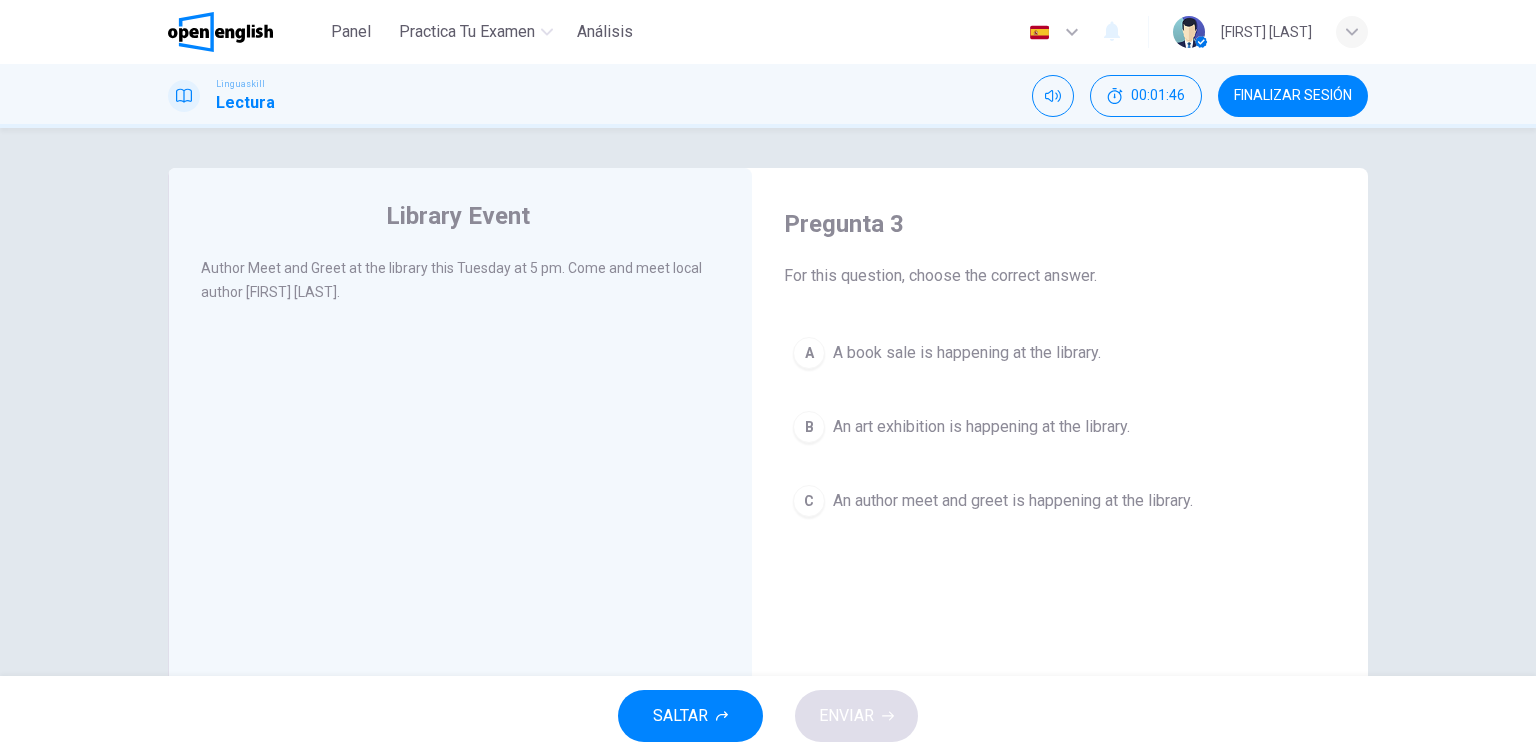 click on "C" at bounding box center [809, 501] 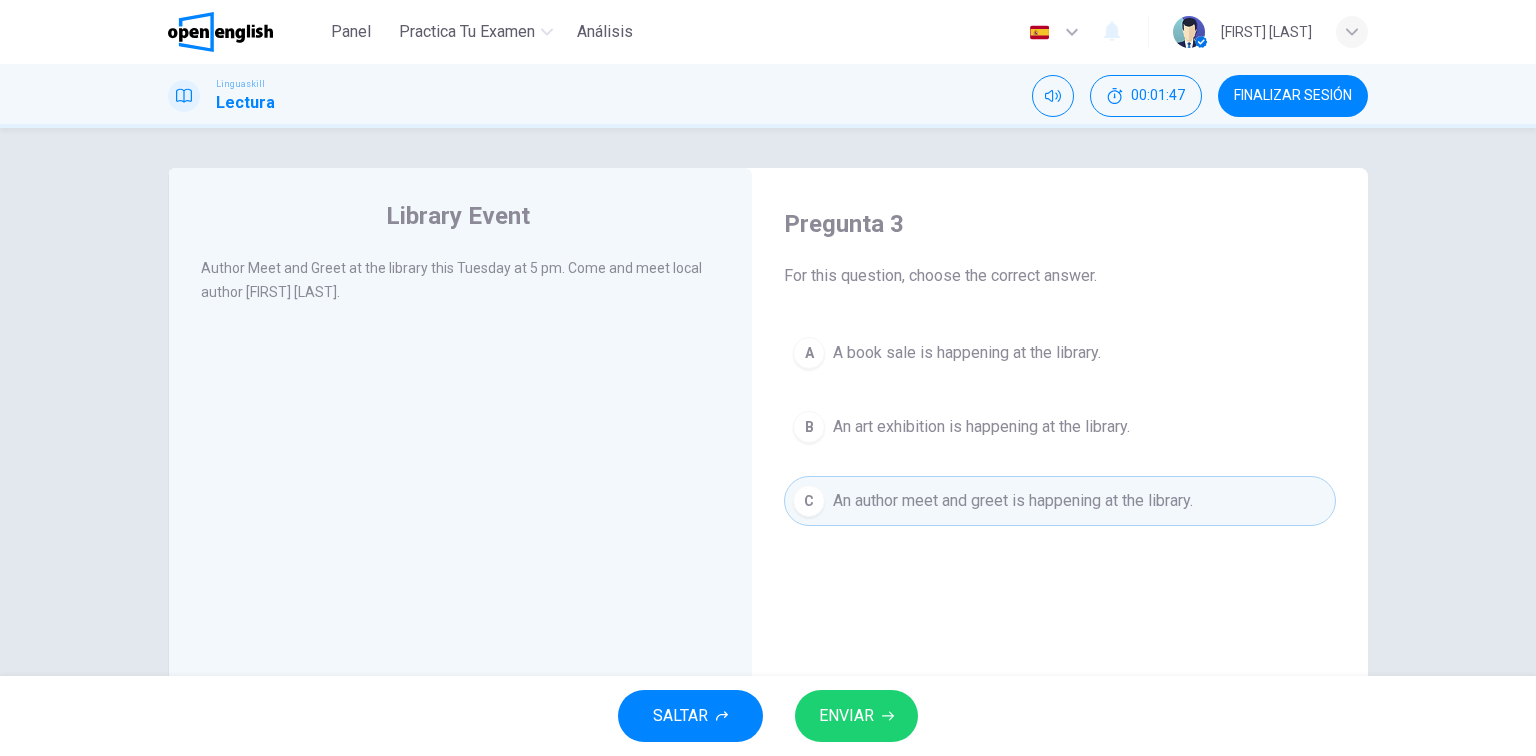 click on "ENVIAR" at bounding box center (846, 716) 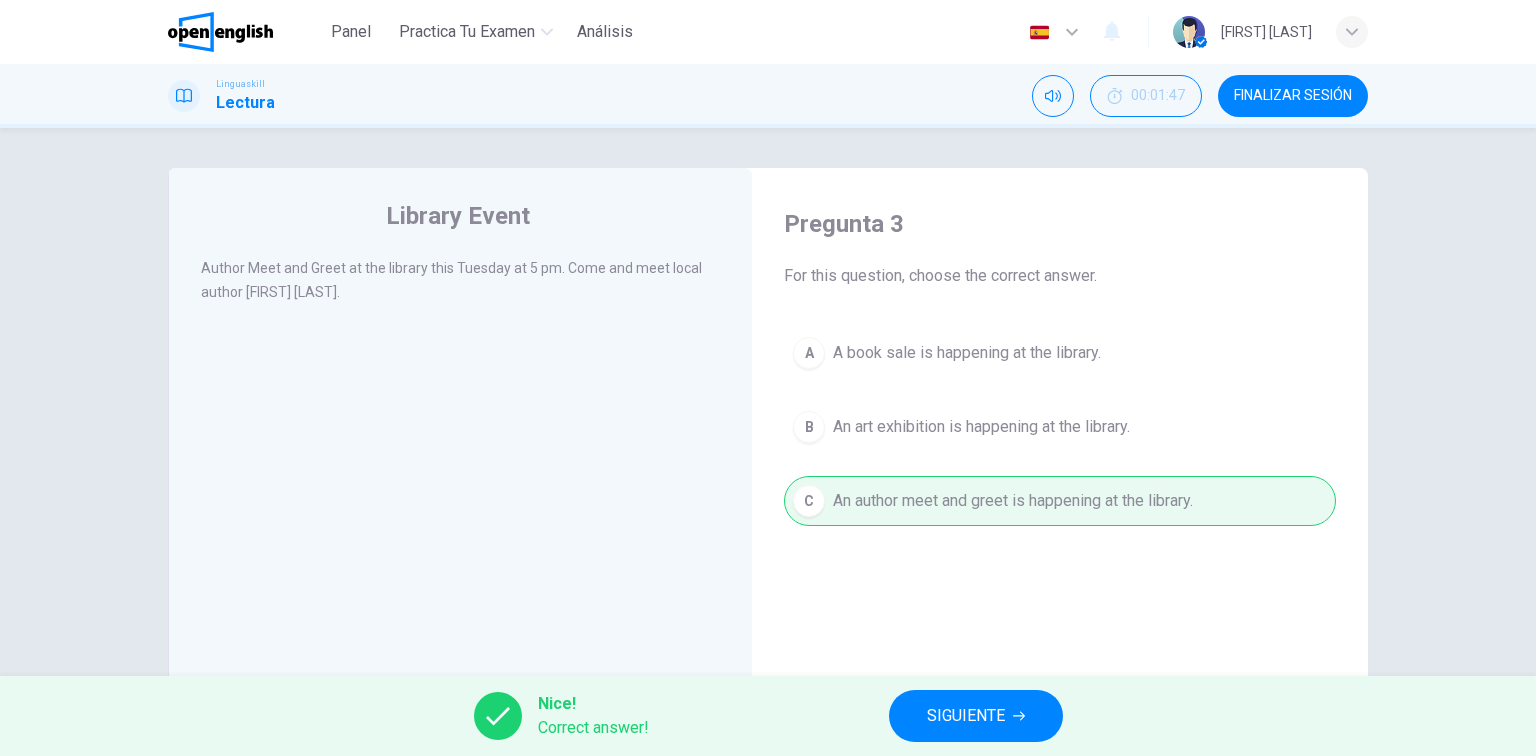 click on "SIGUIENTE" at bounding box center [966, 716] 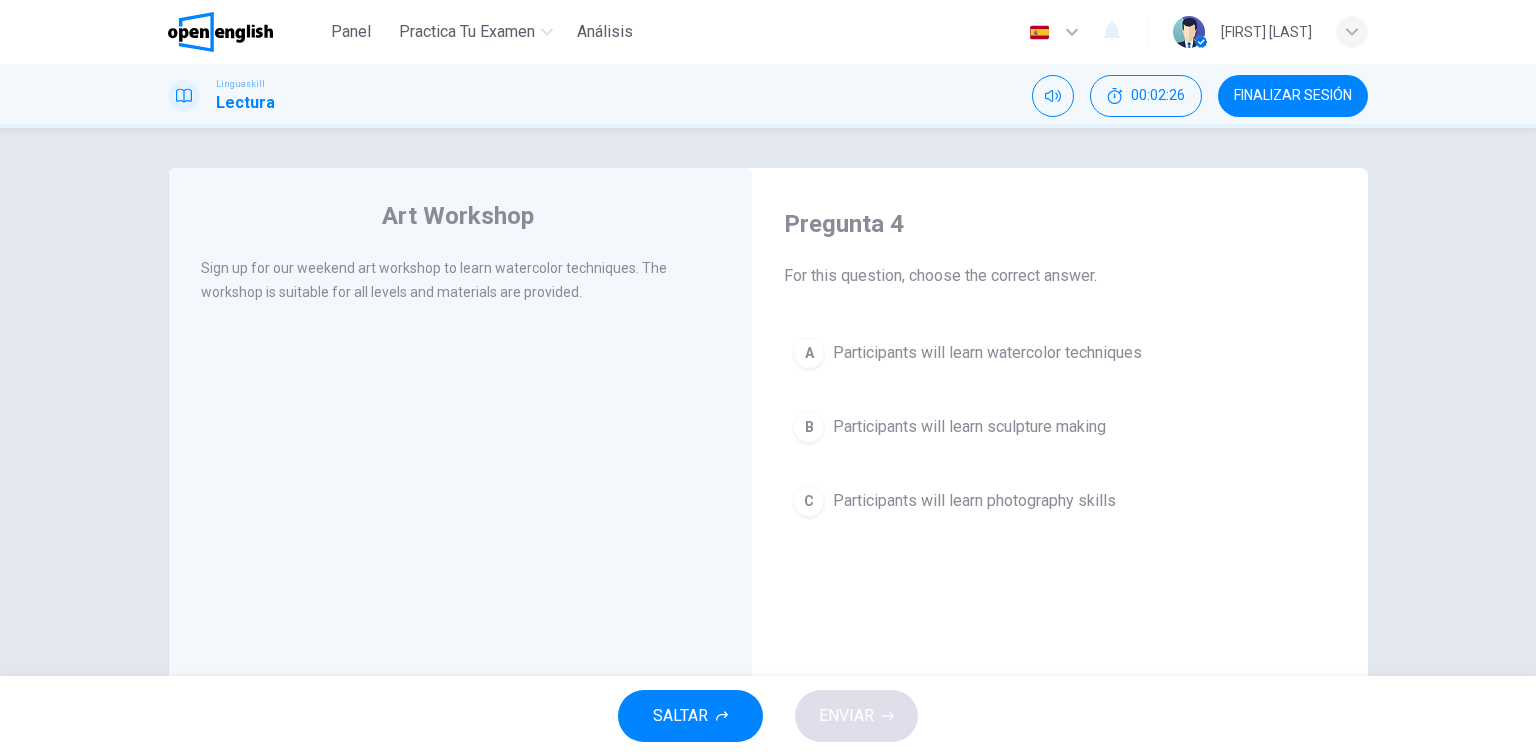 click on "A" at bounding box center [809, 353] 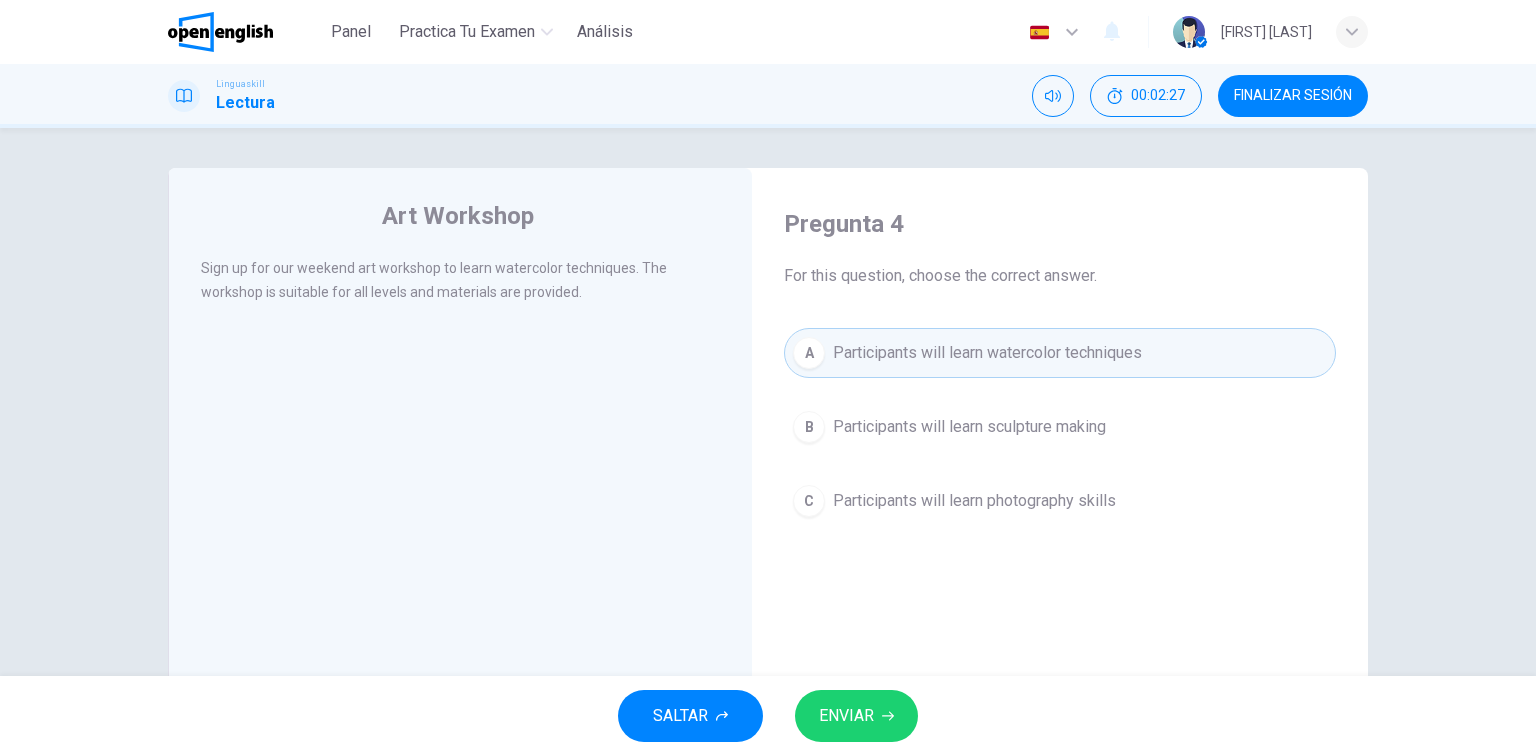 click on "ENVIAR" at bounding box center [846, 716] 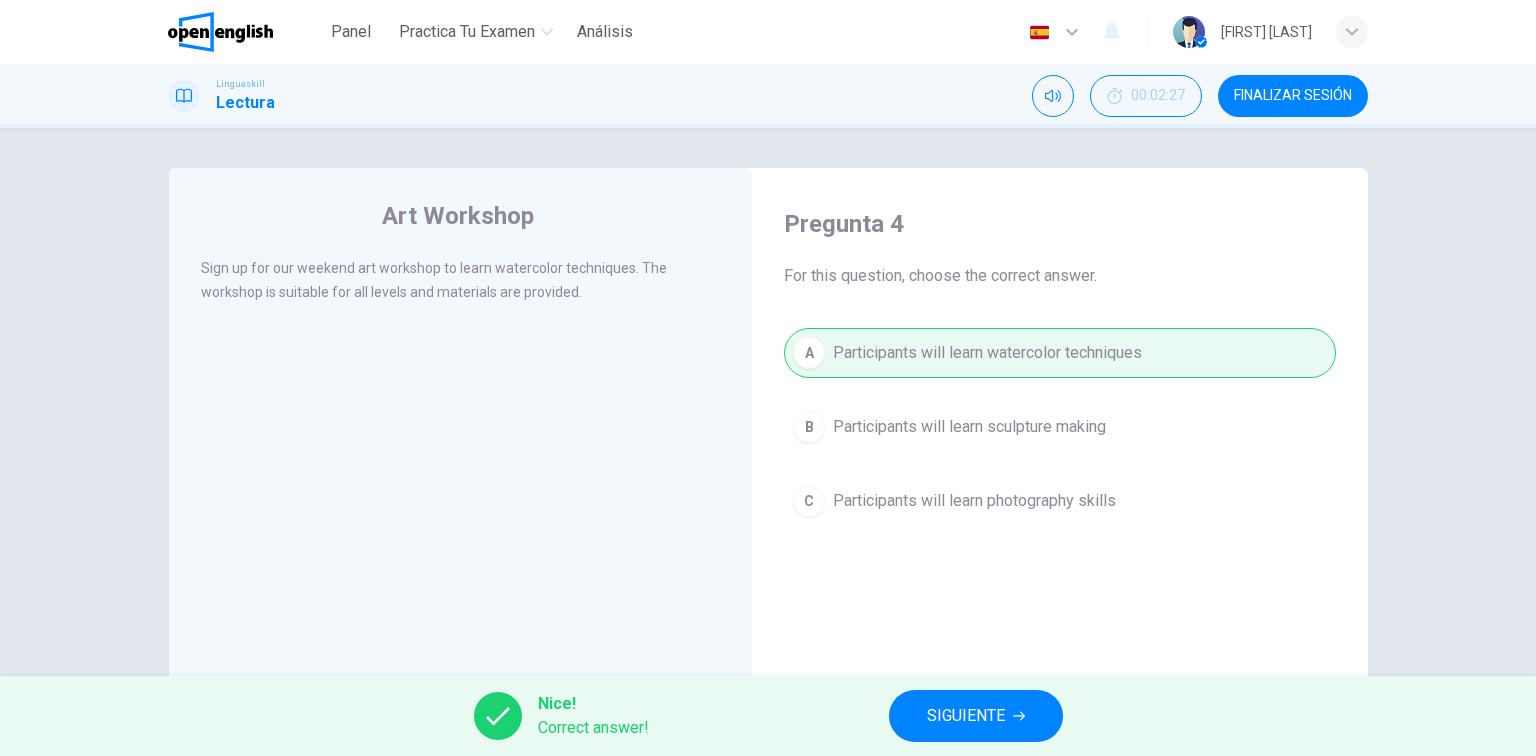 click on "SIGUIENTE" at bounding box center (966, 716) 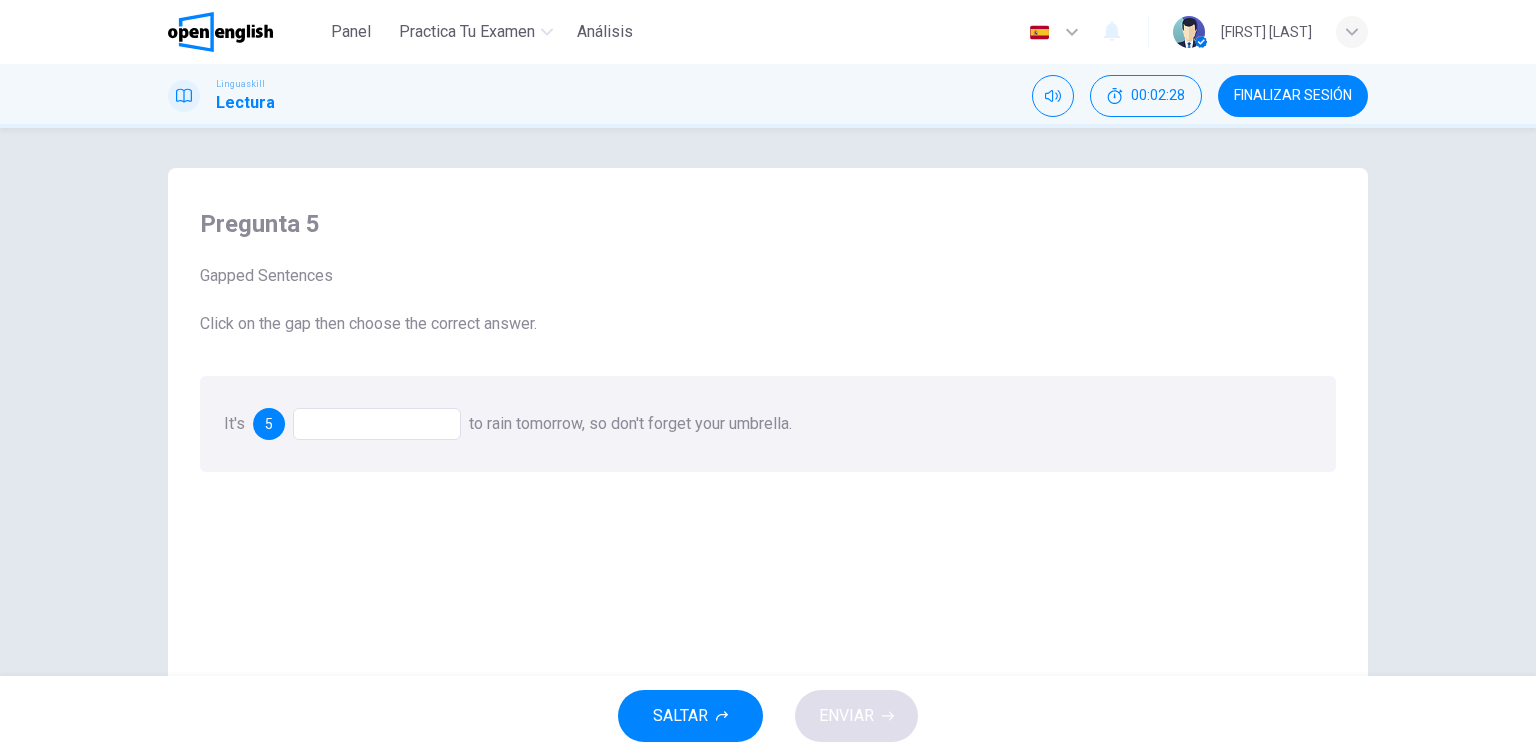 click at bounding box center (377, 424) 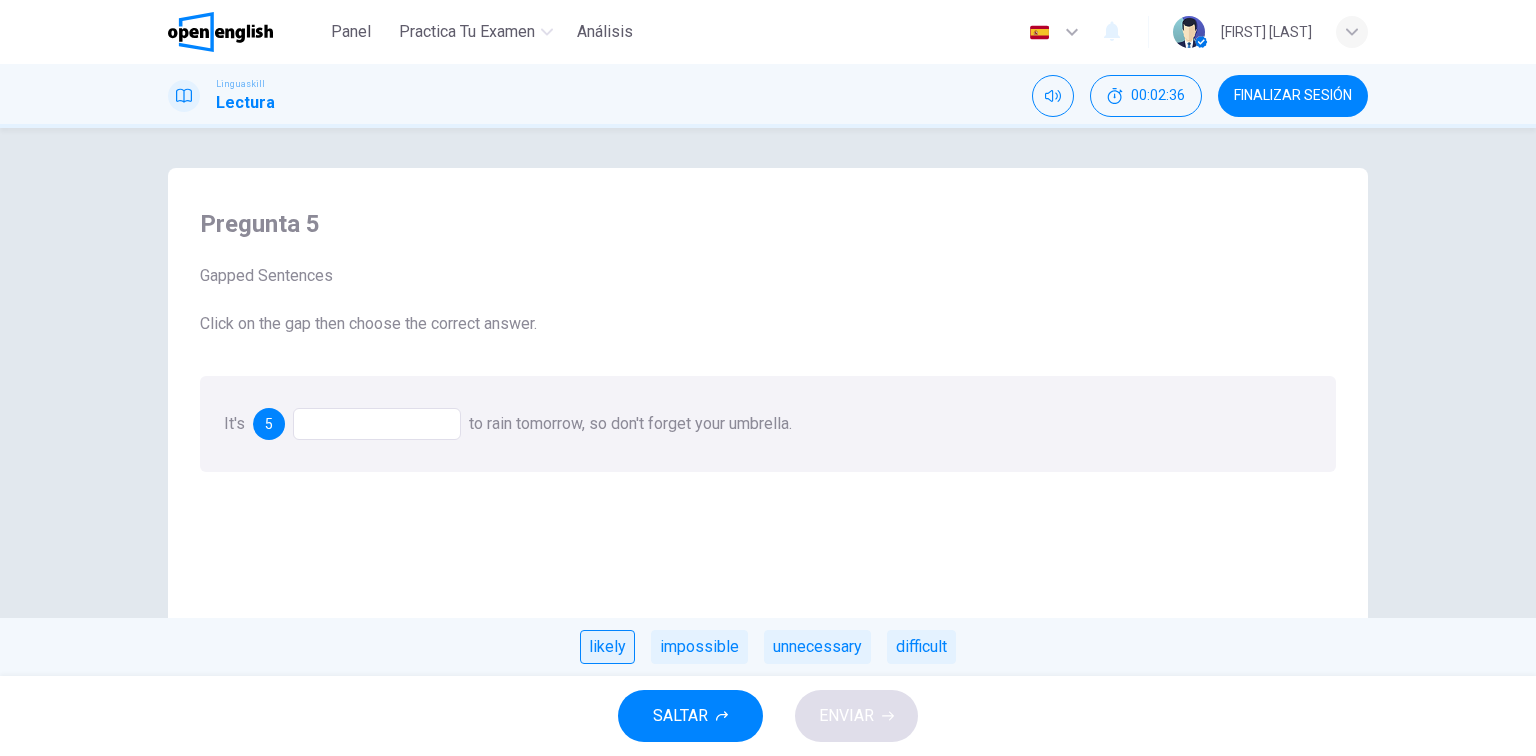 click on "likely" at bounding box center [607, 647] 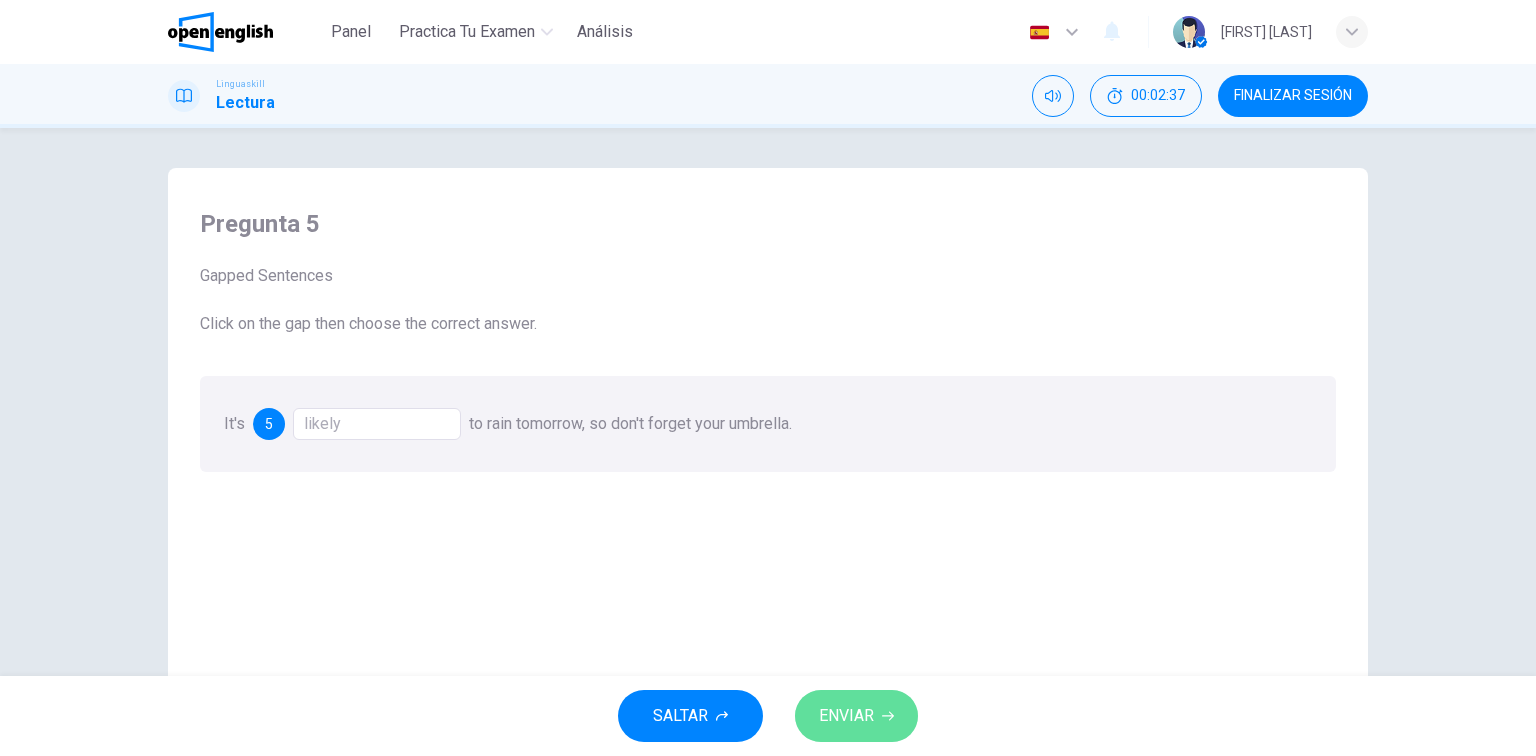 click 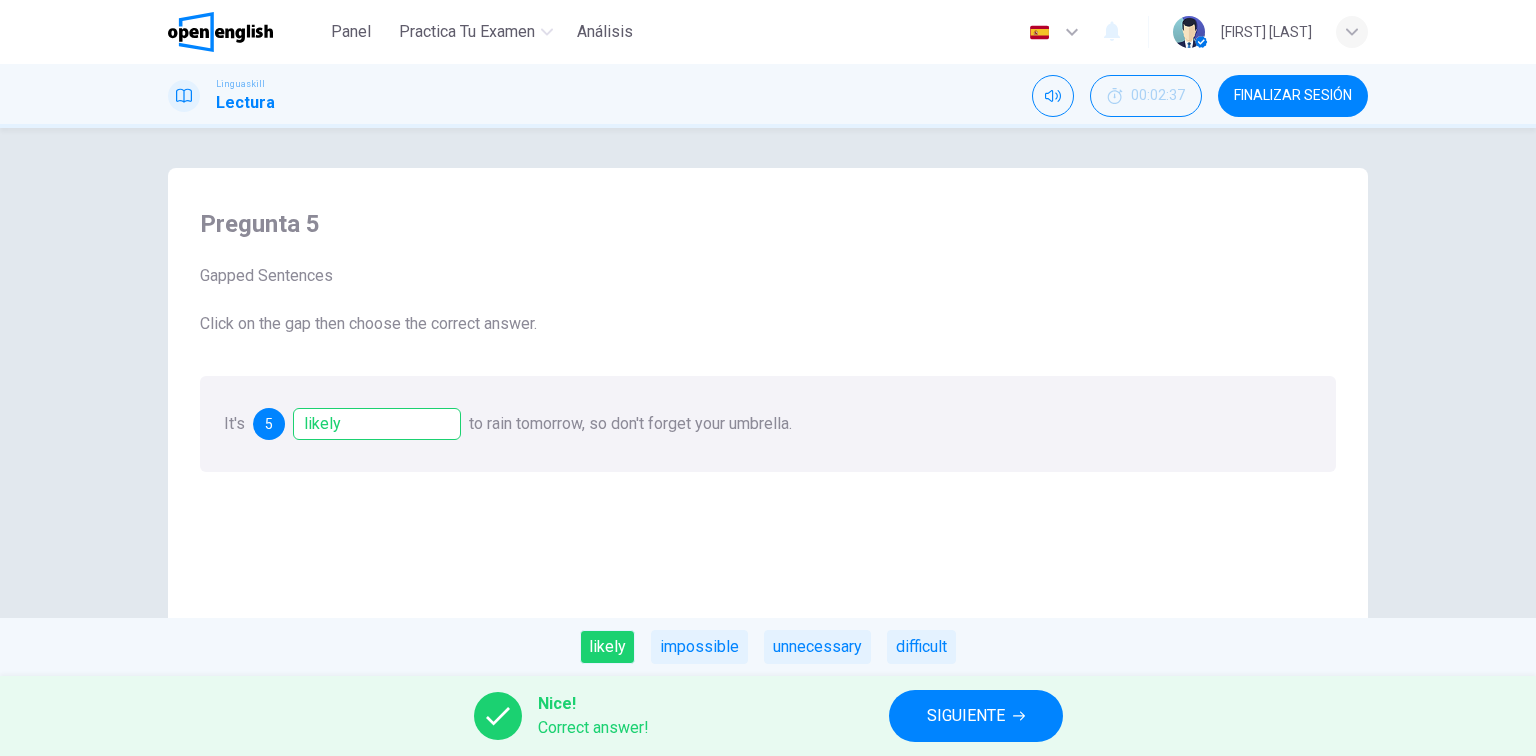 click on "SIGUIENTE" at bounding box center [966, 716] 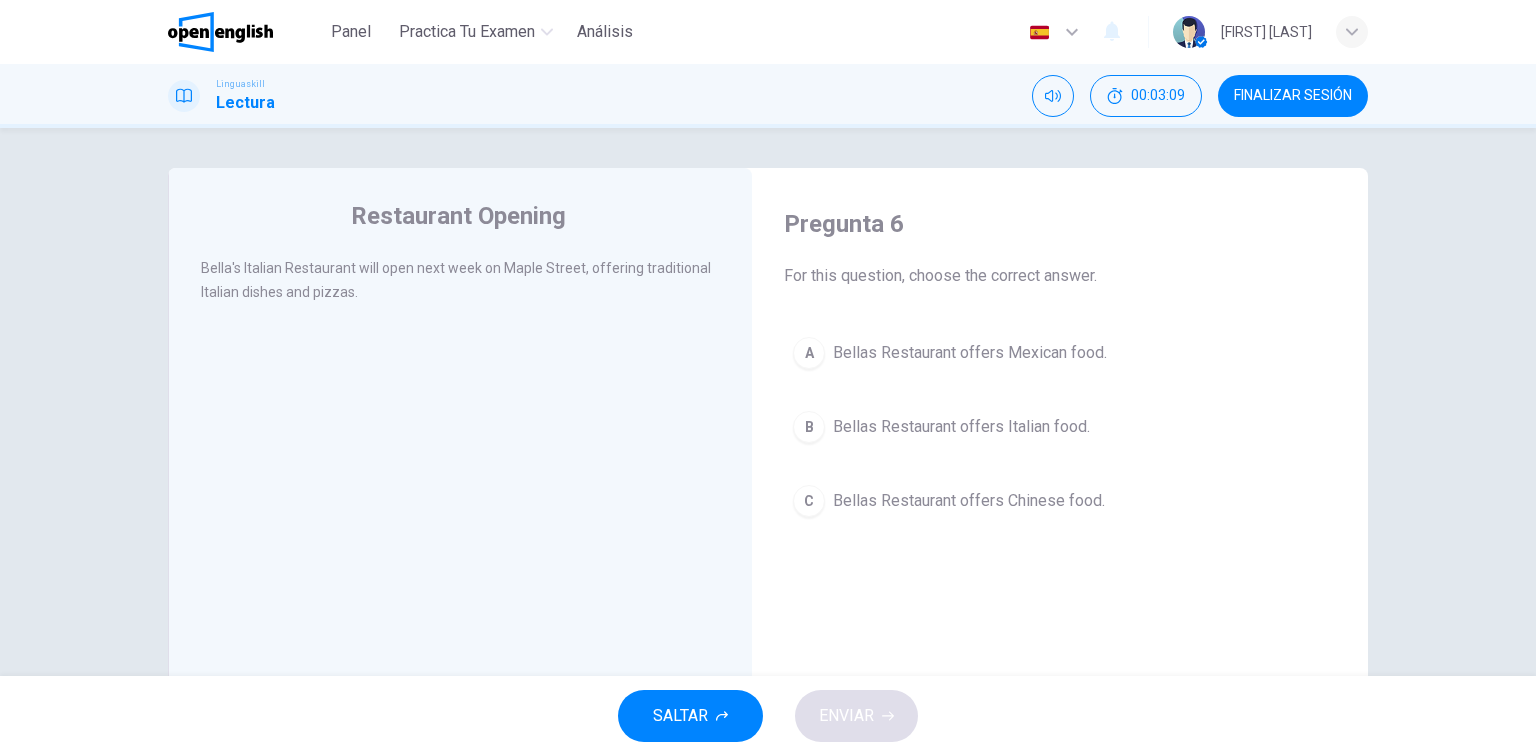 click on "B" at bounding box center [809, 427] 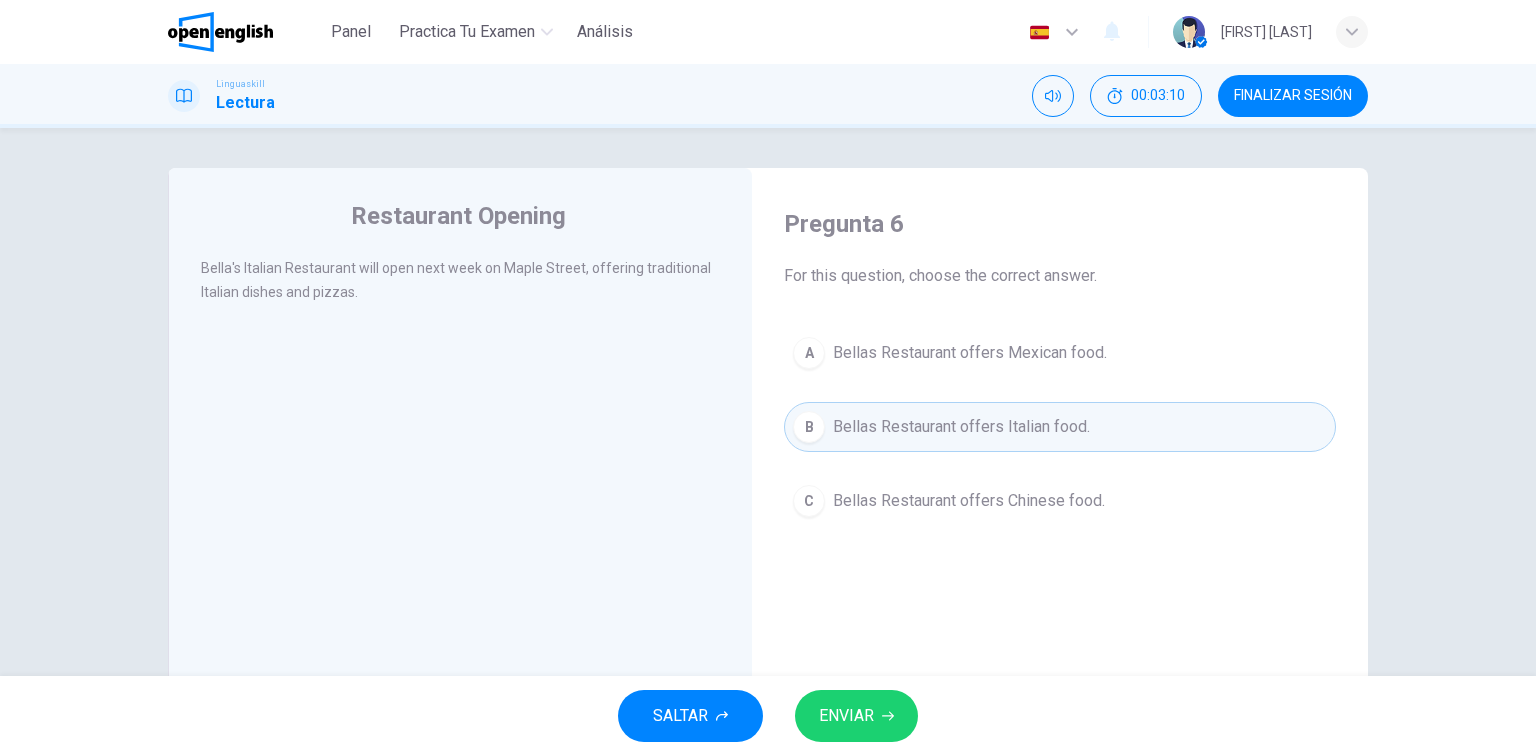 click on "ENVIAR" at bounding box center [856, 716] 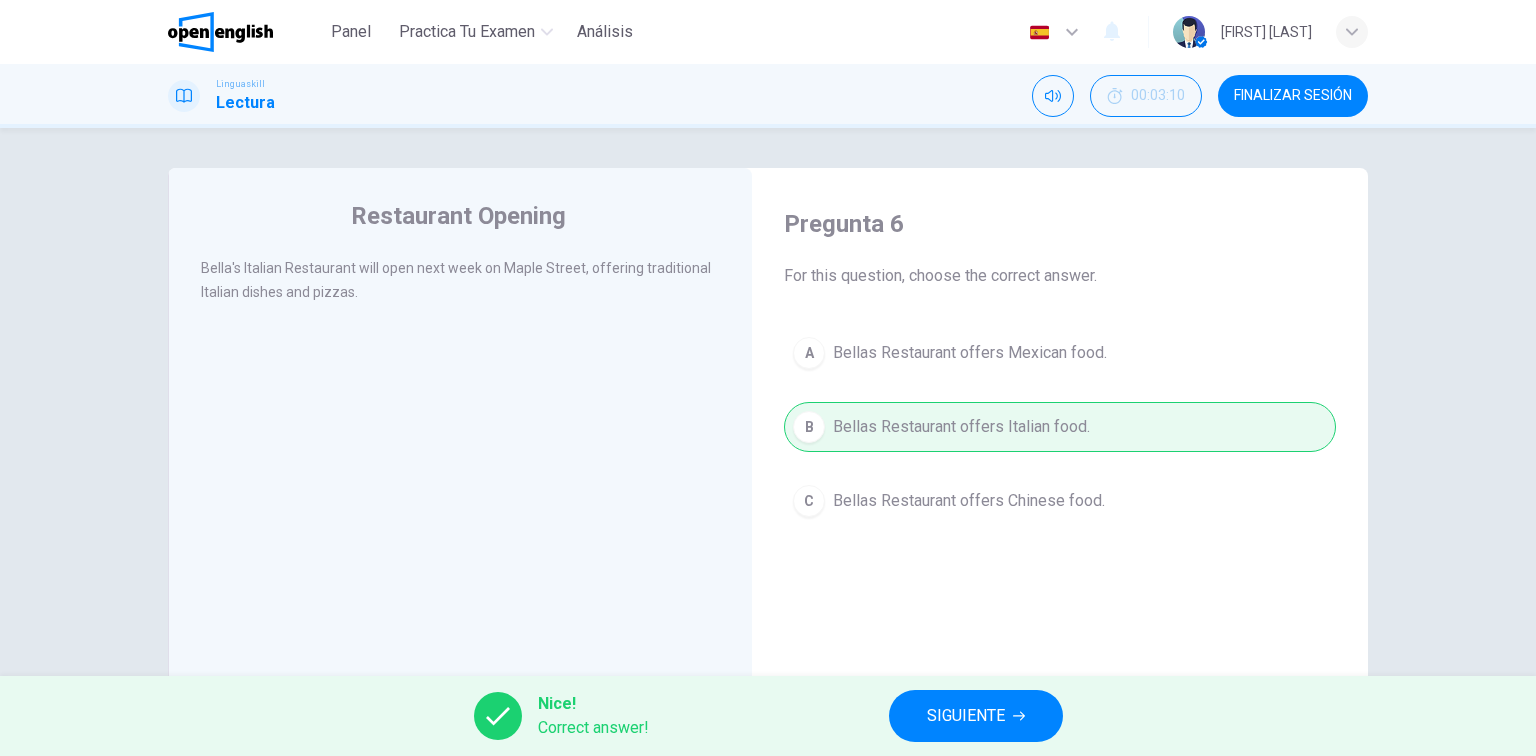 click on "SIGUIENTE" at bounding box center (966, 716) 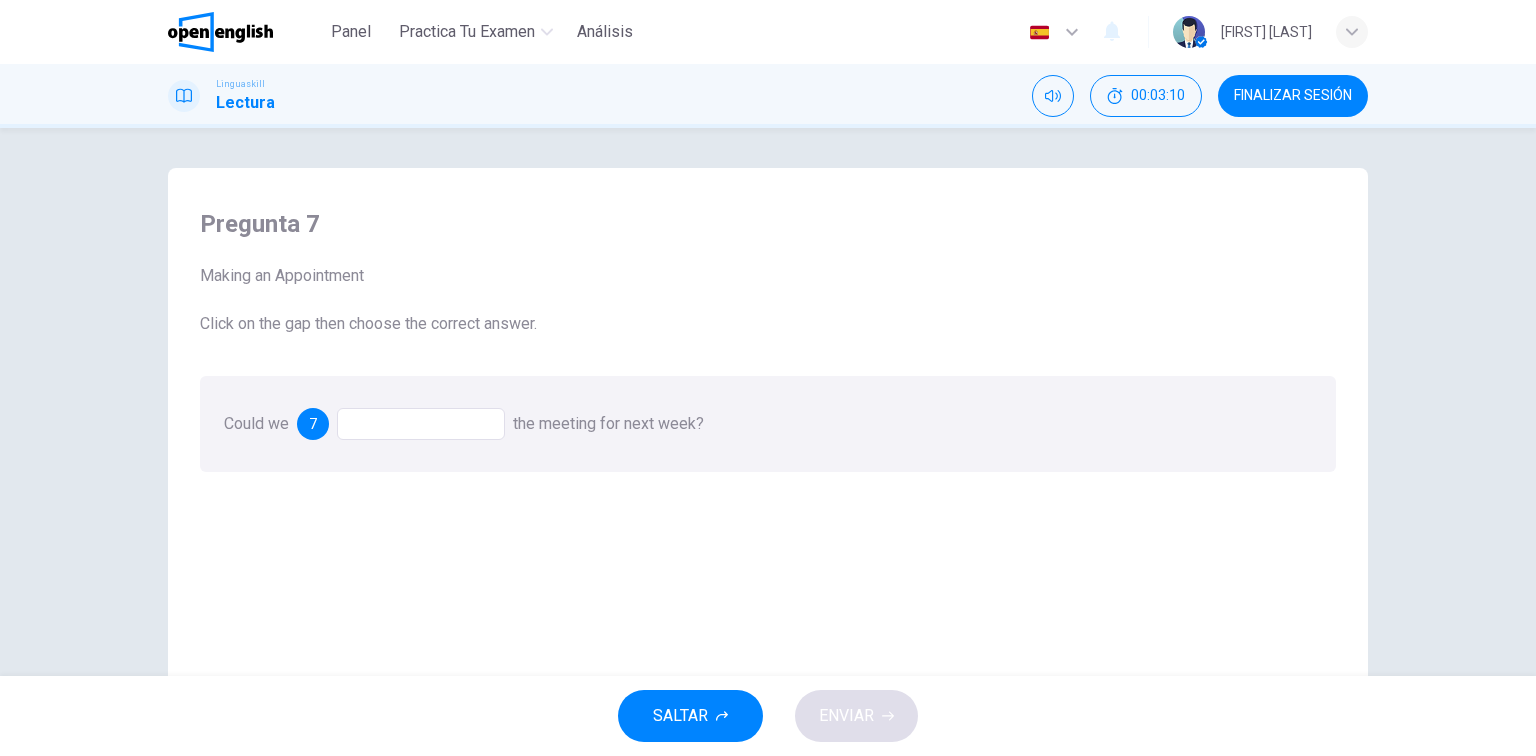 click at bounding box center (421, 424) 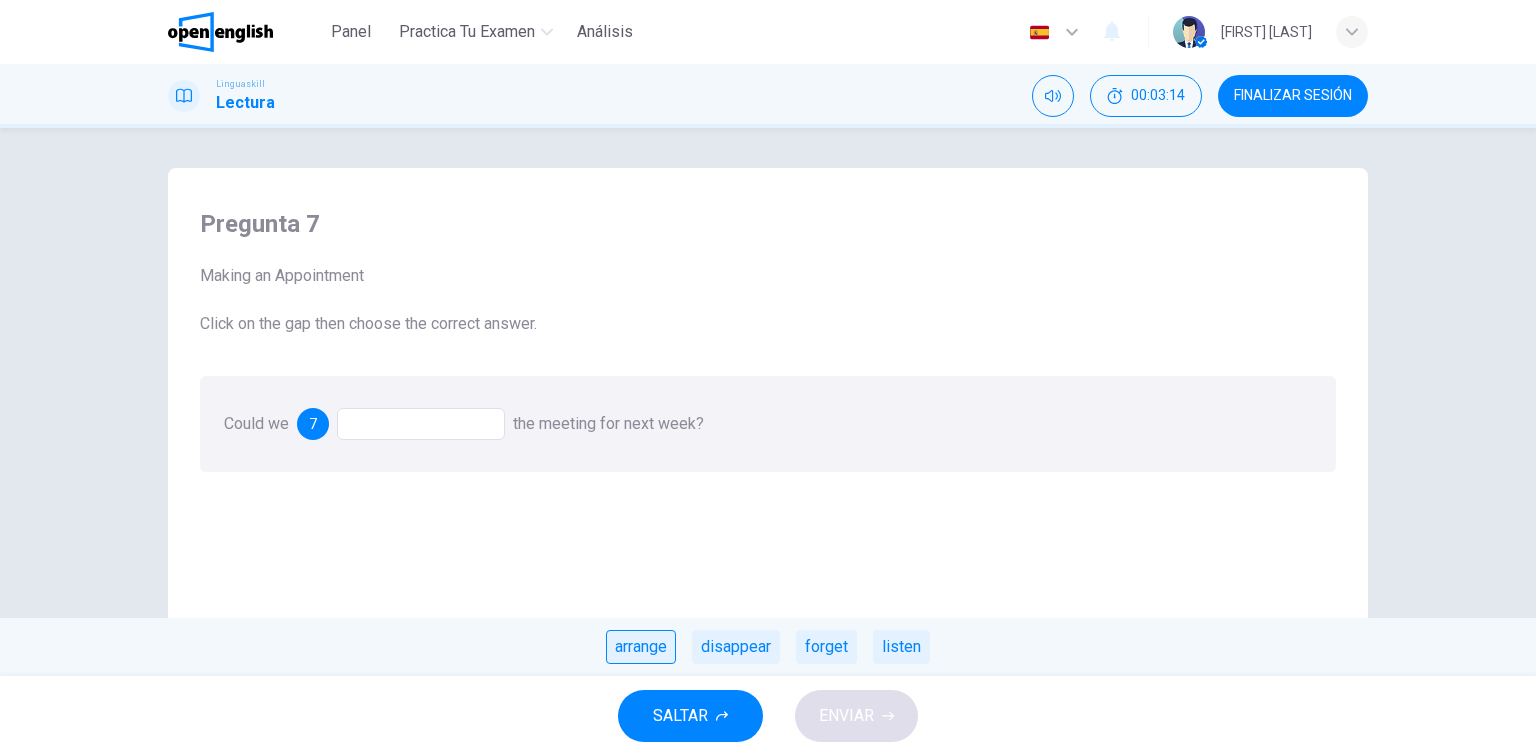 click on "arrange" at bounding box center (641, 647) 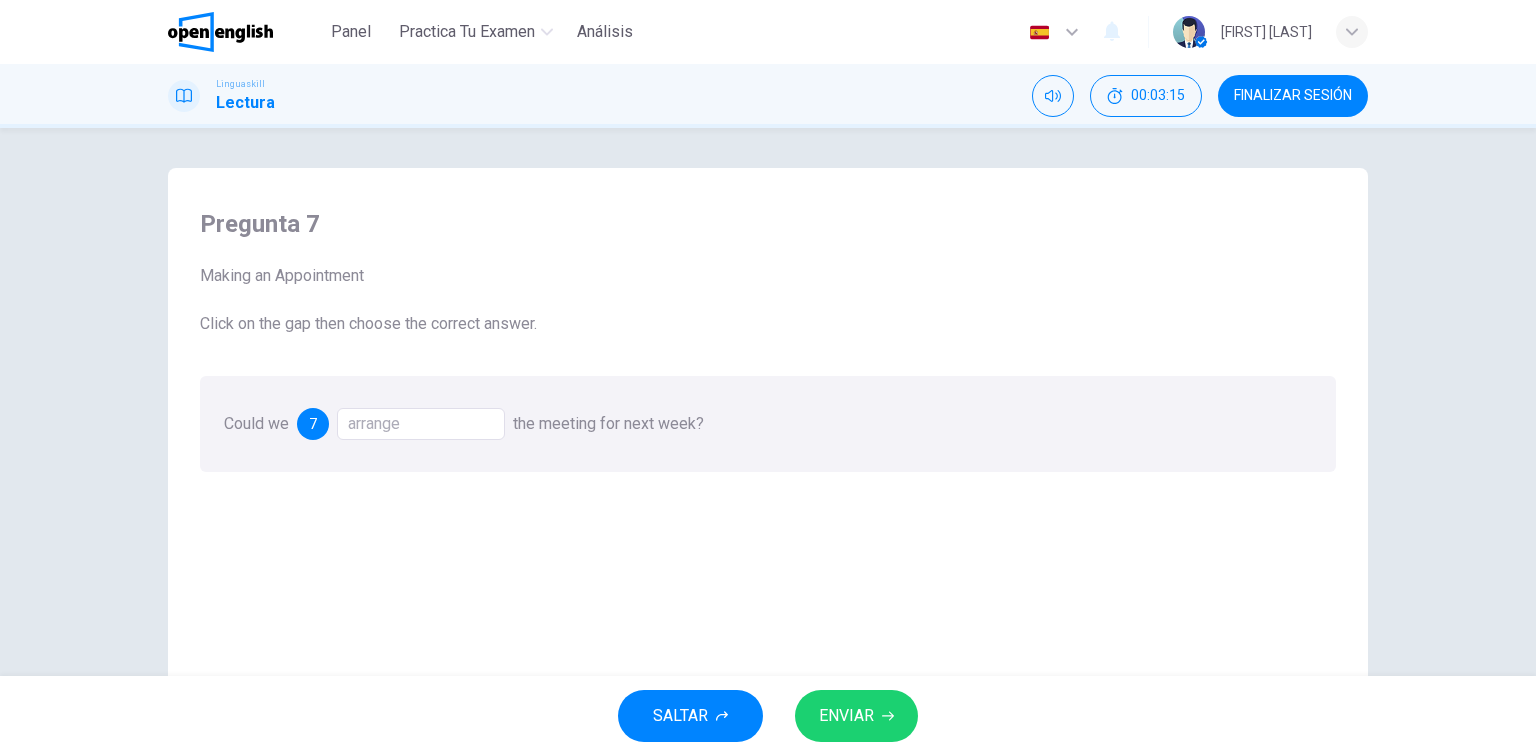 click on "ENVIAR" at bounding box center [856, 716] 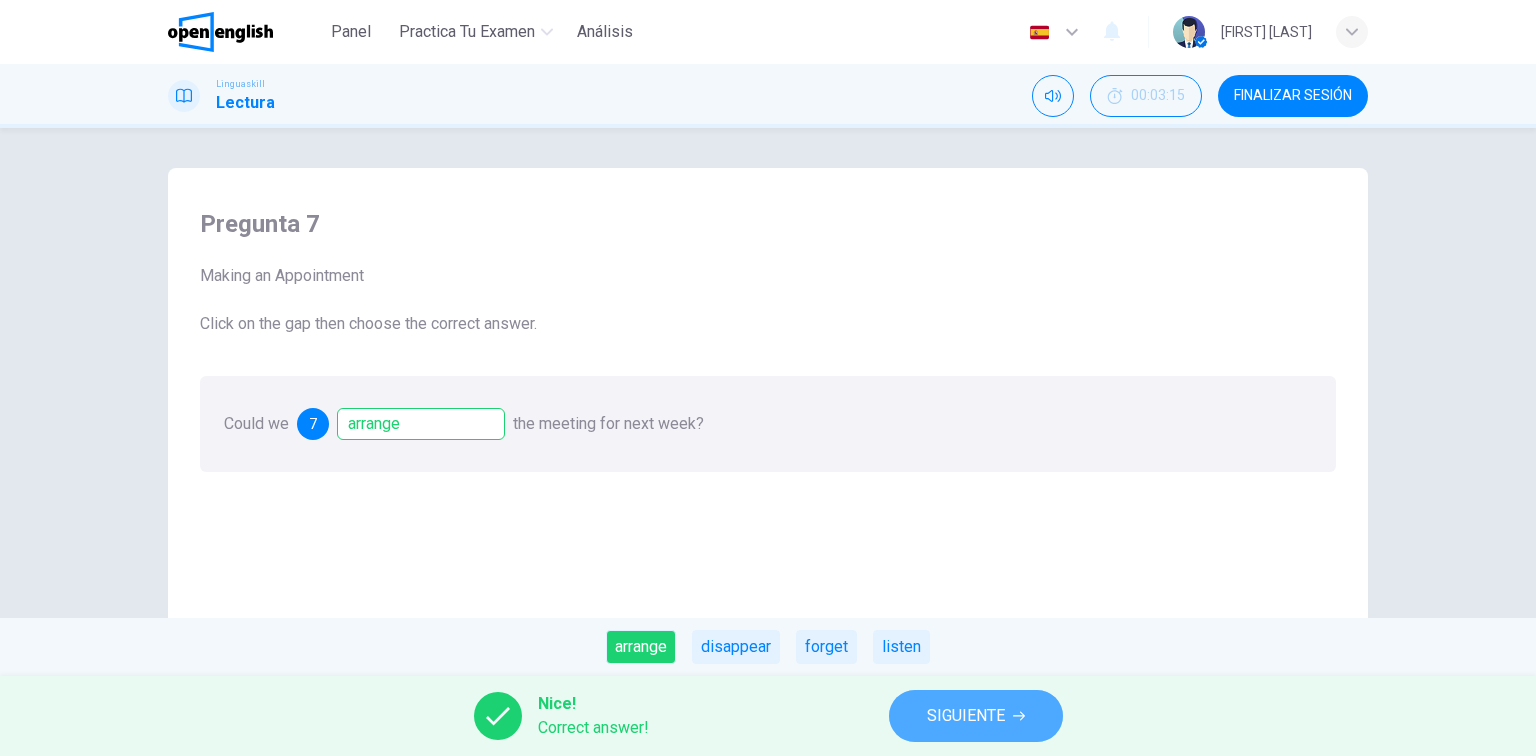 click on "SIGUIENTE" at bounding box center [976, 716] 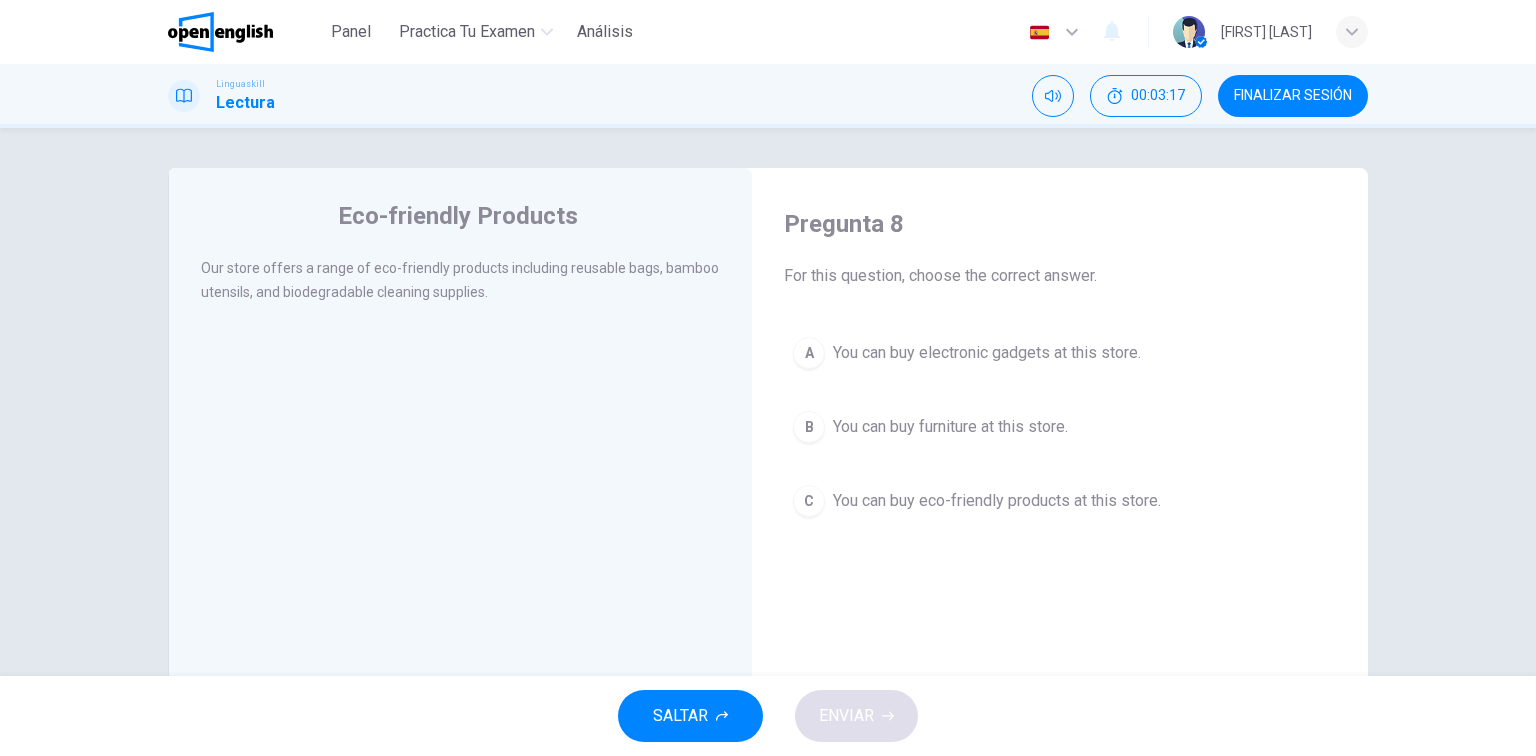 click on "FINALIZAR SESIÓN" at bounding box center (1293, 96) 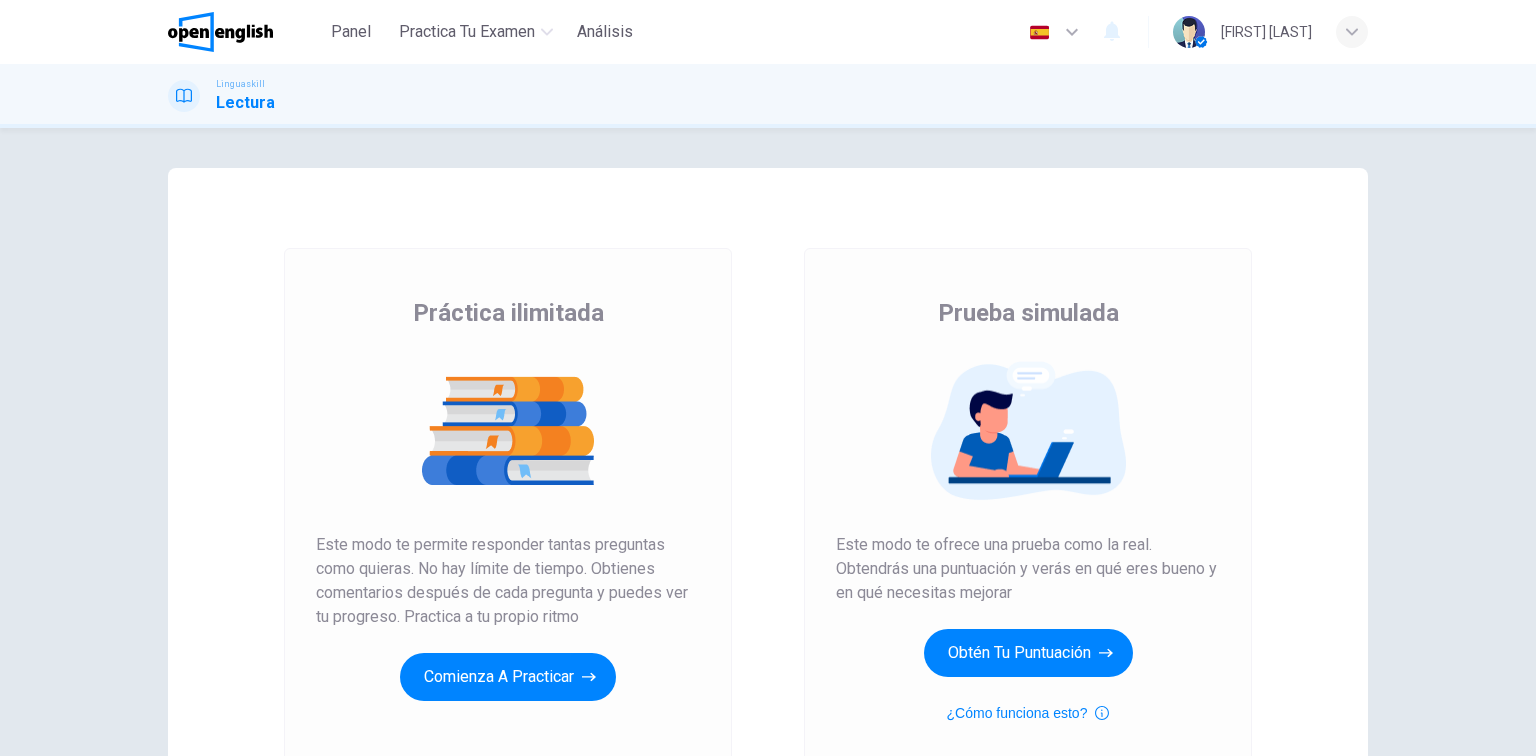 scroll, scrollTop: 0, scrollLeft: 0, axis: both 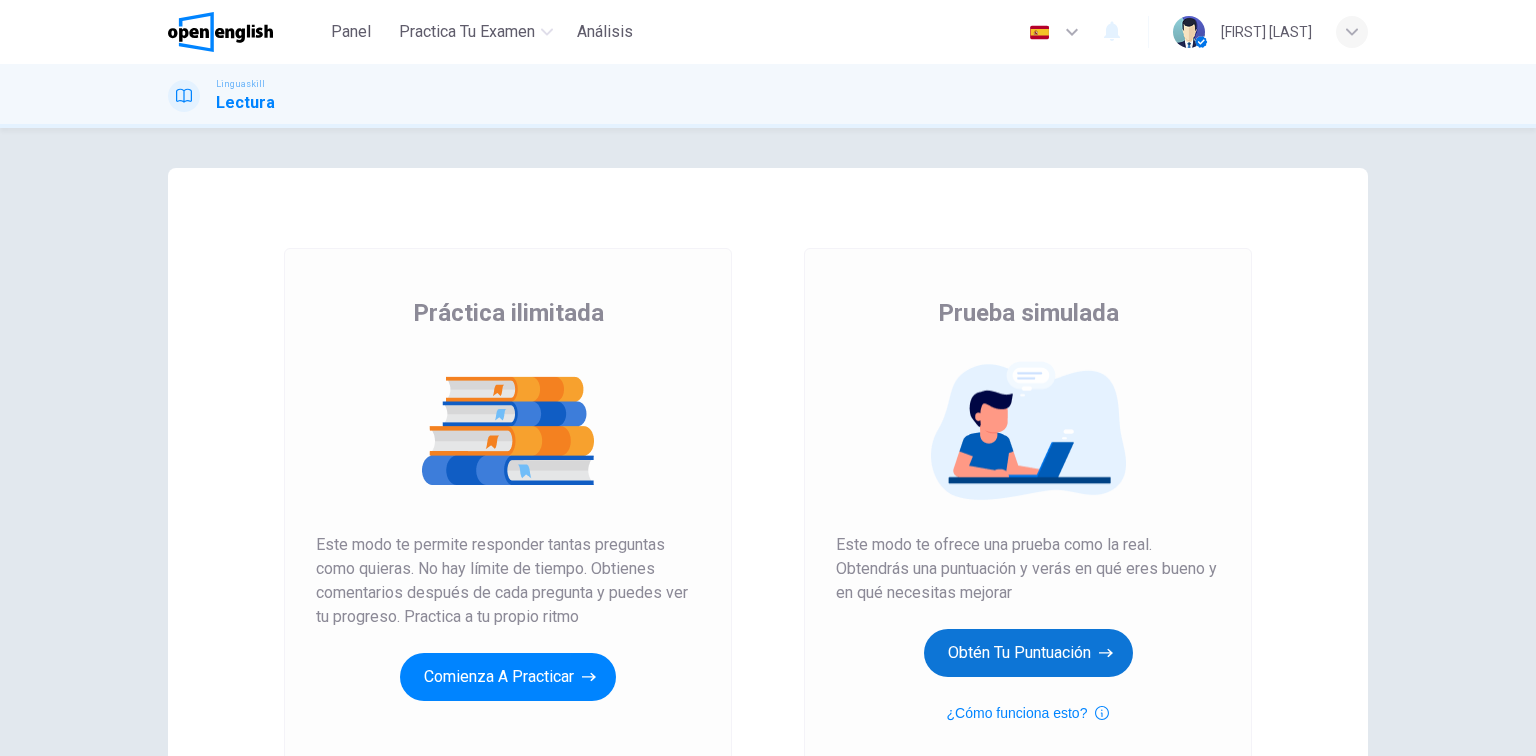 click on "Obtén tu puntuación" at bounding box center [1028, 653] 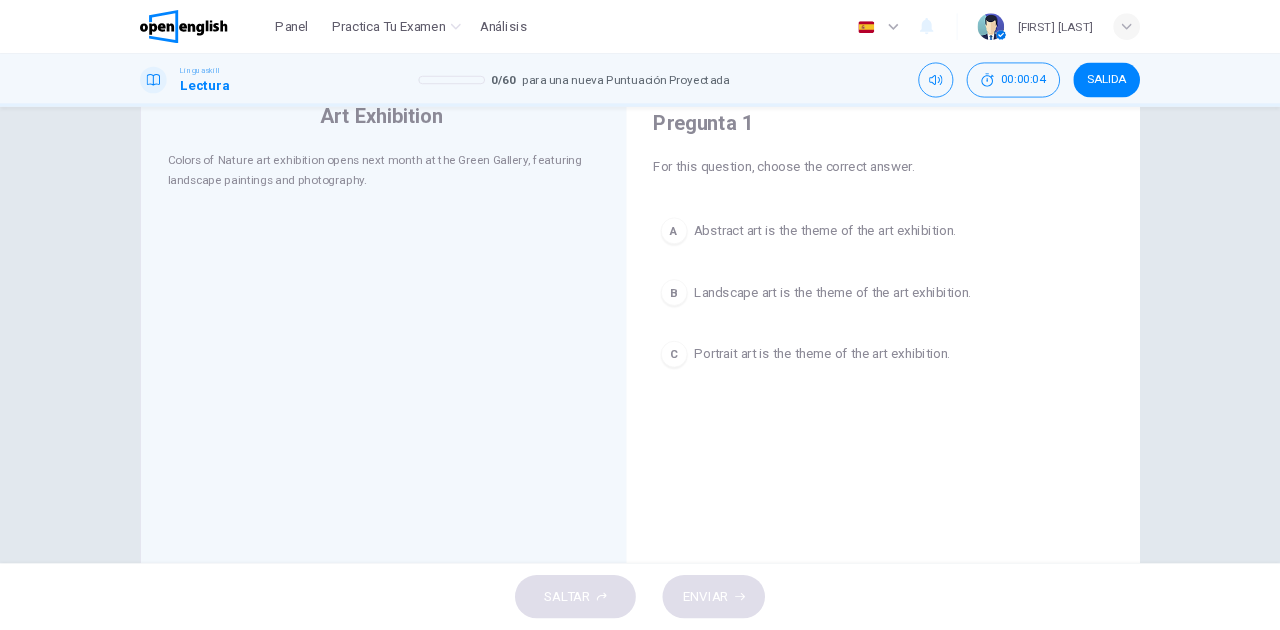 scroll, scrollTop: 0, scrollLeft: 0, axis: both 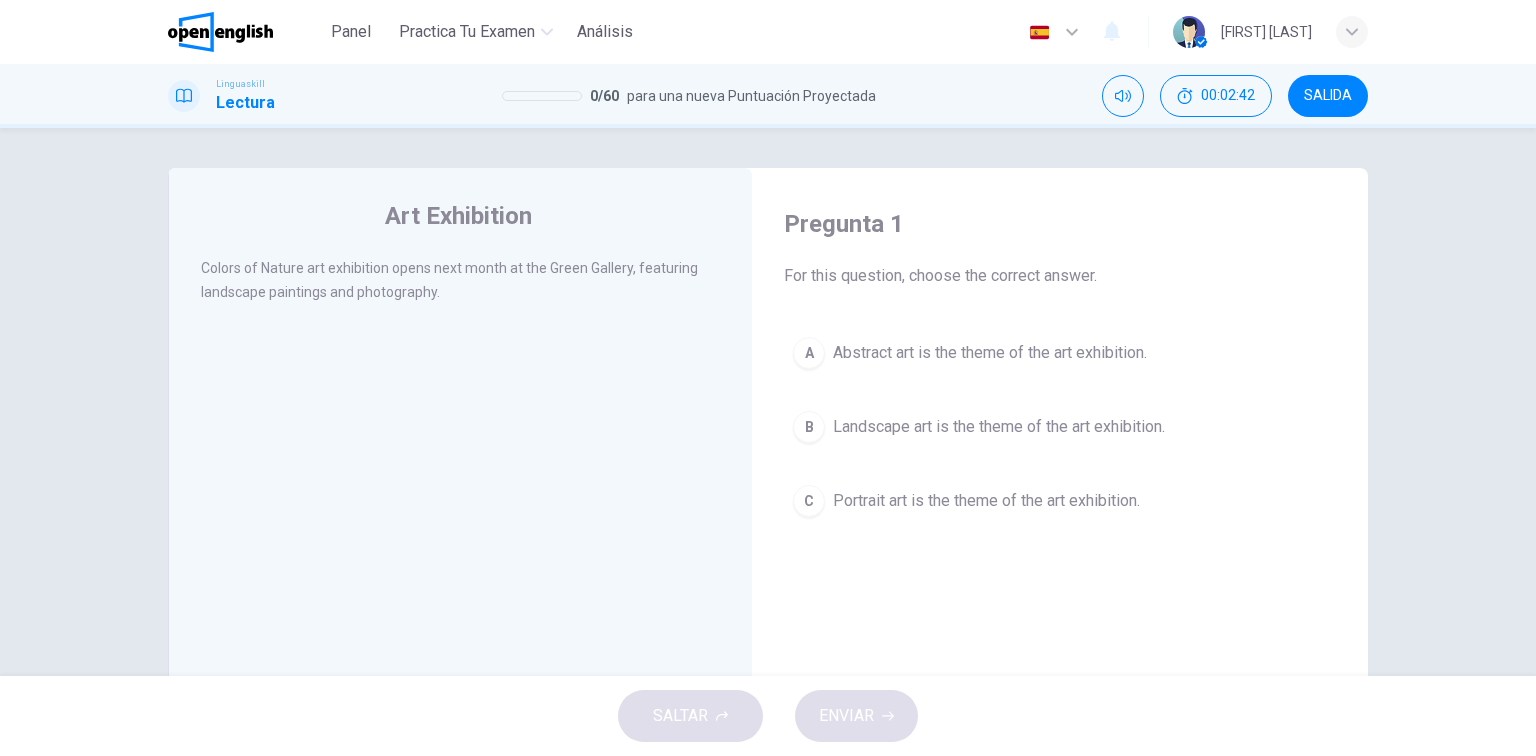 drag, startPoint x: 836, startPoint y: 496, endPoint x: 1036, endPoint y: 596, distance: 223.6068 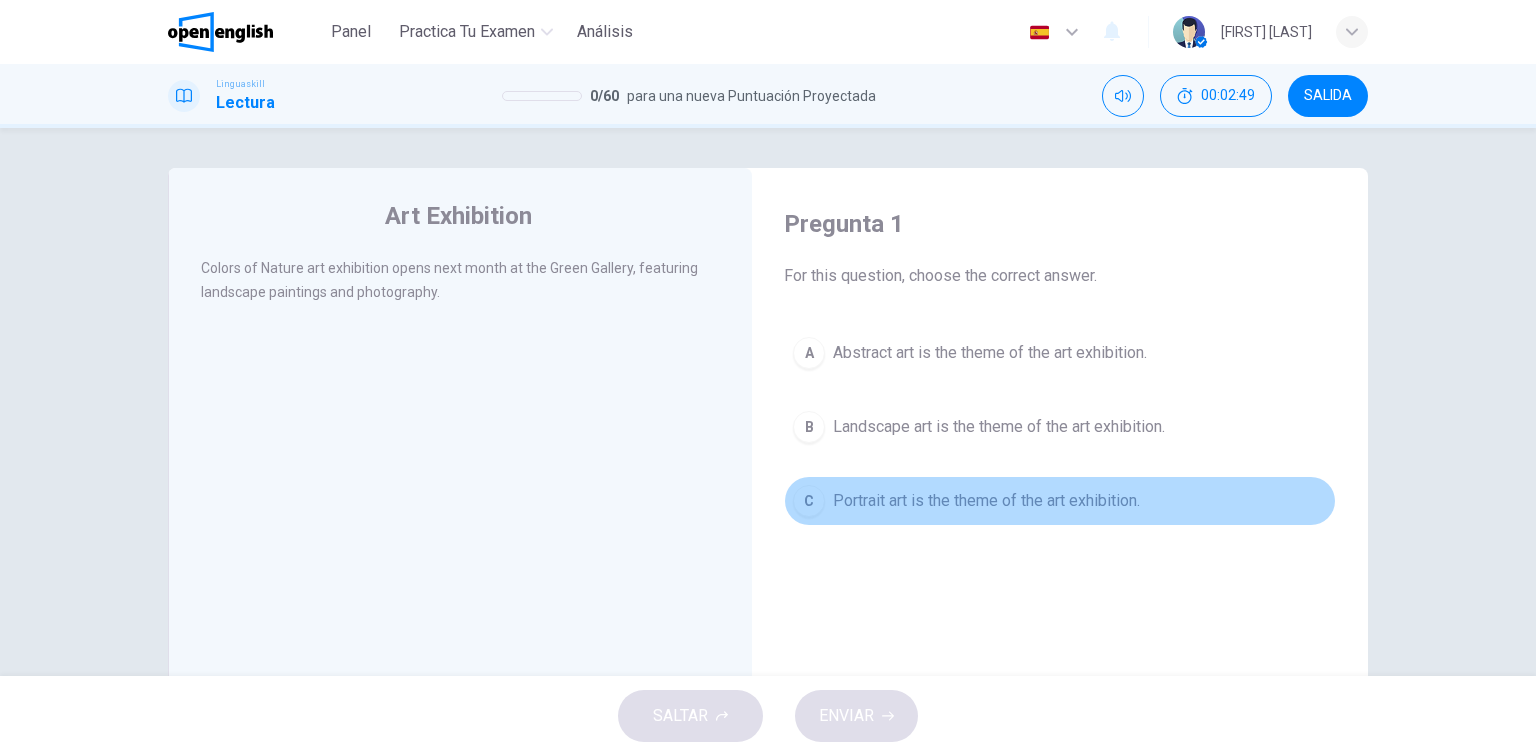 drag, startPoint x: 832, startPoint y: 500, endPoint x: 878, endPoint y: 492, distance: 46.69047 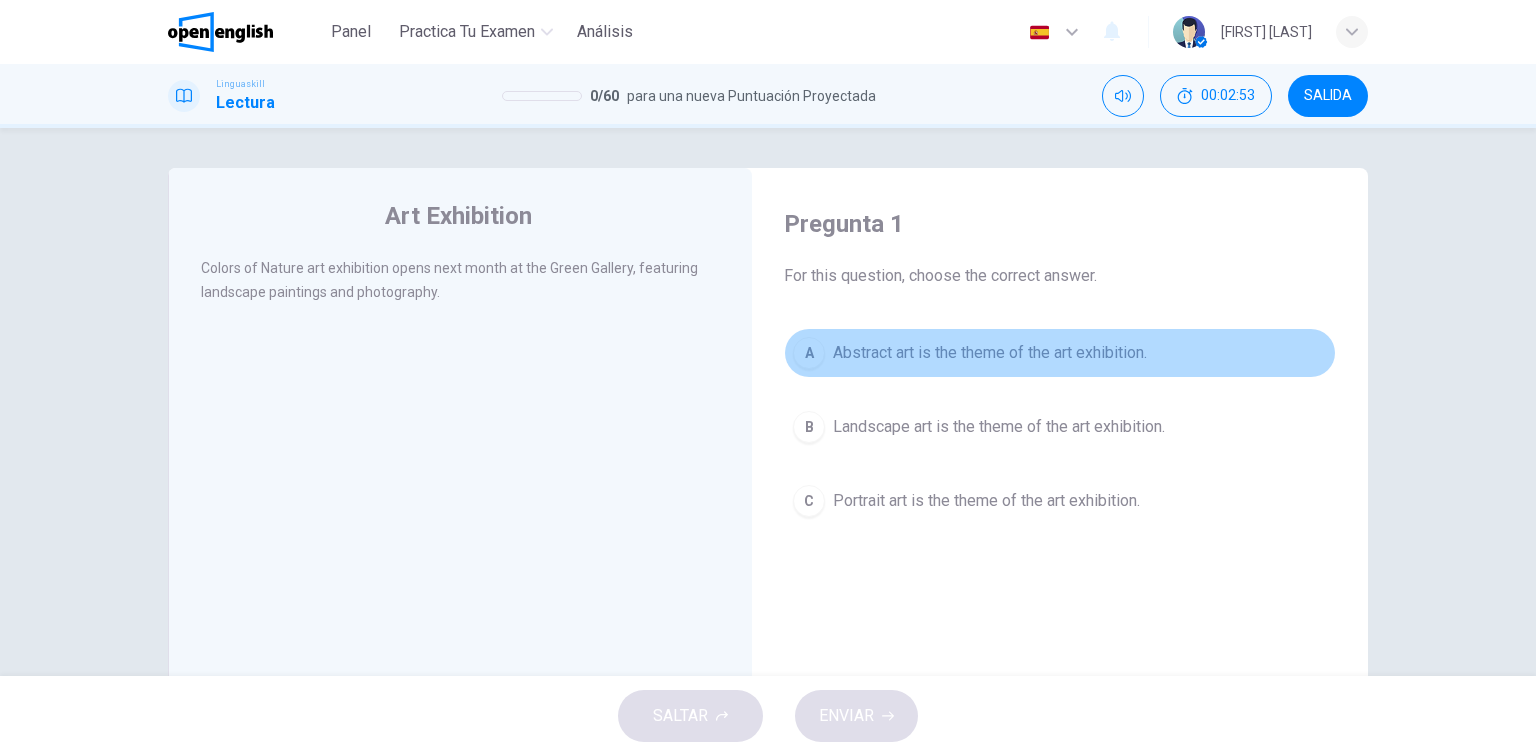 click on "Abstract art is the theme of the art exhibition." at bounding box center [990, 353] 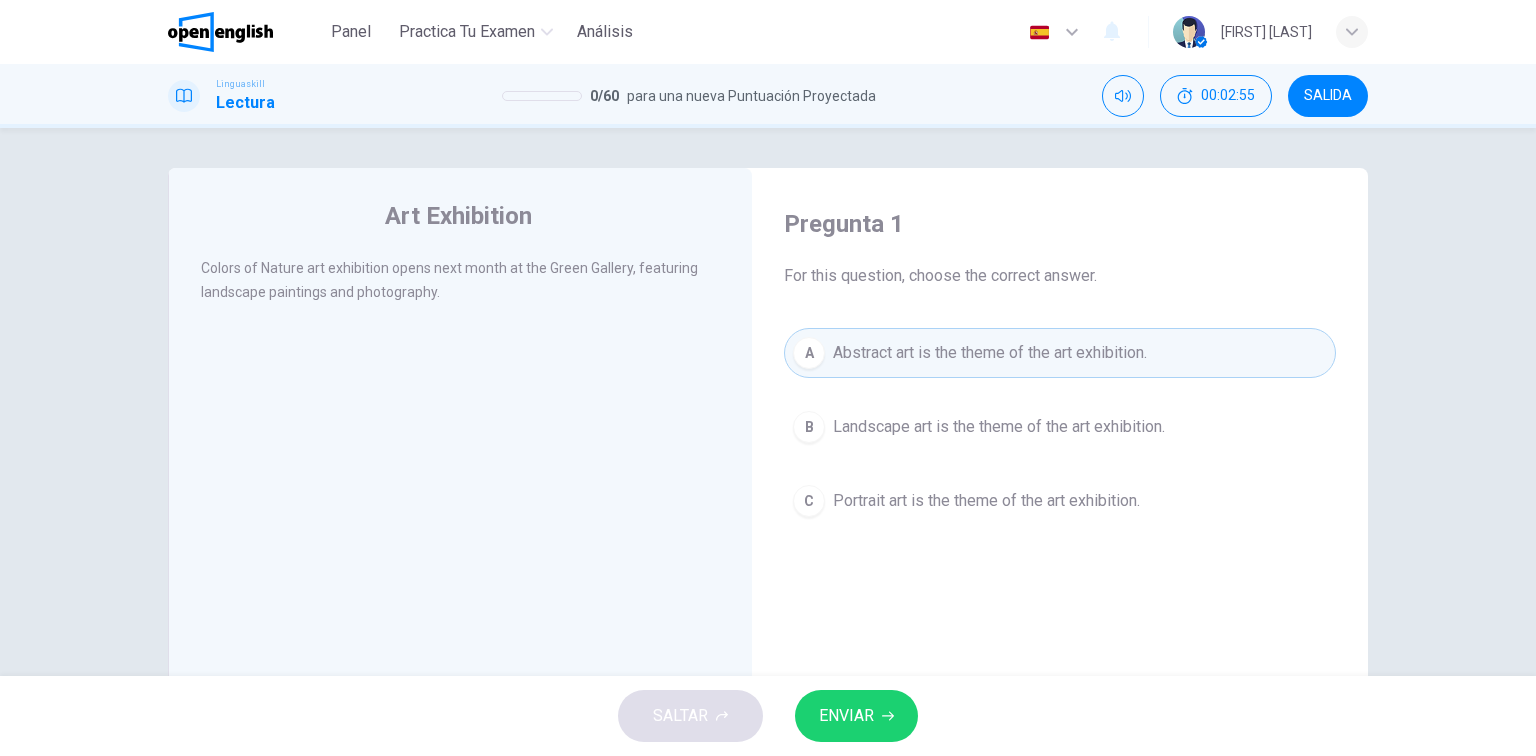 click on "ENVIAR" at bounding box center [846, 716] 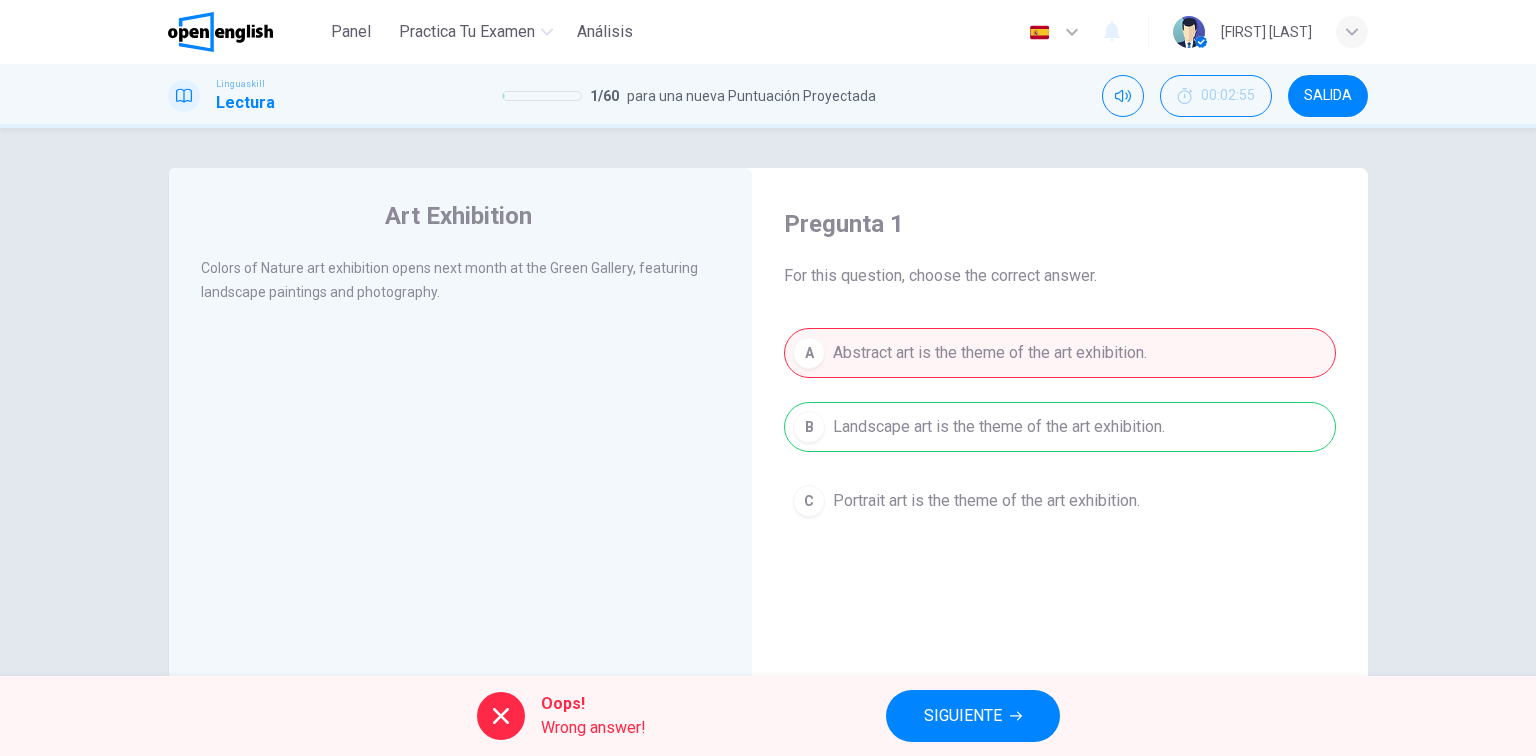 click on "SIGUIENTE" at bounding box center (963, 716) 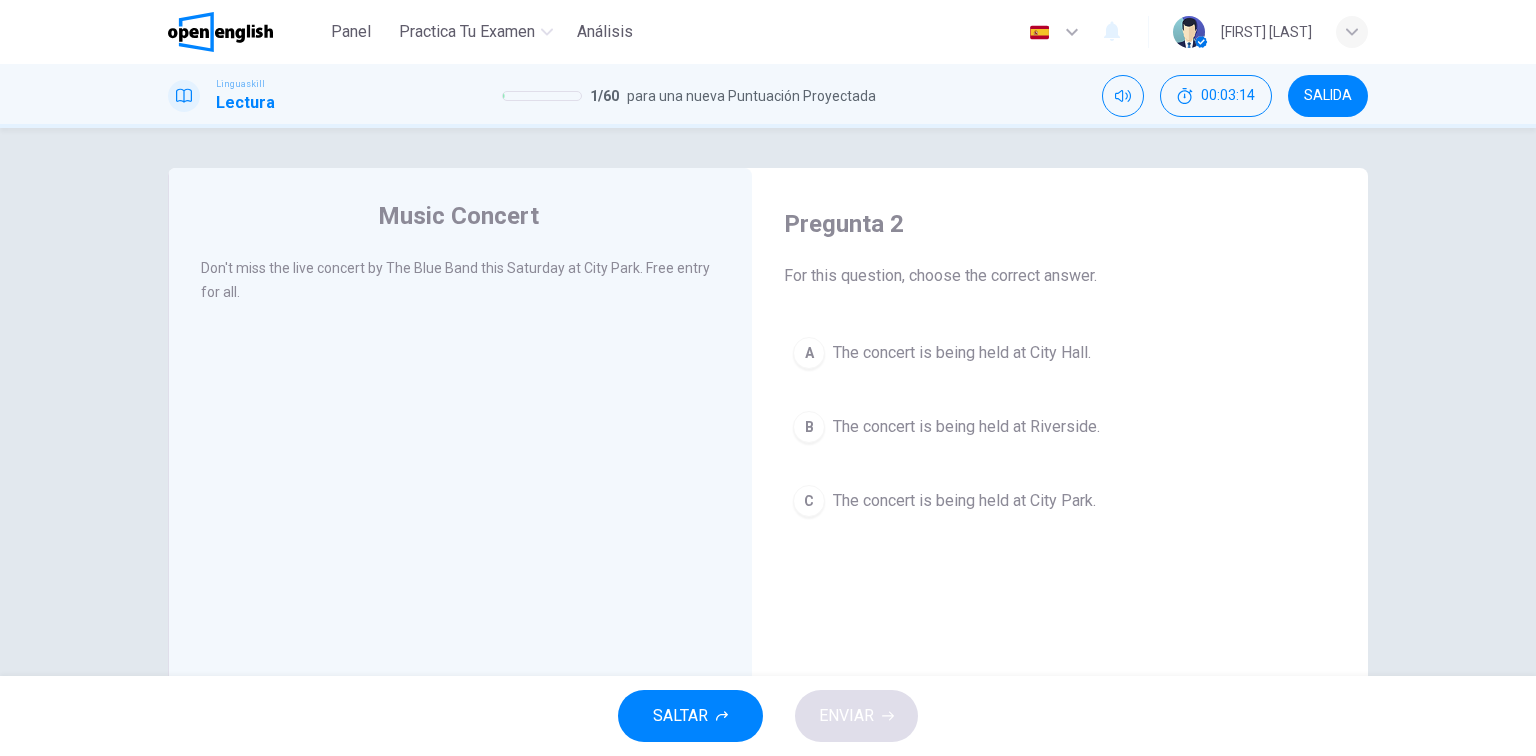 click on "C" at bounding box center [809, 501] 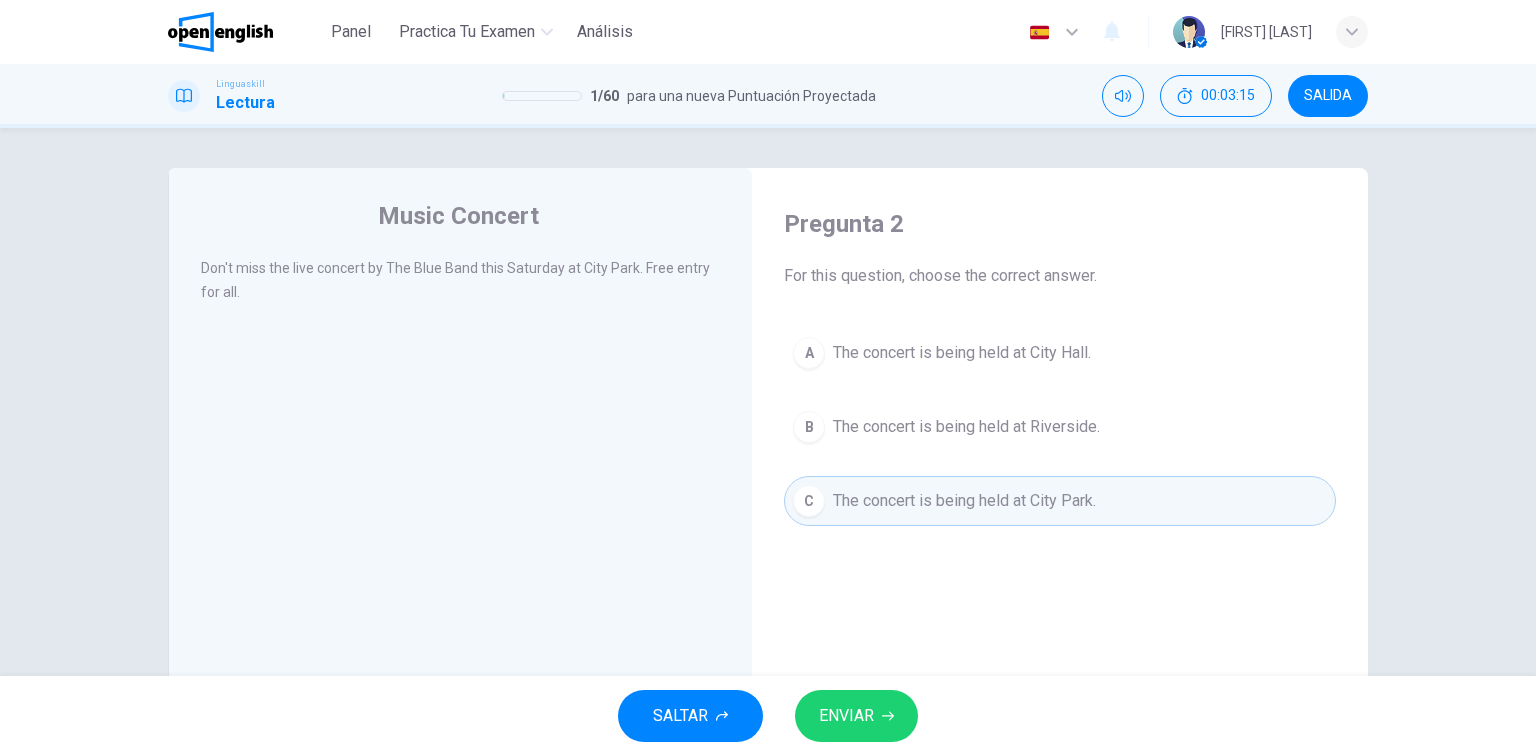 click on "ENVIAR" at bounding box center (856, 716) 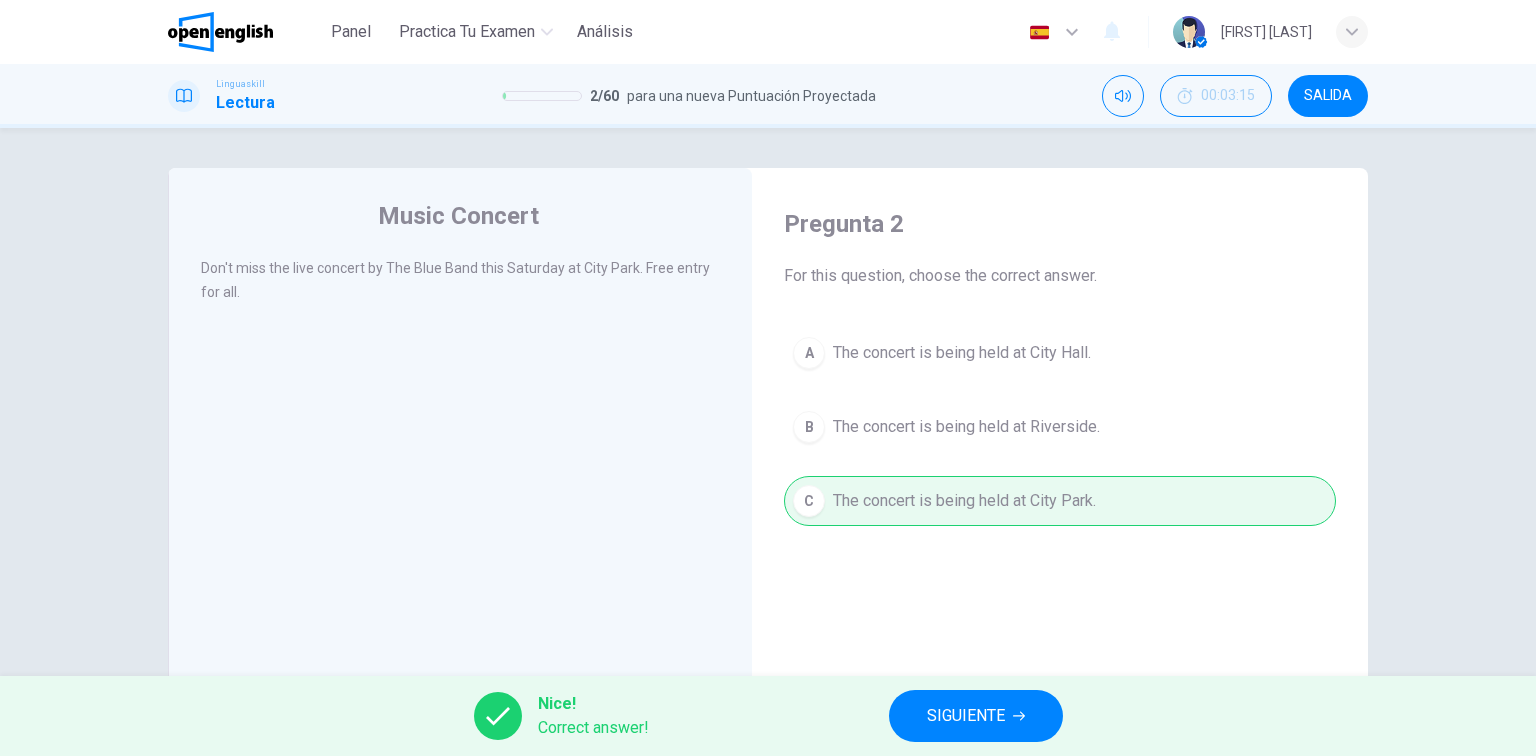 drag, startPoint x: 848, startPoint y: 480, endPoint x: 888, endPoint y: 520, distance: 56.568542 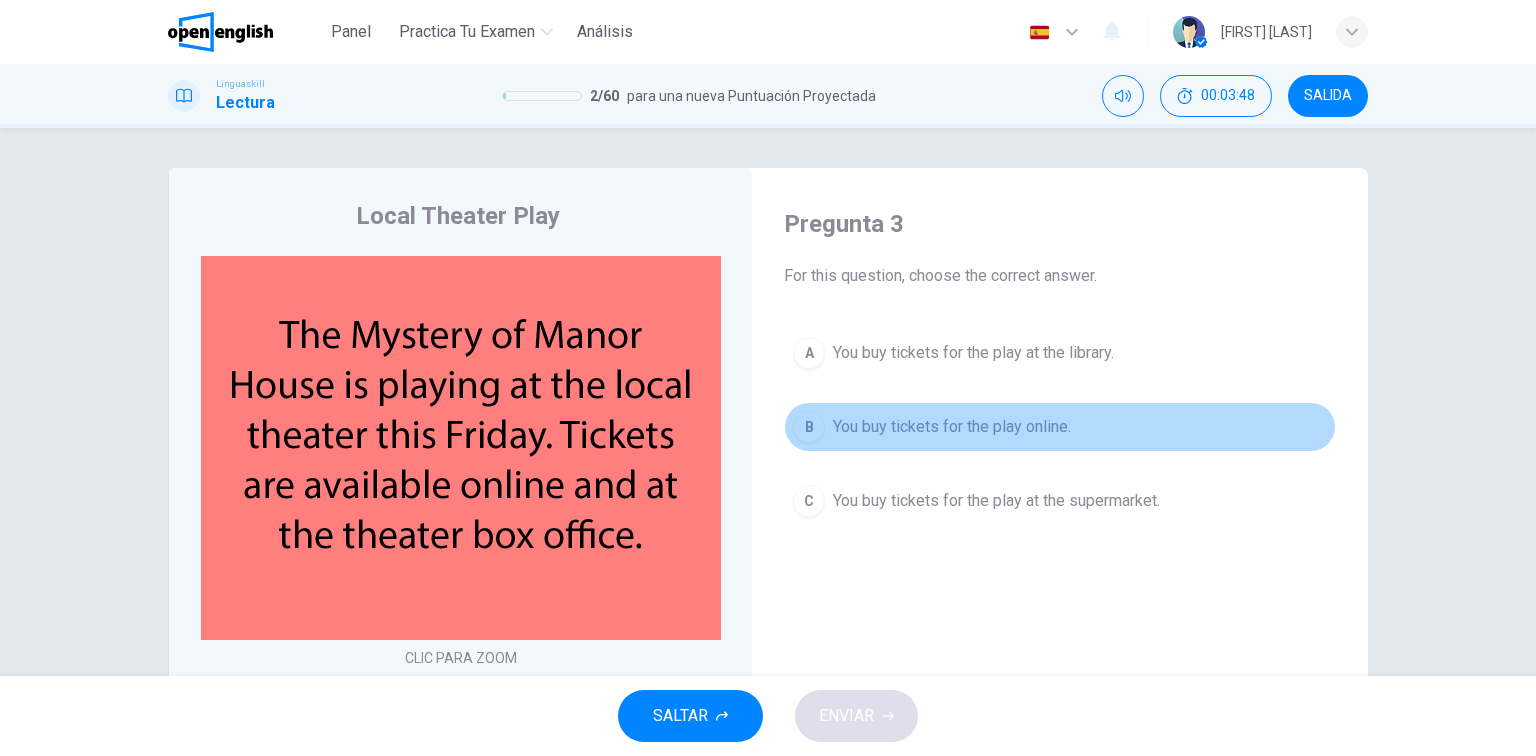 click on "B" at bounding box center [809, 427] 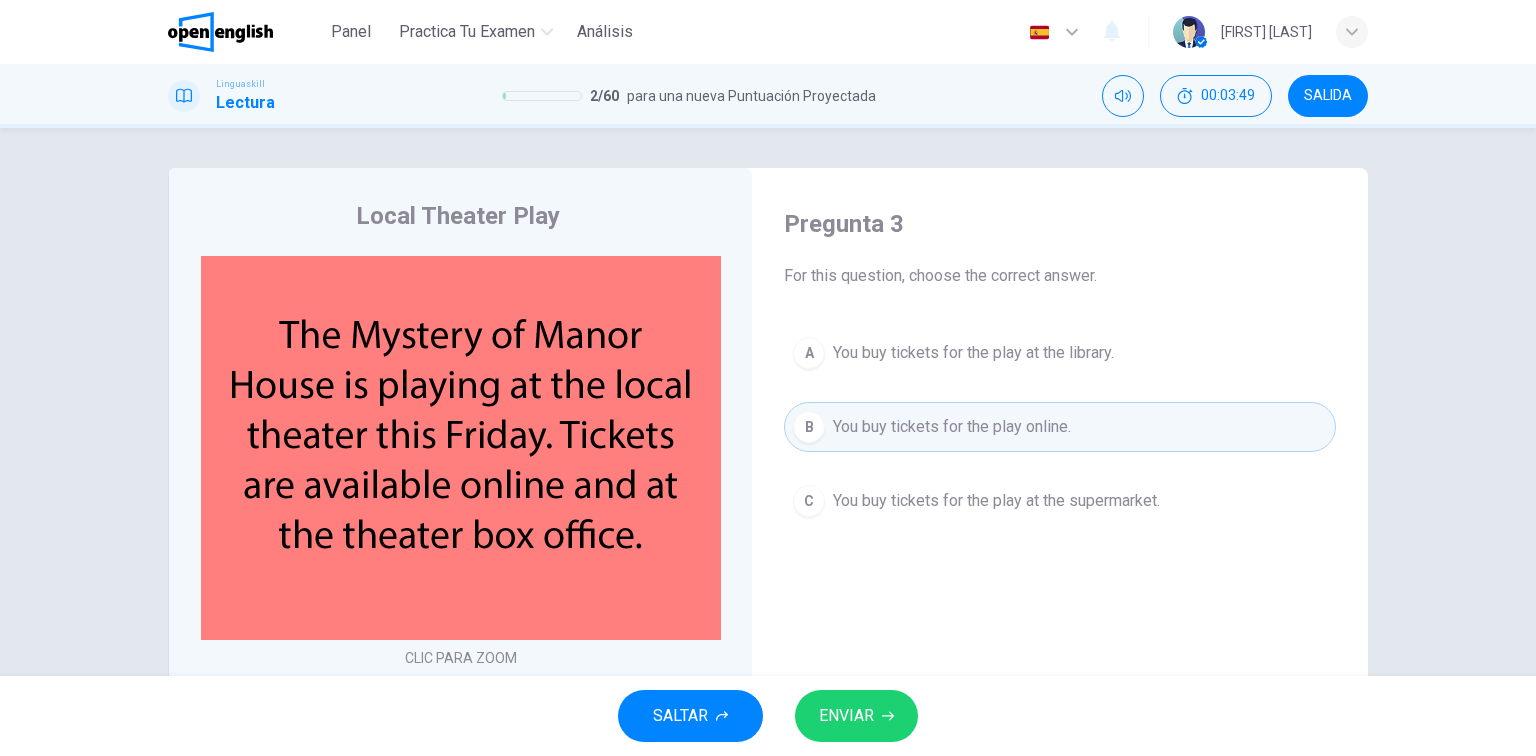 click on "ENVIAR" at bounding box center (846, 716) 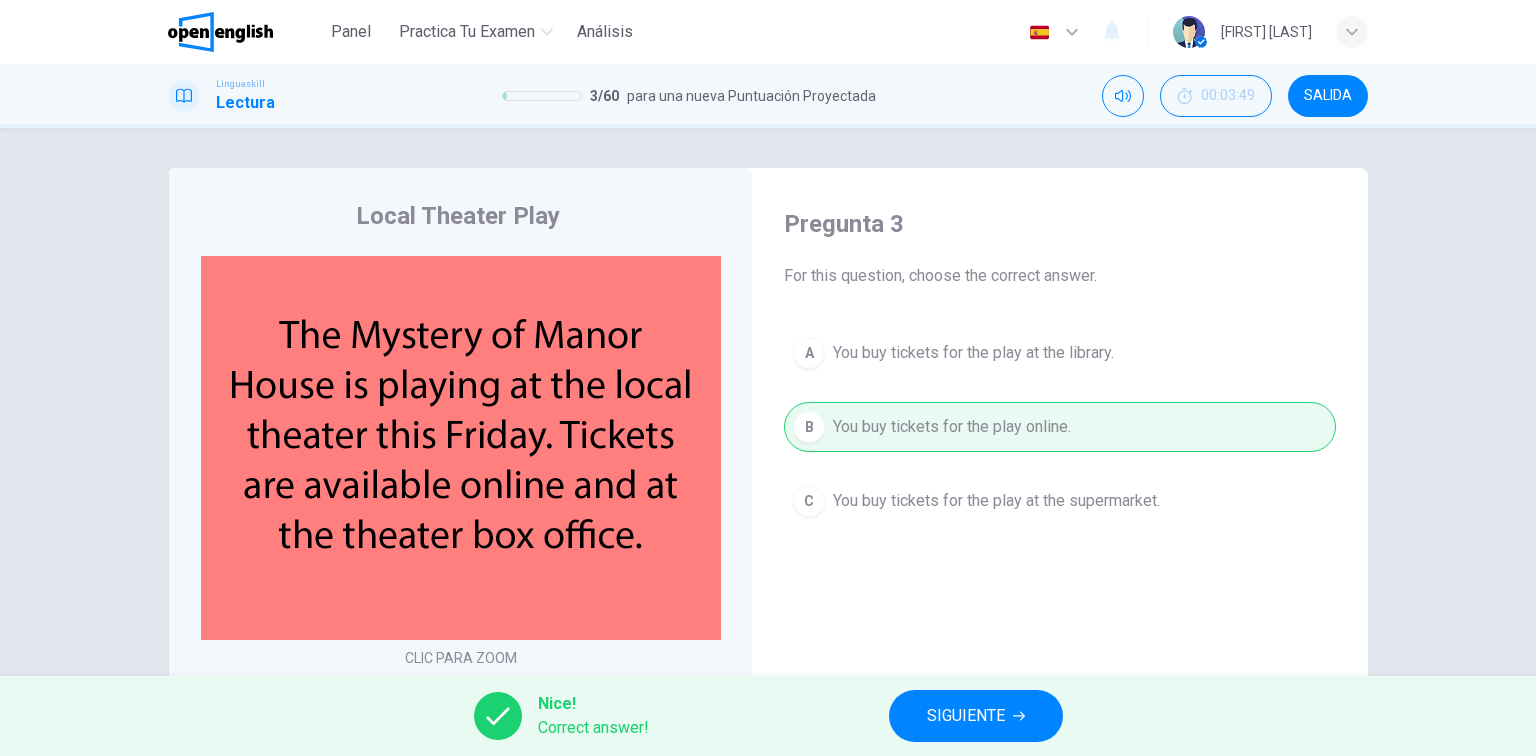click on "SIGUIENTE" at bounding box center (976, 716) 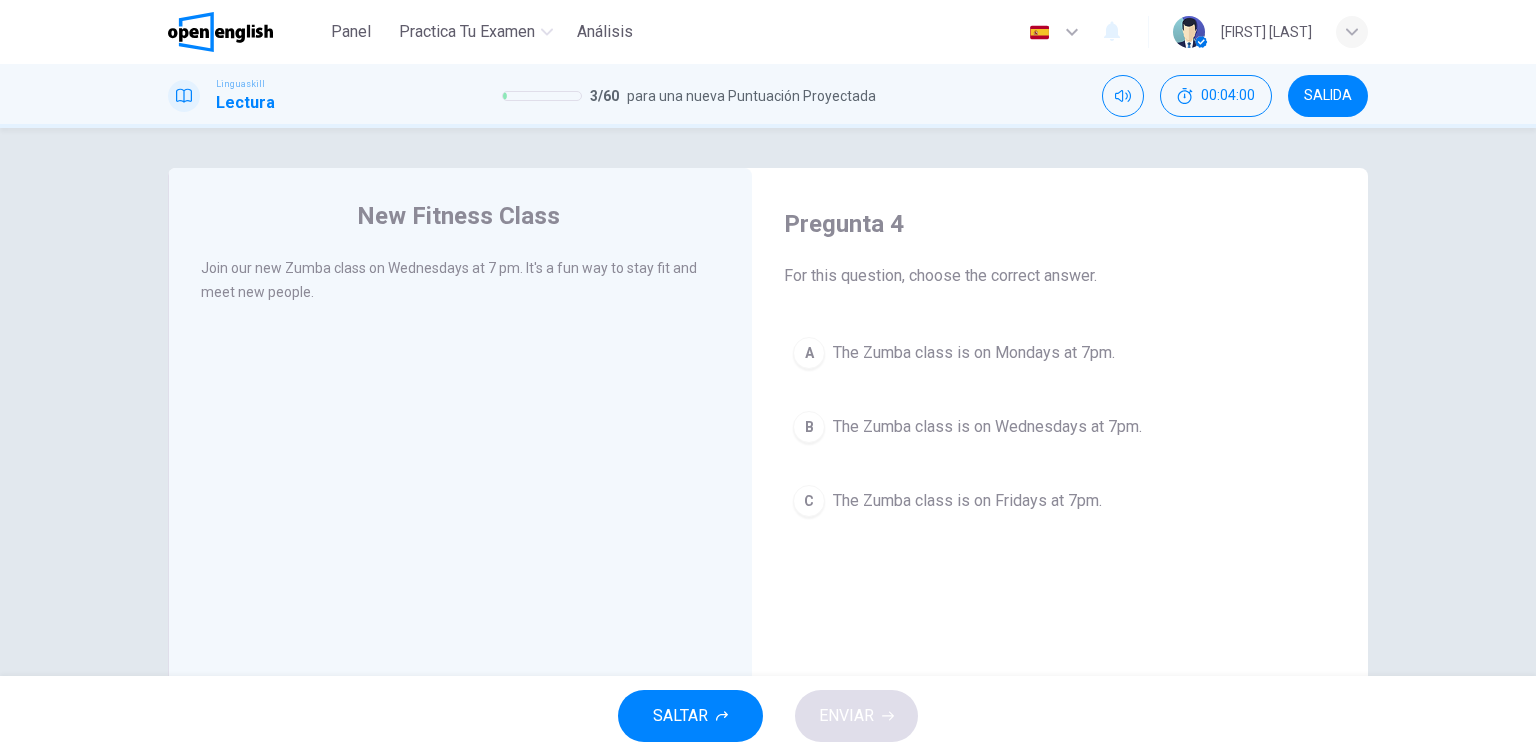 click on "B" at bounding box center (809, 427) 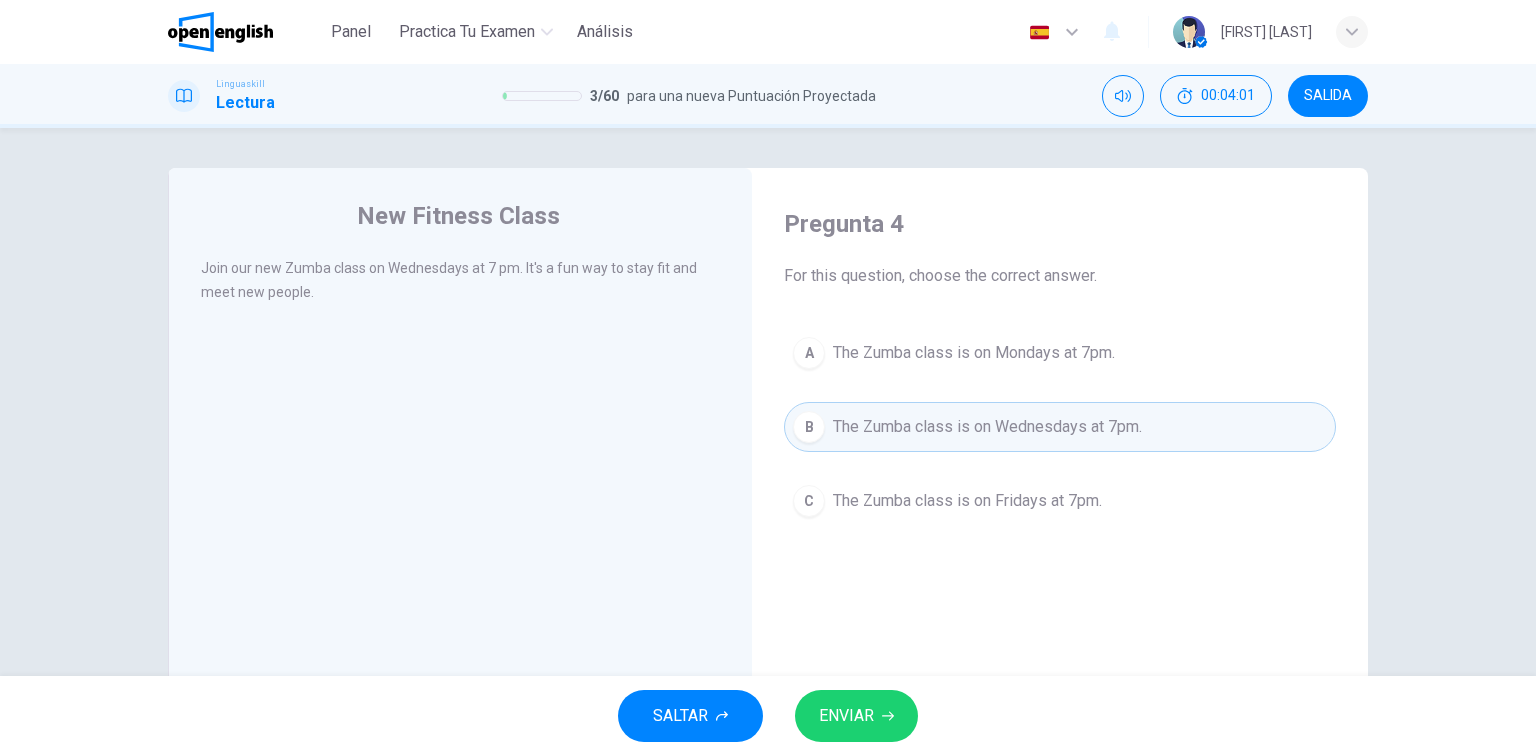 click on "ENVIAR" at bounding box center (856, 716) 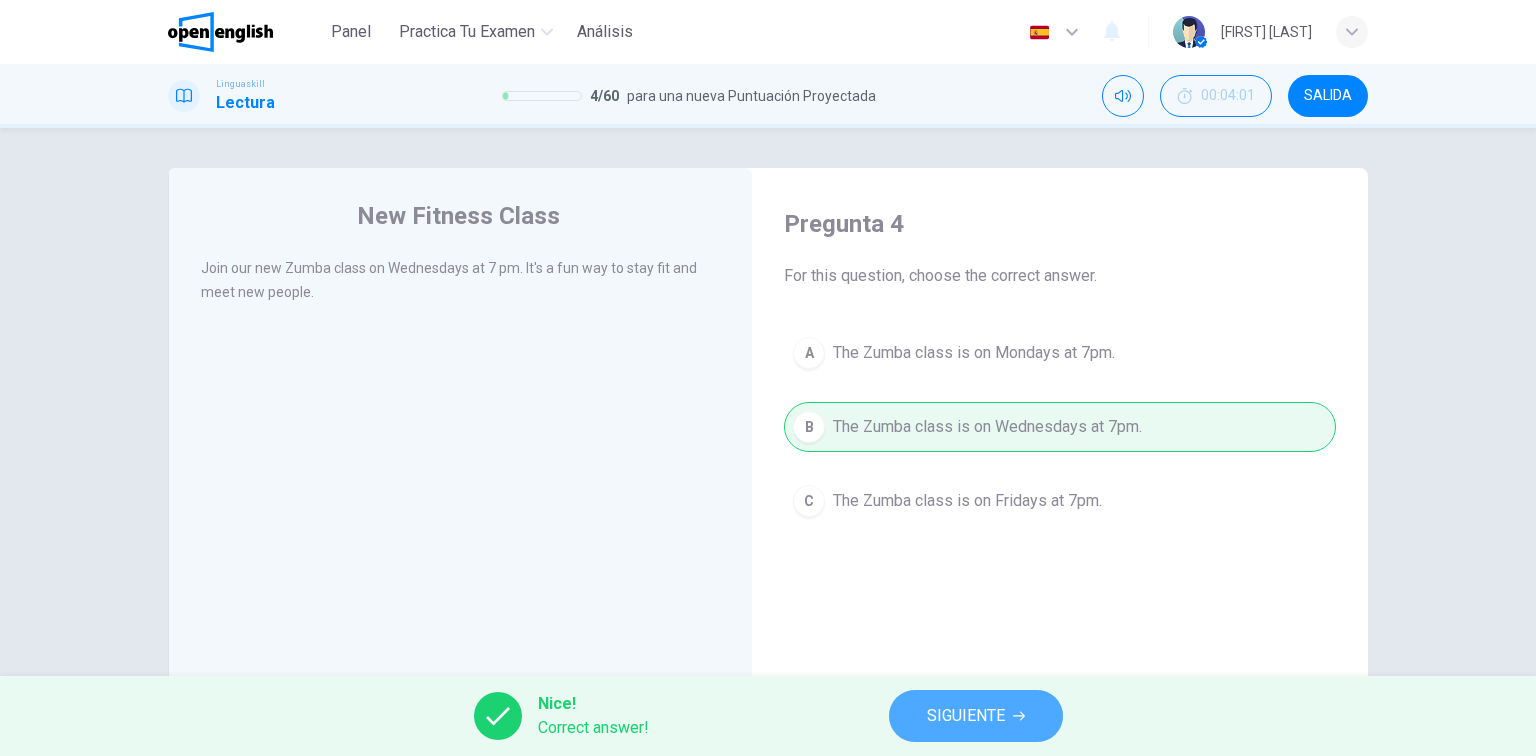 click on "SIGUIENTE" at bounding box center (966, 716) 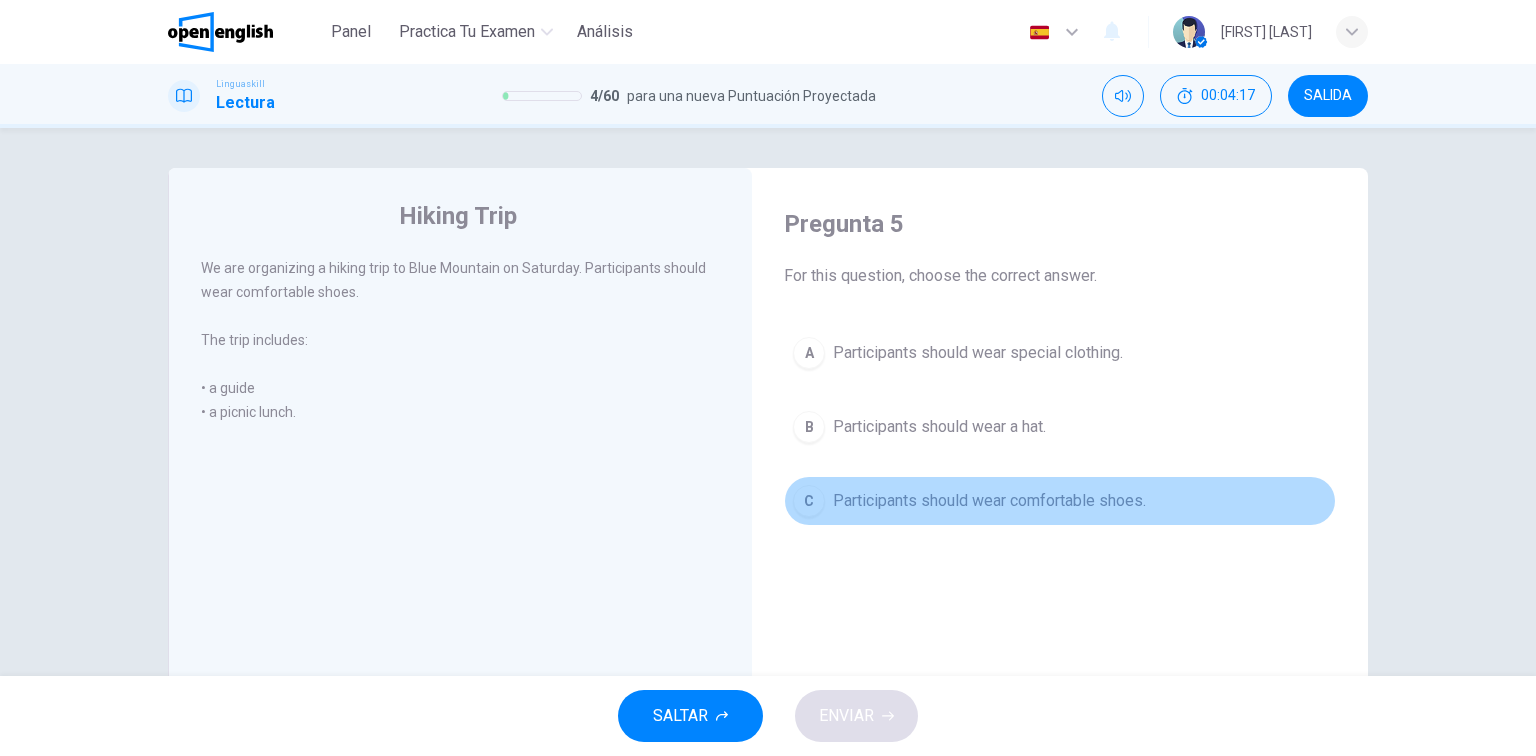 click on "C Participants should wear comfortable shoes." at bounding box center (1060, 501) 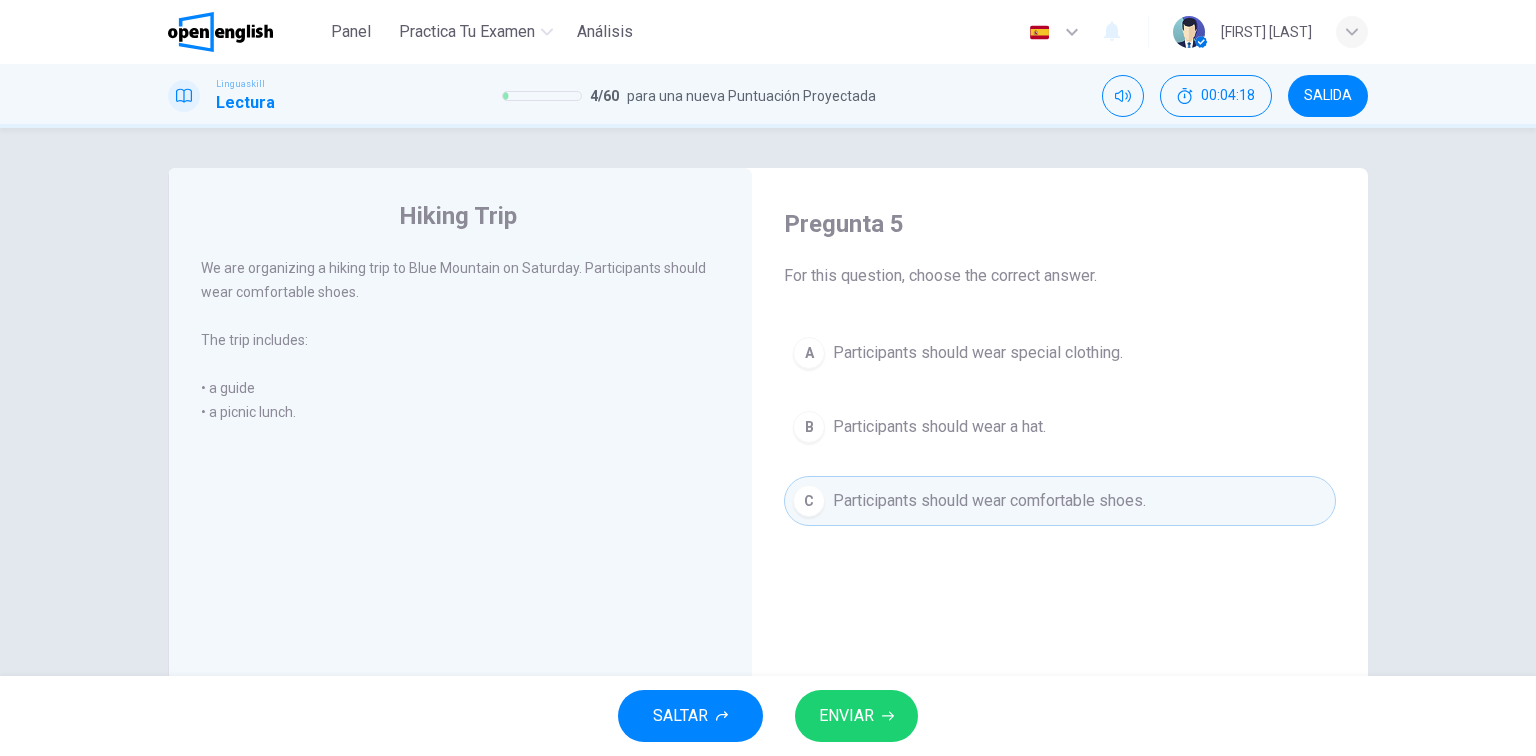 click on "ENVIAR" at bounding box center [846, 716] 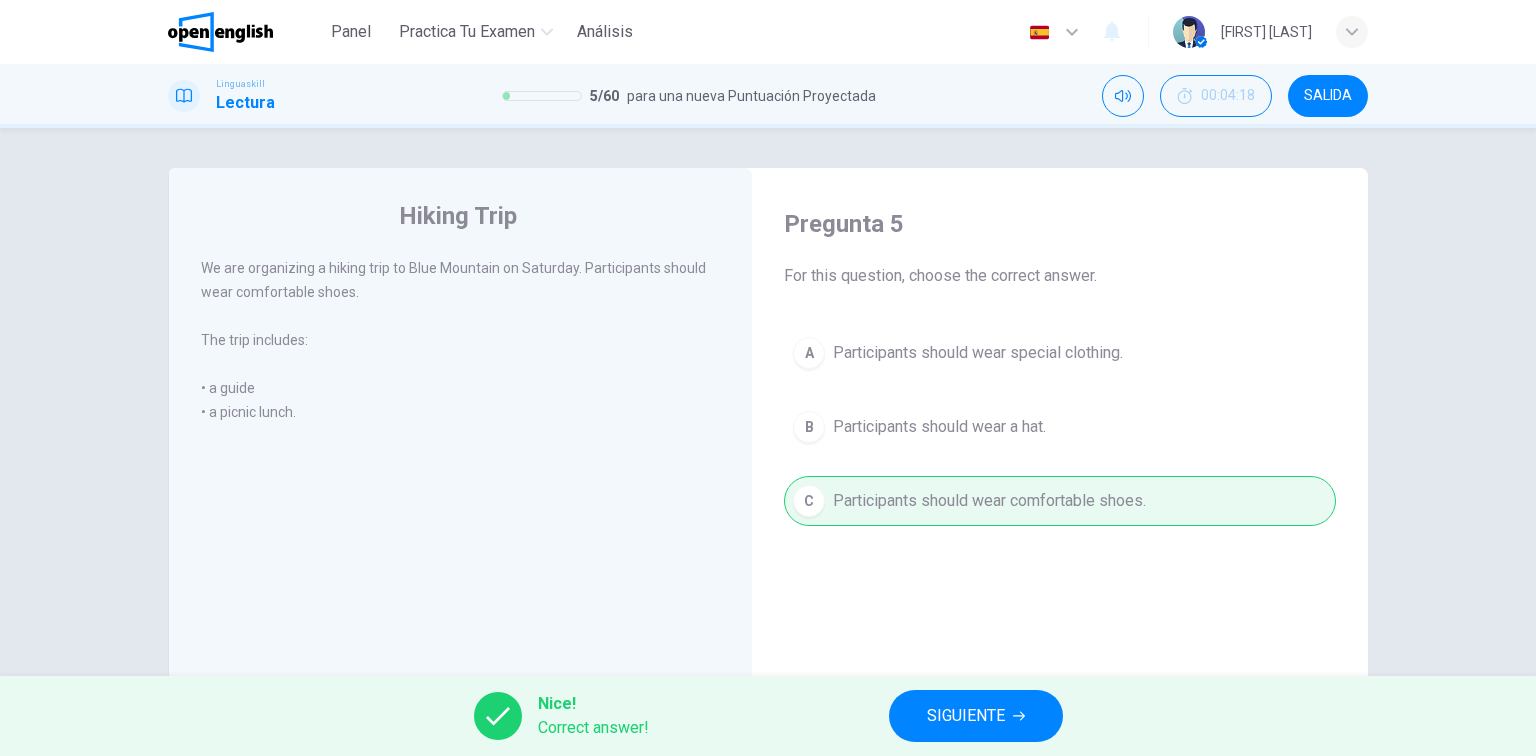 click on "SIGUIENTE" at bounding box center (966, 716) 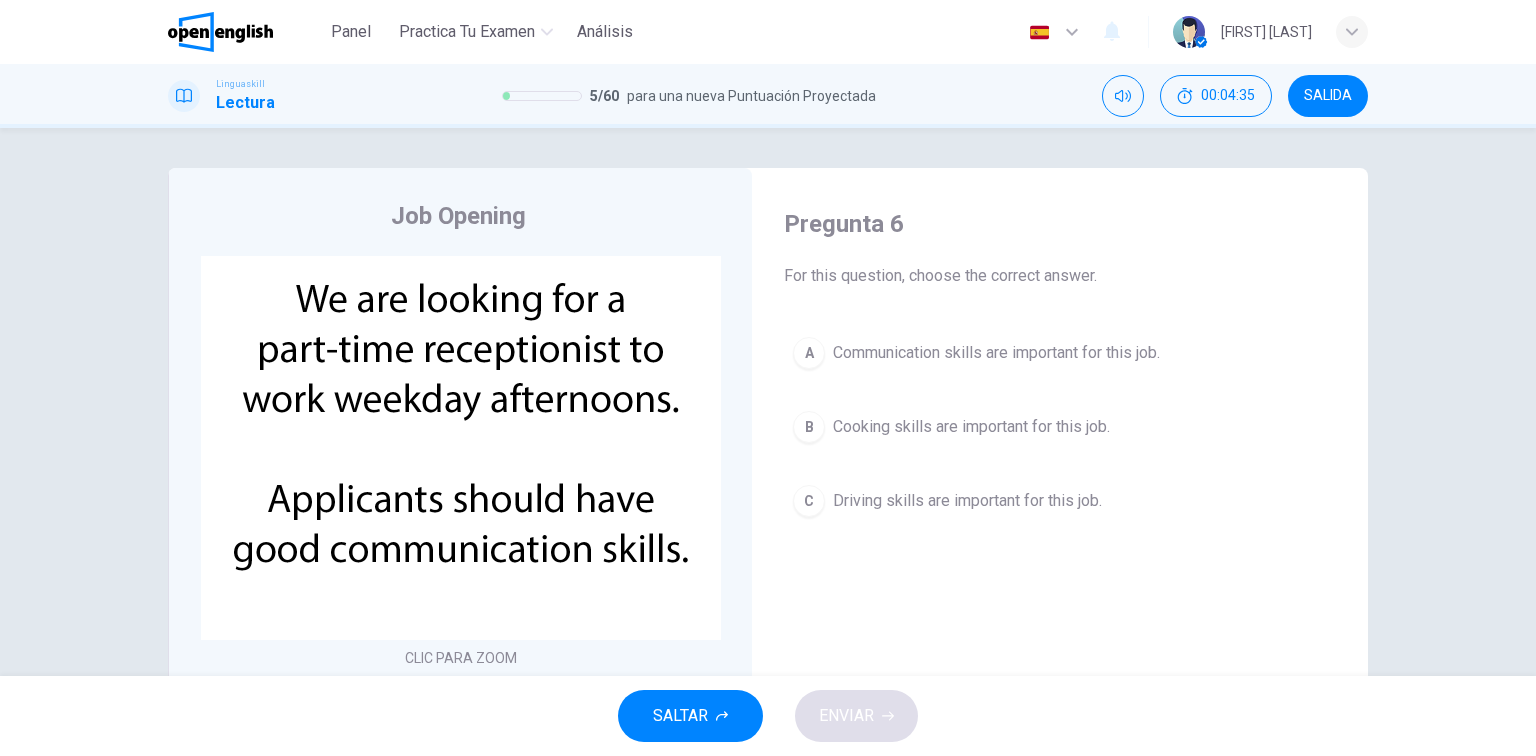 click on "Communication skills are important for this job." at bounding box center [996, 353] 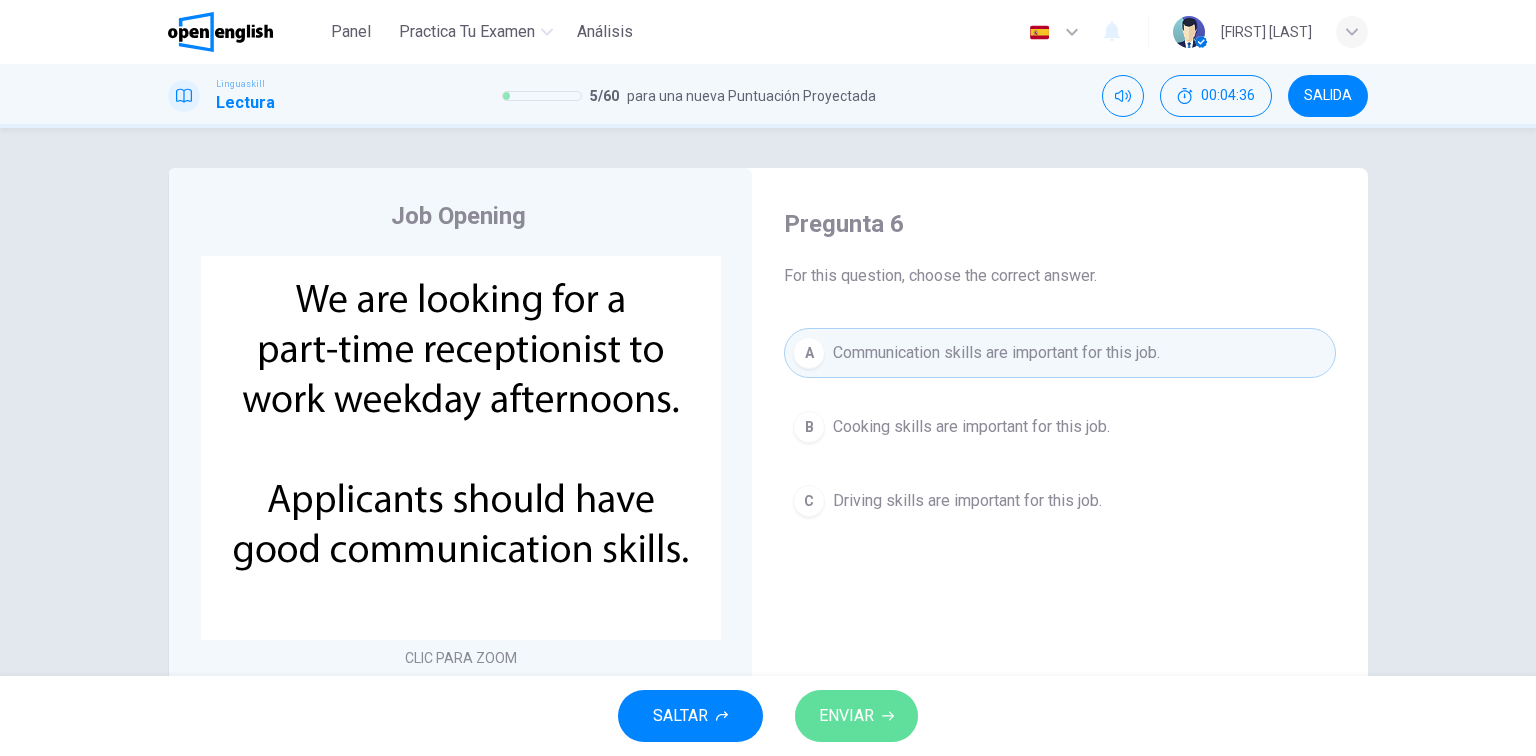 click on "ENVIAR" at bounding box center (846, 716) 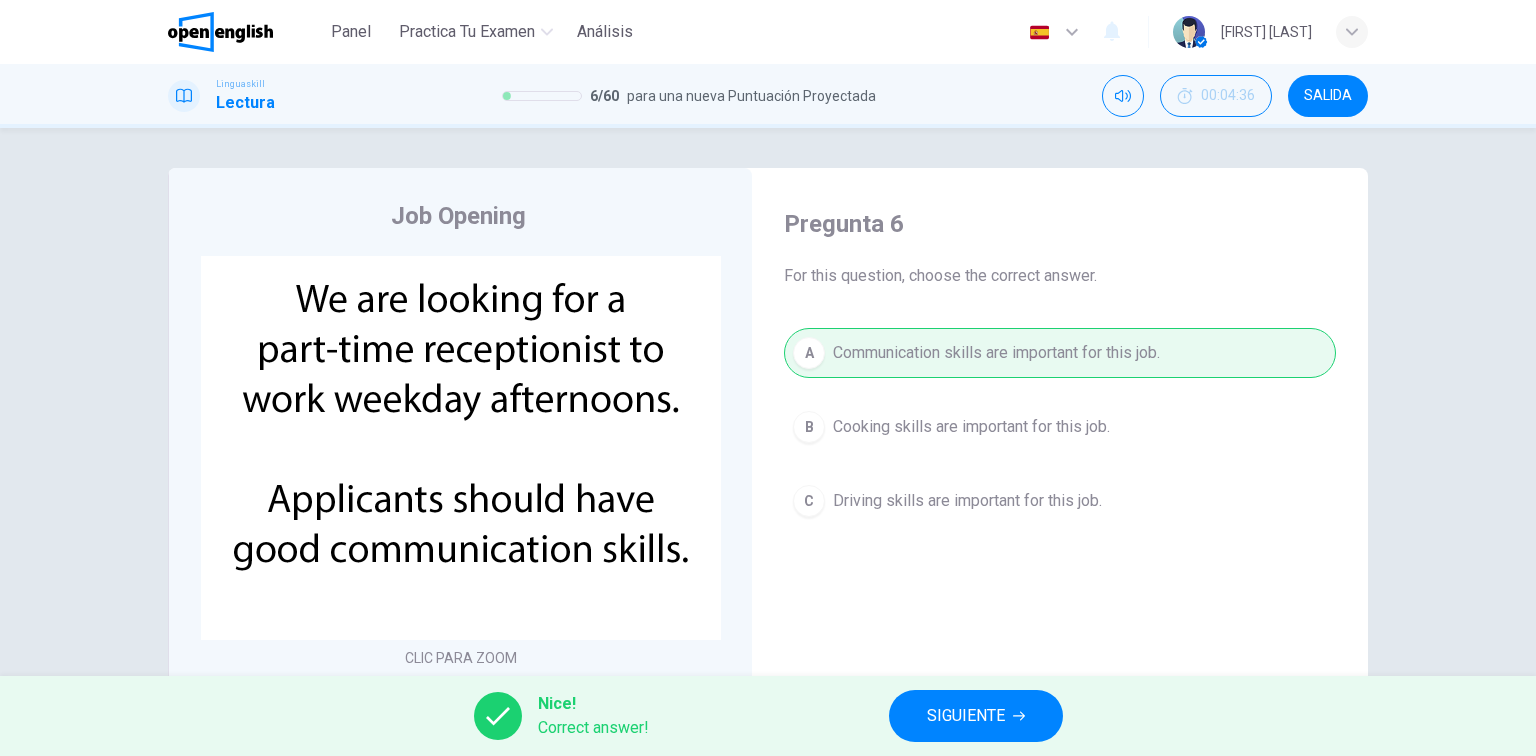 click on "SIGUIENTE" at bounding box center [966, 716] 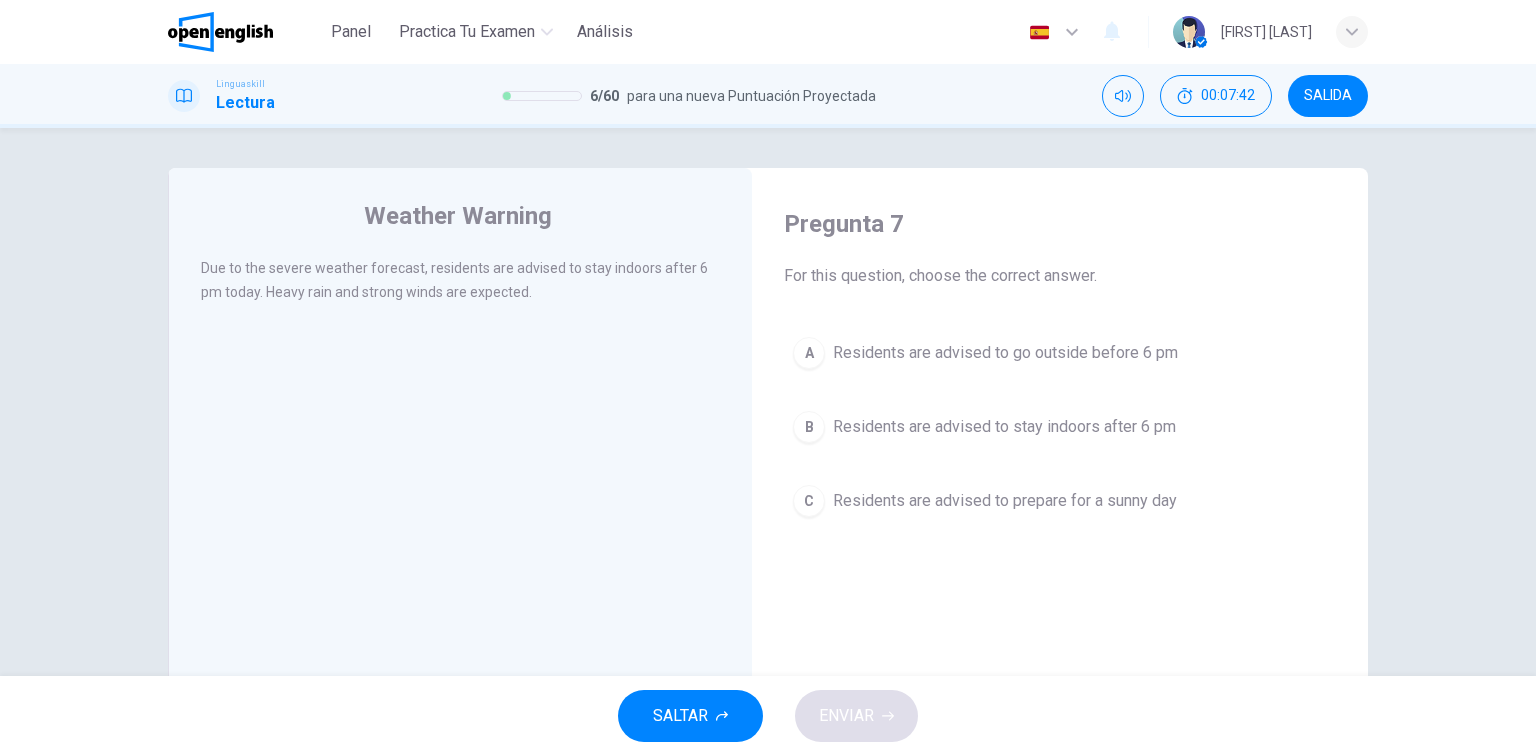 click on "Weather Warning Due to the severe weather forecast, residents are advised to stay indoors after 6 pm today. Heavy rain and strong winds are expected." at bounding box center (460, 515) 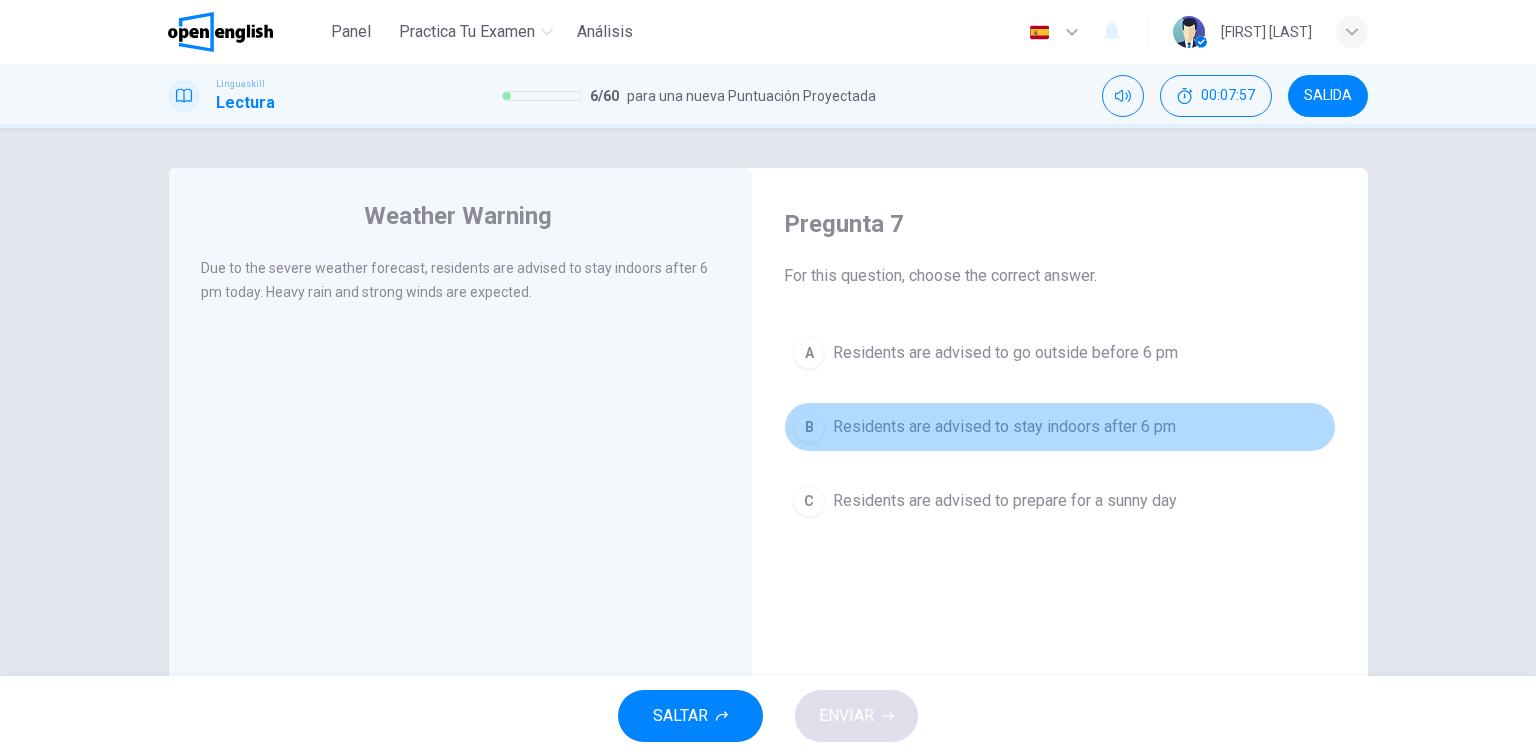 click on "B" at bounding box center (809, 427) 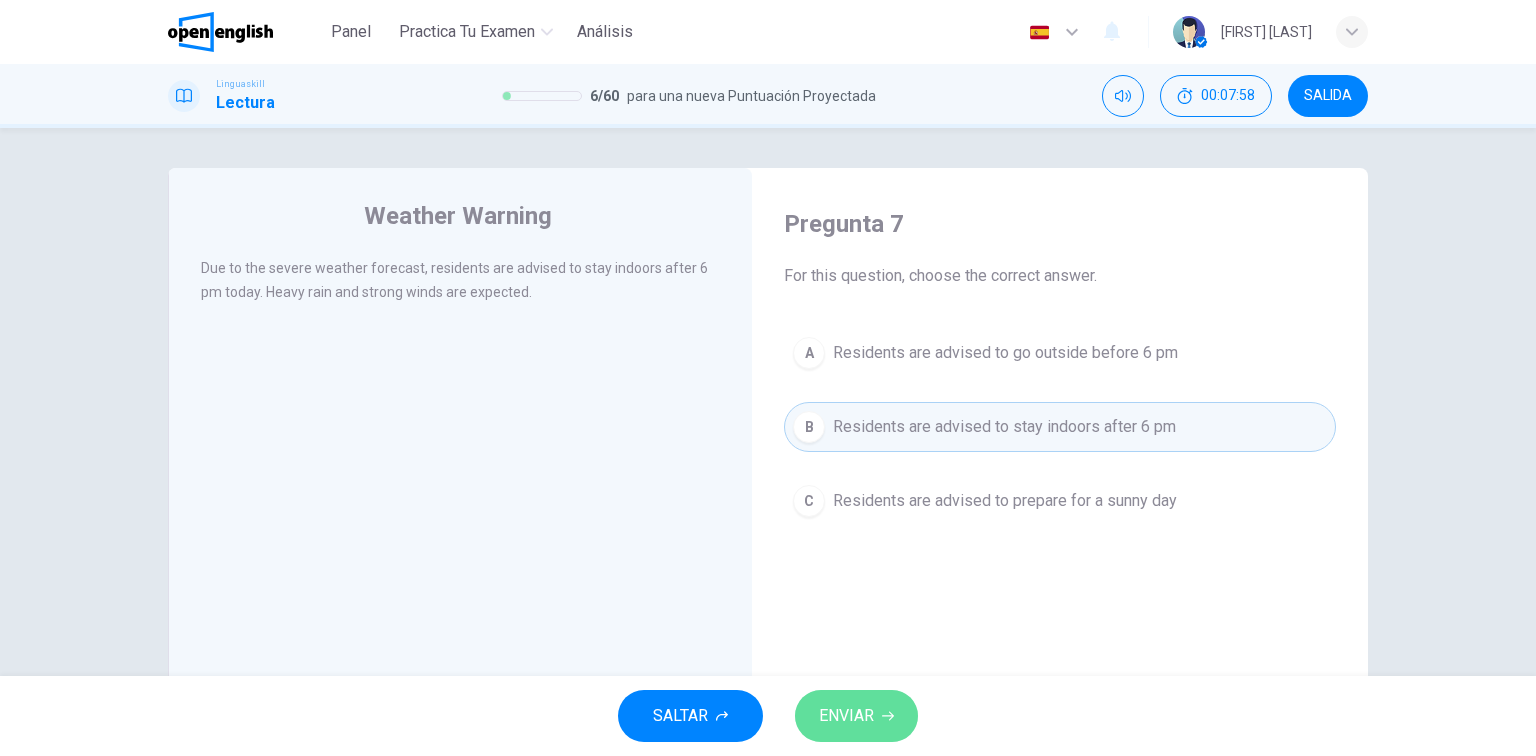 click on "ENVIAR" at bounding box center (846, 716) 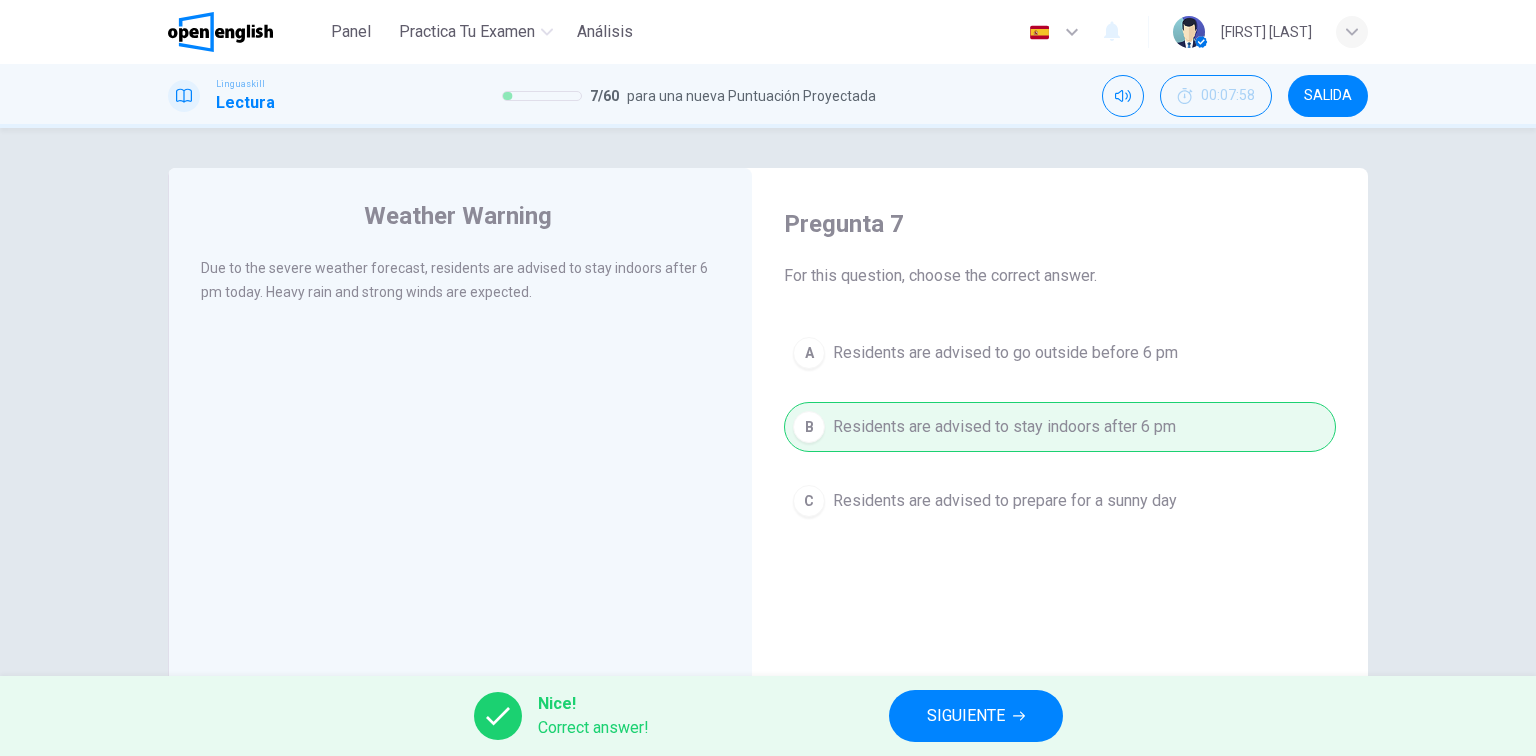 click on "SIGUIENTE" at bounding box center (976, 716) 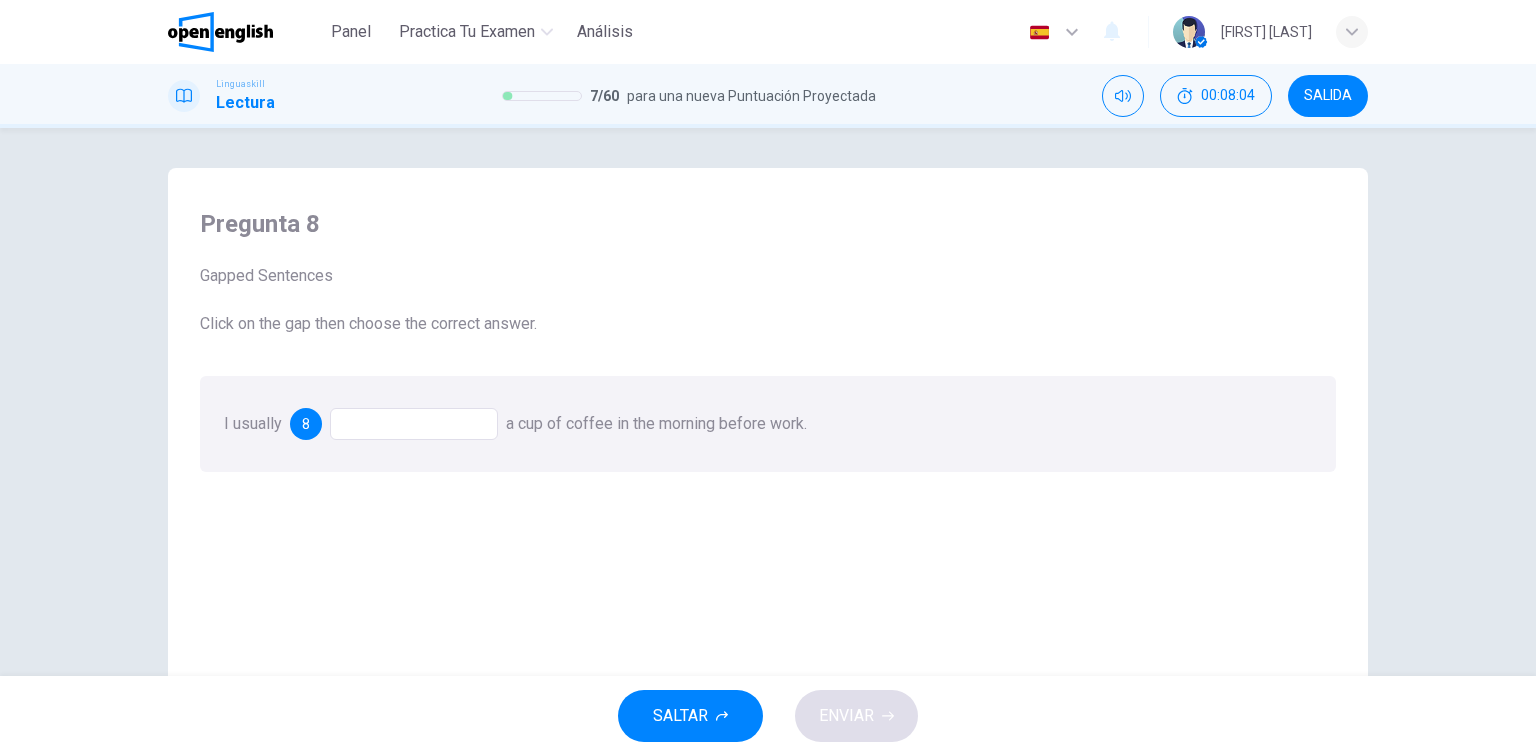 click at bounding box center [414, 424] 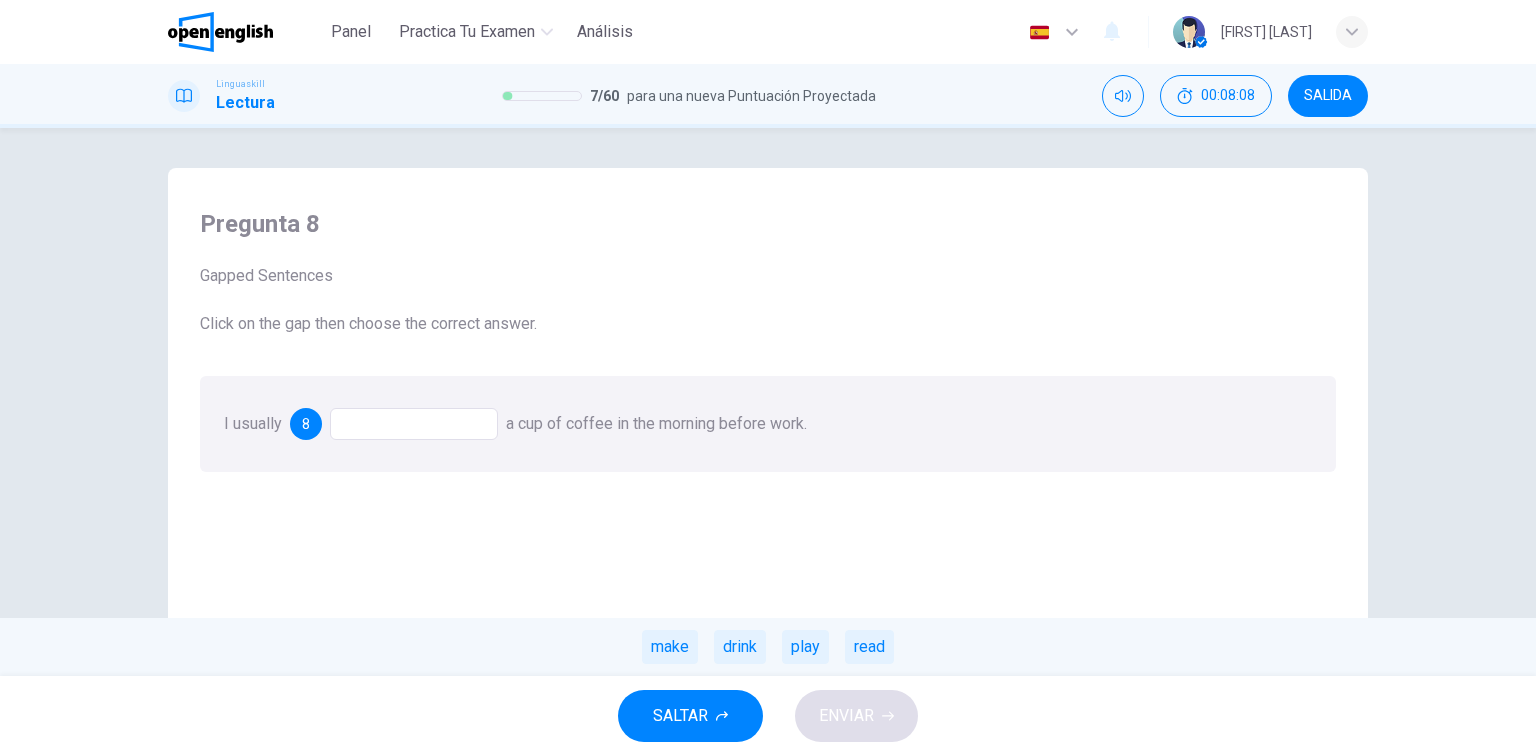 click on "drink" at bounding box center (740, 647) 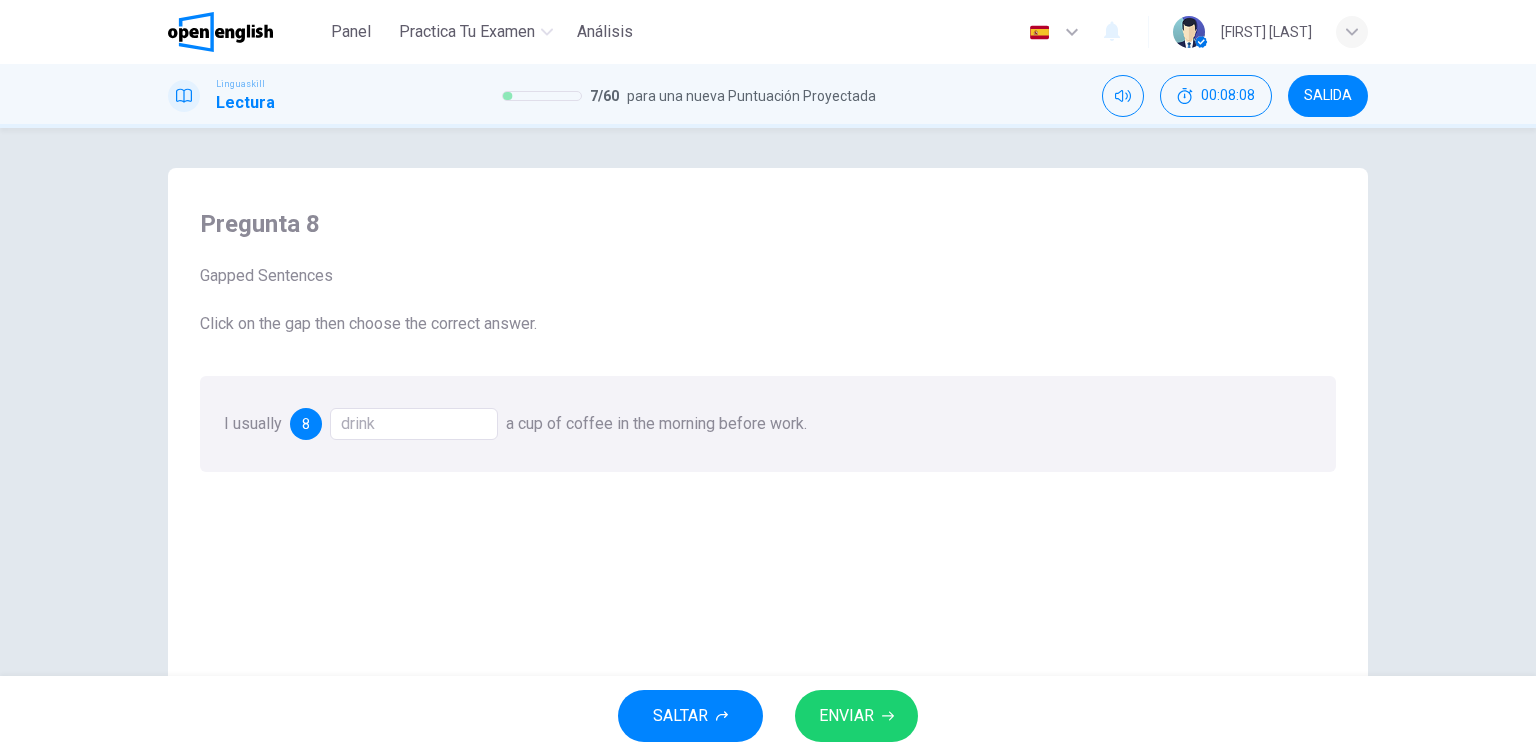 click on "ENVIAR" at bounding box center [846, 716] 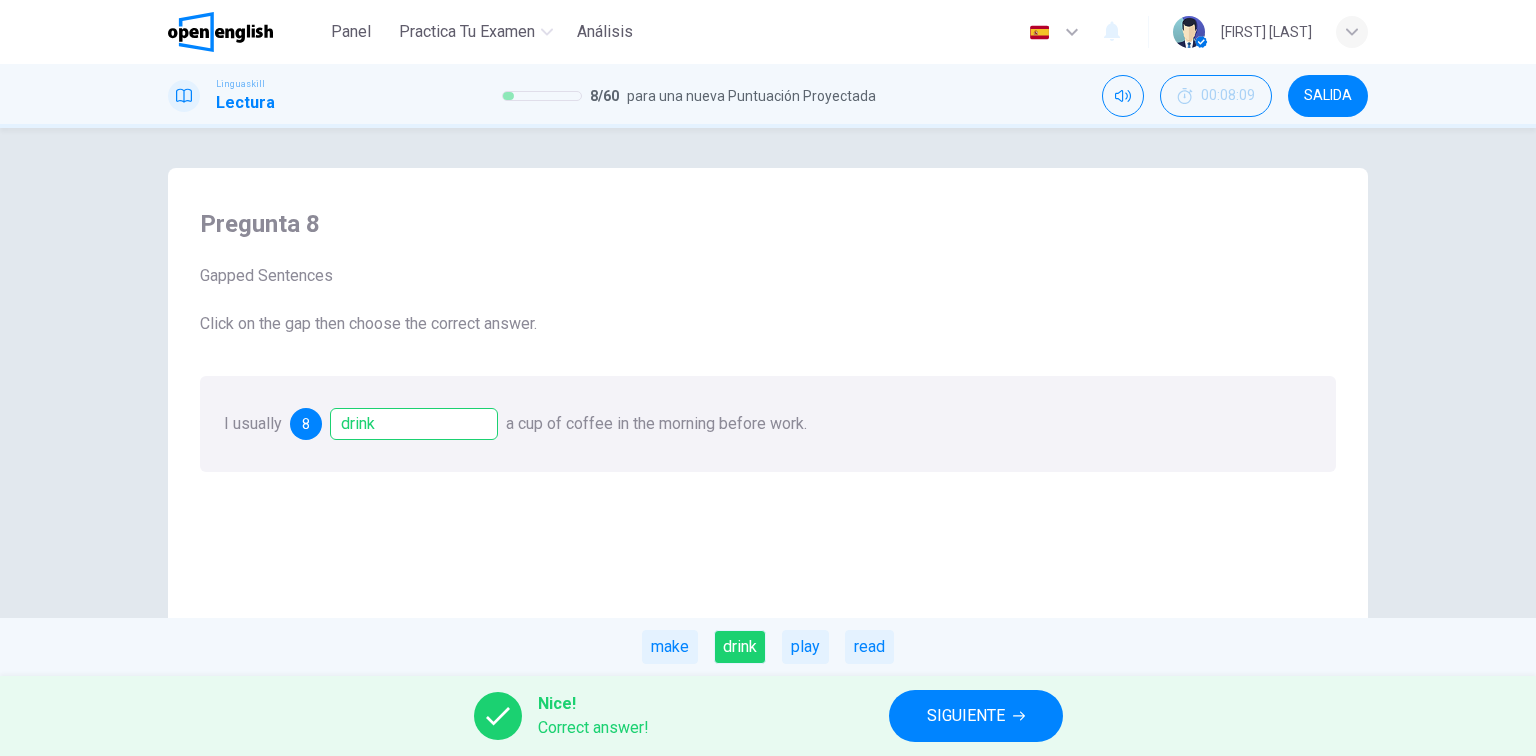 click on "SIGUIENTE" at bounding box center (966, 716) 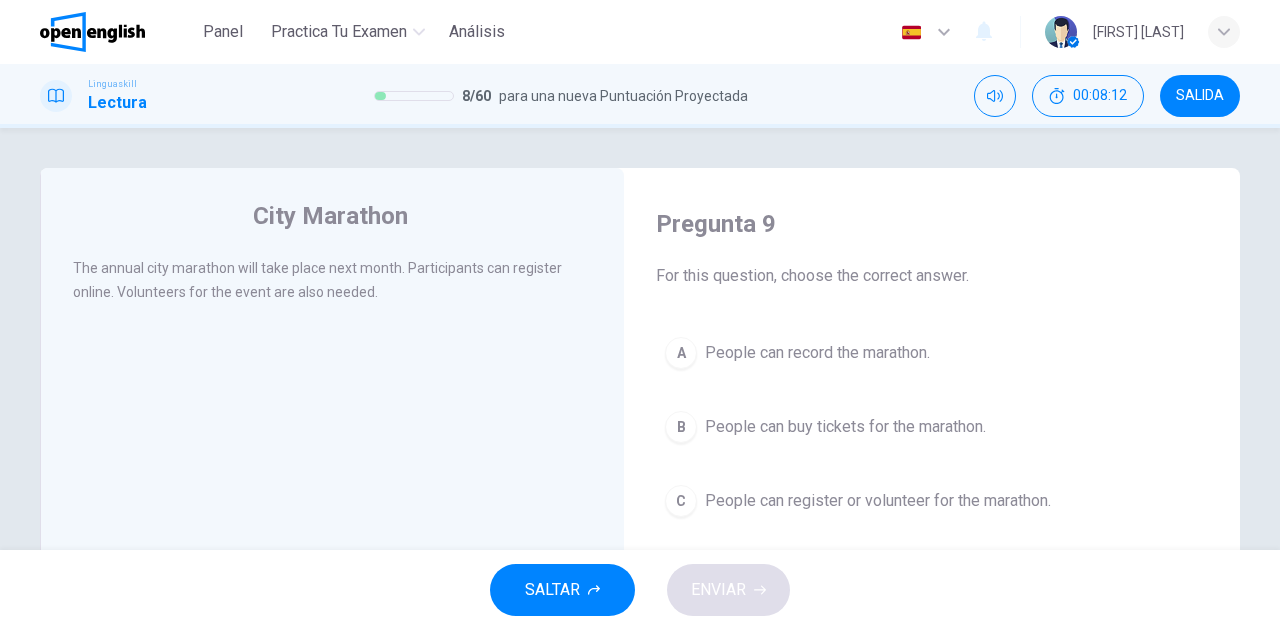 drag, startPoint x: 278, startPoint y: 345, endPoint x: 339, endPoint y: 377, distance: 68.88396 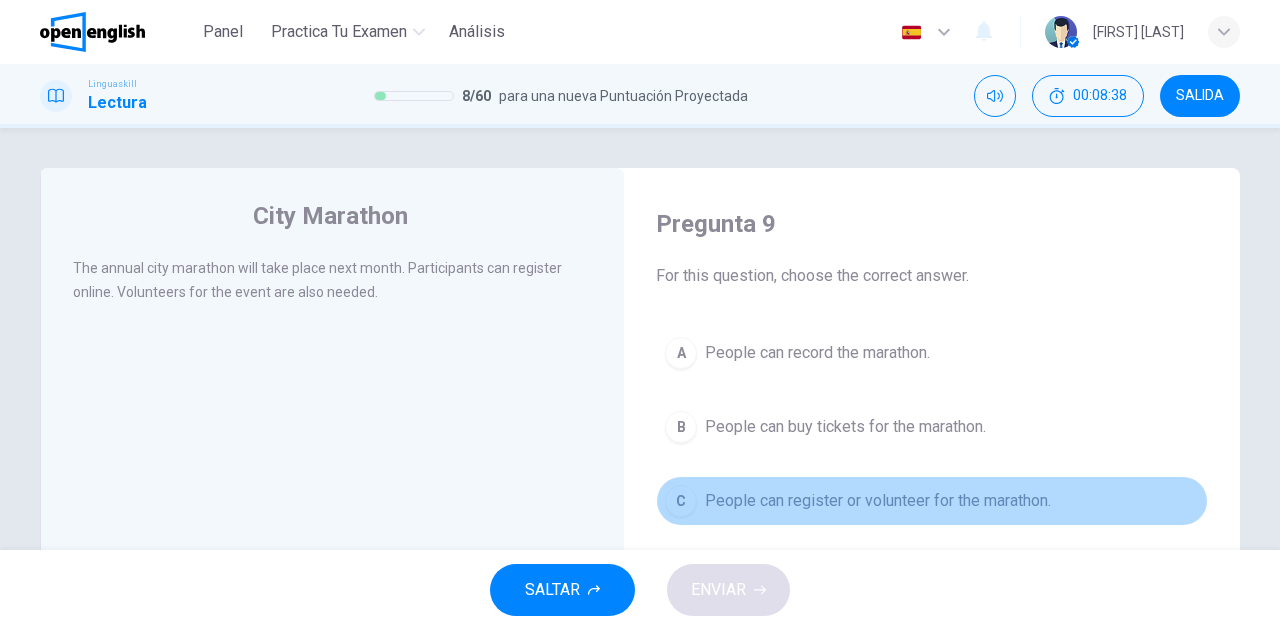 drag, startPoint x: 676, startPoint y: 488, endPoint x: 696, endPoint y: 493, distance: 20.615528 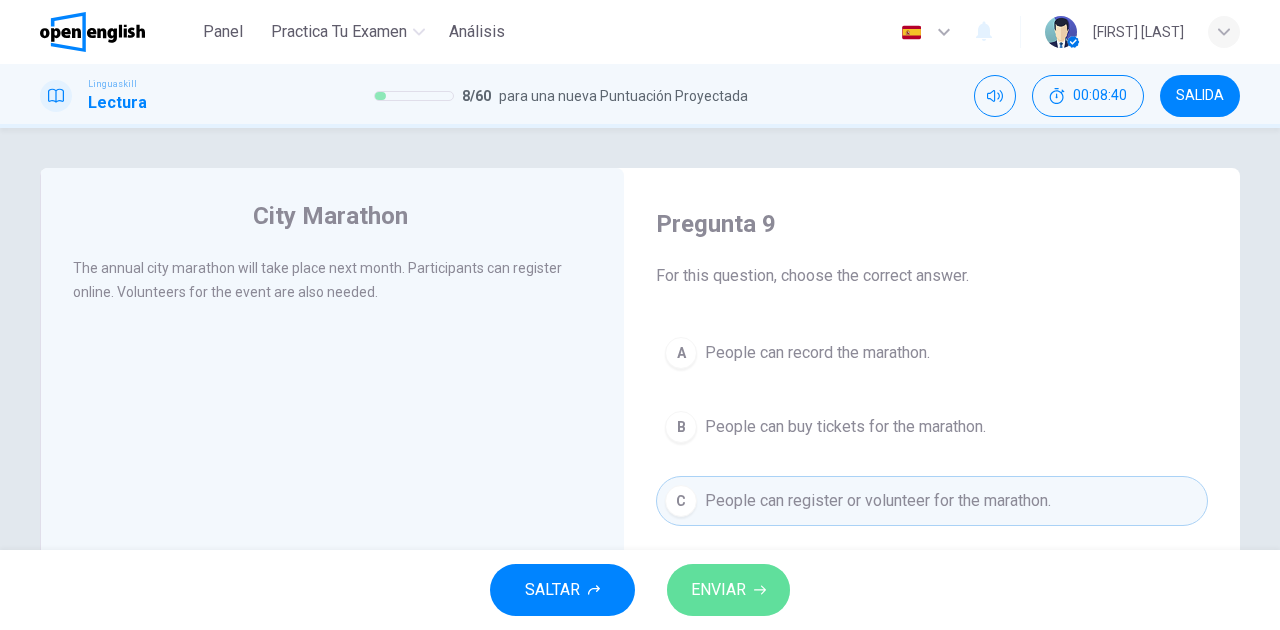 click on "ENVIAR" at bounding box center (728, 590) 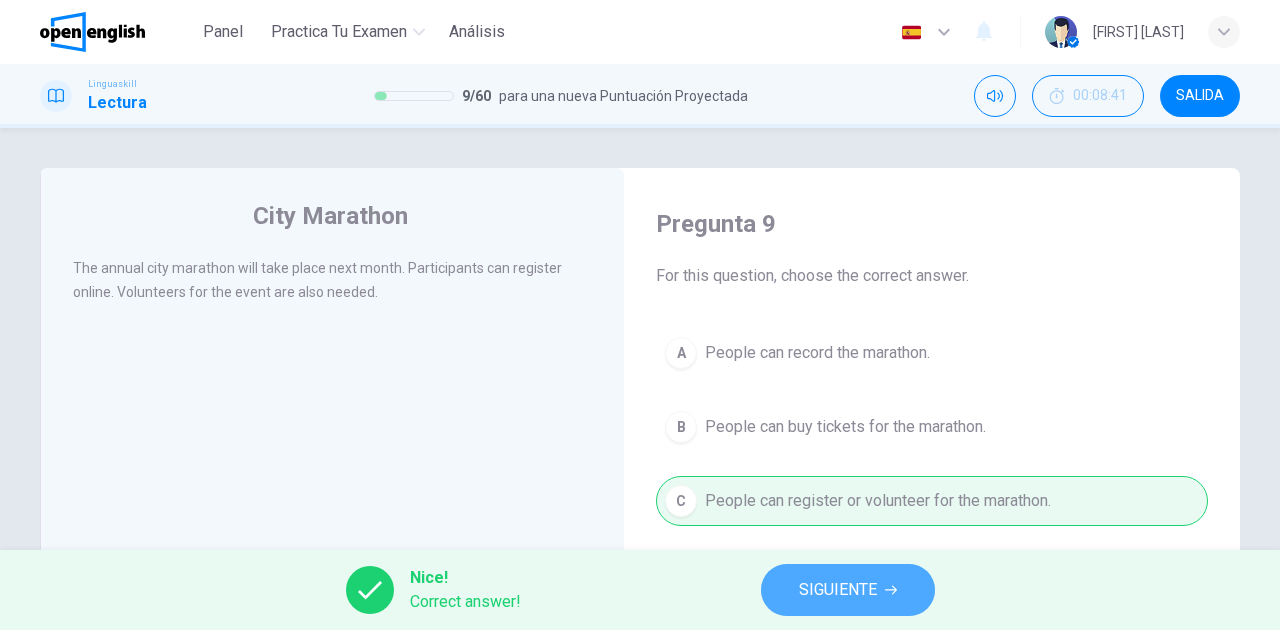 click on "SIGUIENTE" at bounding box center (848, 590) 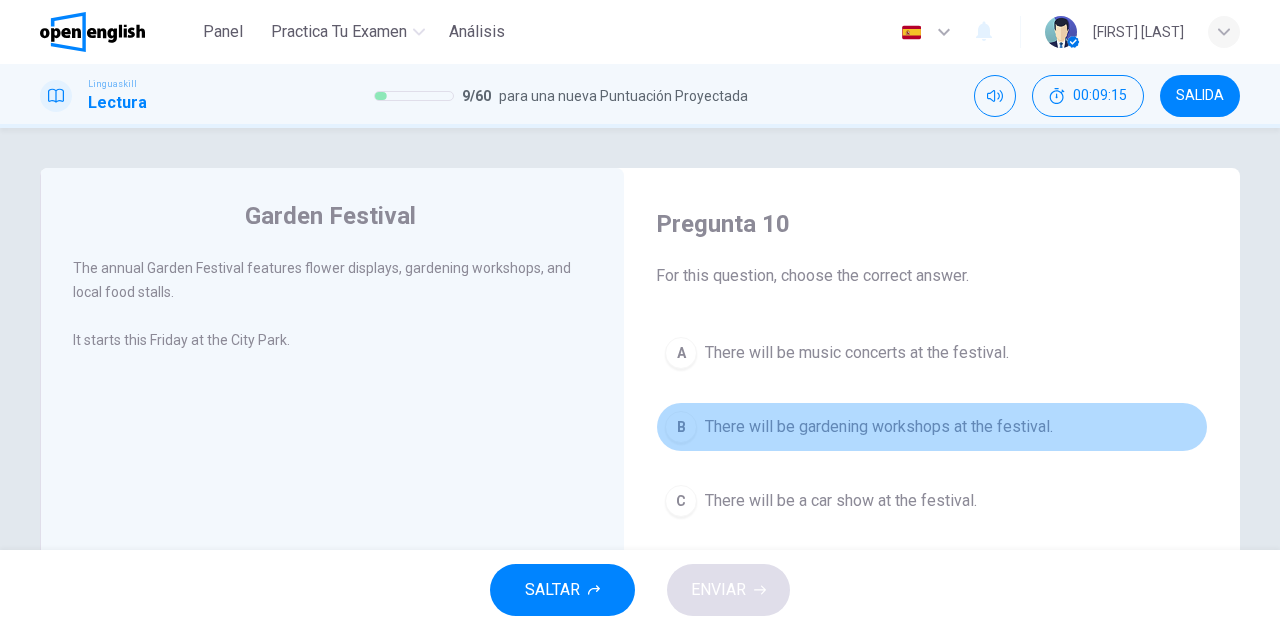 click on "B" at bounding box center (681, 427) 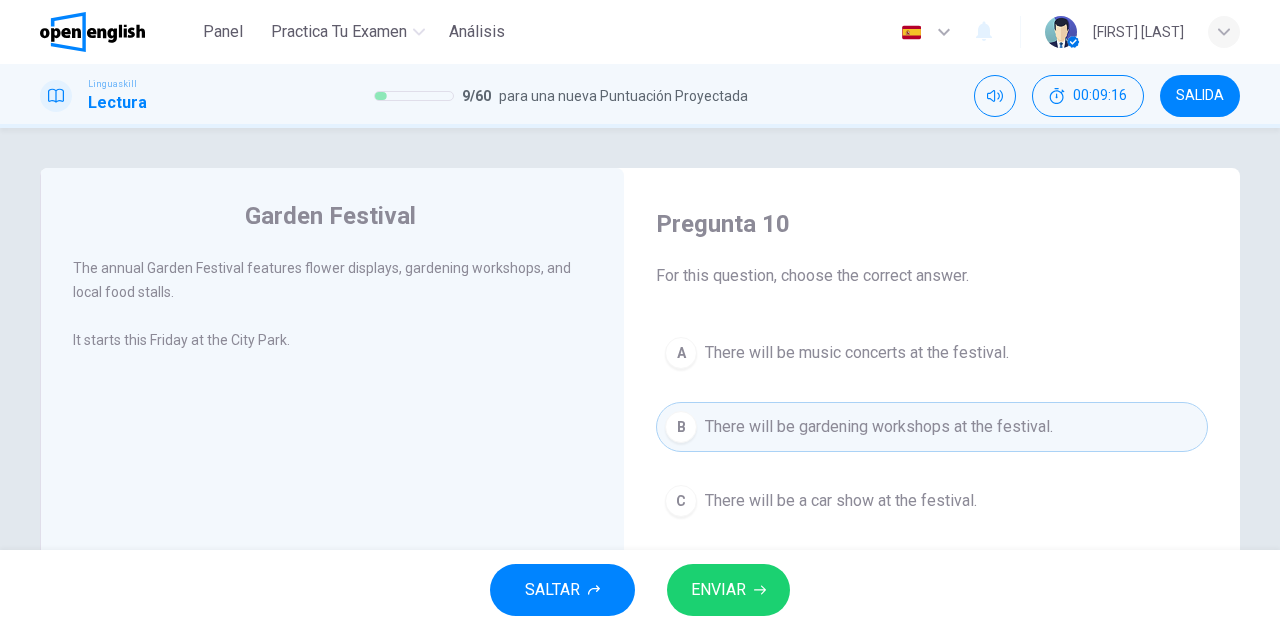 click 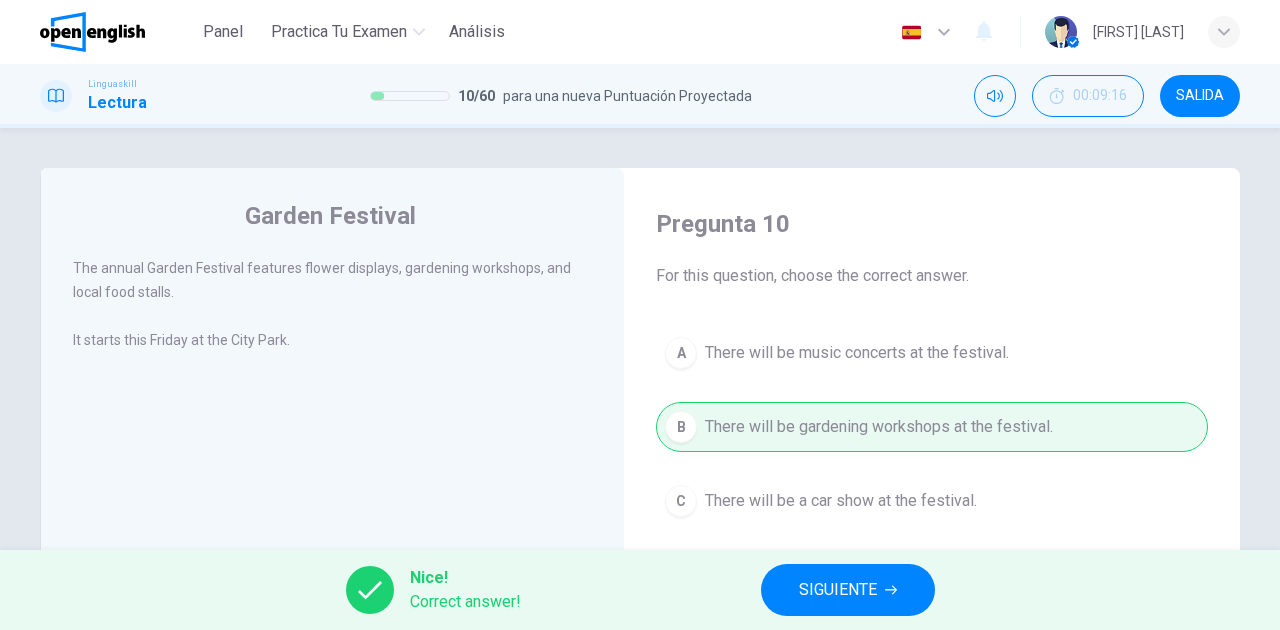 click on "SIGUIENTE" at bounding box center [838, 590] 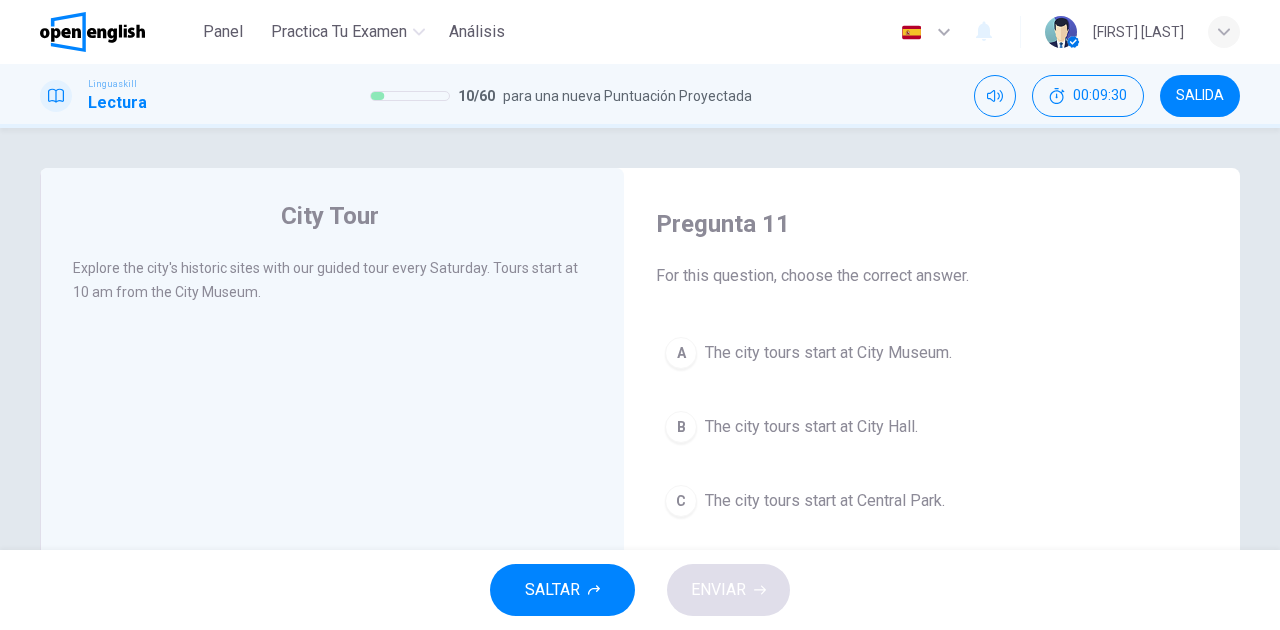 click on "A" at bounding box center (681, 353) 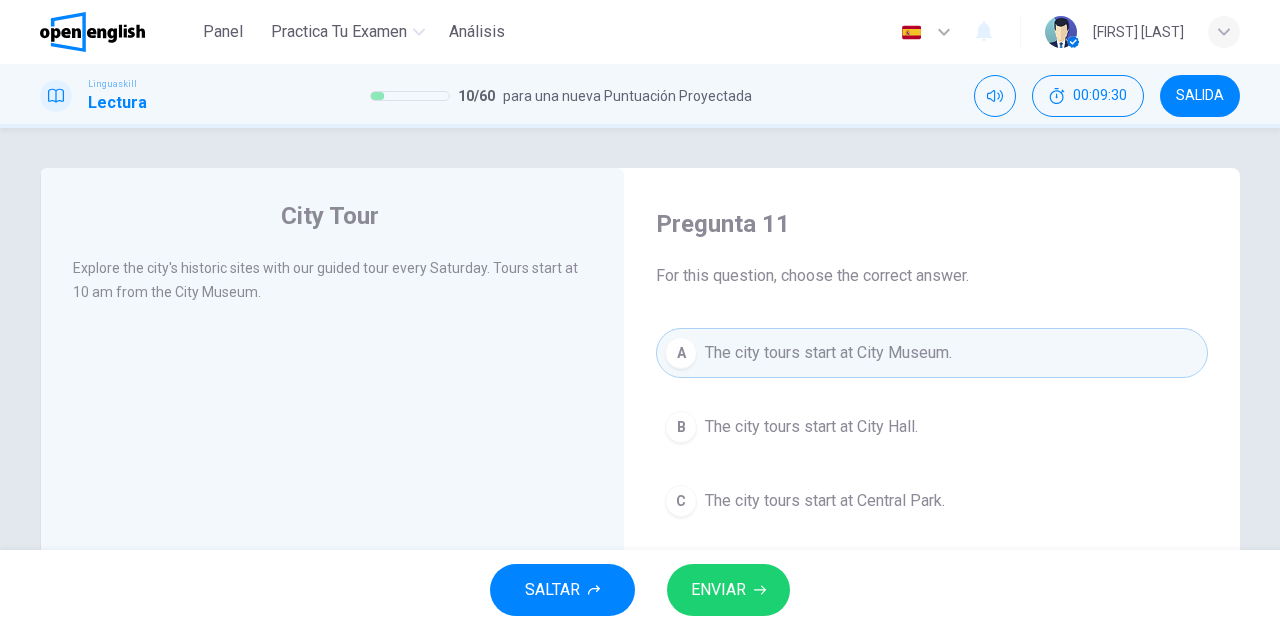 click on "ENVIAR" at bounding box center (718, 590) 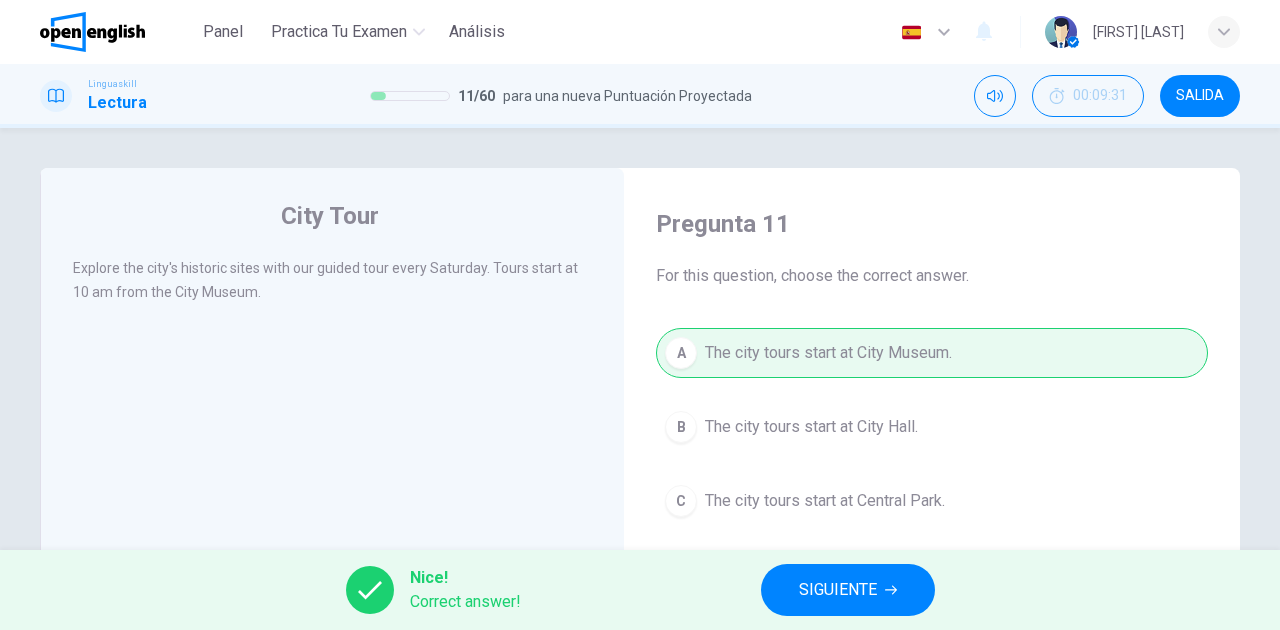 click on "SIGUIENTE" at bounding box center (848, 590) 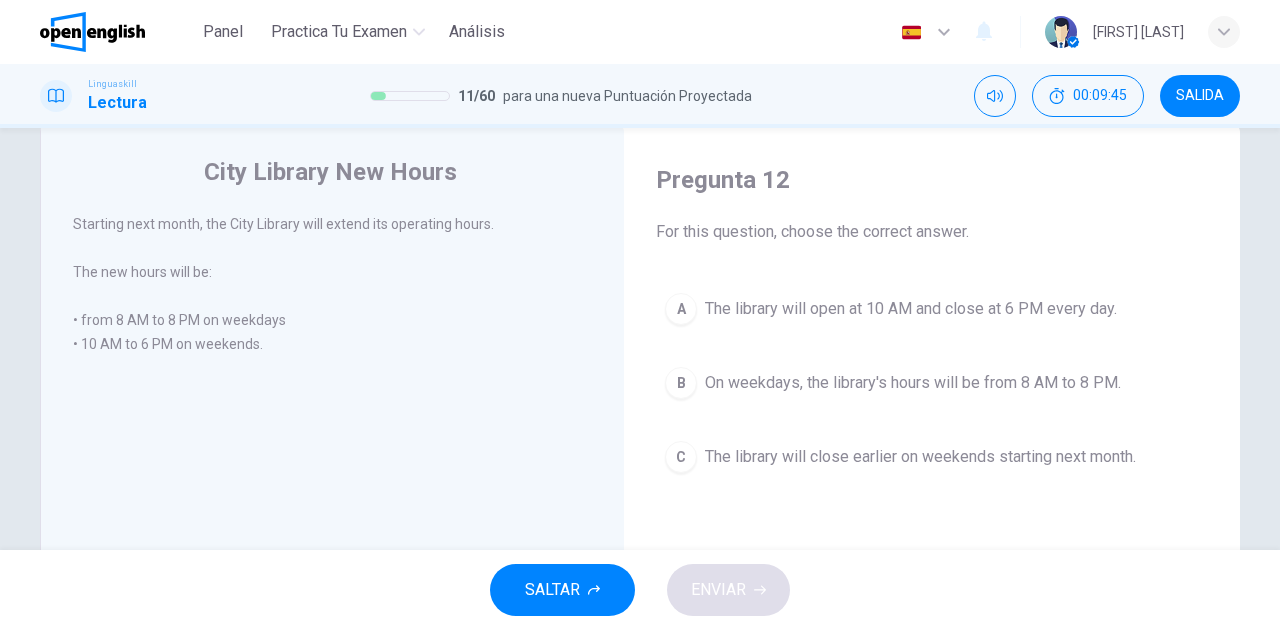 scroll, scrollTop: 66, scrollLeft: 0, axis: vertical 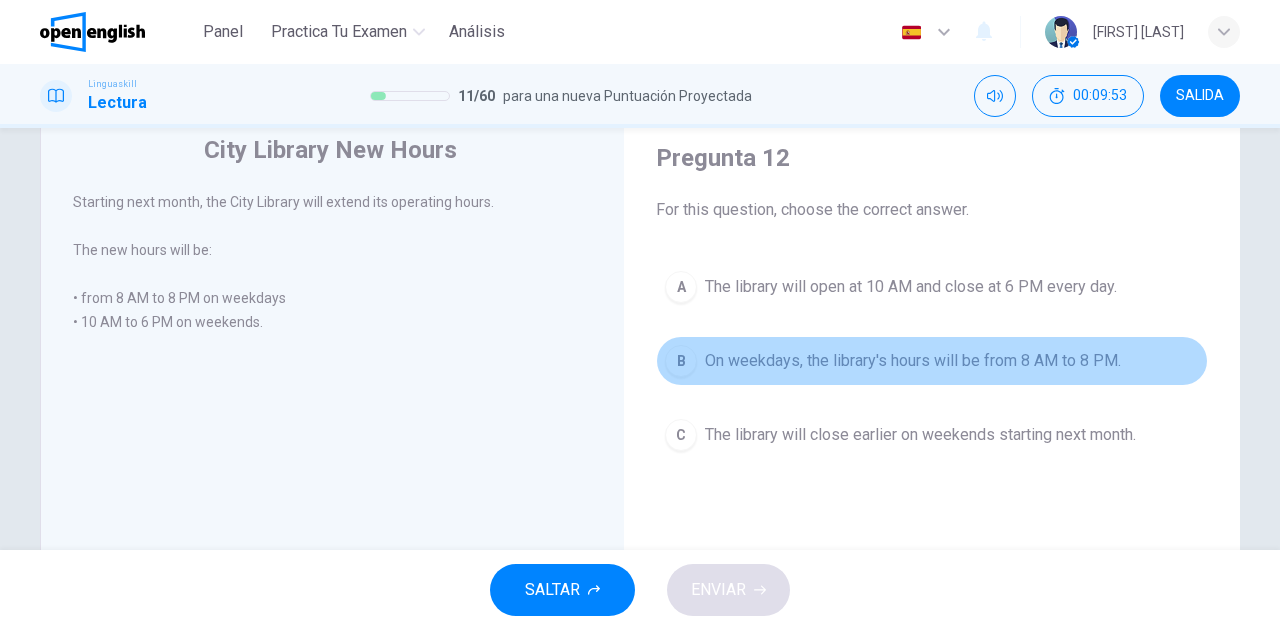 click on "On weekdays, the library's hours will be from 8 AM to 8 PM." at bounding box center (913, 361) 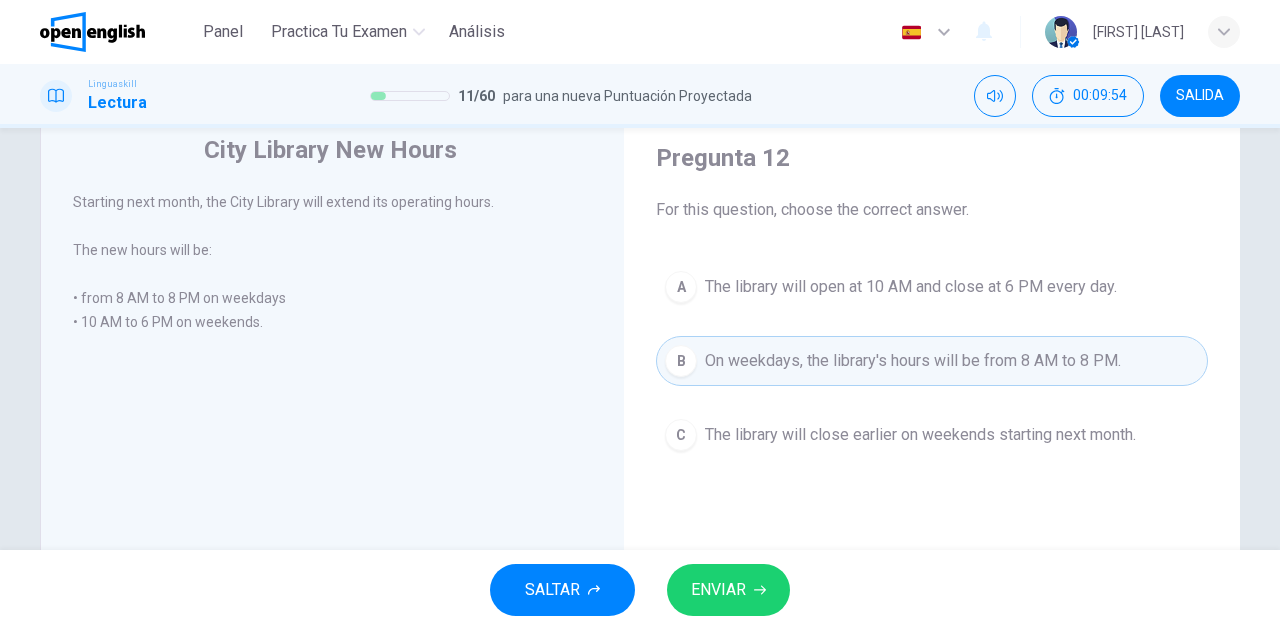 click on "ENVIAR" at bounding box center (718, 590) 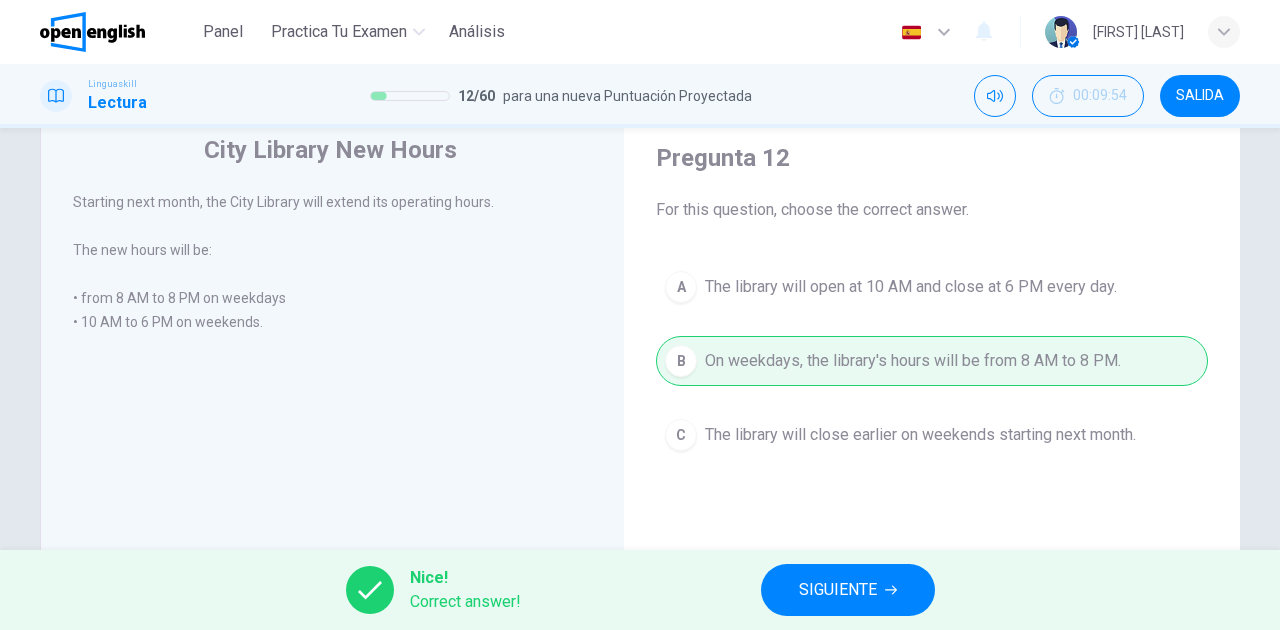 click on "SIGUIENTE" at bounding box center (838, 590) 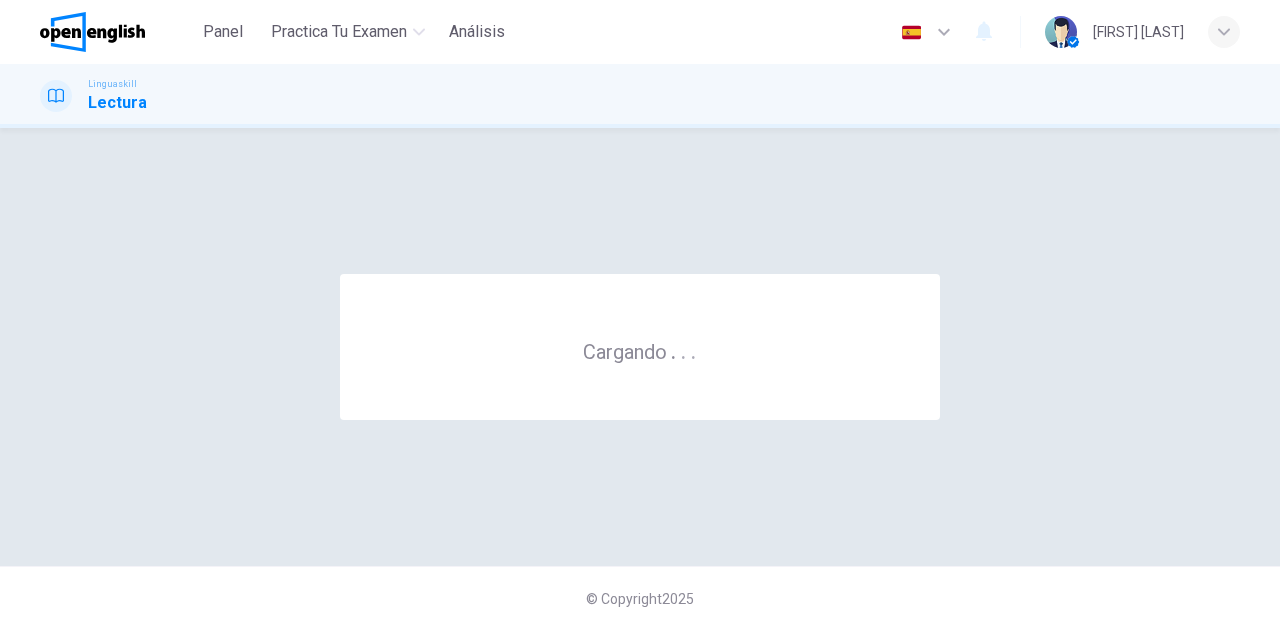 scroll, scrollTop: 0, scrollLeft: 0, axis: both 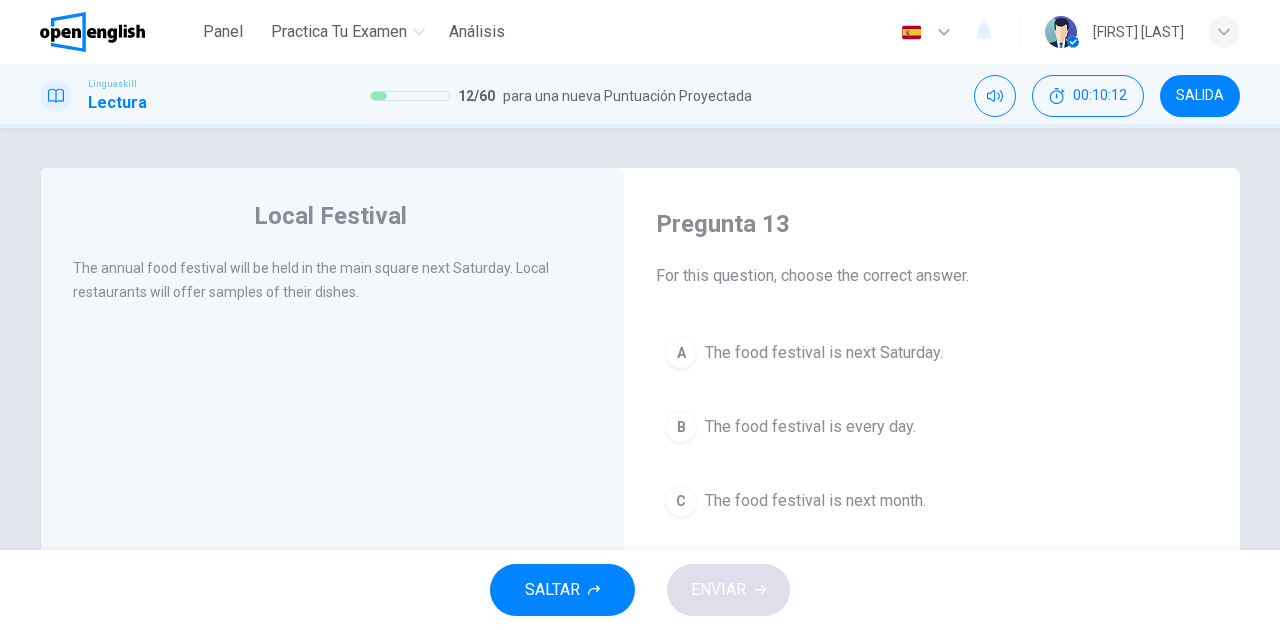 click on "The food festival is next Saturday." at bounding box center [824, 353] 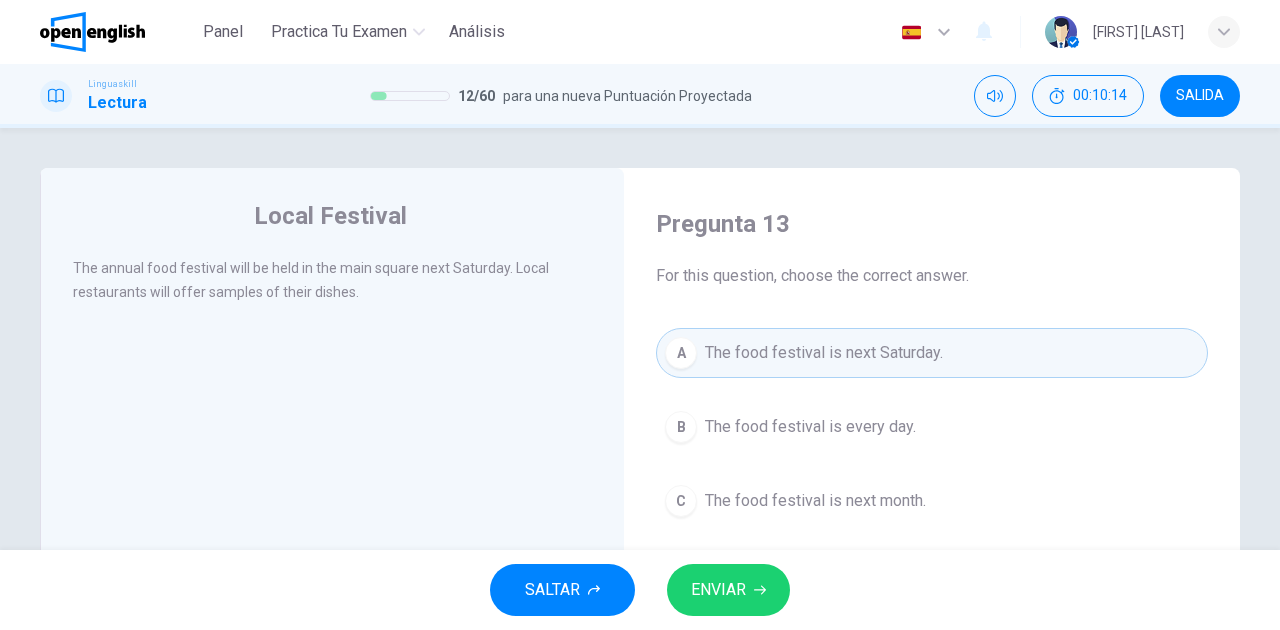 click on "ENVIAR" at bounding box center (728, 590) 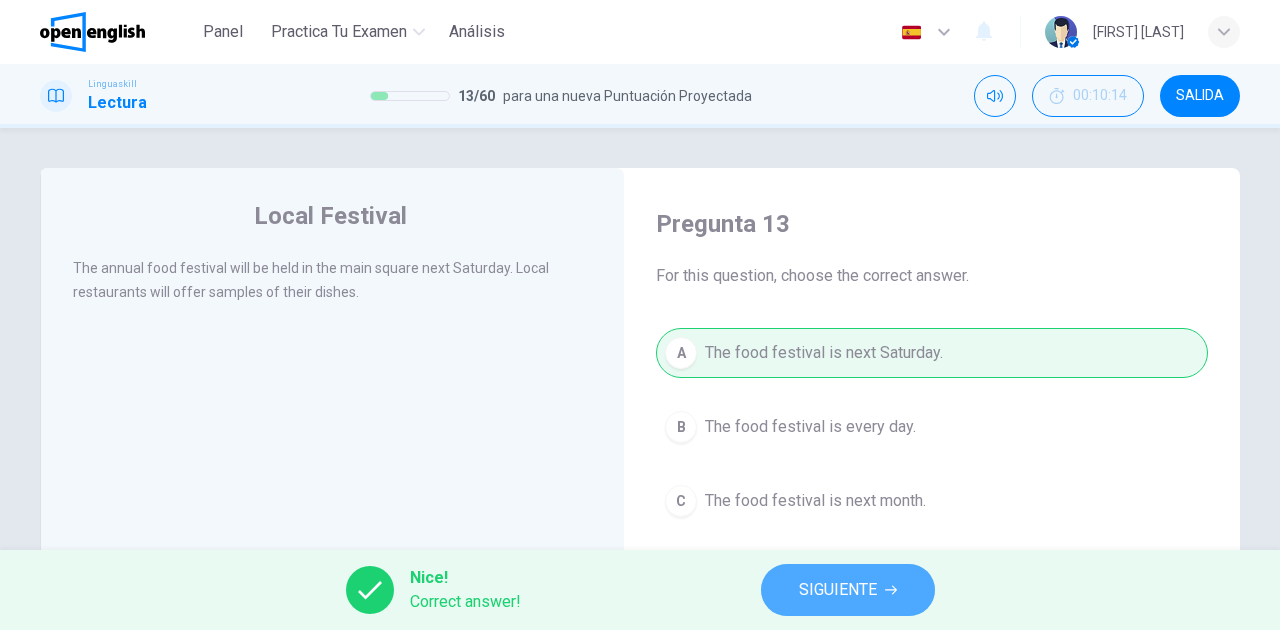 click on "SIGUIENTE" at bounding box center [848, 590] 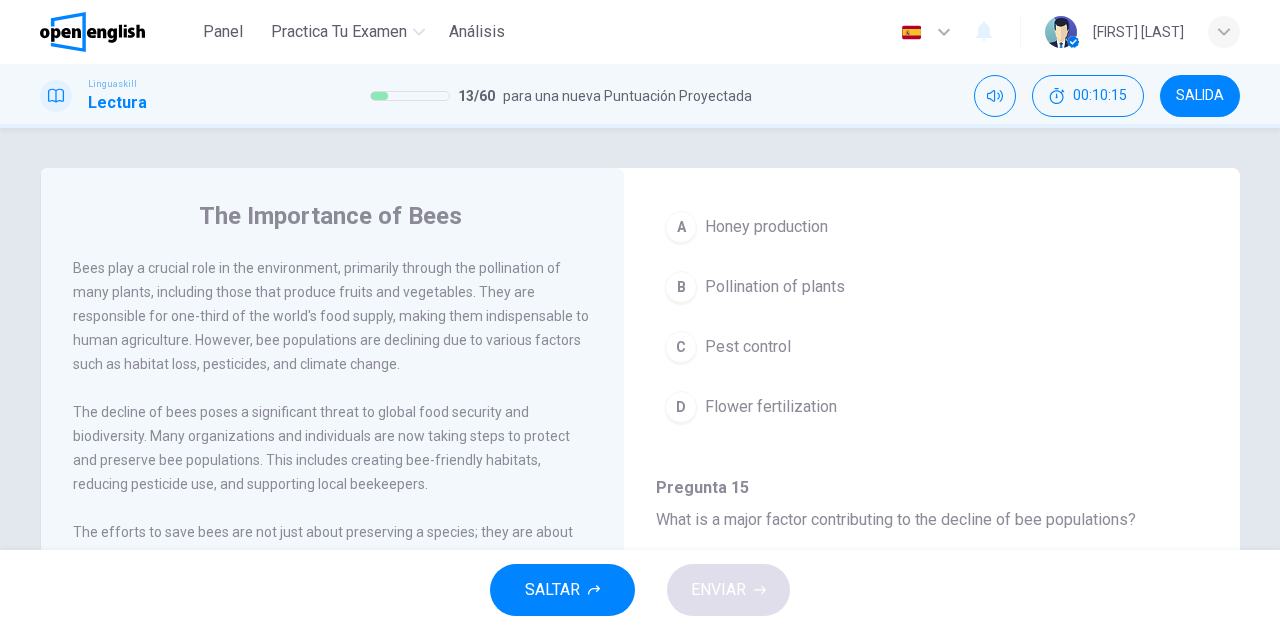 scroll, scrollTop: 0, scrollLeft: 0, axis: both 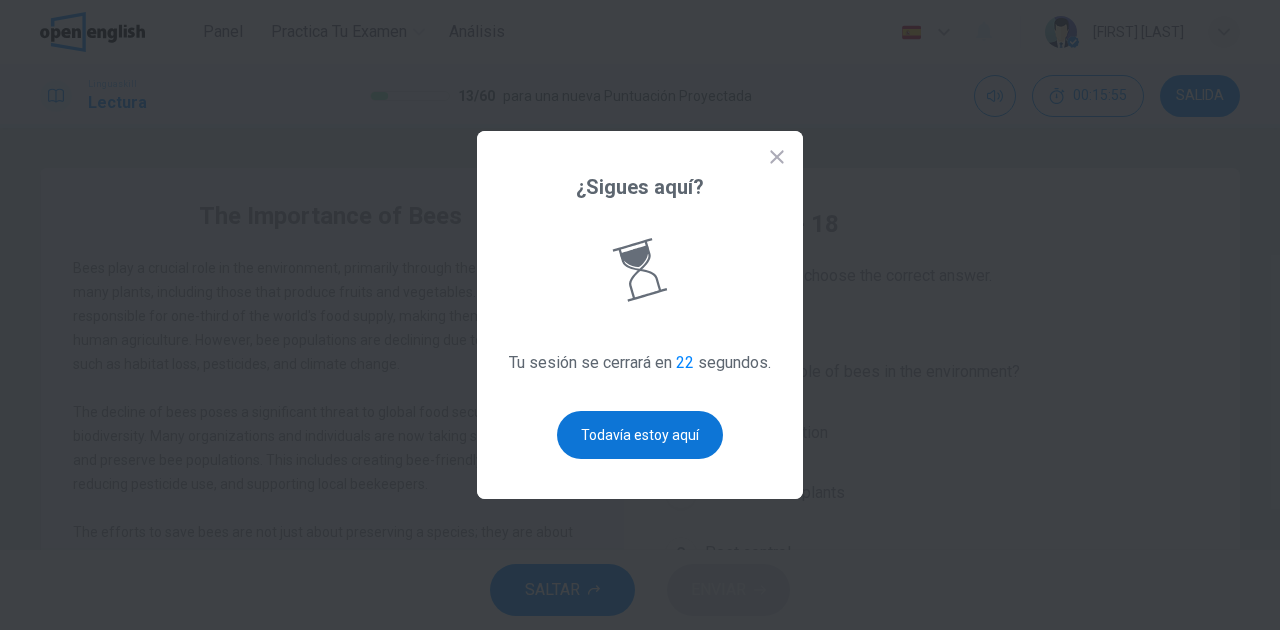 click on "Todavía estoy aquí" at bounding box center [640, 435] 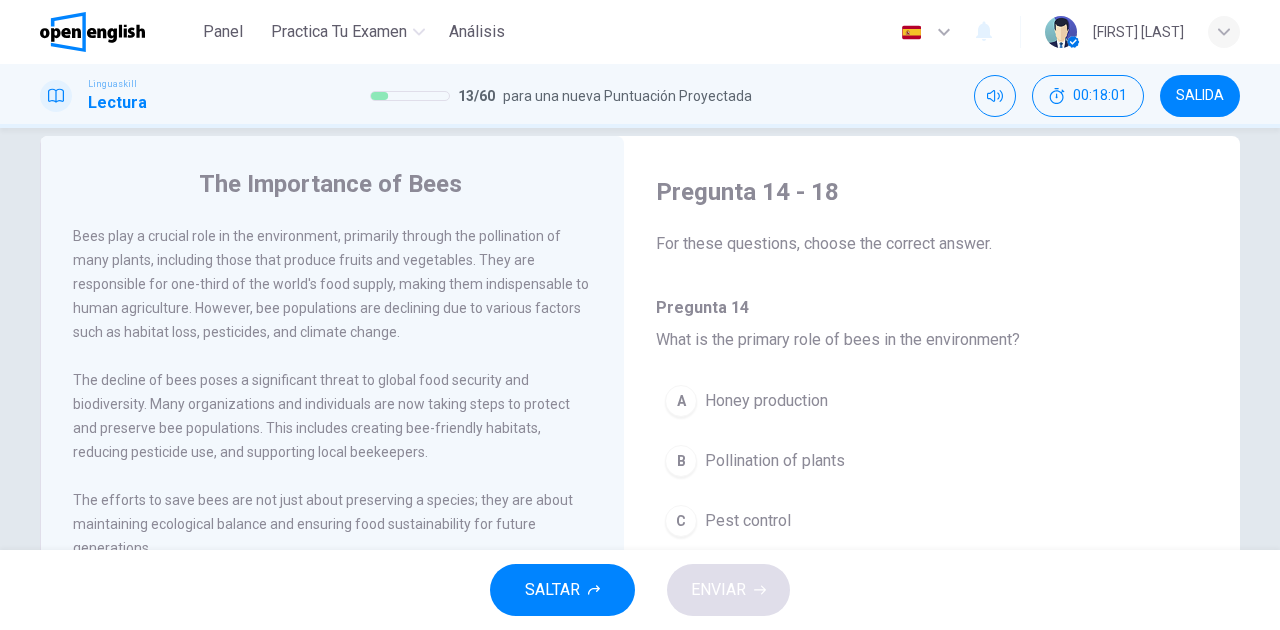 scroll, scrollTop: 0, scrollLeft: 0, axis: both 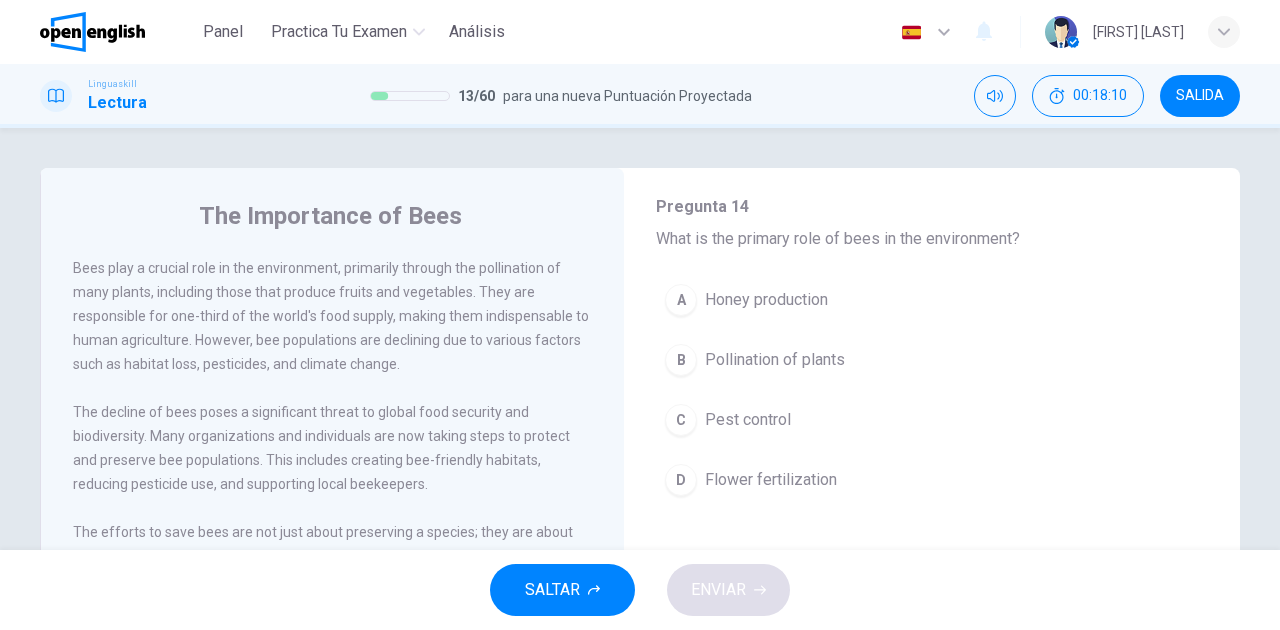 click on "Honey production" at bounding box center [766, 300] 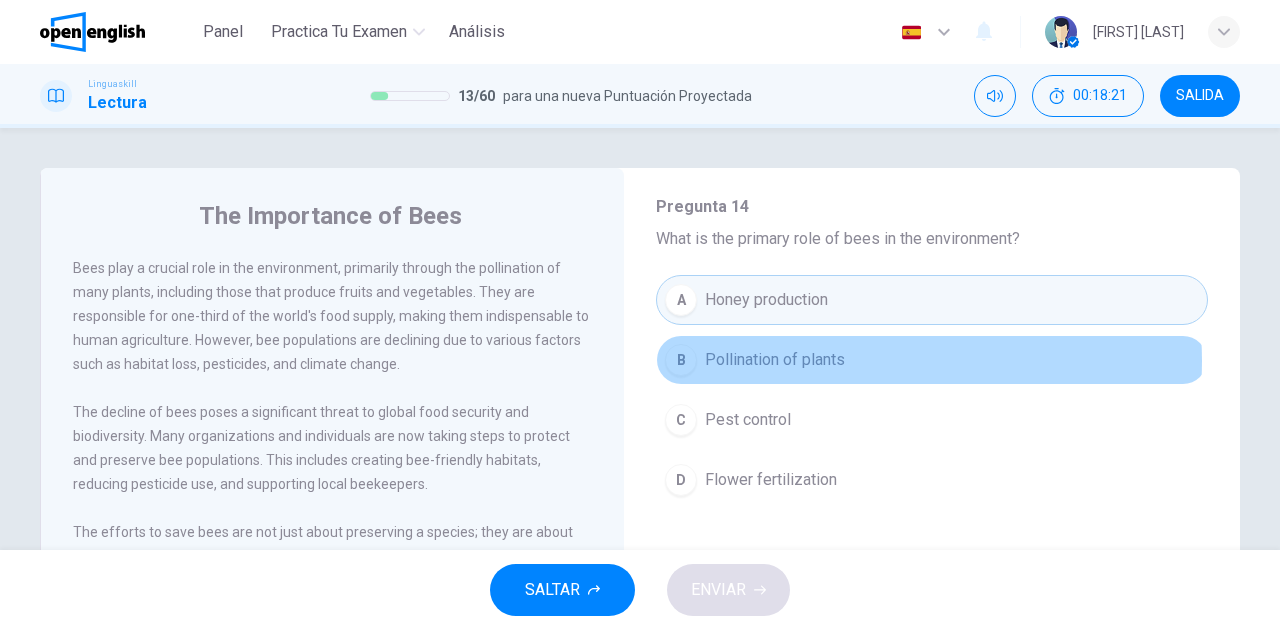 click on "Pollination of plants" at bounding box center (775, 360) 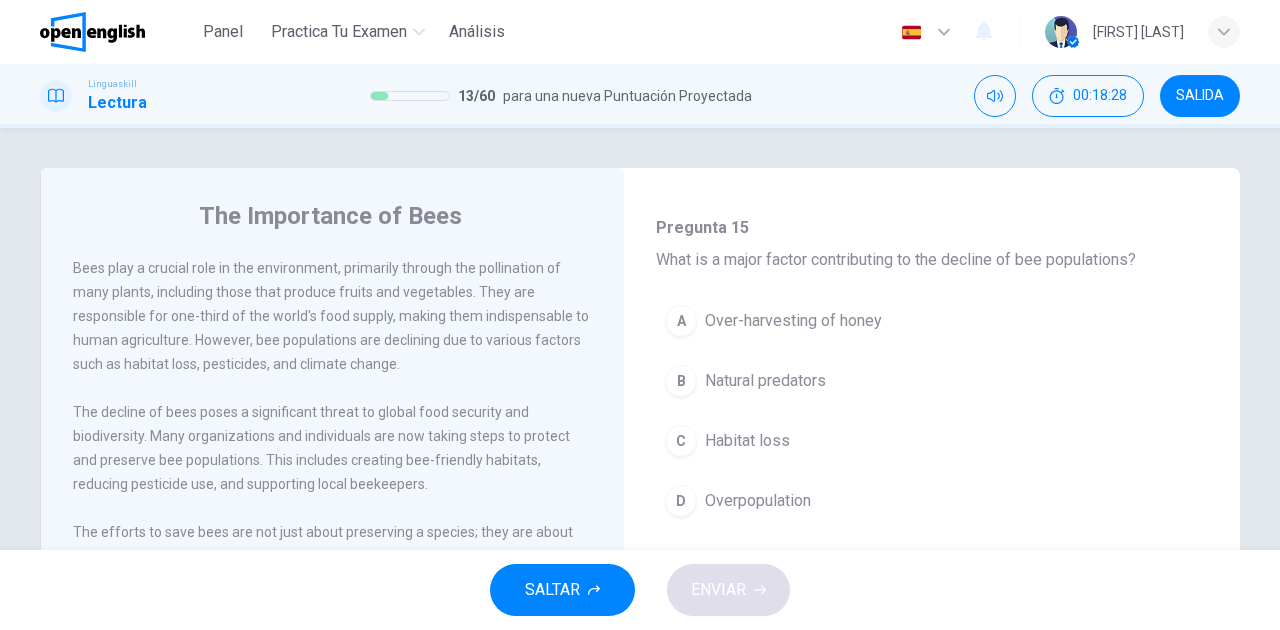 scroll, scrollTop: 533, scrollLeft: 0, axis: vertical 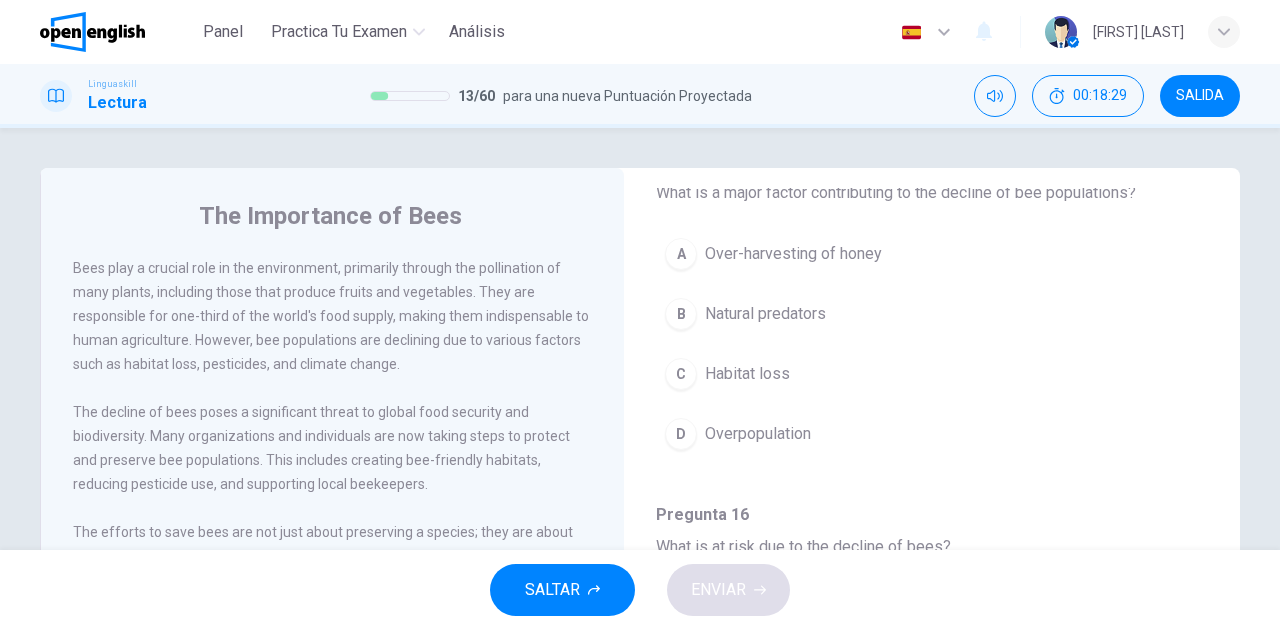 click on "Habitat loss" at bounding box center (747, 374) 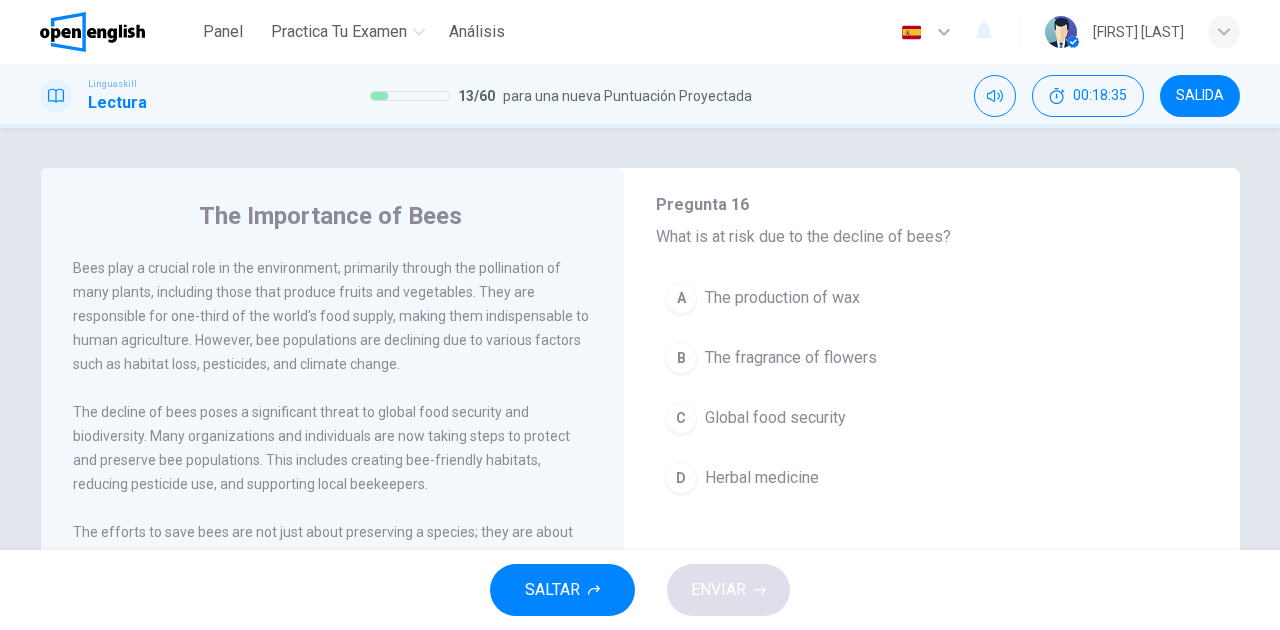 scroll, scrollTop: 866, scrollLeft: 0, axis: vertical 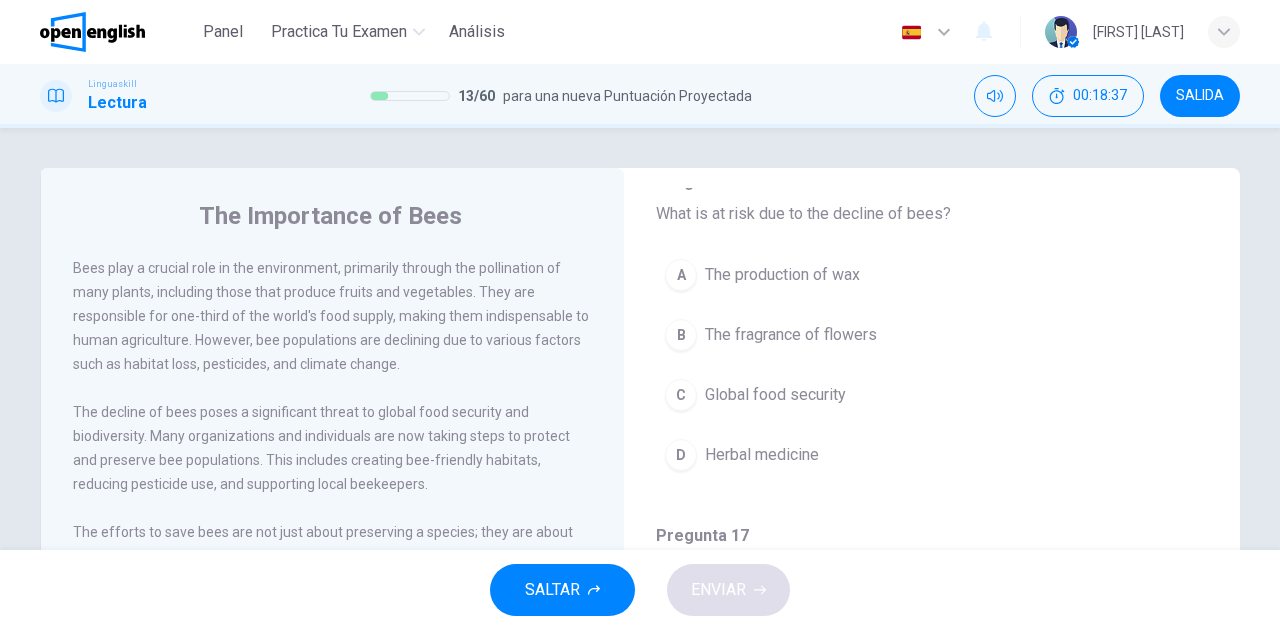 click on "Global food security" at bounding box center [775, 395] 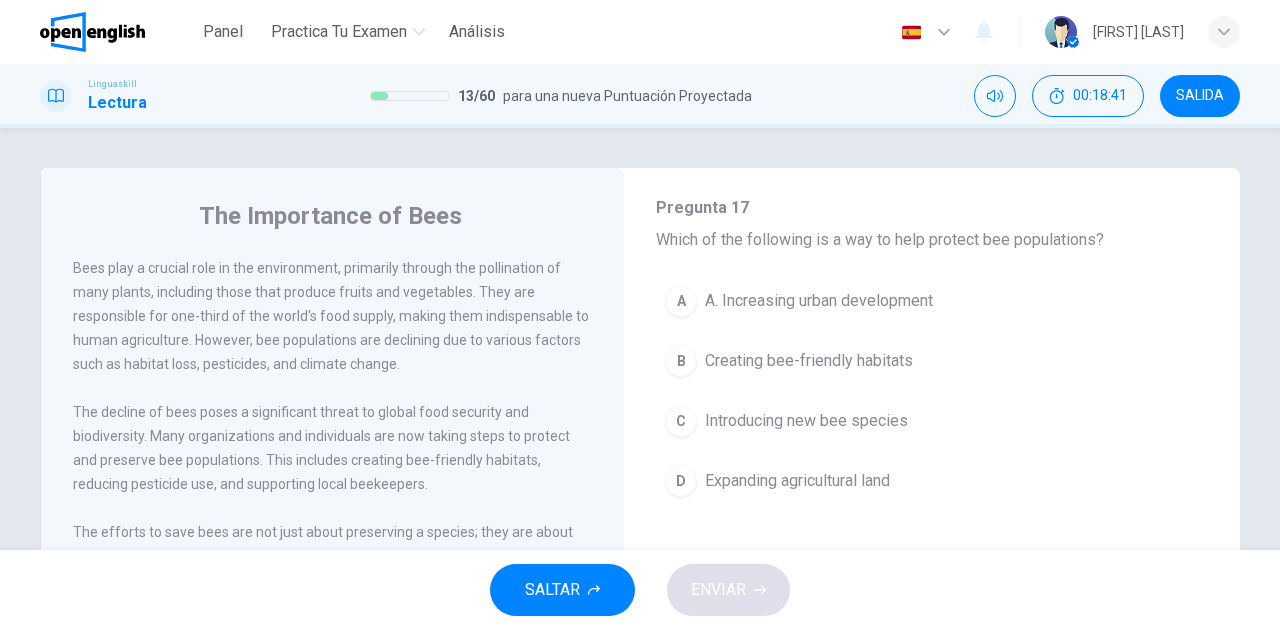 scroll, scrollTop: 1200, scrollLeft: 0, axis: vertical 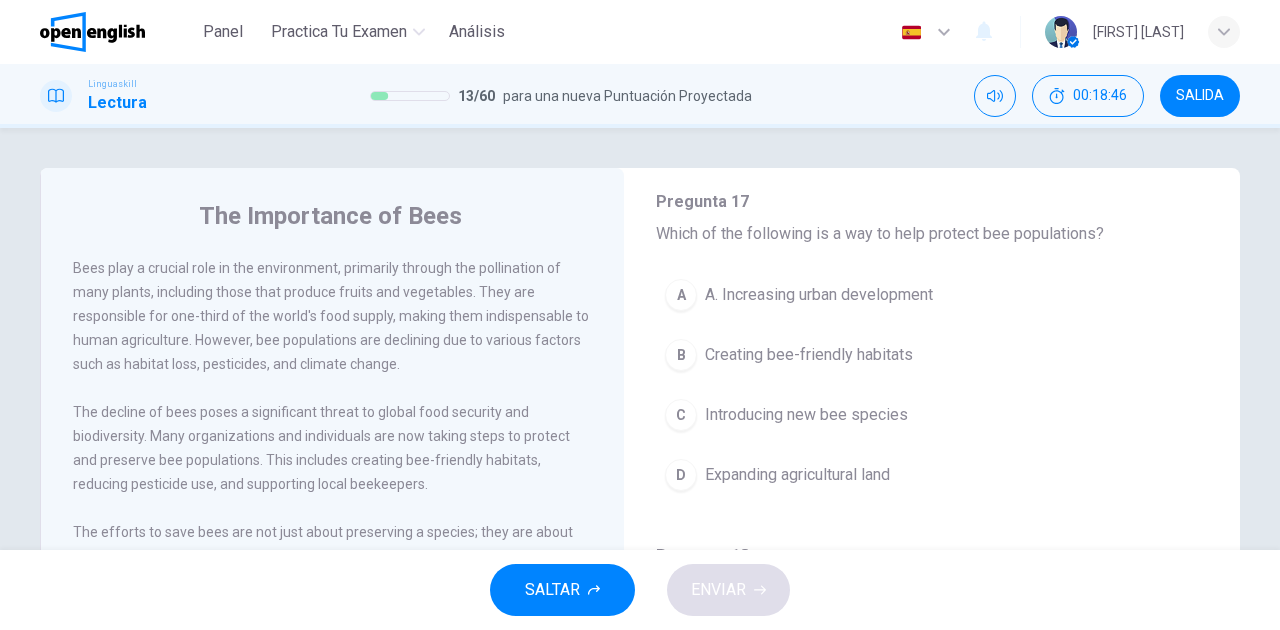 click on "Creating bee-friendly habitats" at bounding box center [809, 355] 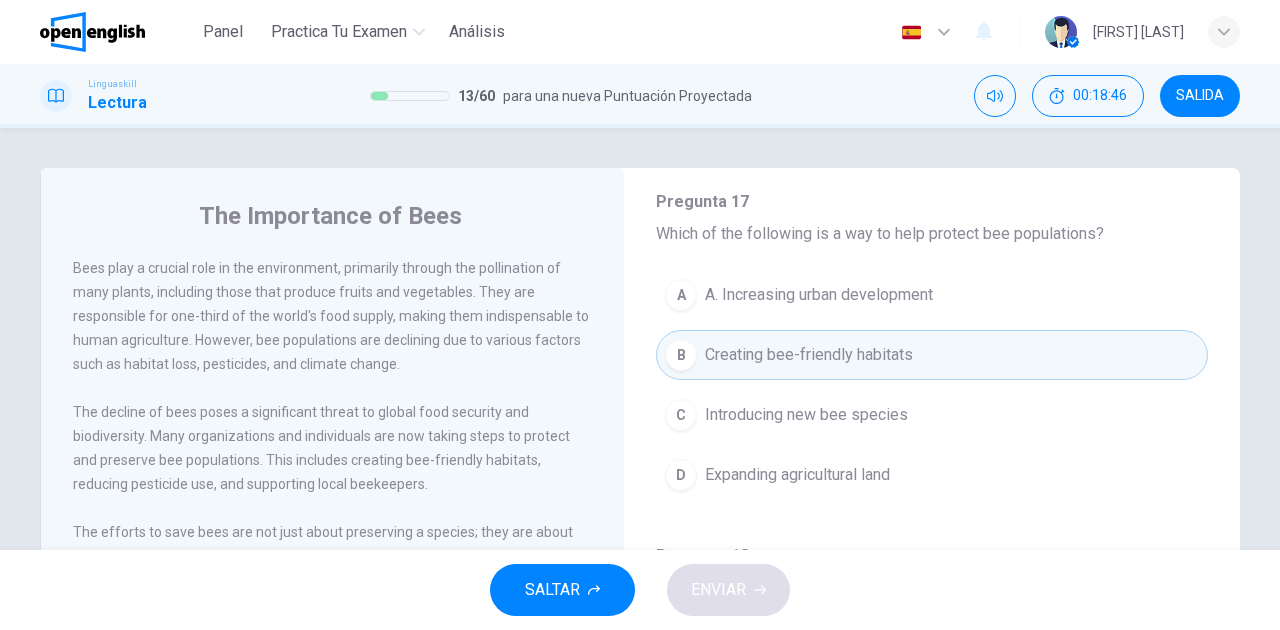scroll, scrollTop: 1237, scrollLeft: 0, axis: vertical 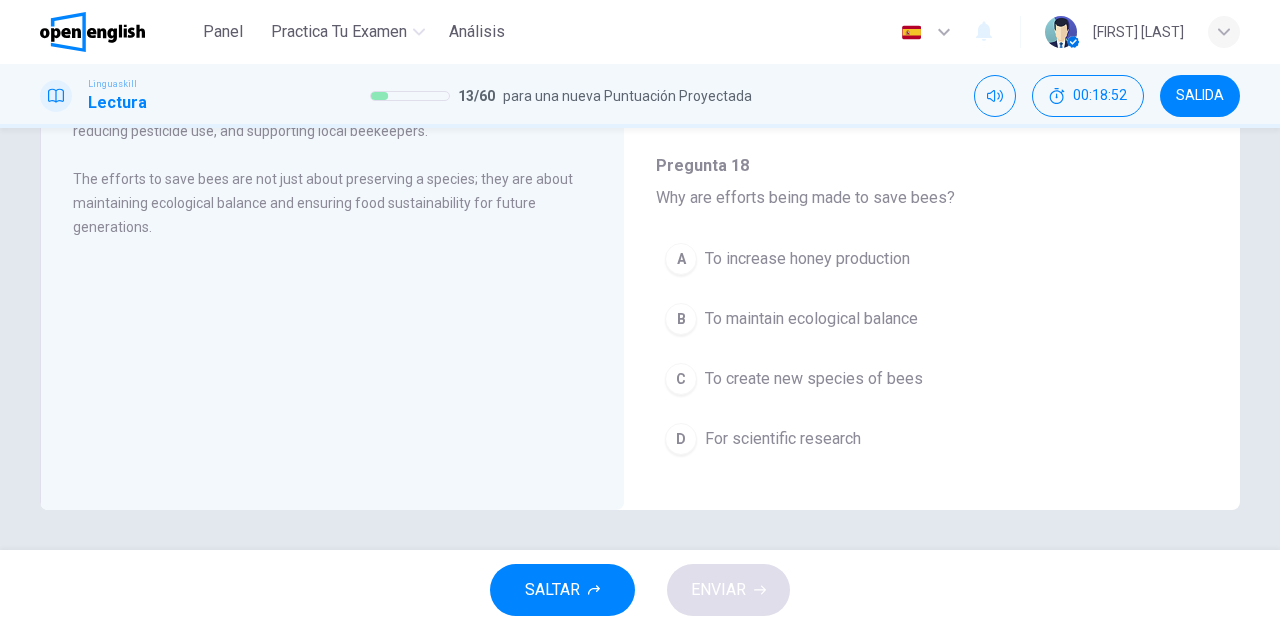 click on "To maintain ecological balance" at bounding box center [811, 319] 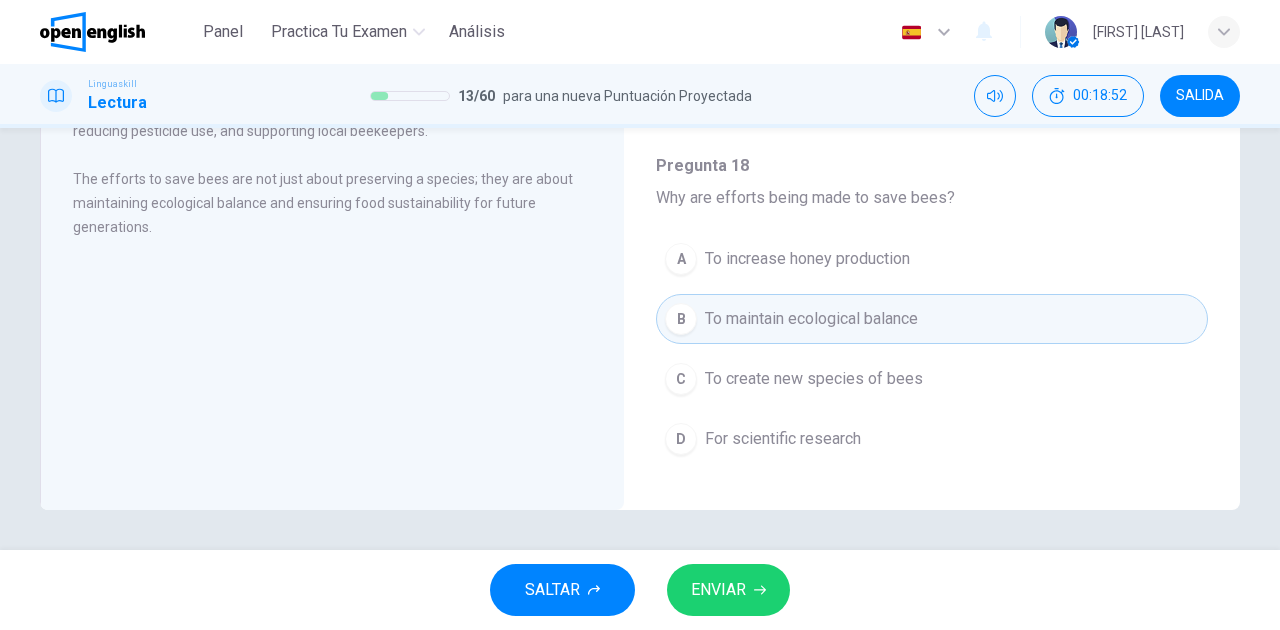 click on "ENVIAR" at bounding box center [718, 590] 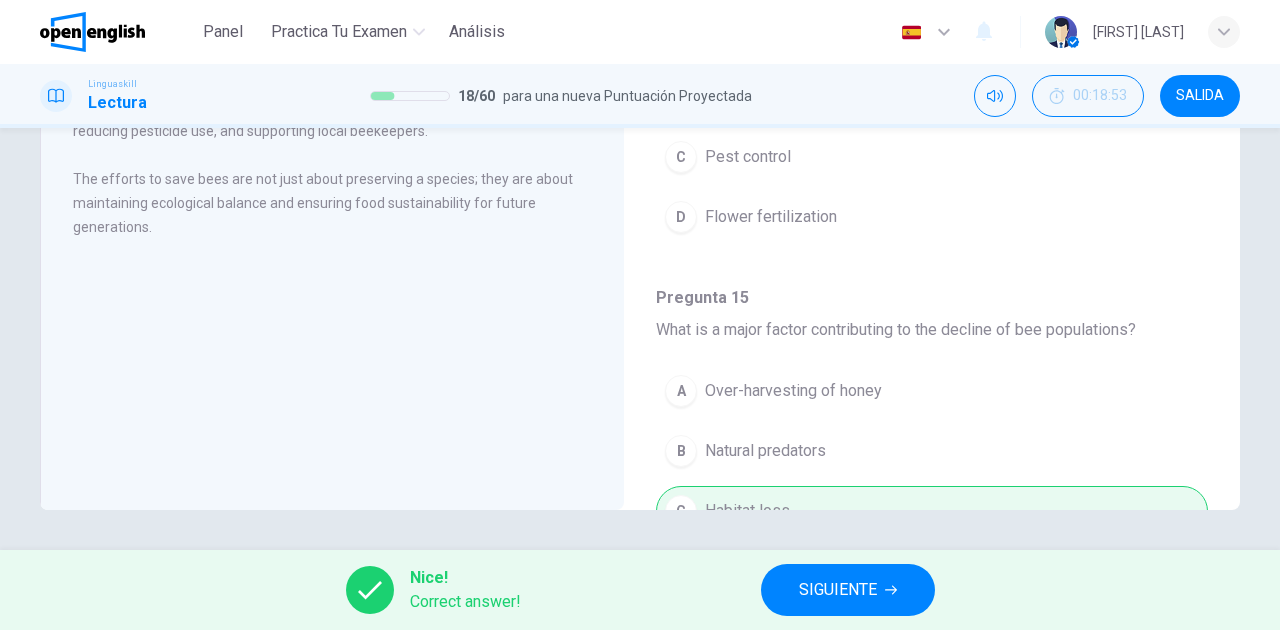 scroll, scrollTop: 0, scrollLeft: 0, axis: both 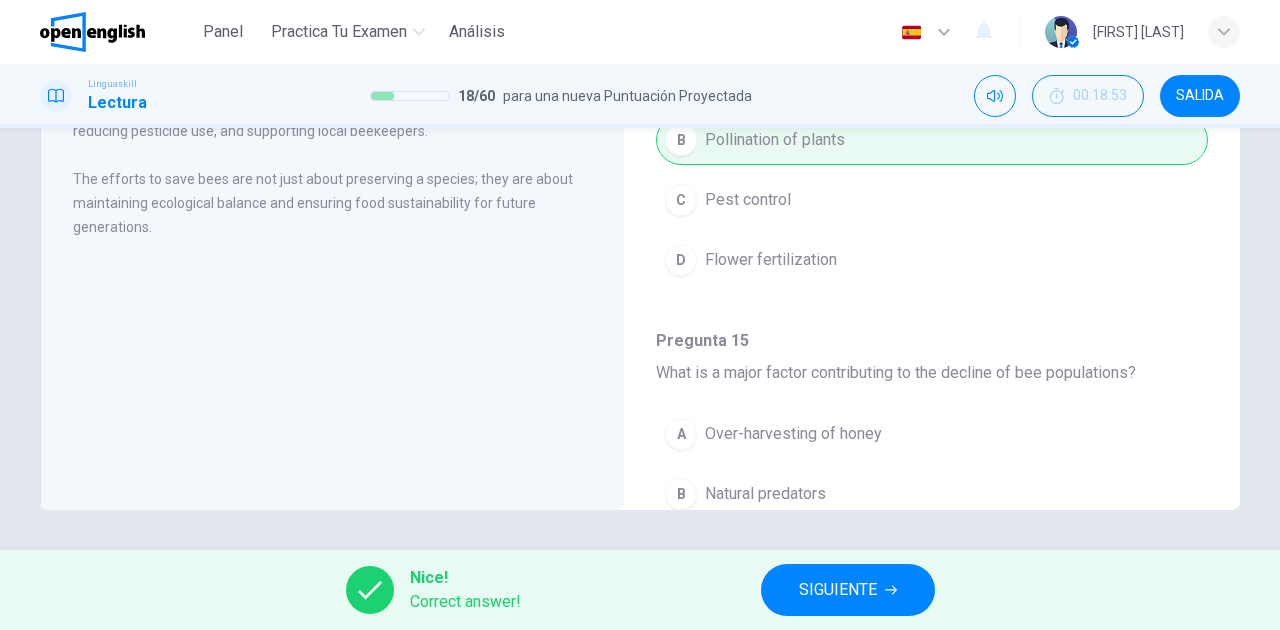 click on "SIGUIENTE" at bounding box center [838, 590] 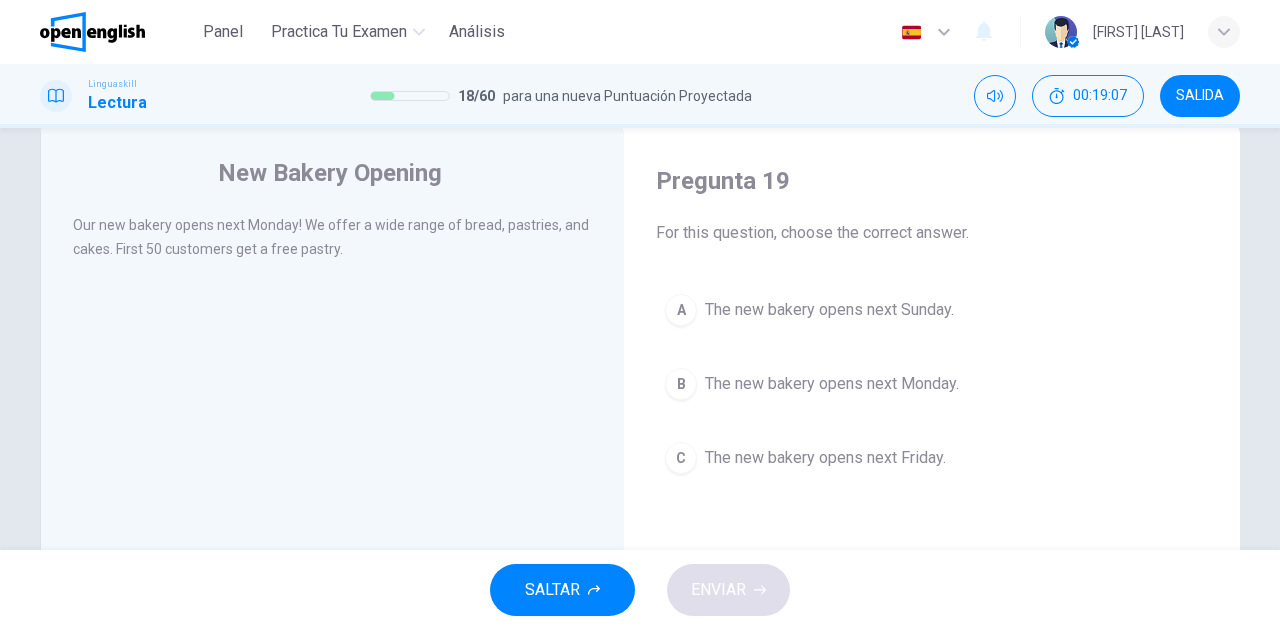 scroll, scrollTop: 66, scrollLeft: 0, axis: vertical 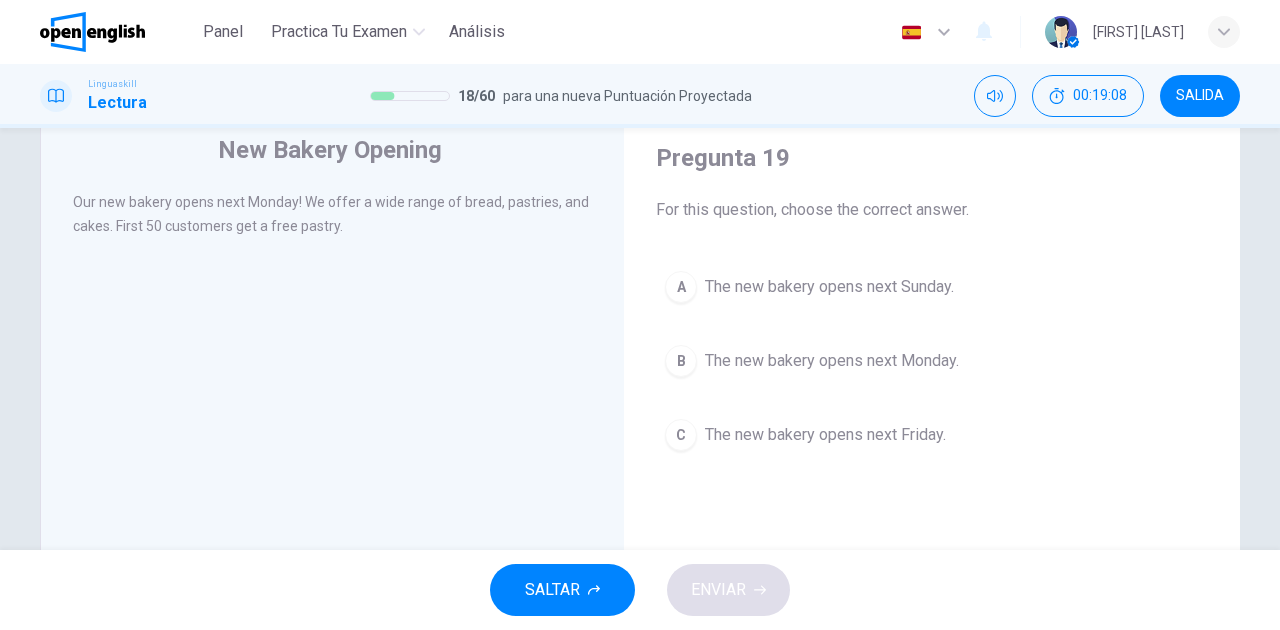 click on "The new bakery opens next Monday." at bounding box center (832, 361) 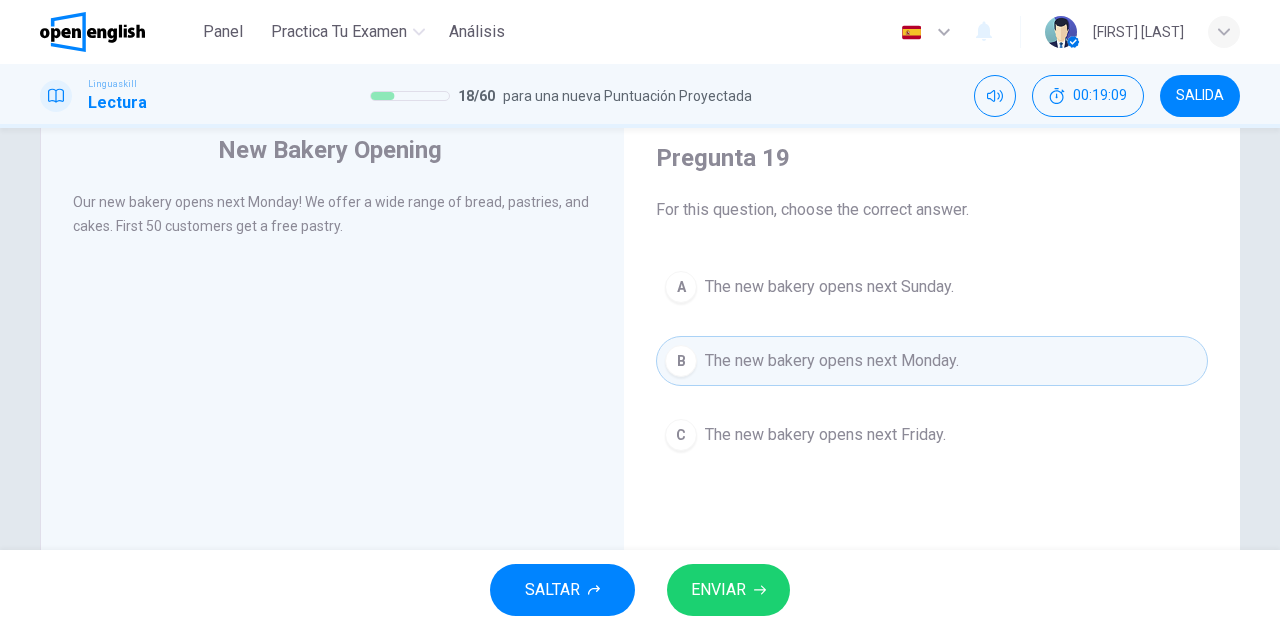 click on "ENVIAR" at bounding box center (728, 590) 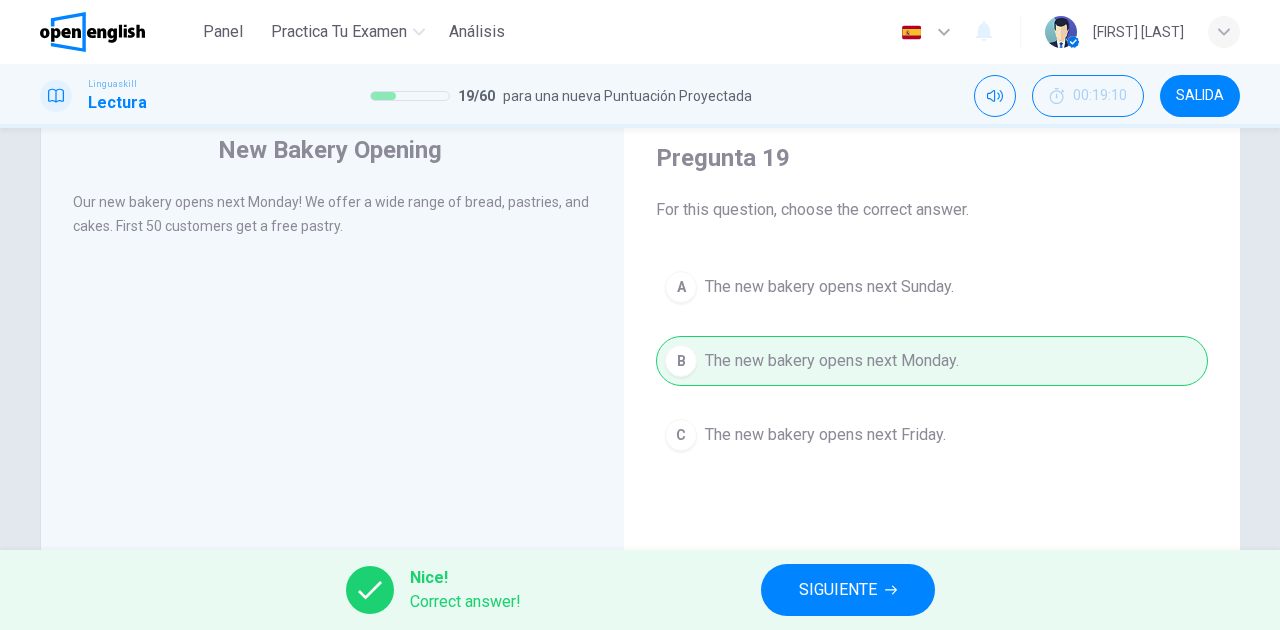 click on "SIGUIENTE" at bounding box center [838, 590] 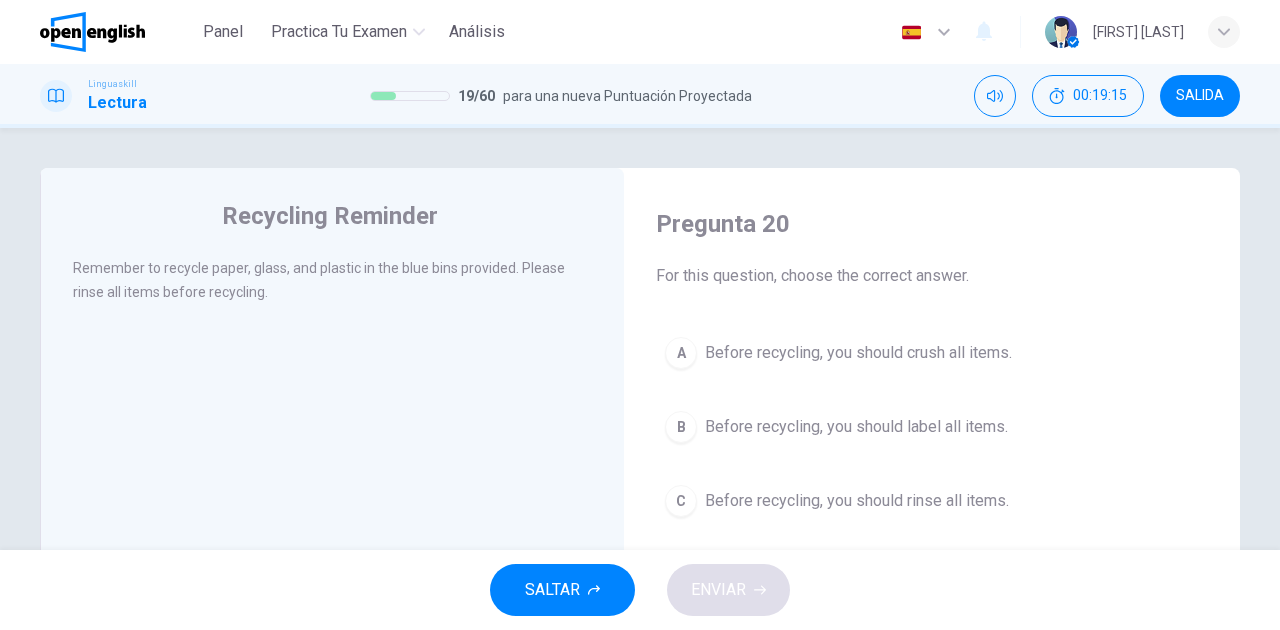 drag, startPoint x: 68, startPoint y: 298, endPoint x: 96, endPoint y: 297, distance: 28.01785 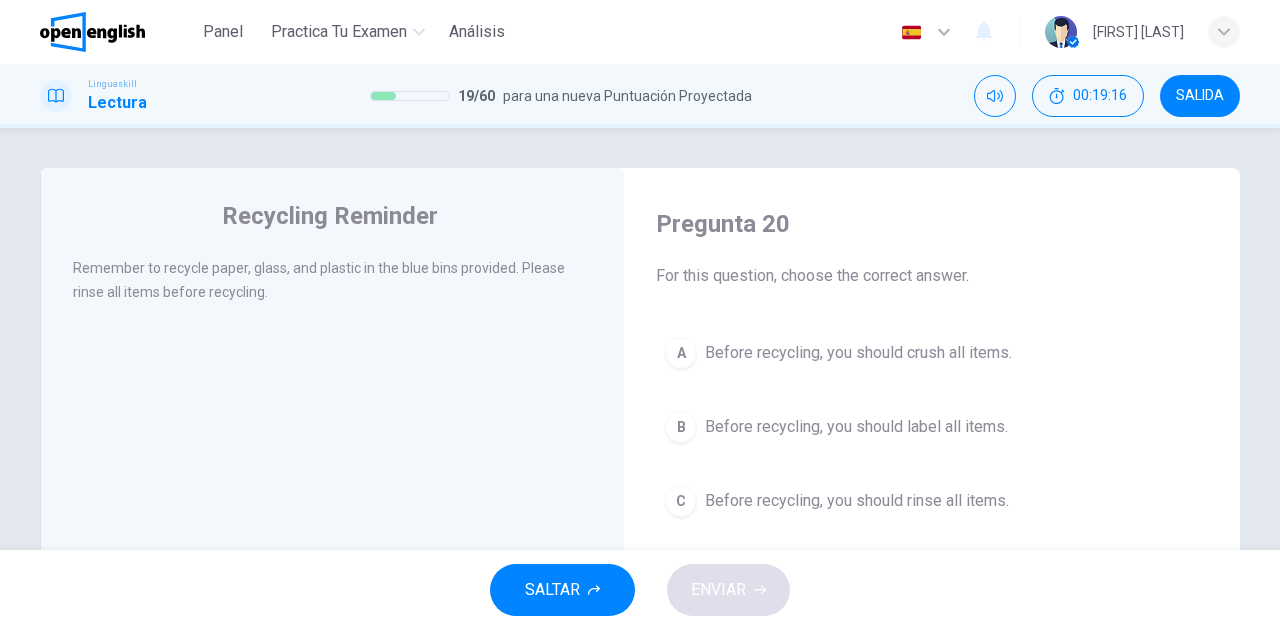 click on "Remember to recycle paper, glass, and plastic in the blue bins provided. Please rinse all items before recycling." at bounding box center (319, 280) 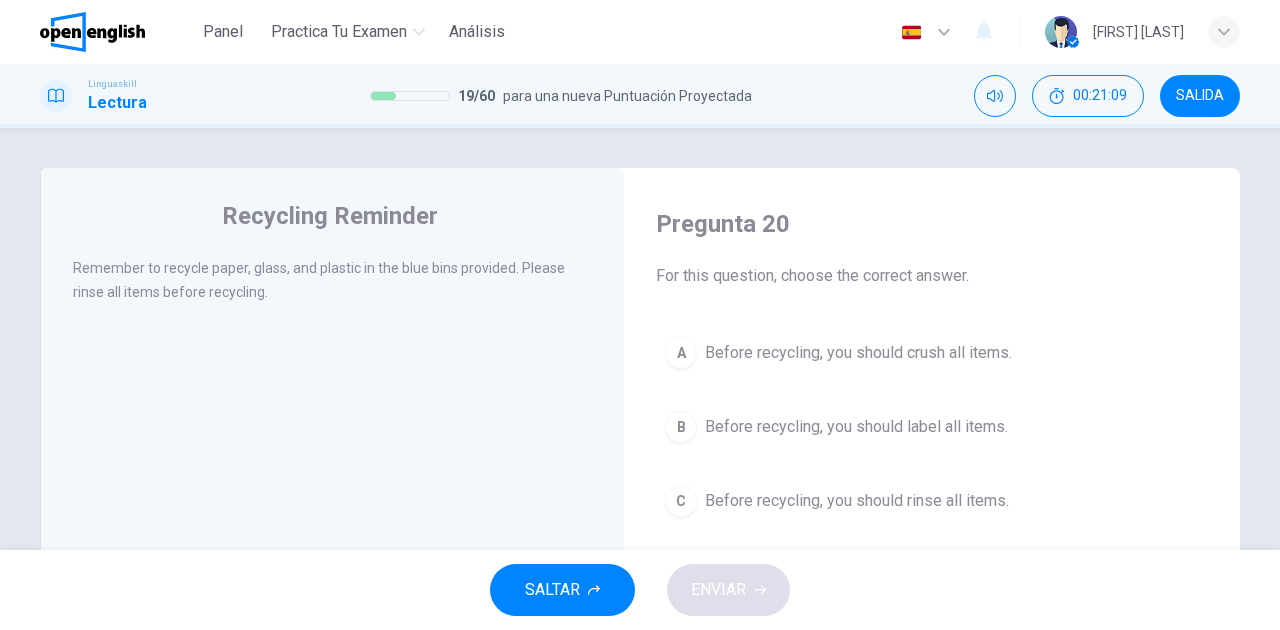 click on "Before recycling, you should rinse all items." at bounding box center [857, 501] 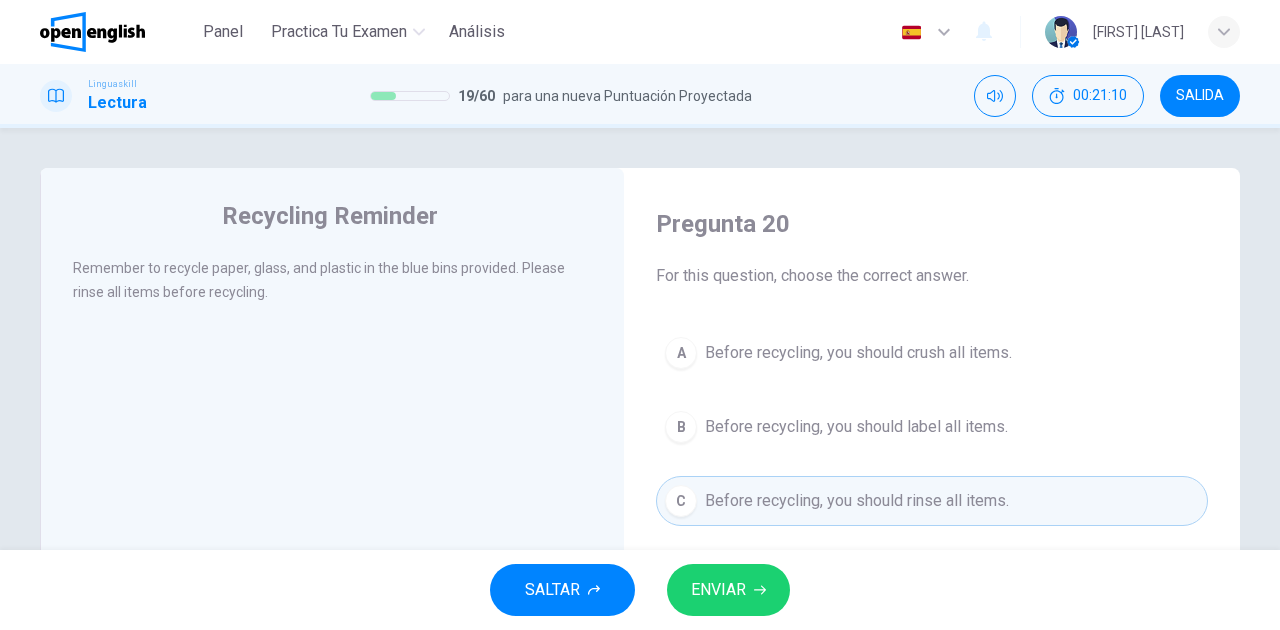 click on "ENVIAR" at bounding box center [728, 590] 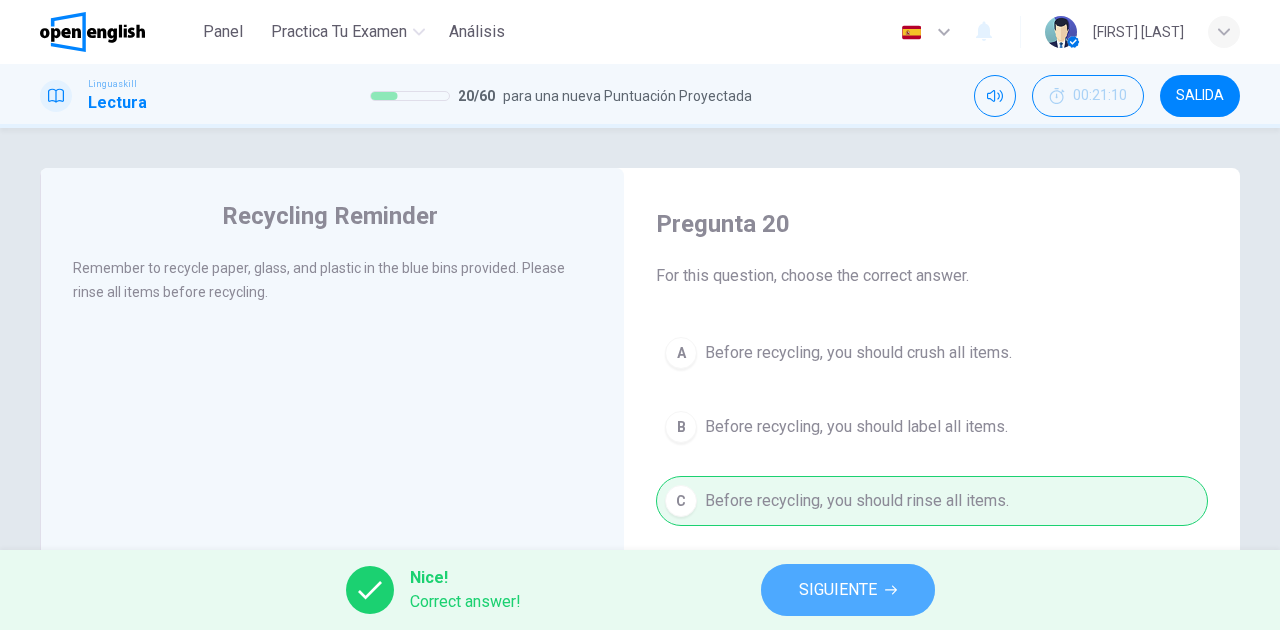 click on "SIGUIENTE" at bounding box center [848, 590] 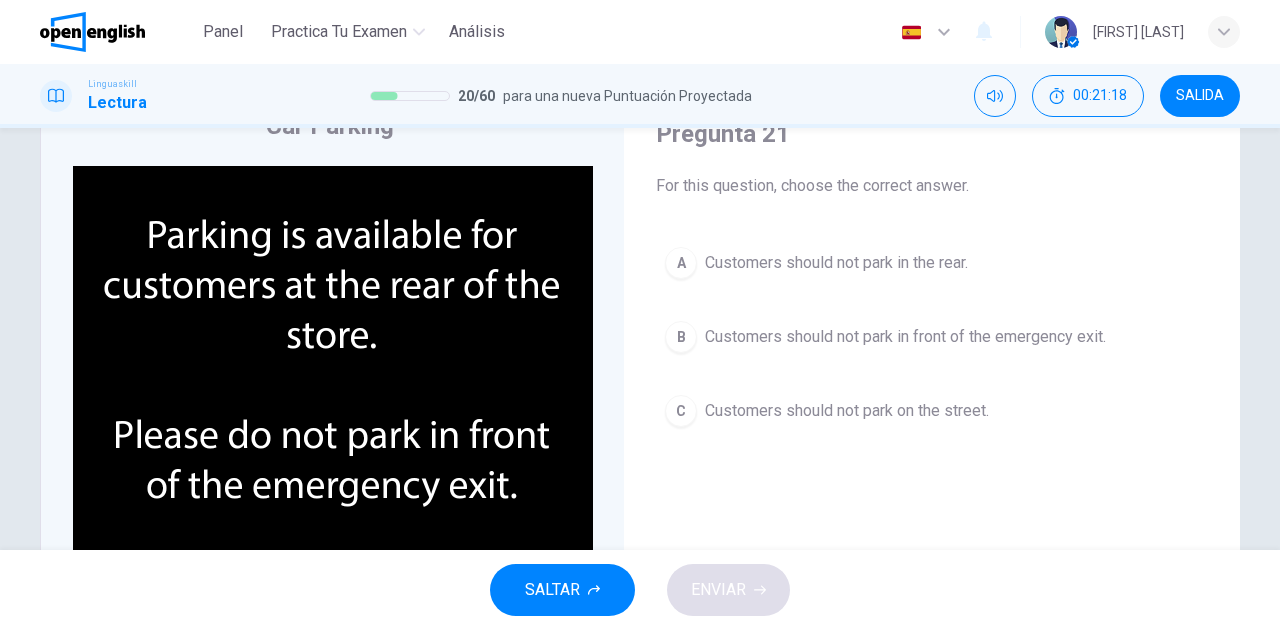 scroll, scrollTop: 66, scrollLeft: 0, axis: vertical 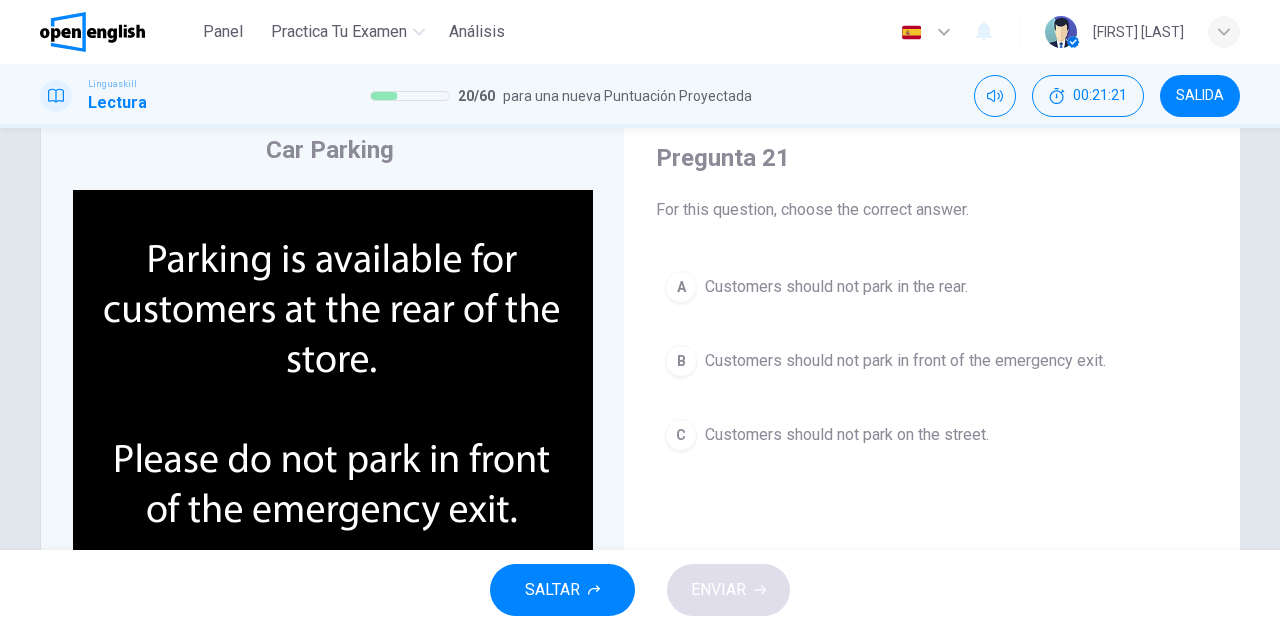 click on "Customers should not park in front of the emergency exit." at bounding box center [905, 361] 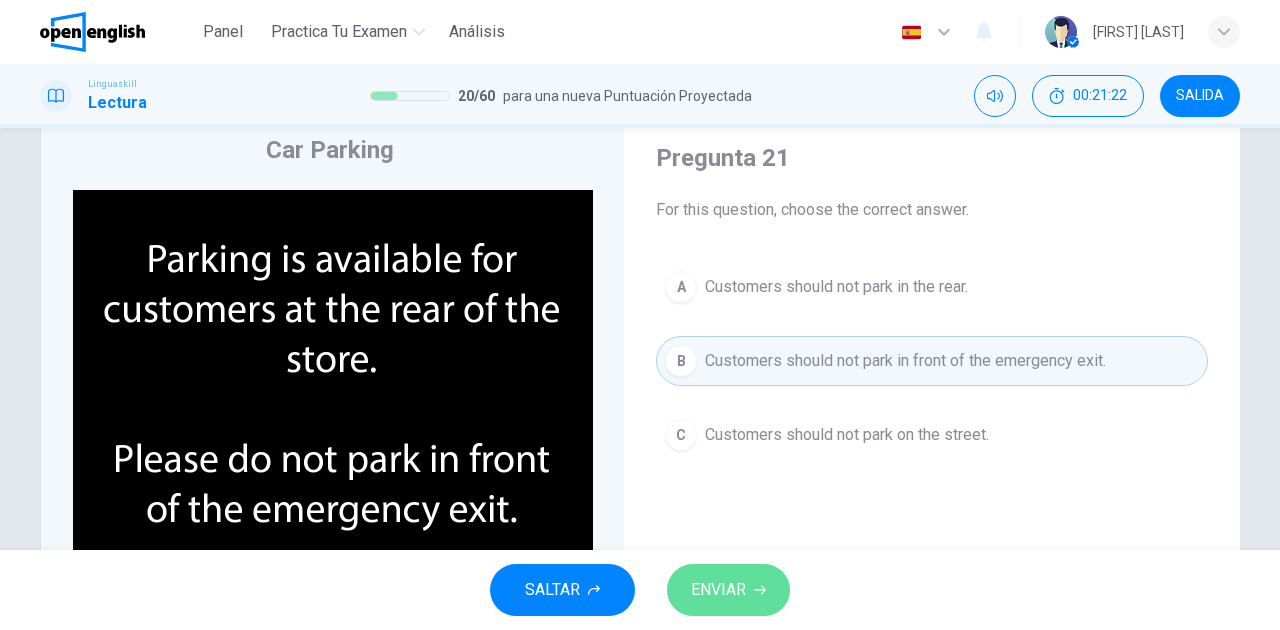 click on "ENVIAR" at bounding box center (728, 590) 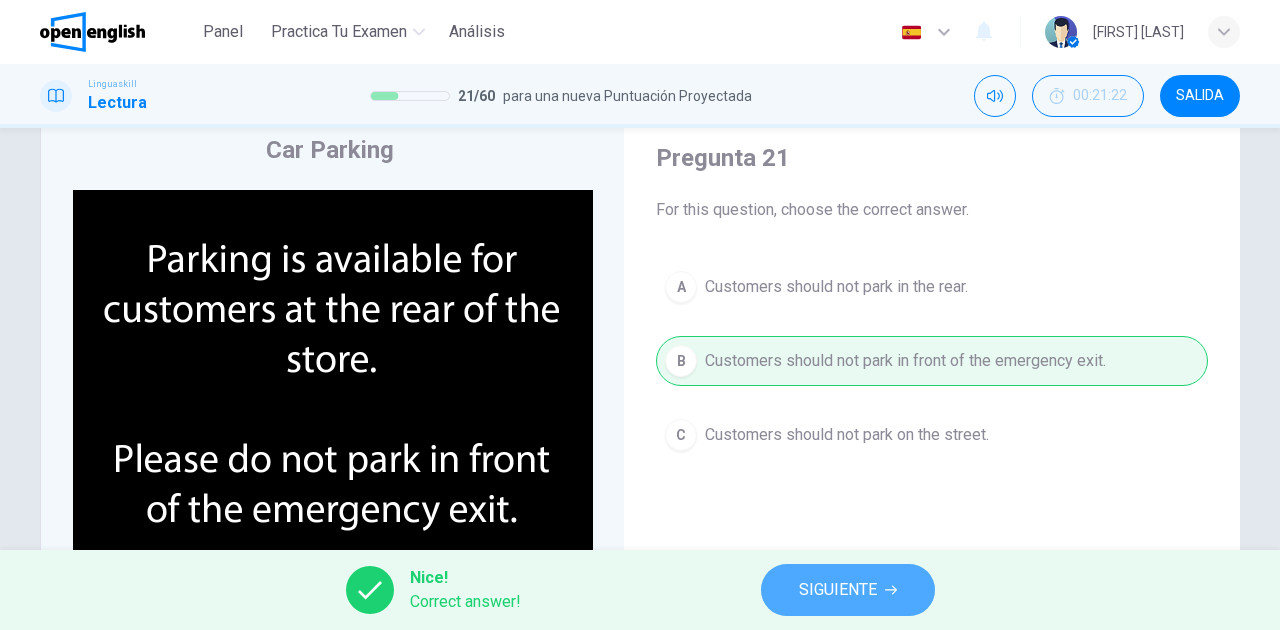 click on "SIGUIENTE" at bounding box center [848, 590] 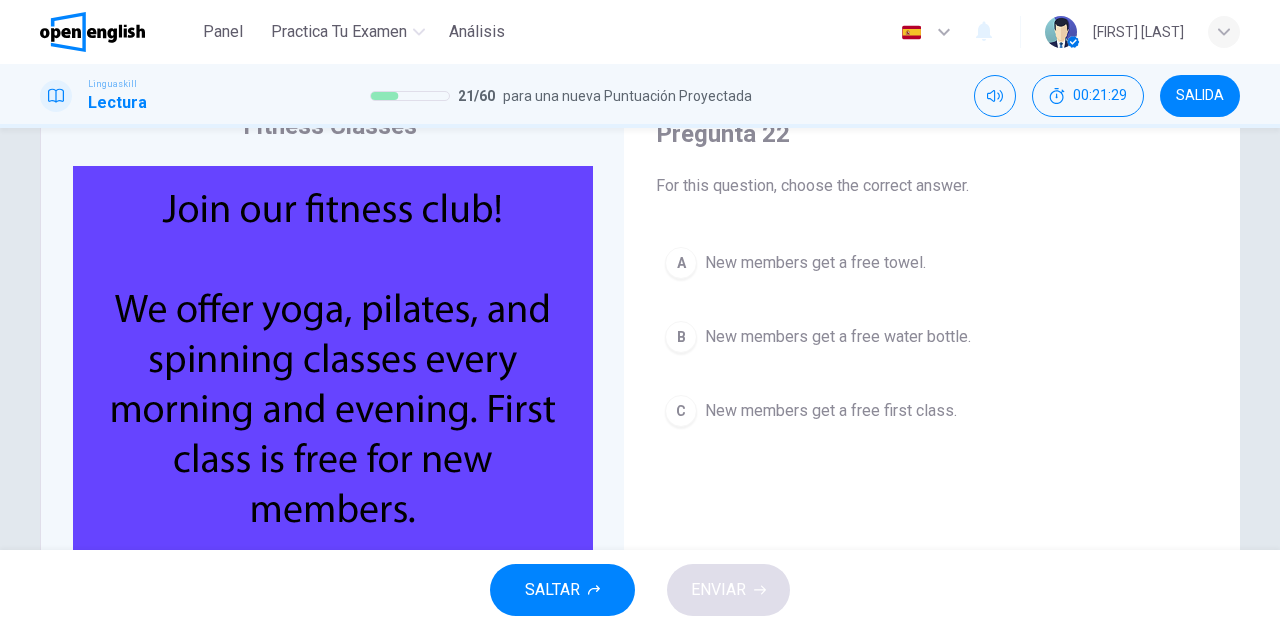 scroll, scrollTop: 66, scrollLeft: 0, axis: vertical 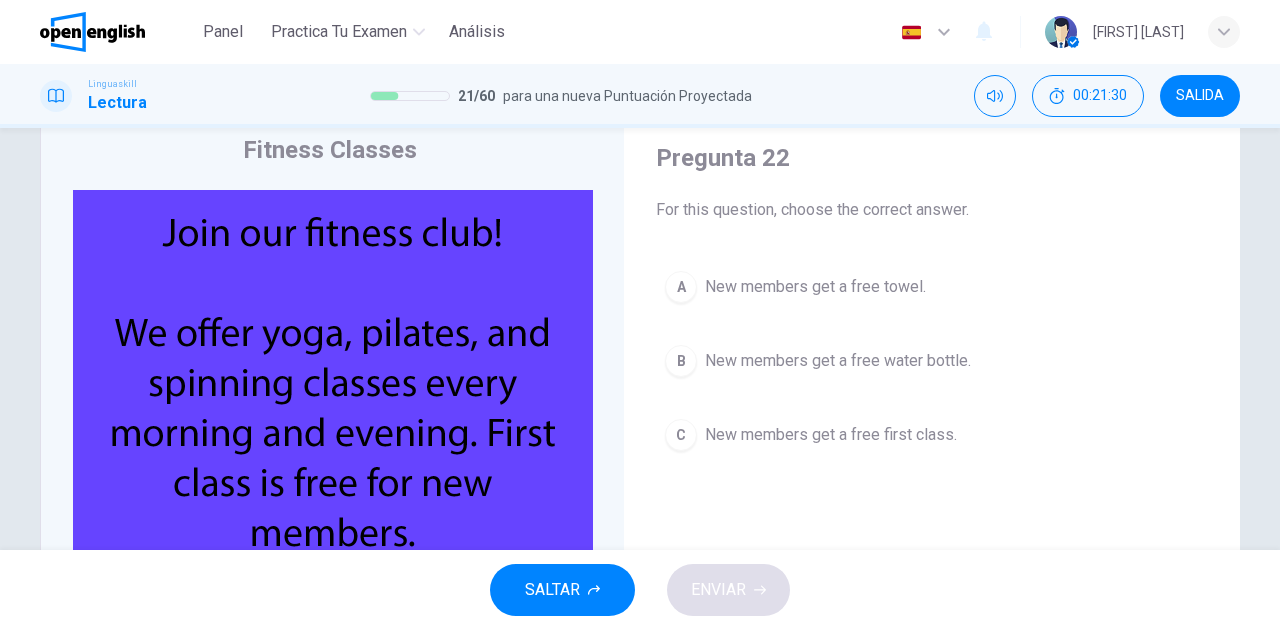 click on "New members get a free first class." at bounding box center [831, 435] 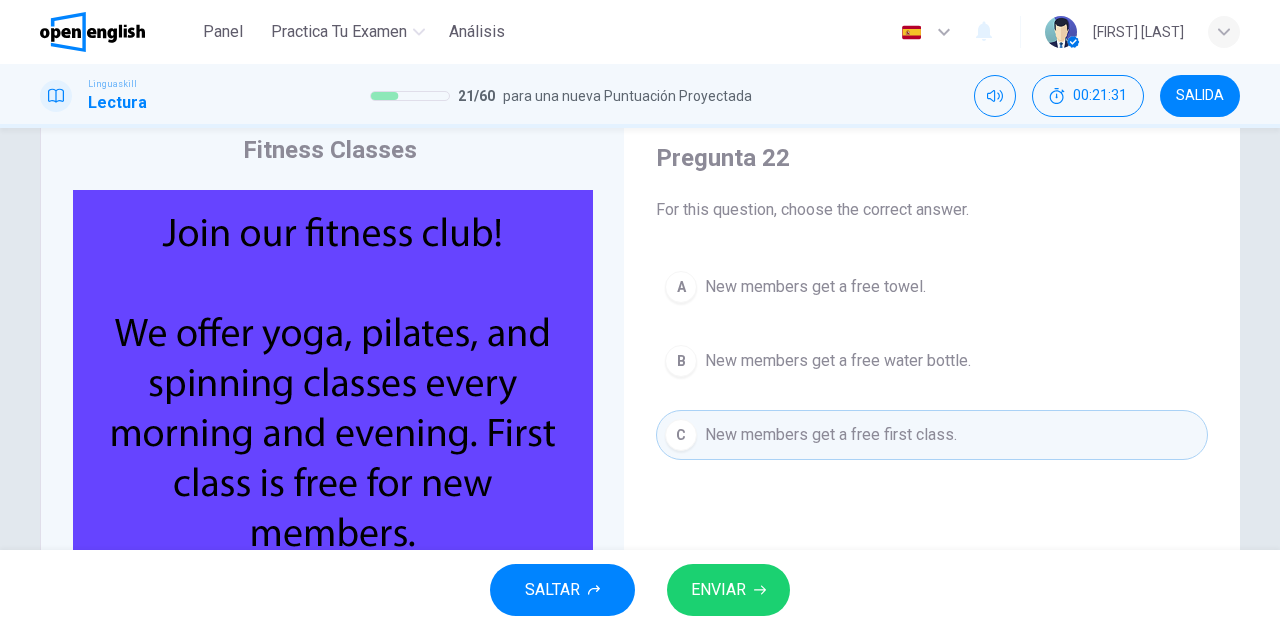 click on "ENVIAR" at bounding box center (718, 590) 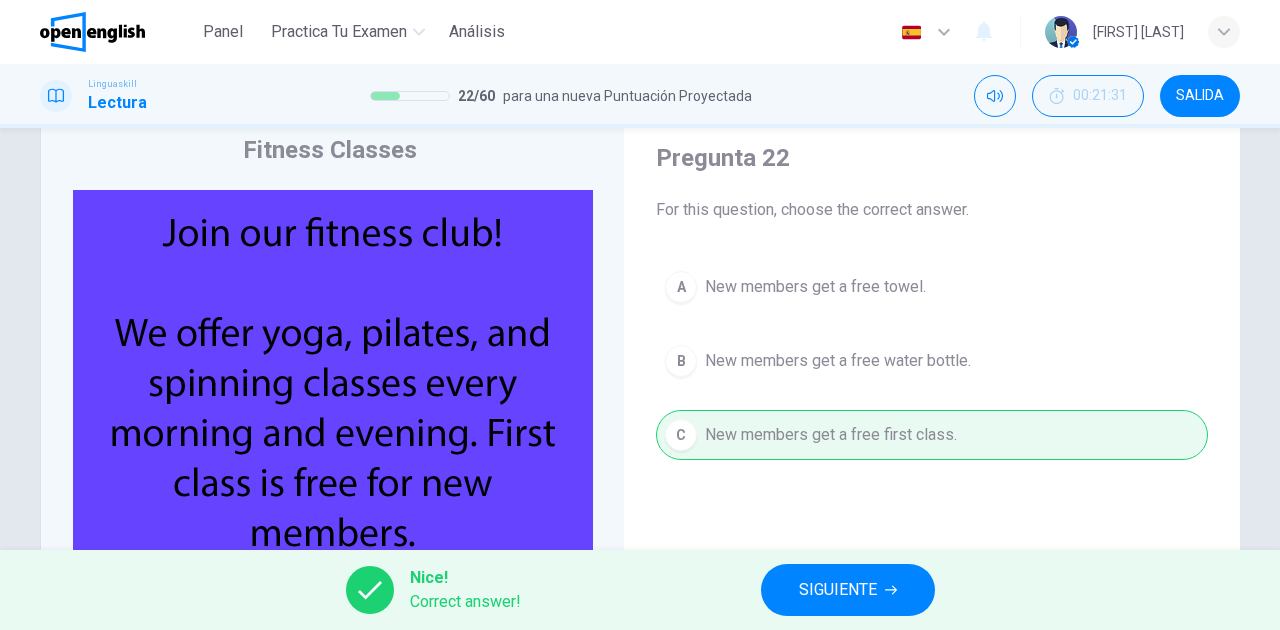 click on "SIGUIENTE" at bounding box center (838, 590) 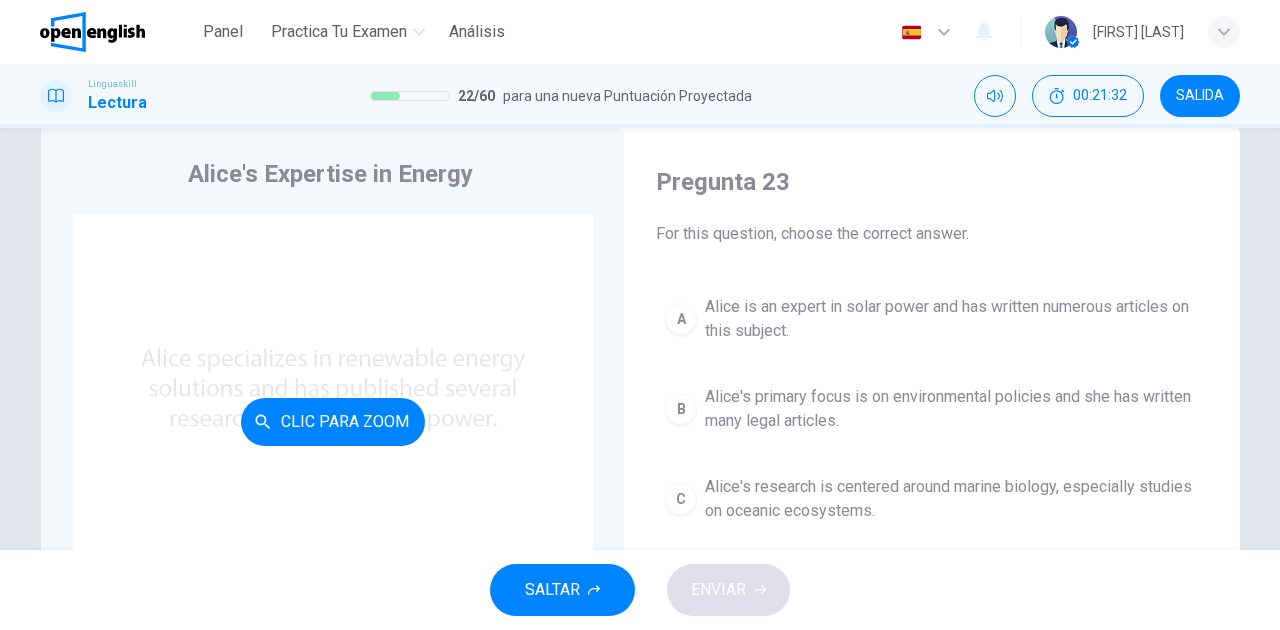 scroll, scrollTop: 66, scrollLeft: 0, axis: vertical 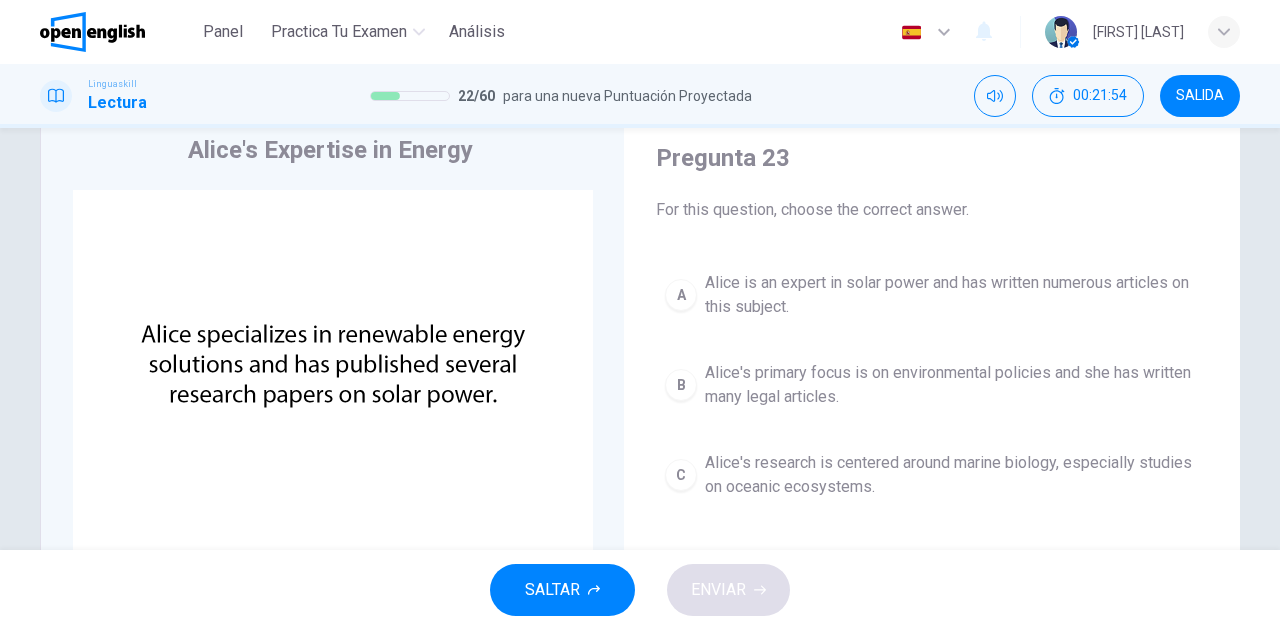 click on "Alice is an expert in solar power and has written numerous articles on this subject." at bounding box center [952, 295] 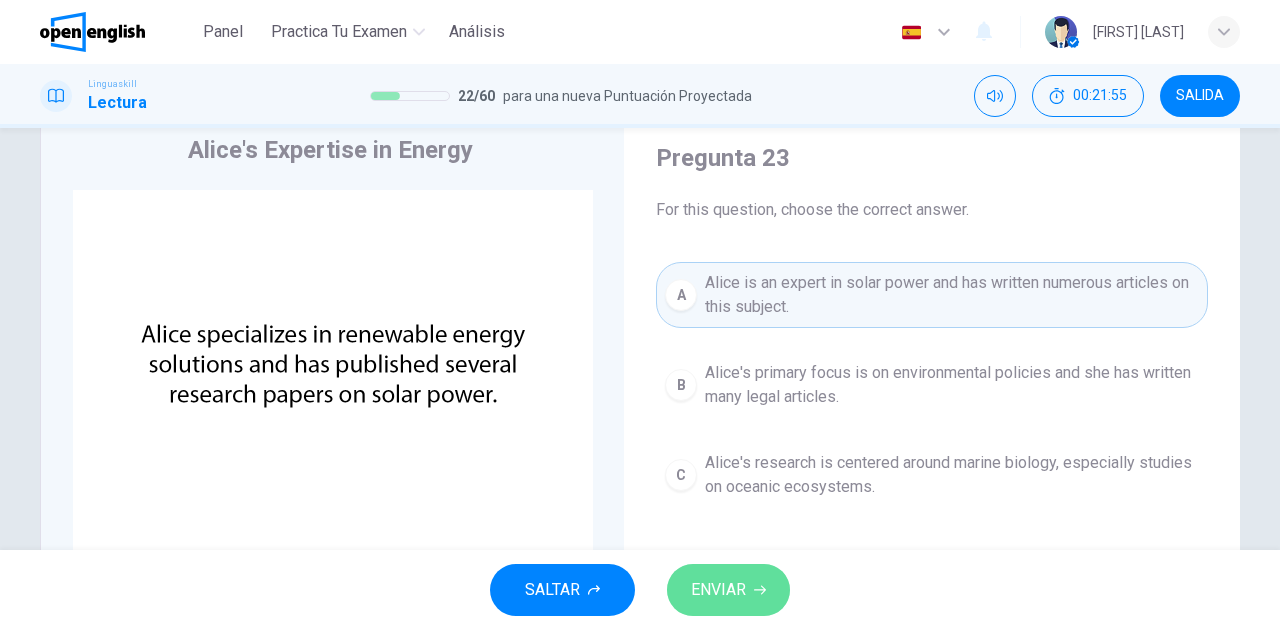 click on "ENVIAR" at bounding box center (728, 590) 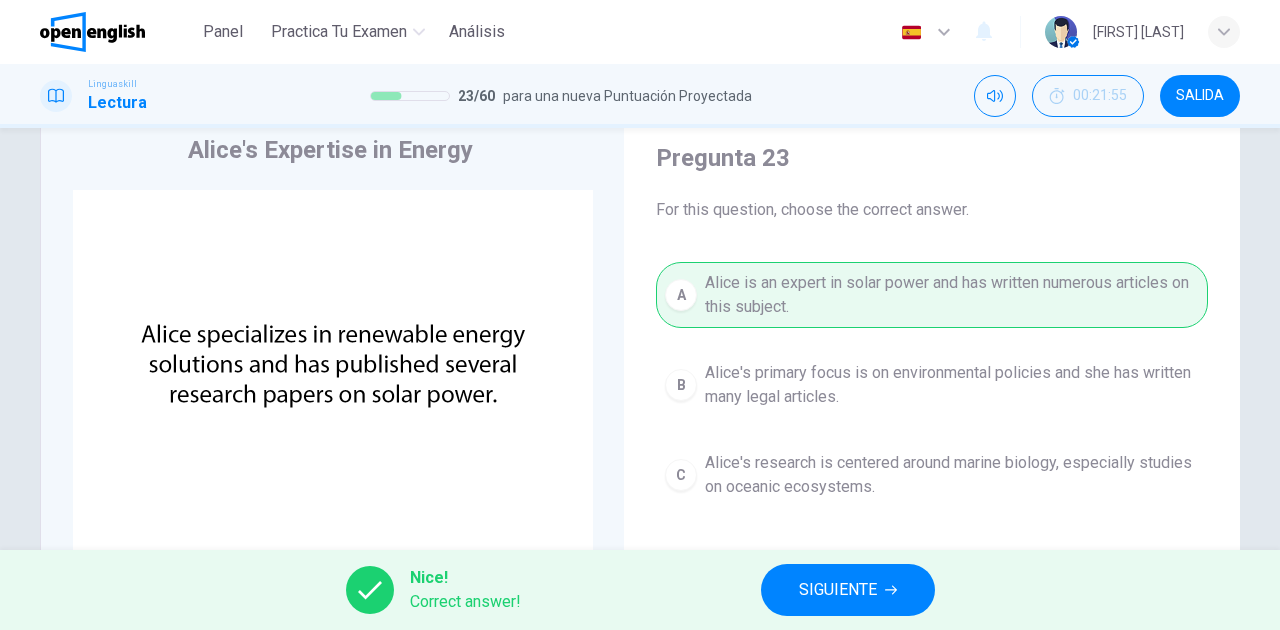 click on "SIGUIENTE" at bounding box center [838, 590] 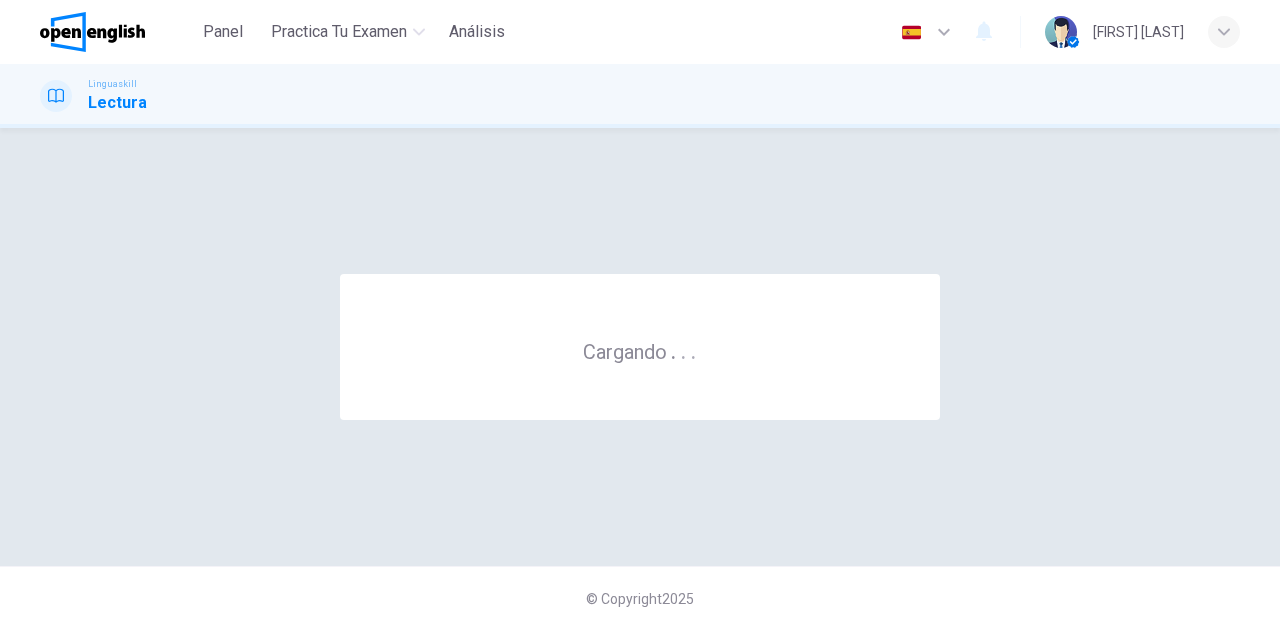 scroll, scrollTop: 0, scrollLeft: 0, axis: both 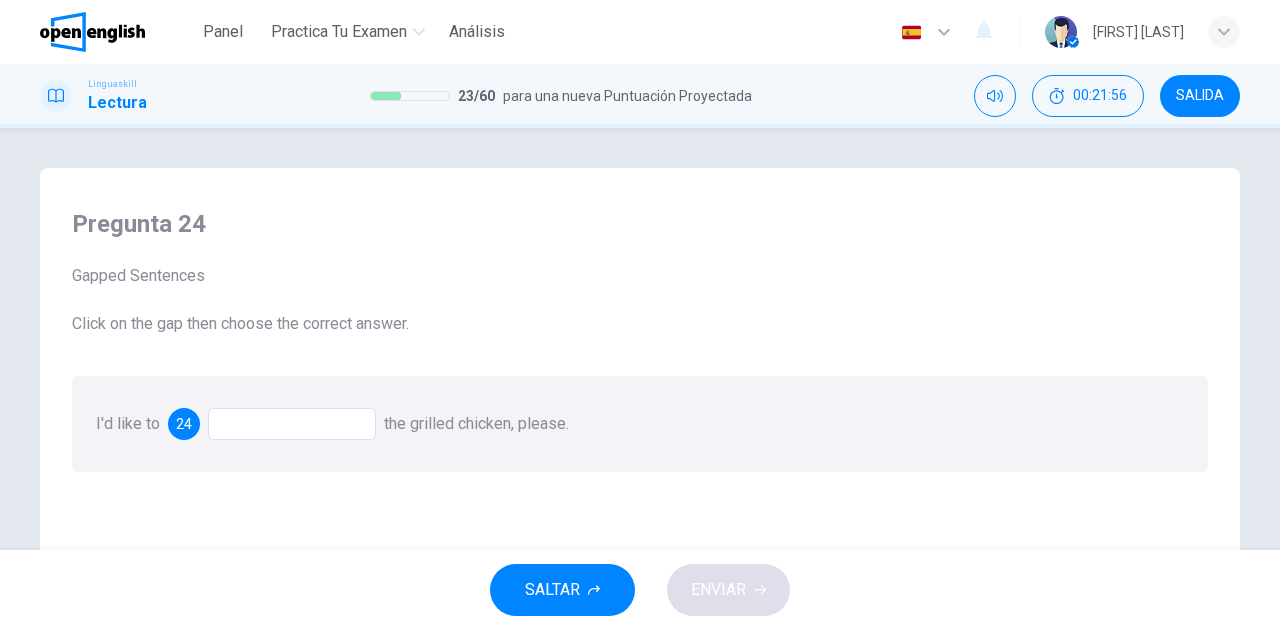 click at bounding box center [292, 424] 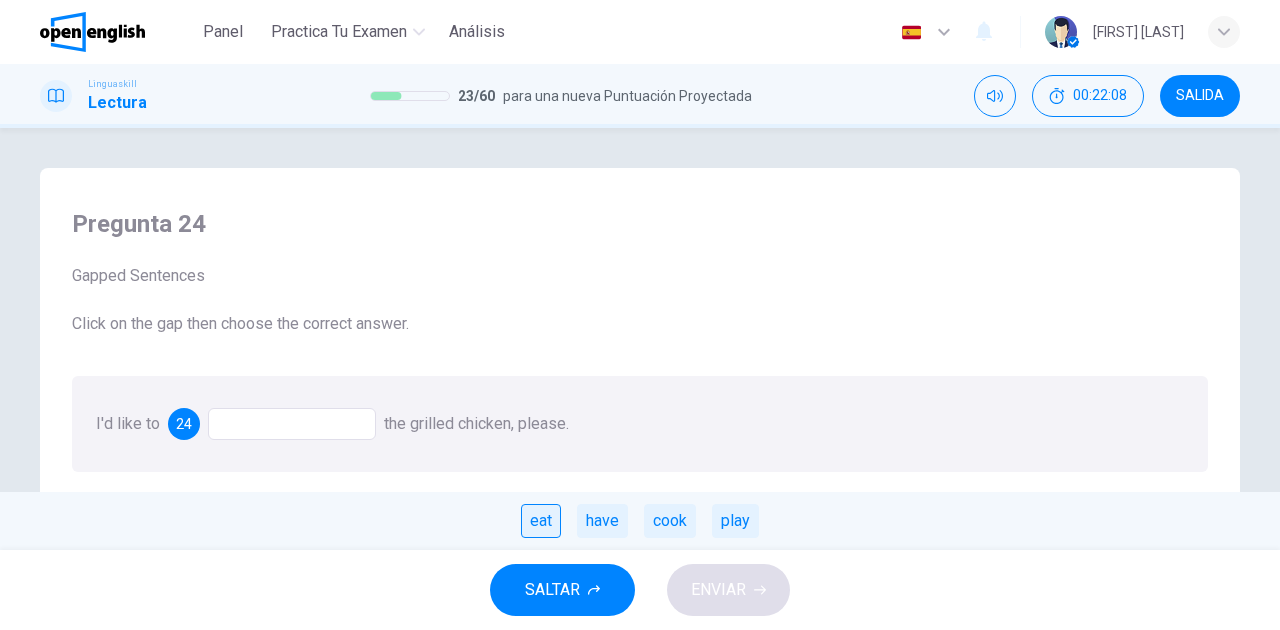 click on "eat" at bounding box center [541, 521] 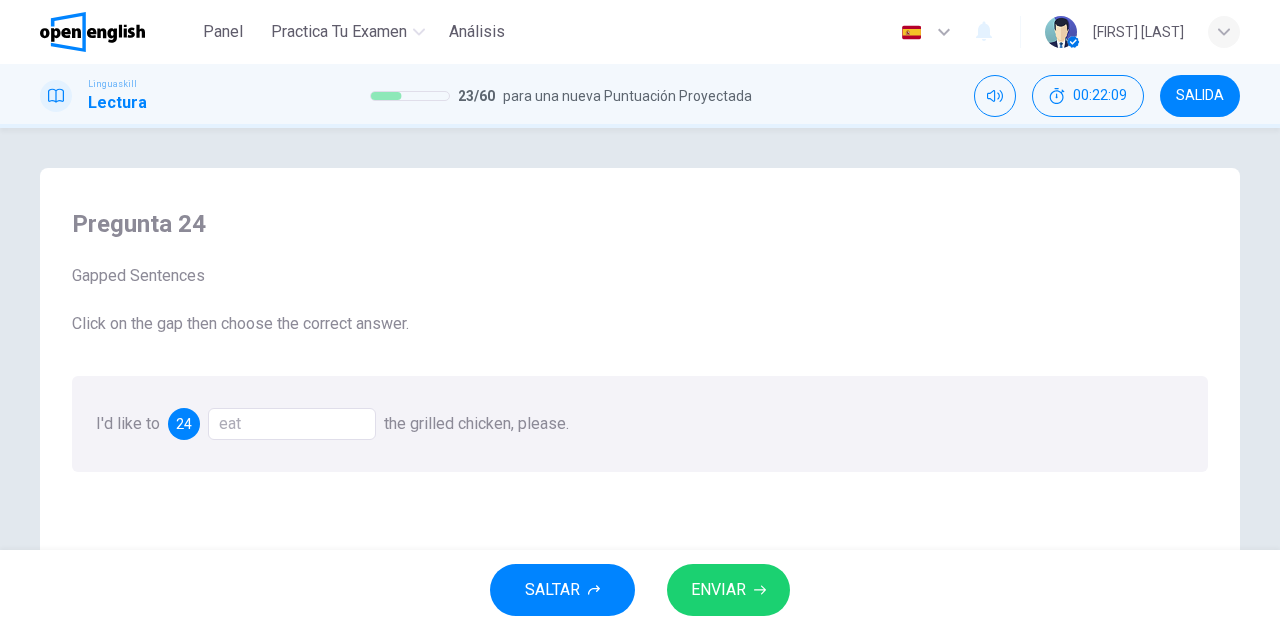 click on "ENVIAR" at bounding box center [718, 590] 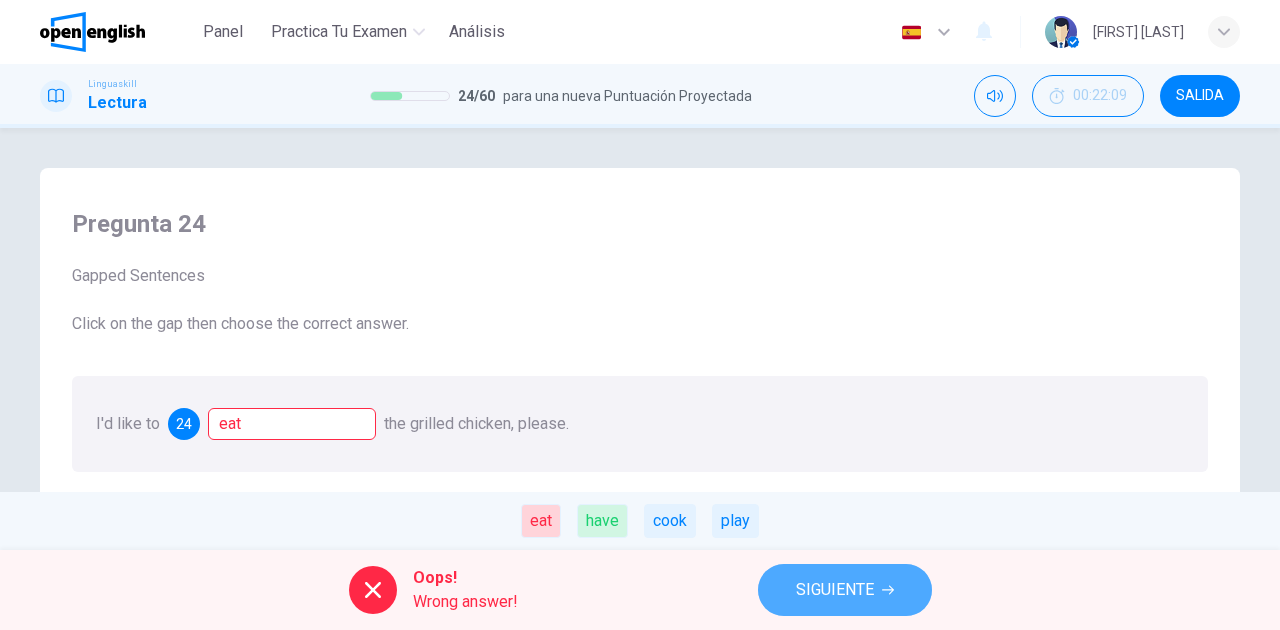 click on "SIGUIENTE" at bounding box center [835, 590] 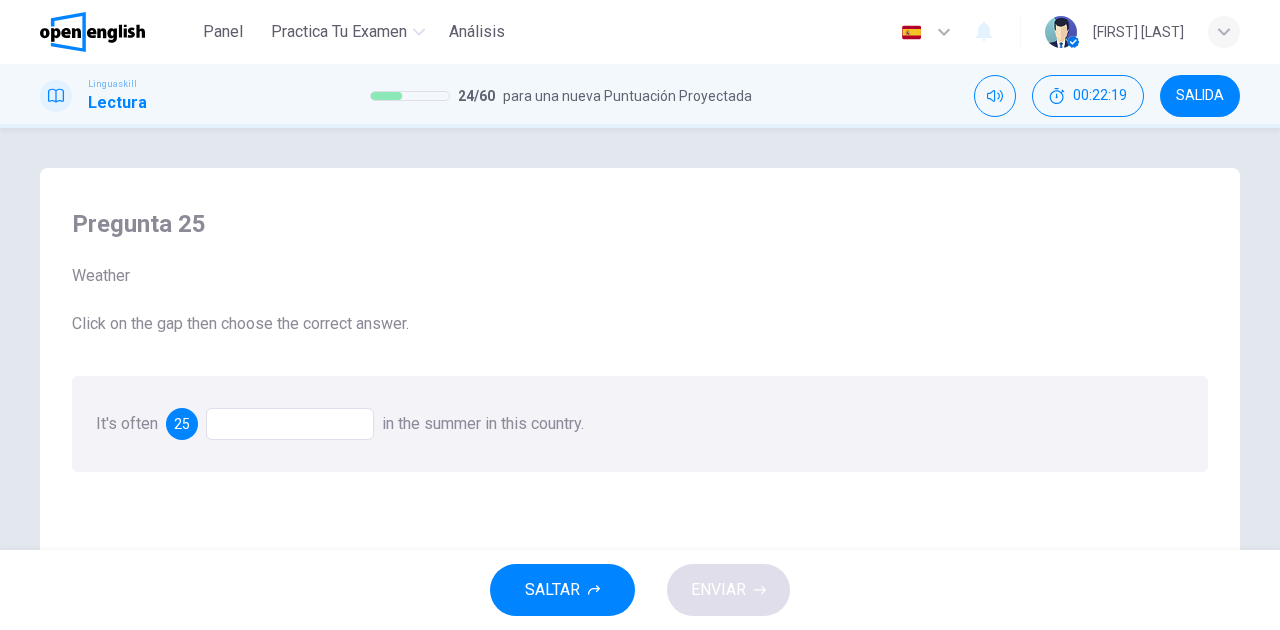 click at bounding box center (290, 424) 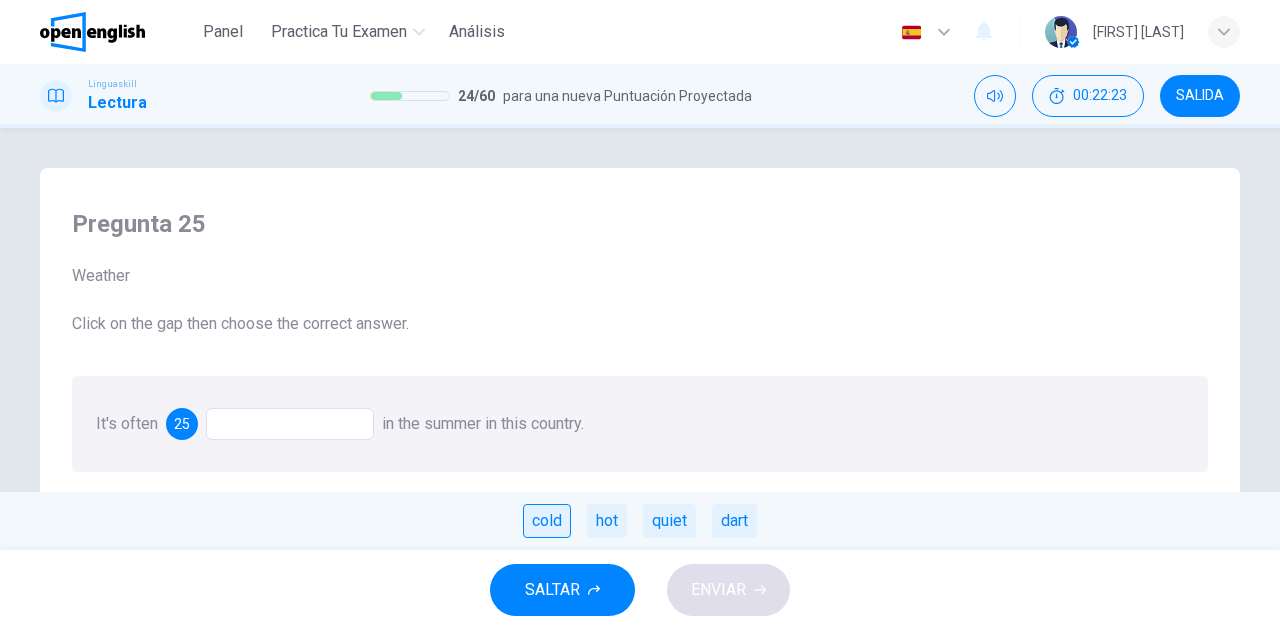 click on "cold" at bounding box center [547, 521] 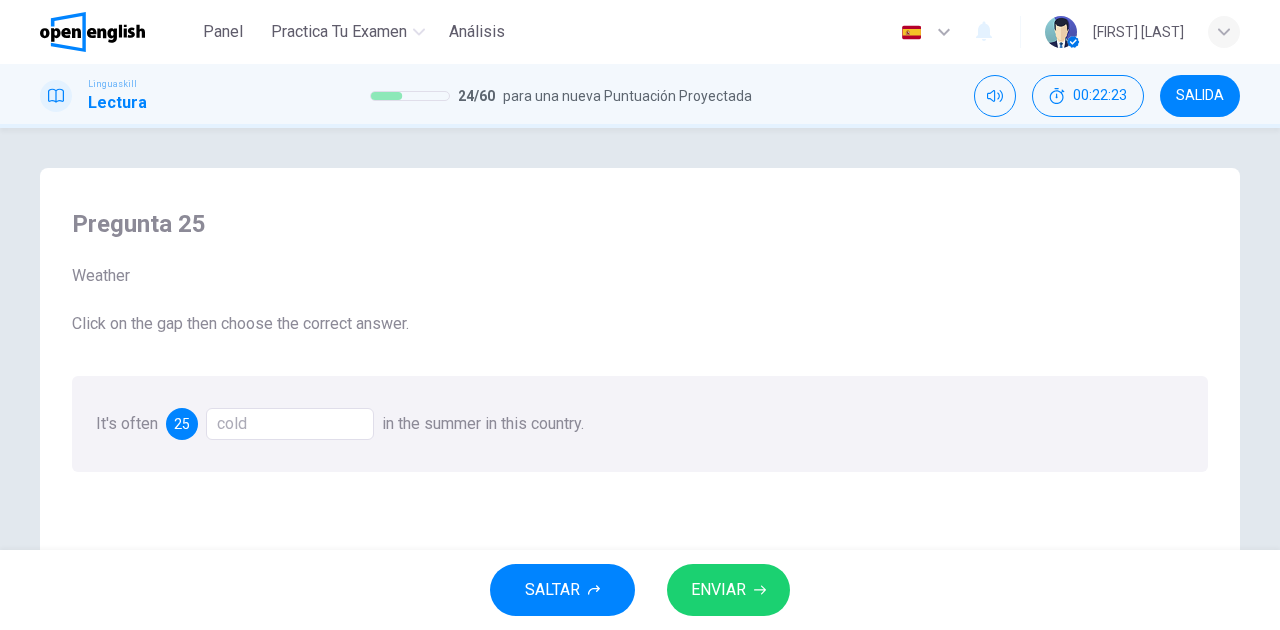 click on "Pregunta 25 Weather Click on the gap then choose the correct answer. It's often  25 cold  in the summer in this country." at bounding box center [640, 525] 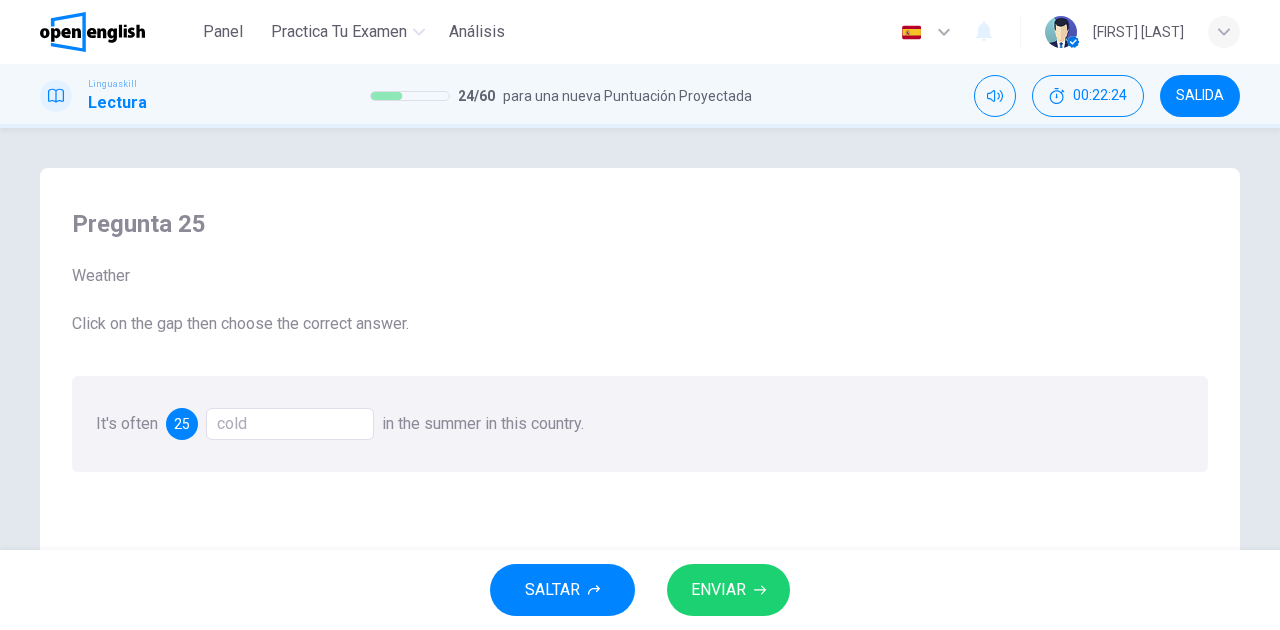 click on "cold" at bounding box center [290, 424] 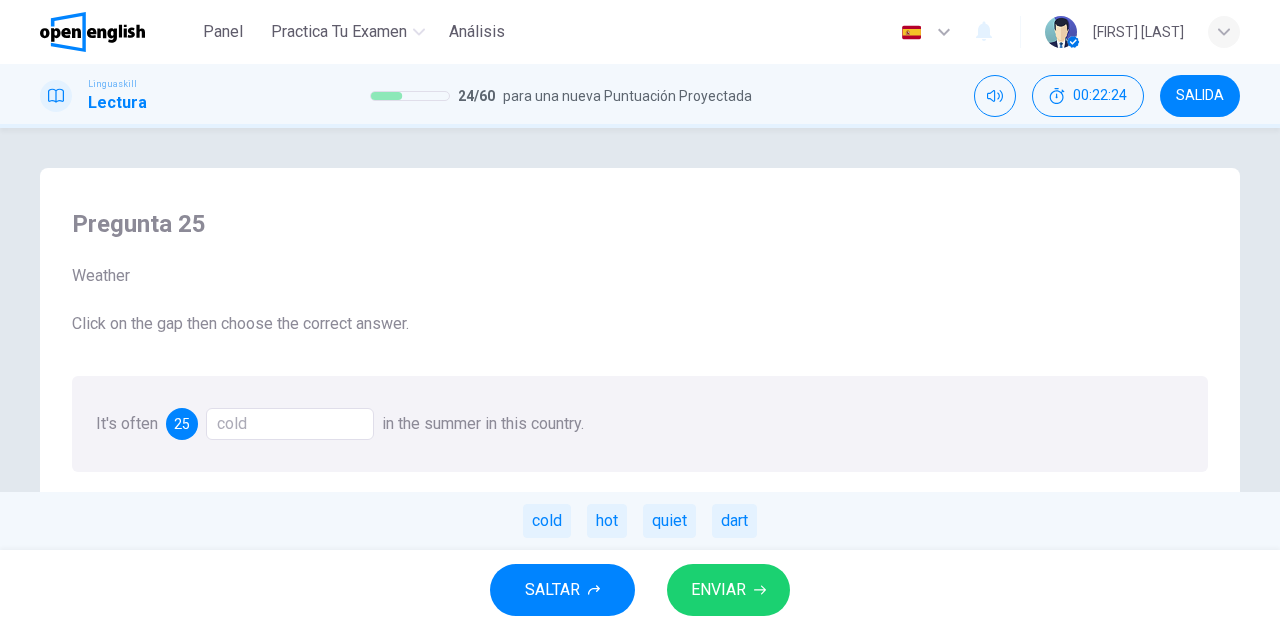click on "hot" at bounding box center [607, 521] 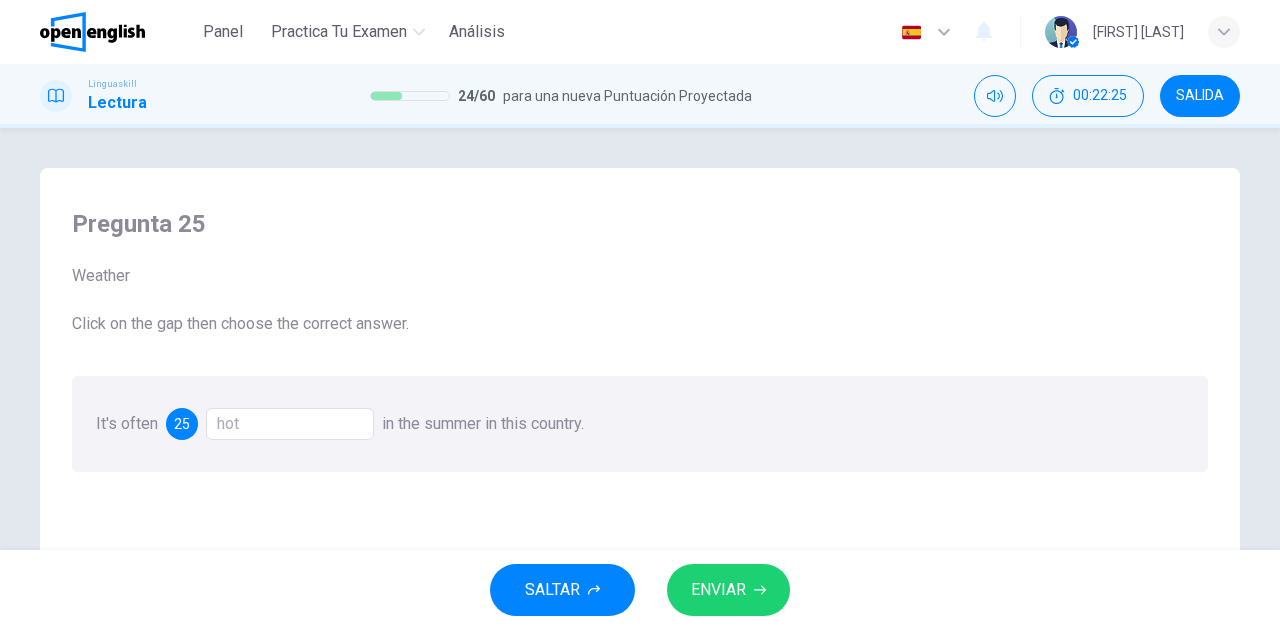 click on "ENVIAR" at bounding box center (718, 590) 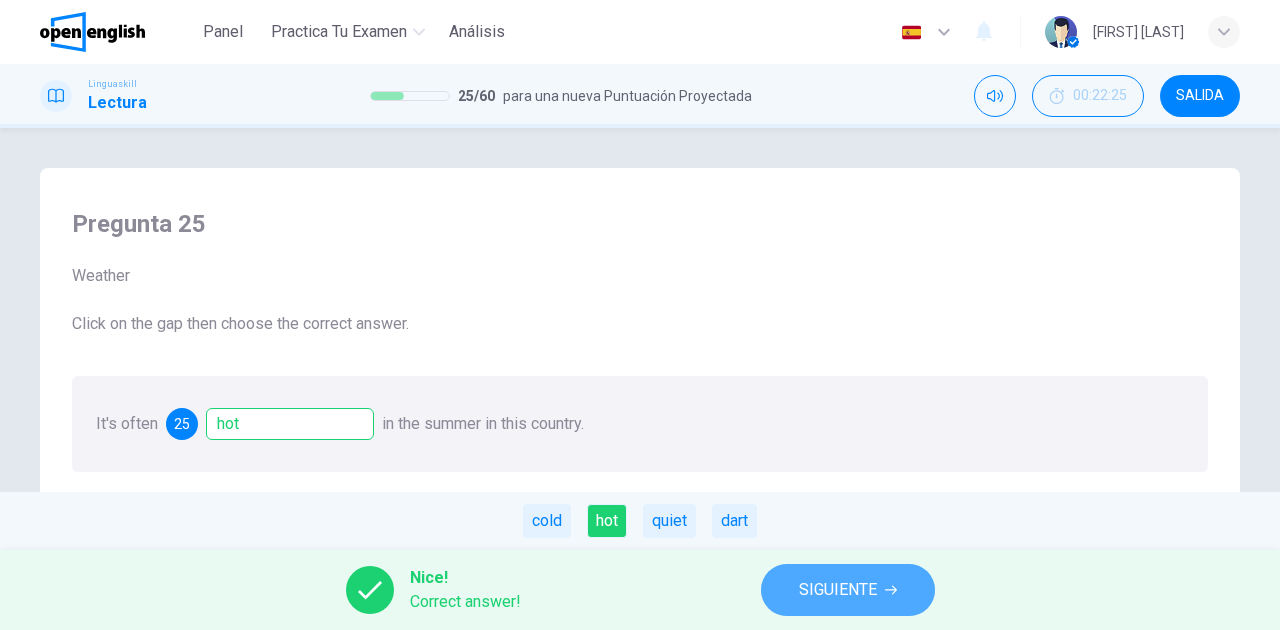click on "SIGUIENTE" at bounding box center [838, 590] 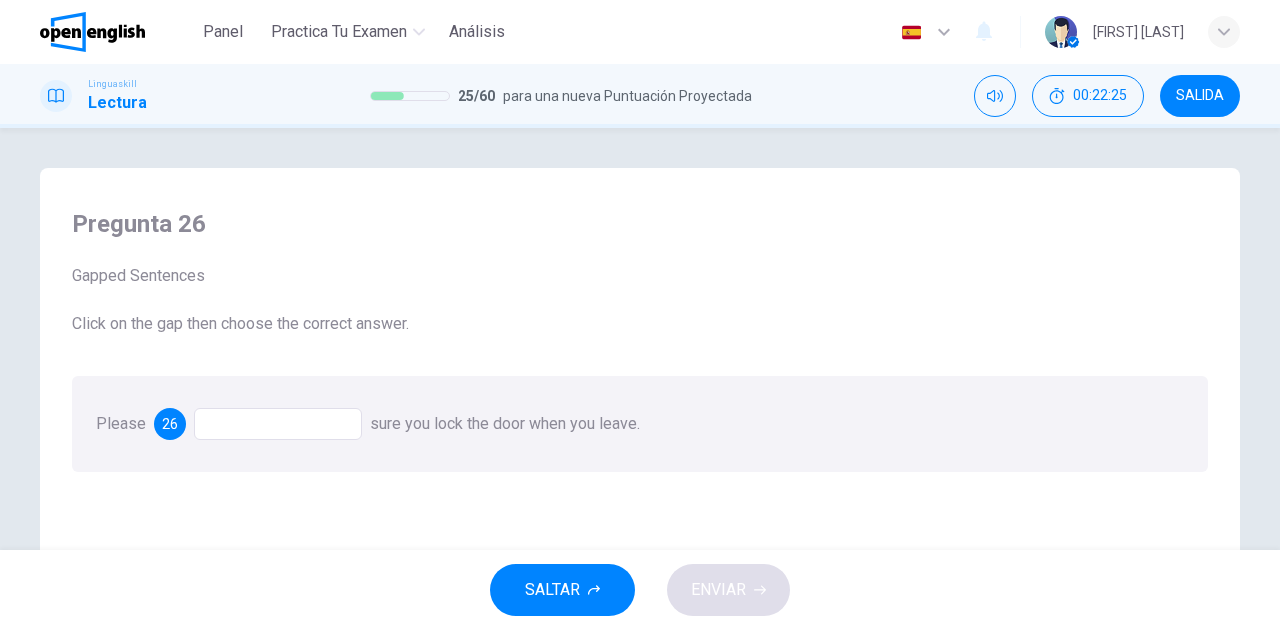 click at bounding box center (278, 424) 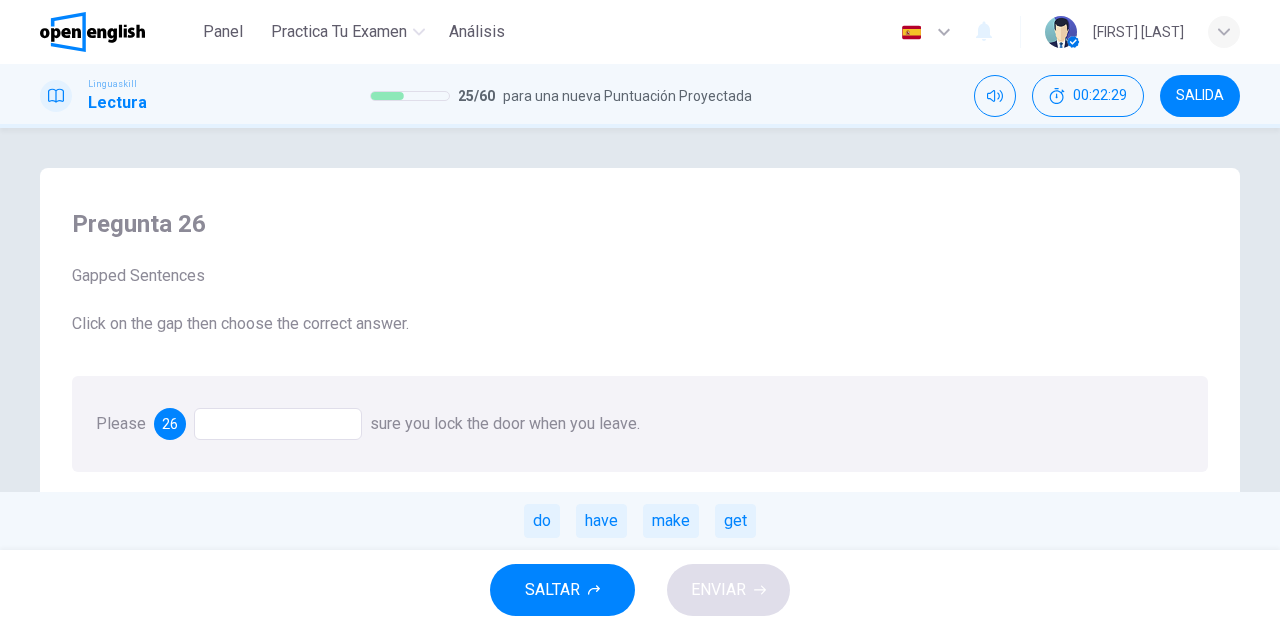 click on "make" at bounding box center [671, 521] 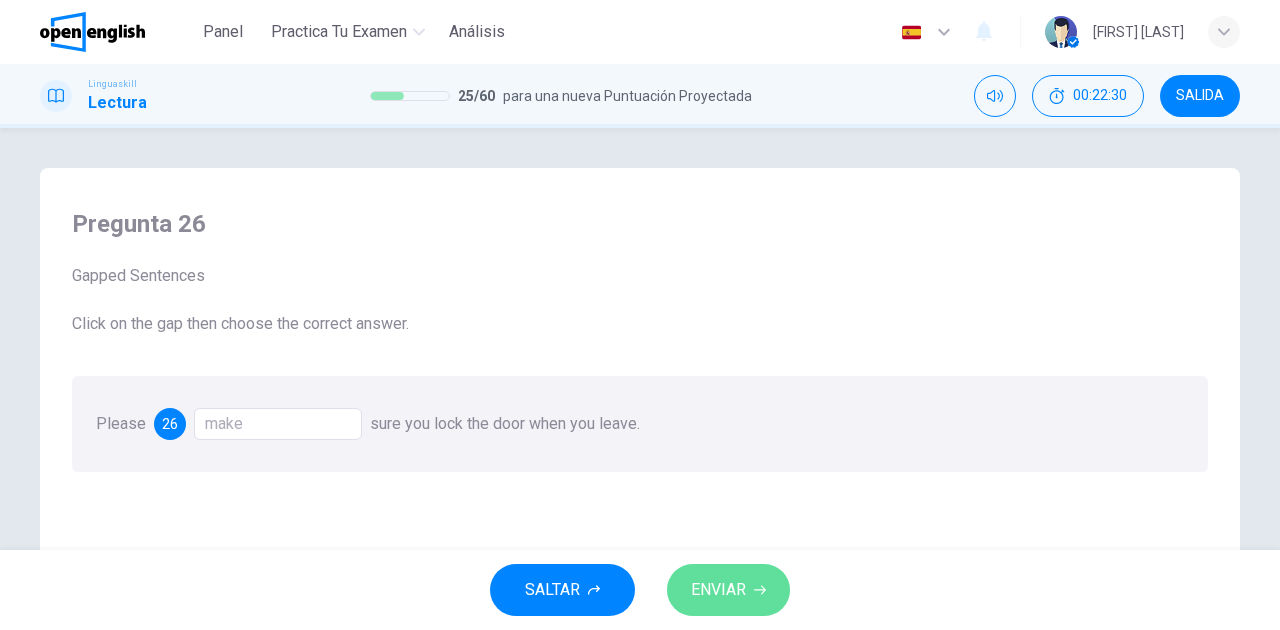 click on "ENVIAR" at bounding box center (718, 590) 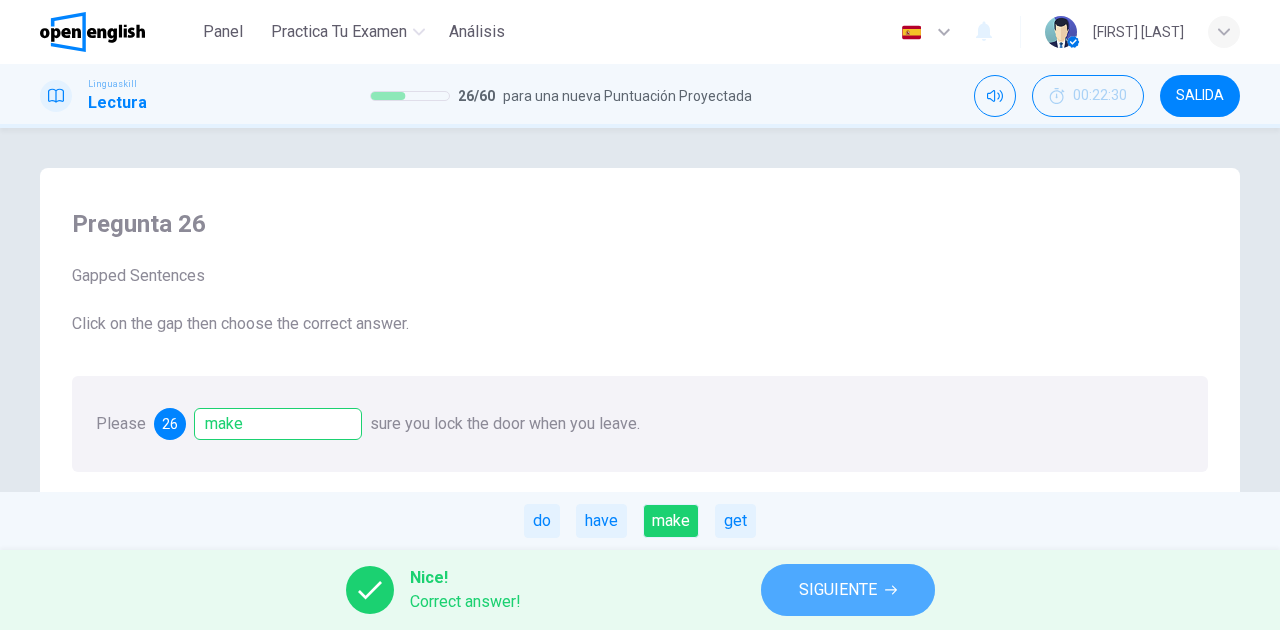 click on "SIGUIENTE" at bounding box center [838, 590] 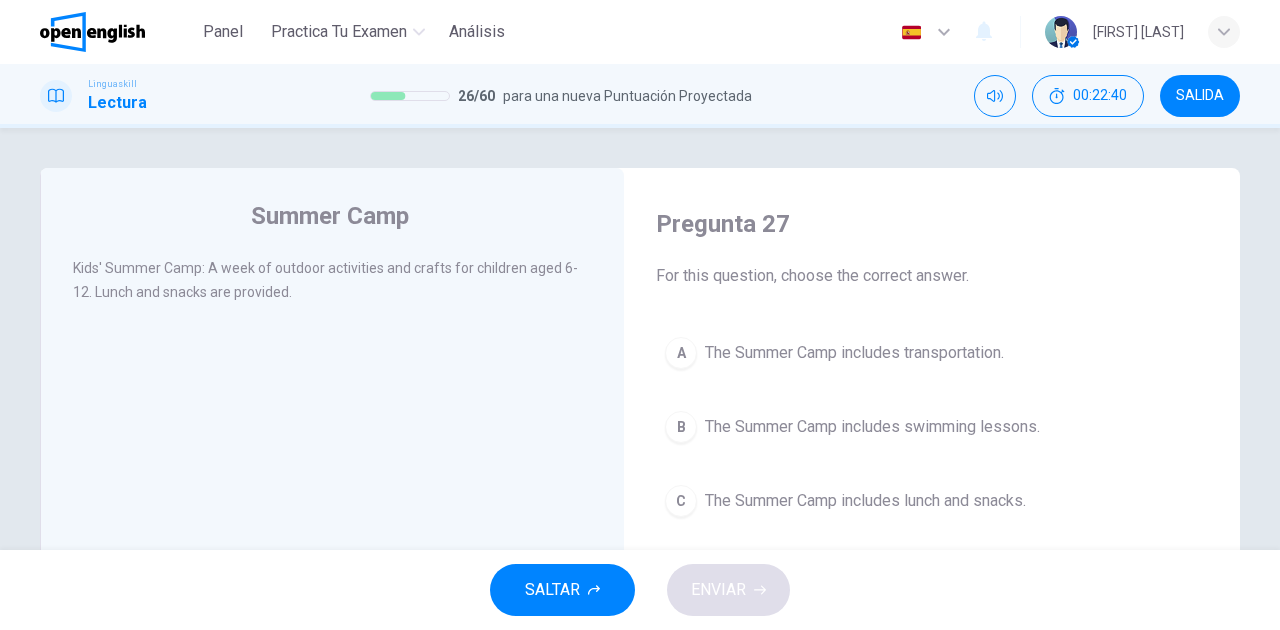 click on "The Summer Camp includes lunch and snacks." at bounding box center (865, 501) 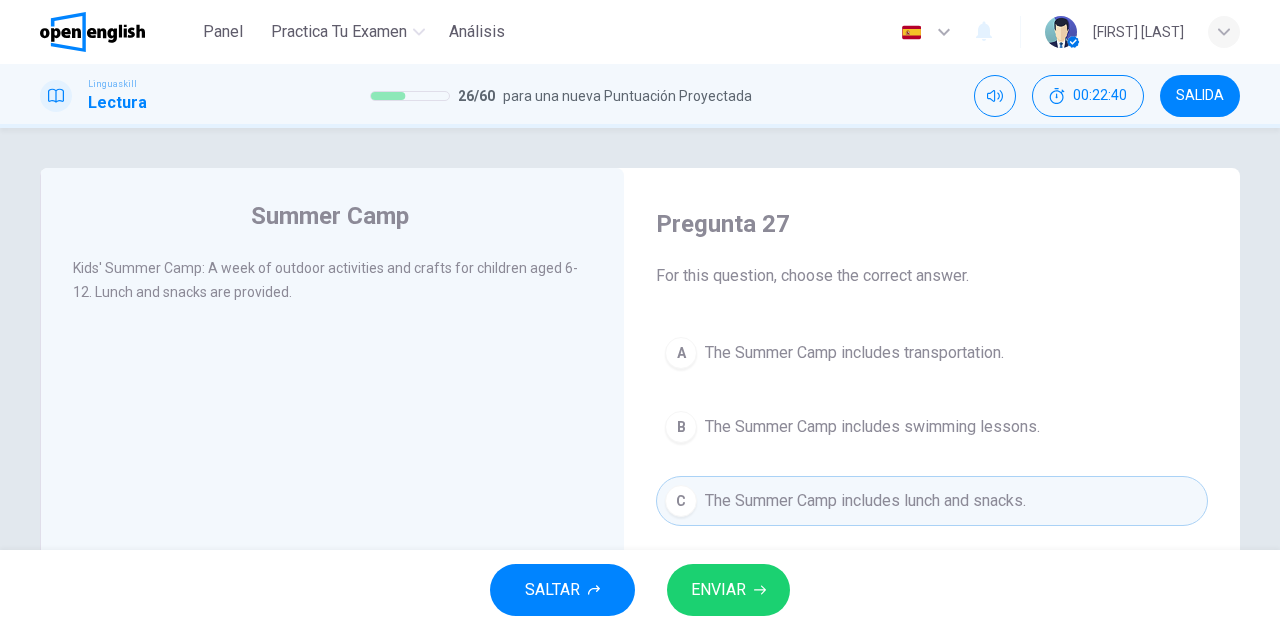 click on "ENVIAR" at bounding box center [718, 590] 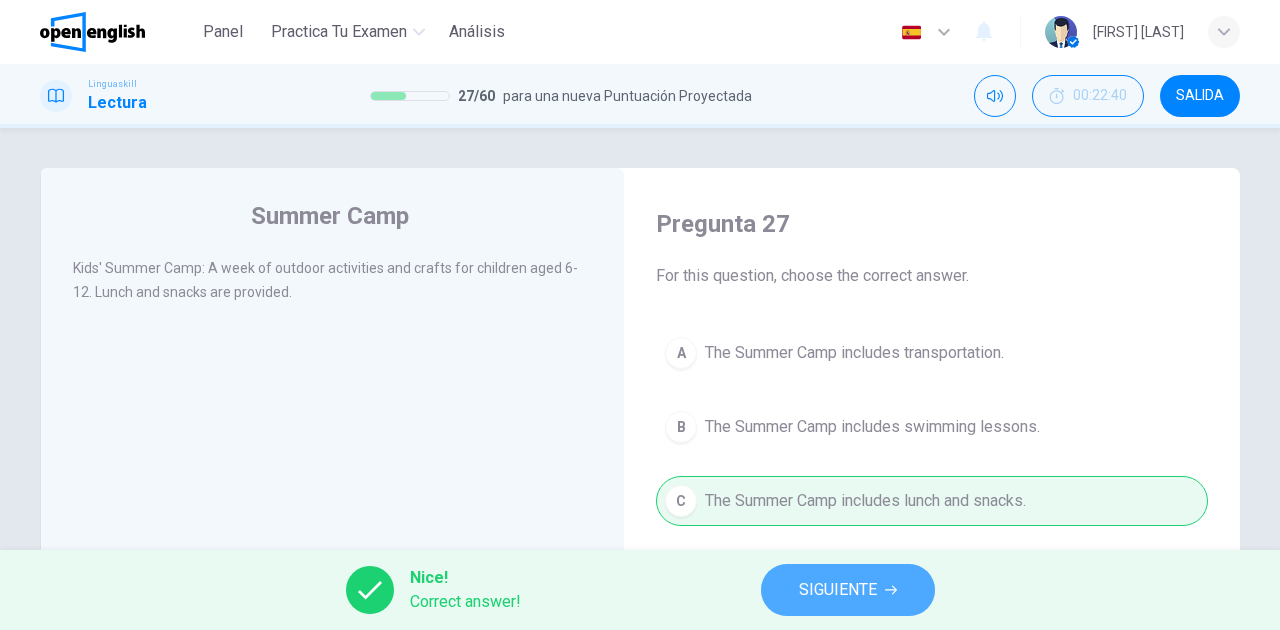 click on "SIGUIENTE" at bounding box center [848, 590] 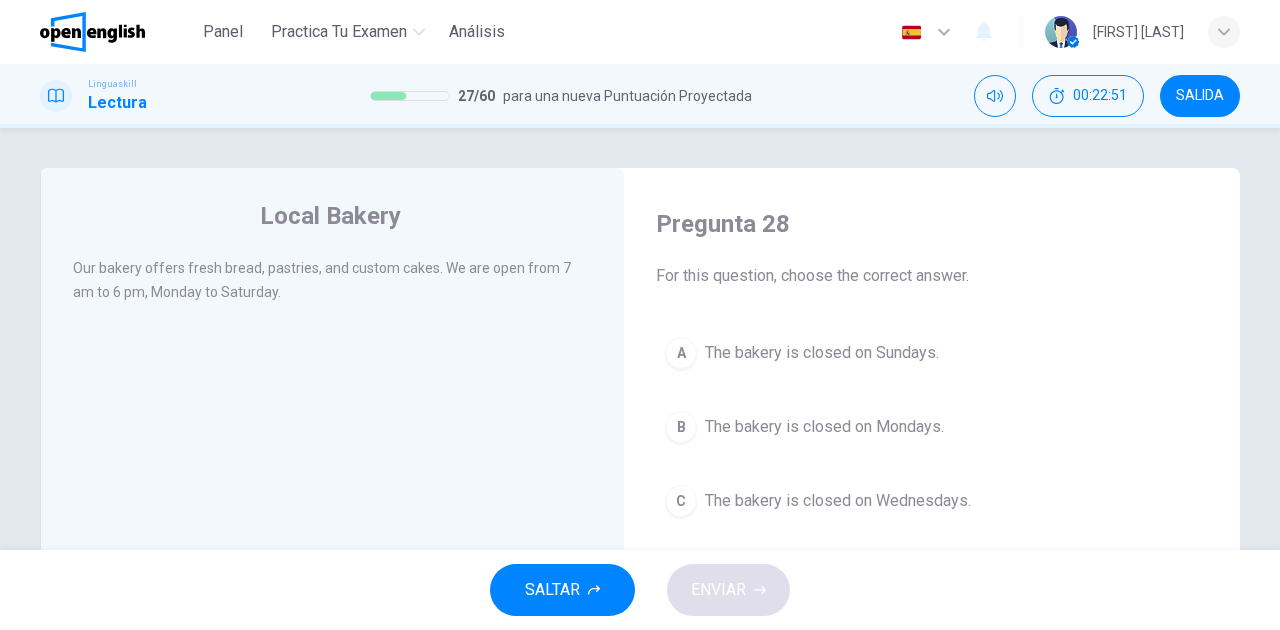 click on "The bakery is closed on Sundays." at bounding box center [822, 353] 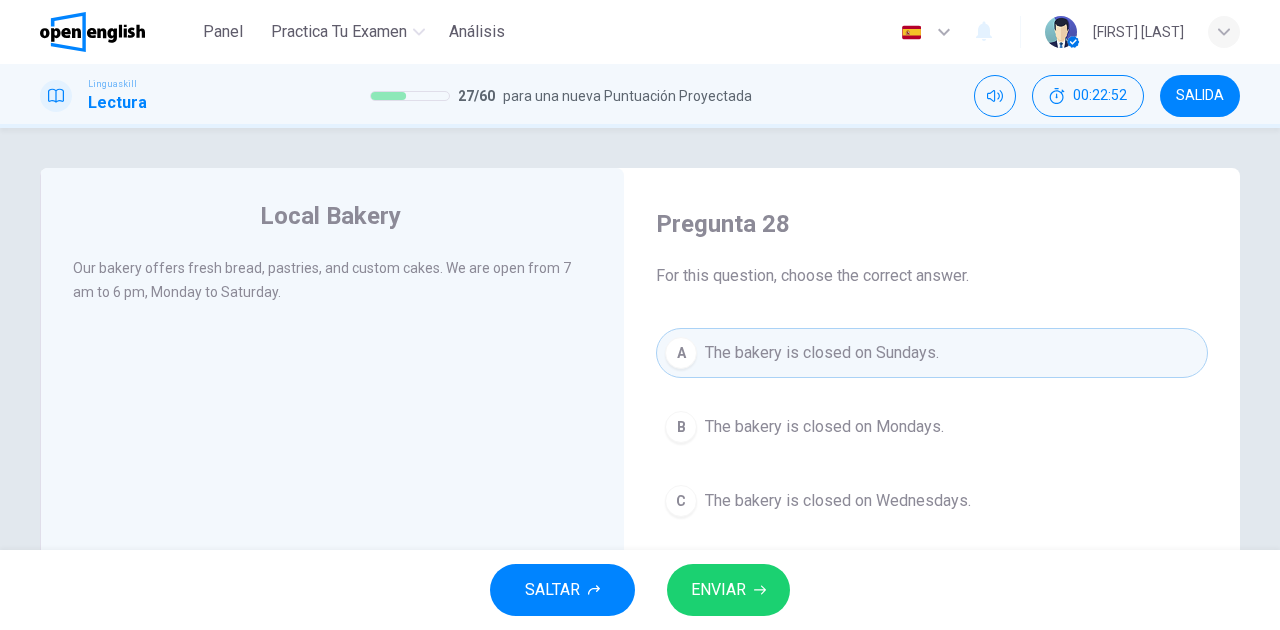 click on "ENVIAR" at bounding box center [718, 590] 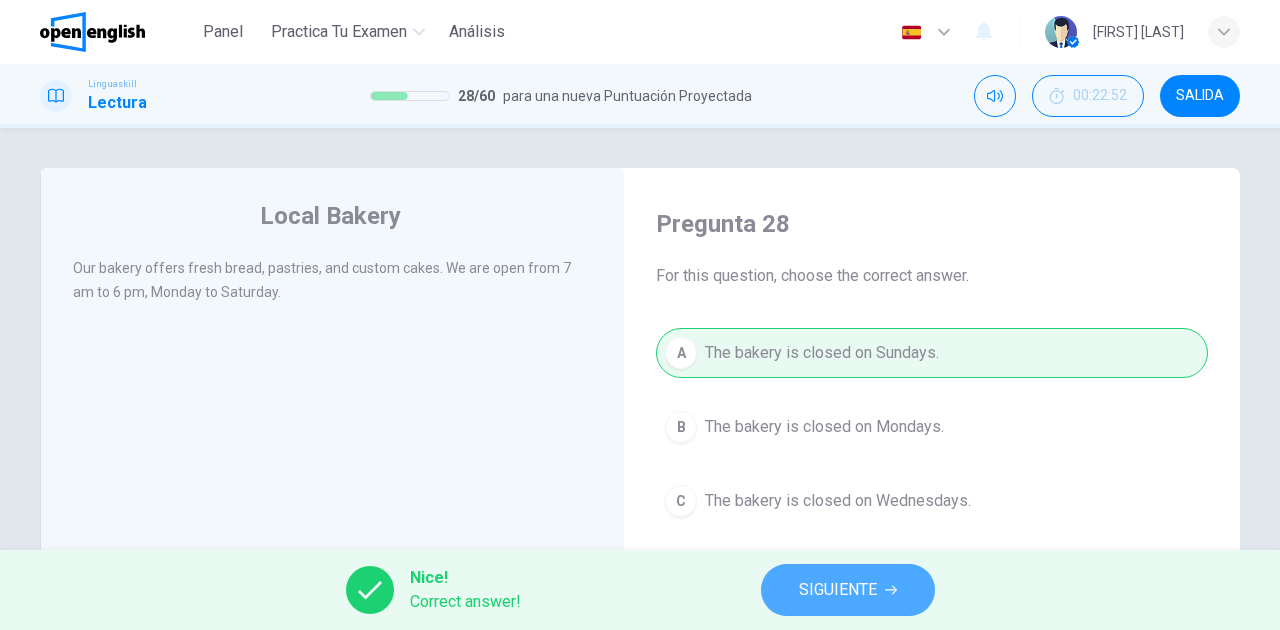 click on "SIGUIENTE" at bounding box center (848, 590) 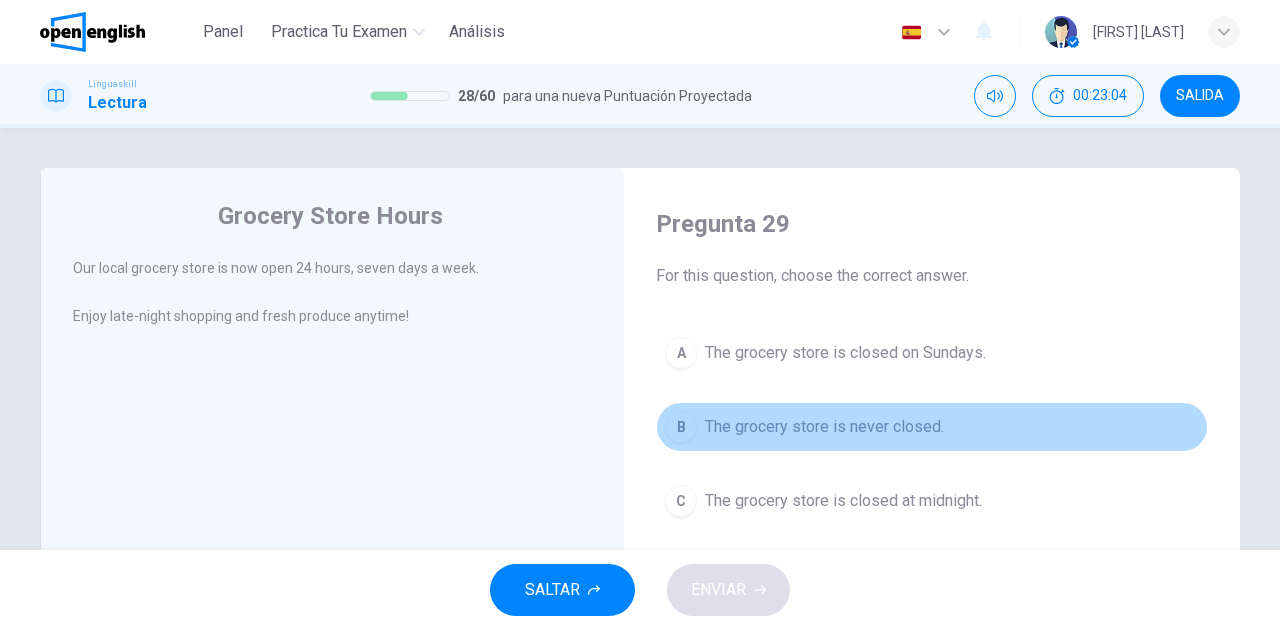 click on "The grocery store is never closed." at bounding box center (824, 427) 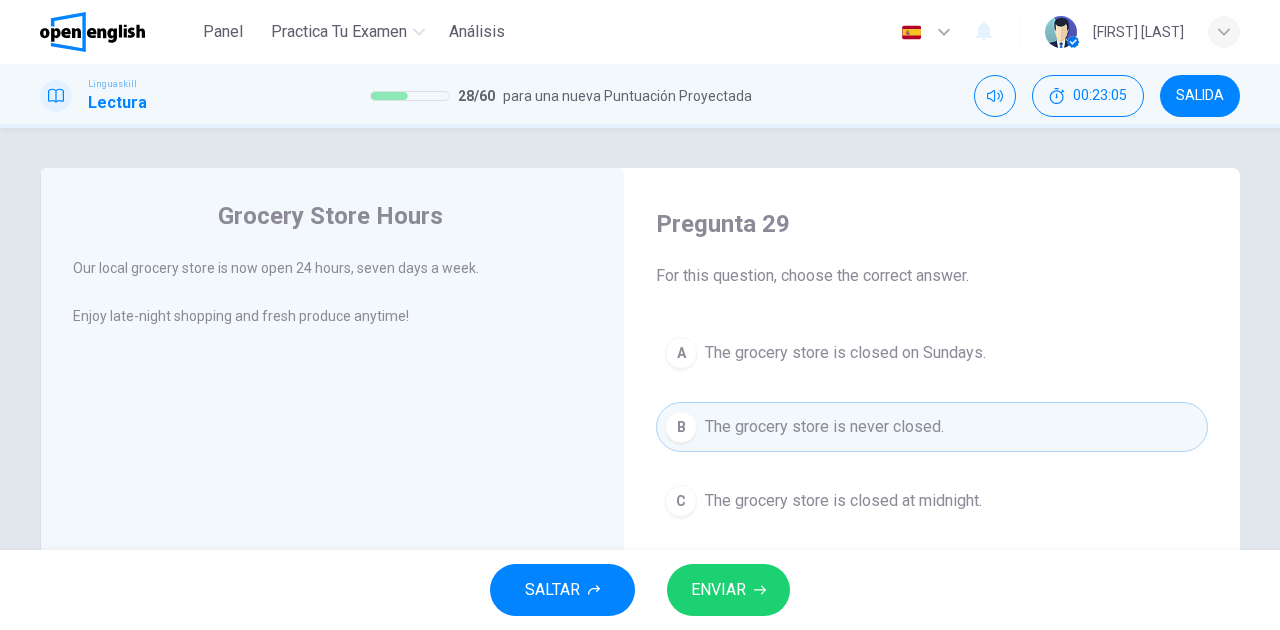 click on "ENVIAR" at bounding box center (728, 590) 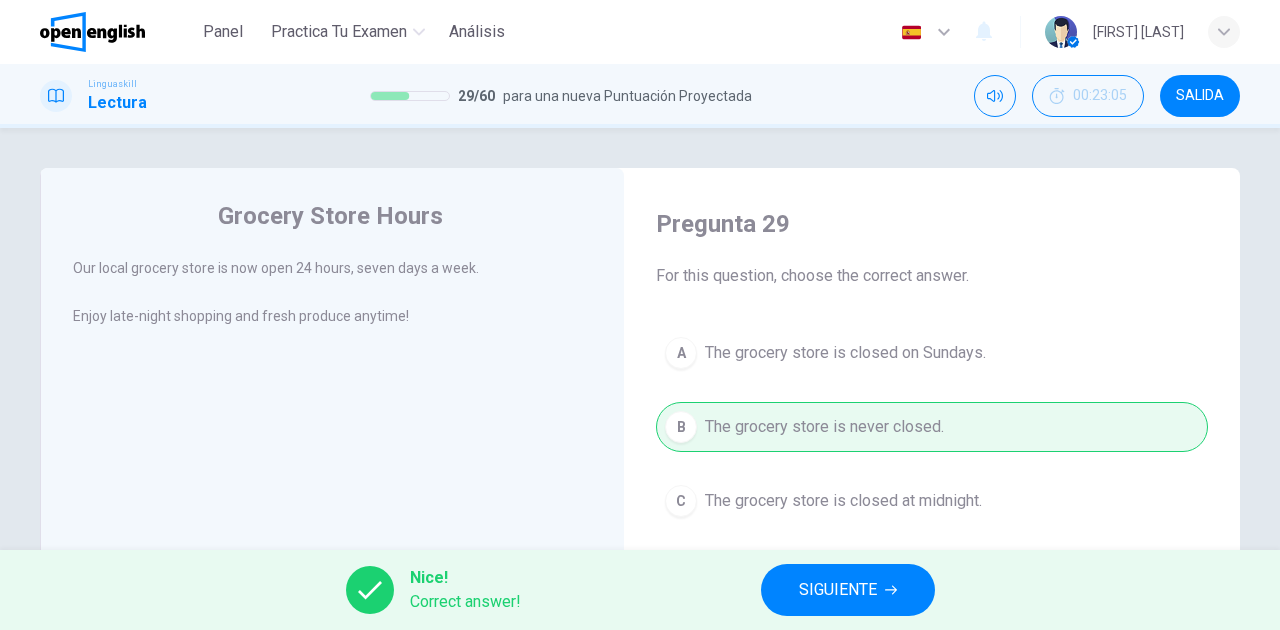 click on "SIGUIENTE" at bounding box center [848, 590] 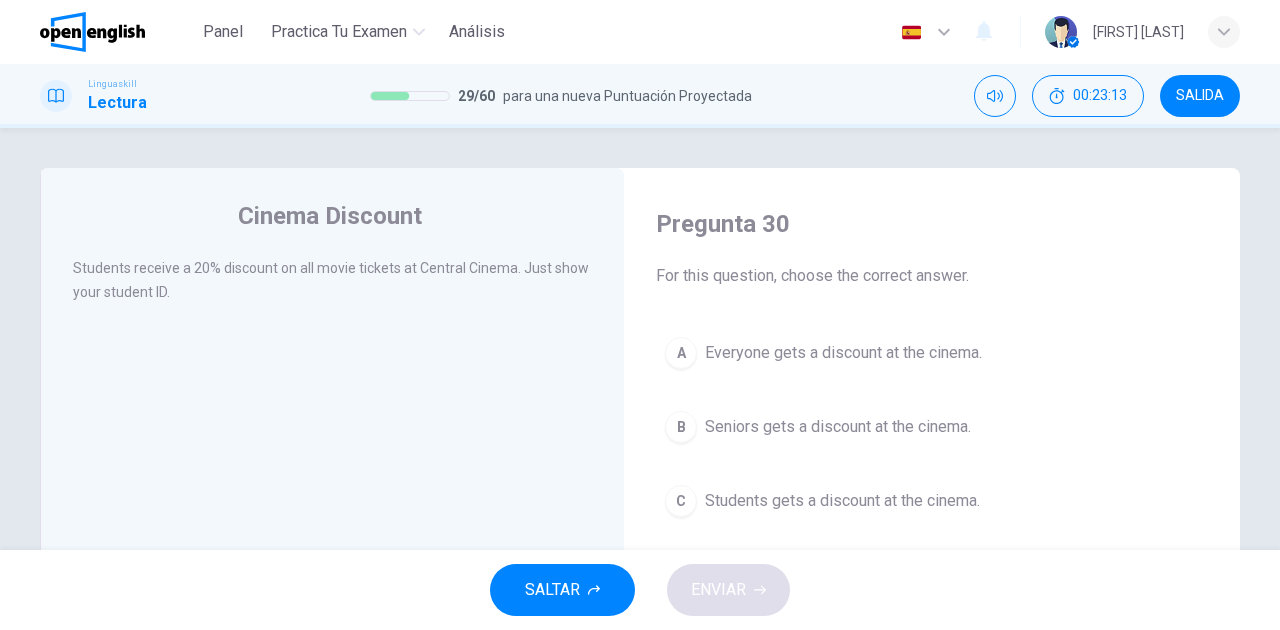 click on "C Students gets a discount at the cinema." at bounding box center [932, 501] 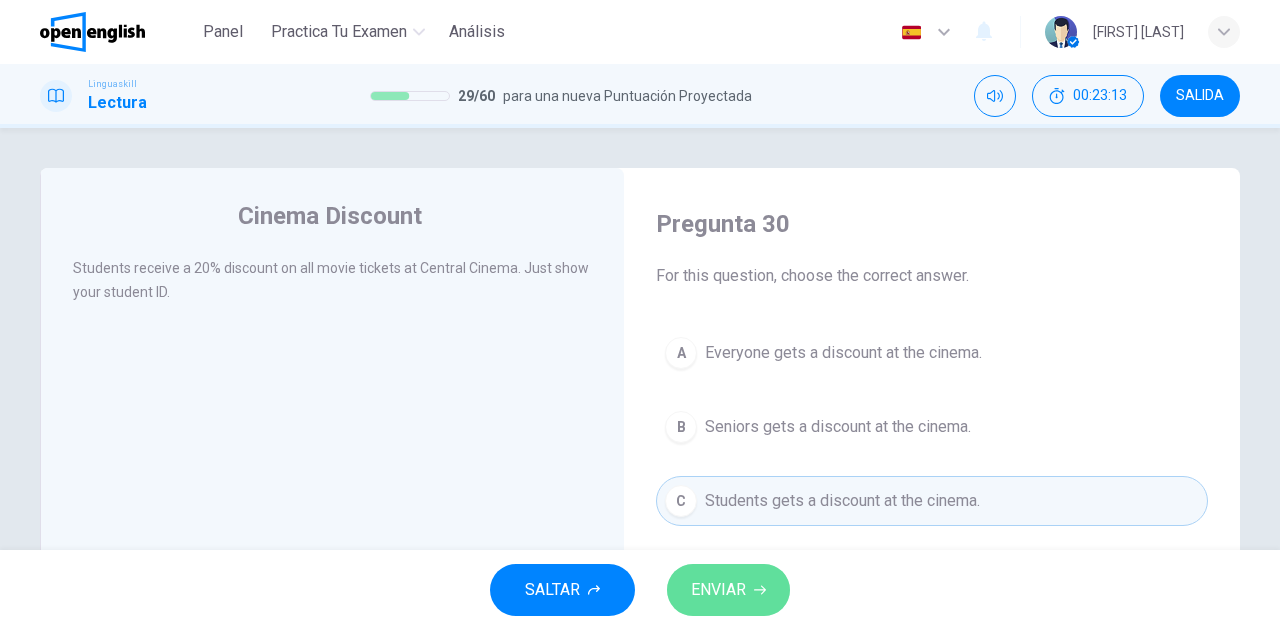 click on "ENVIAR" at bounding box center (728, 590) 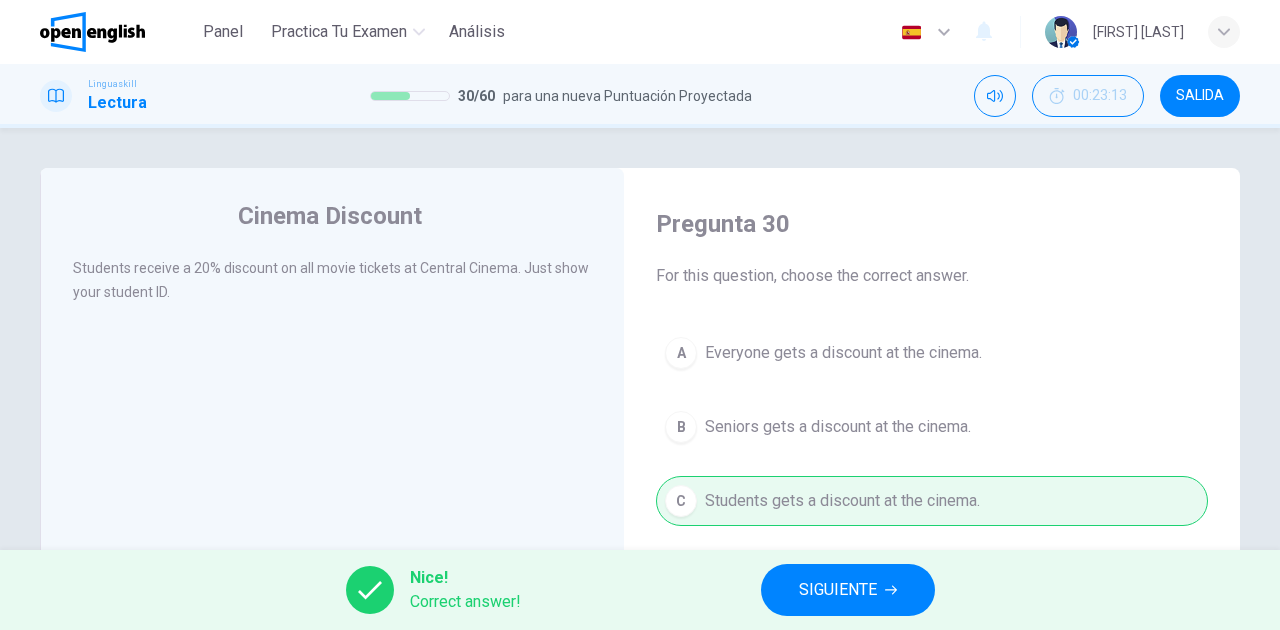 click on "SIGUIENTE" at bounding box center (838, 590) 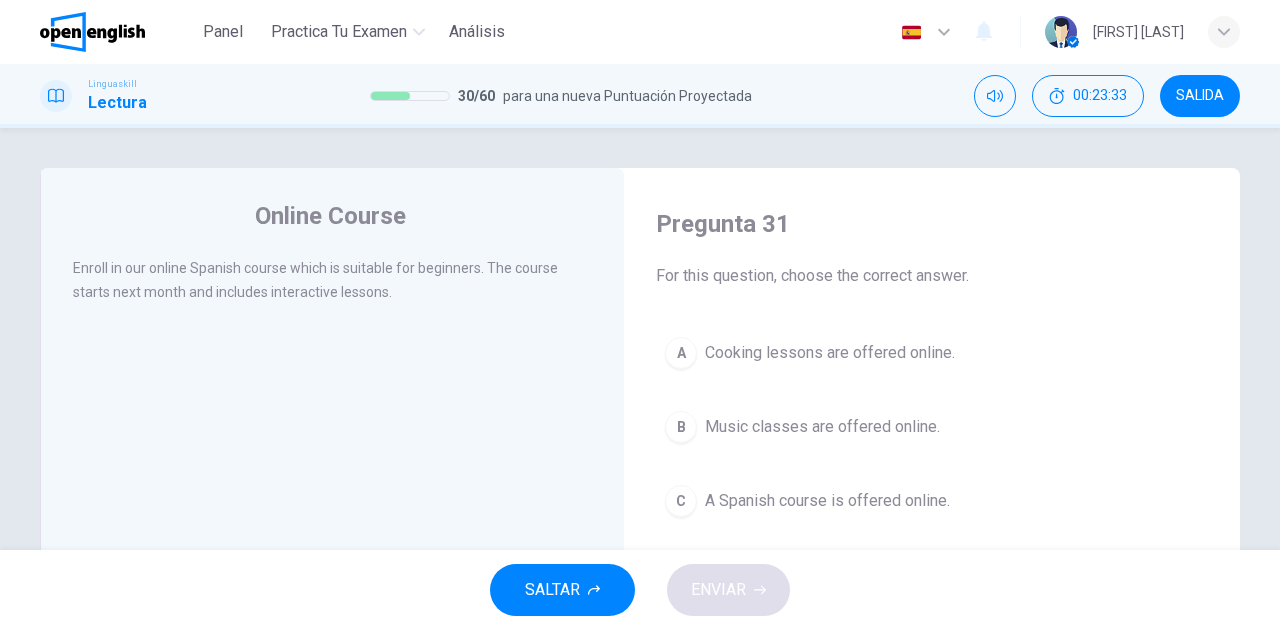 click on "A Spanish course is offered online." at bounding box center [827, 501] 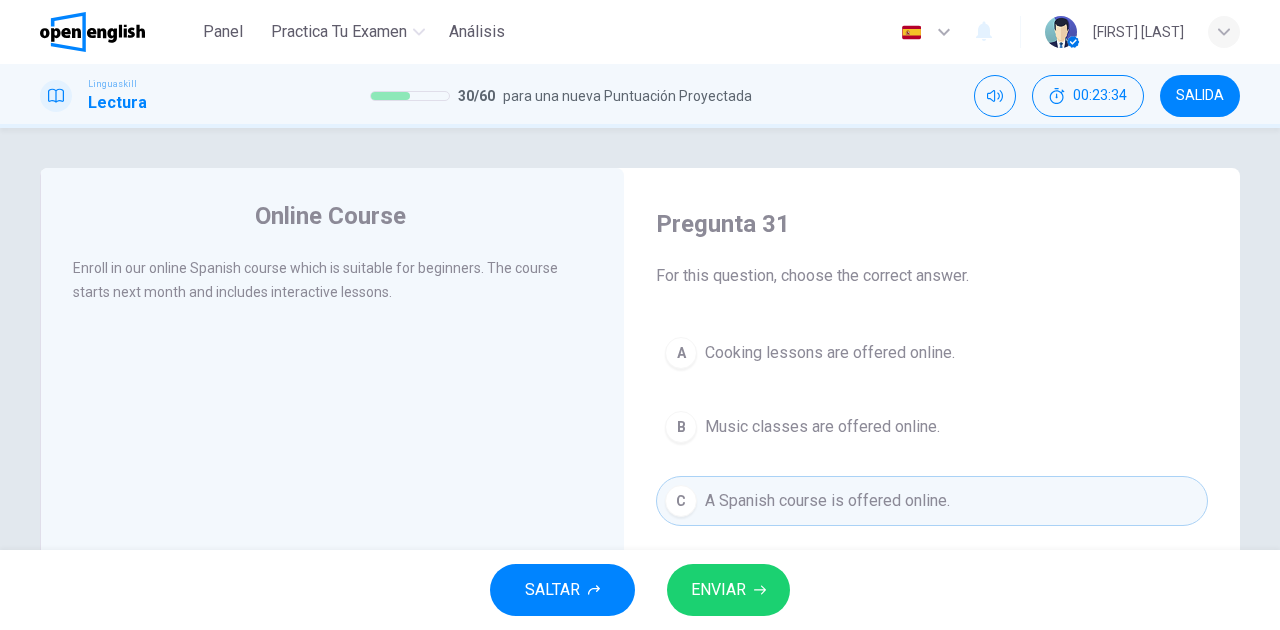click 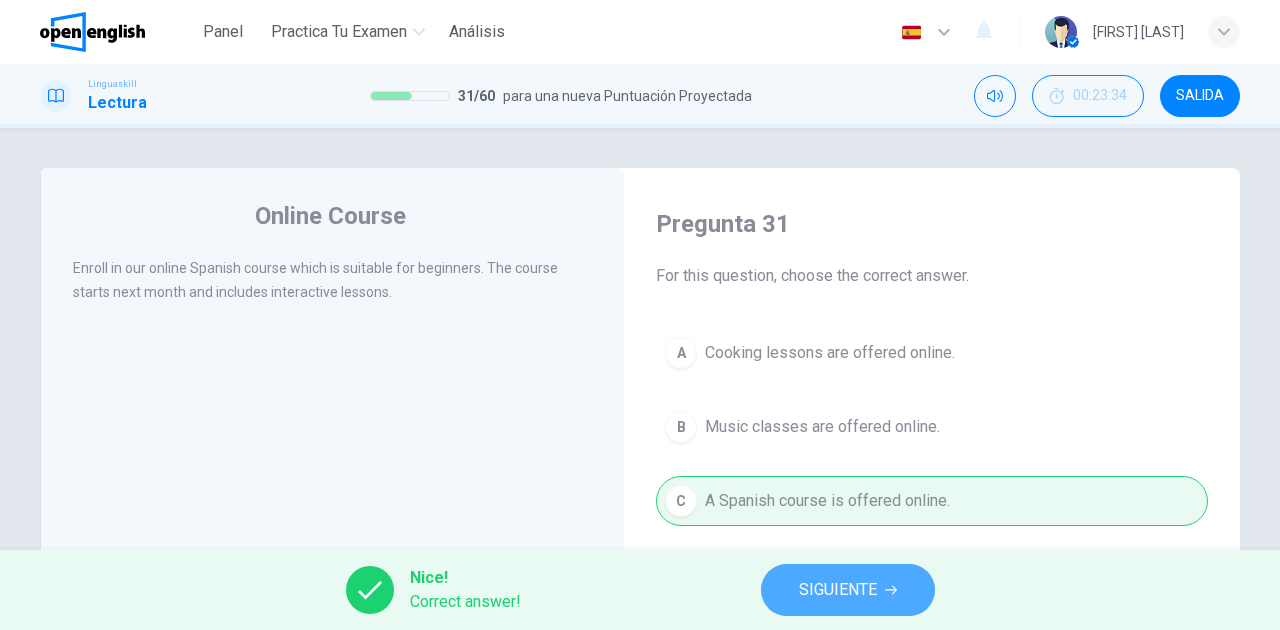 click on "SIGUIENTE" at bounding box center (838, 590) 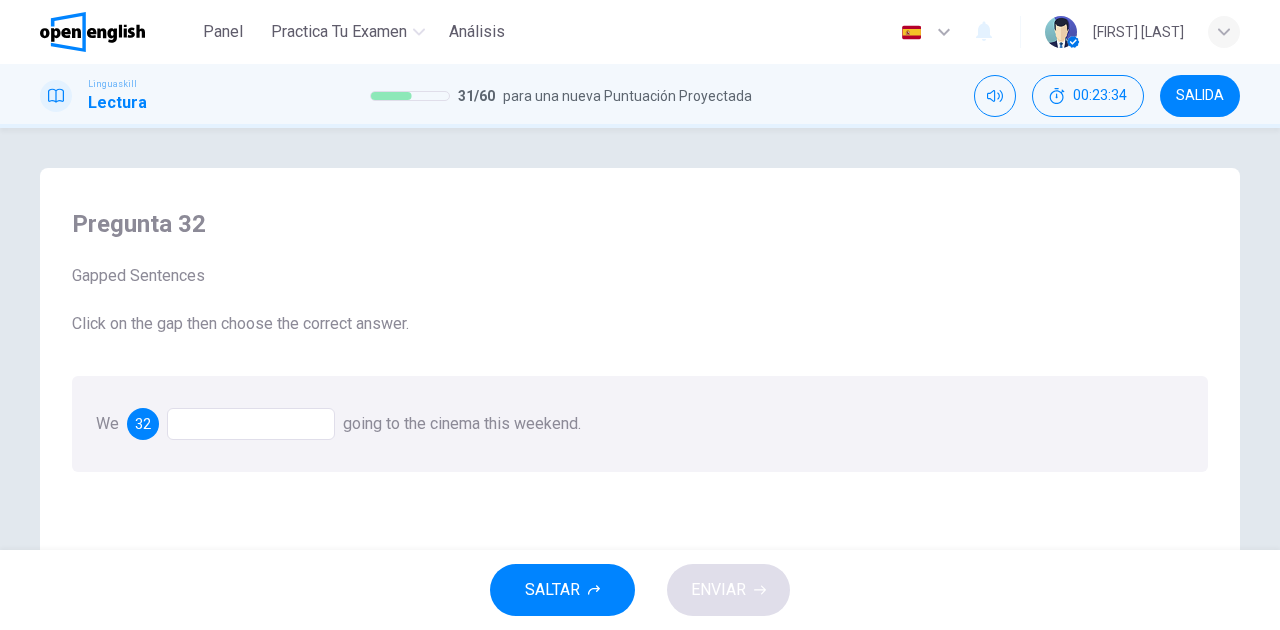 click at bounding box center (251, 424) 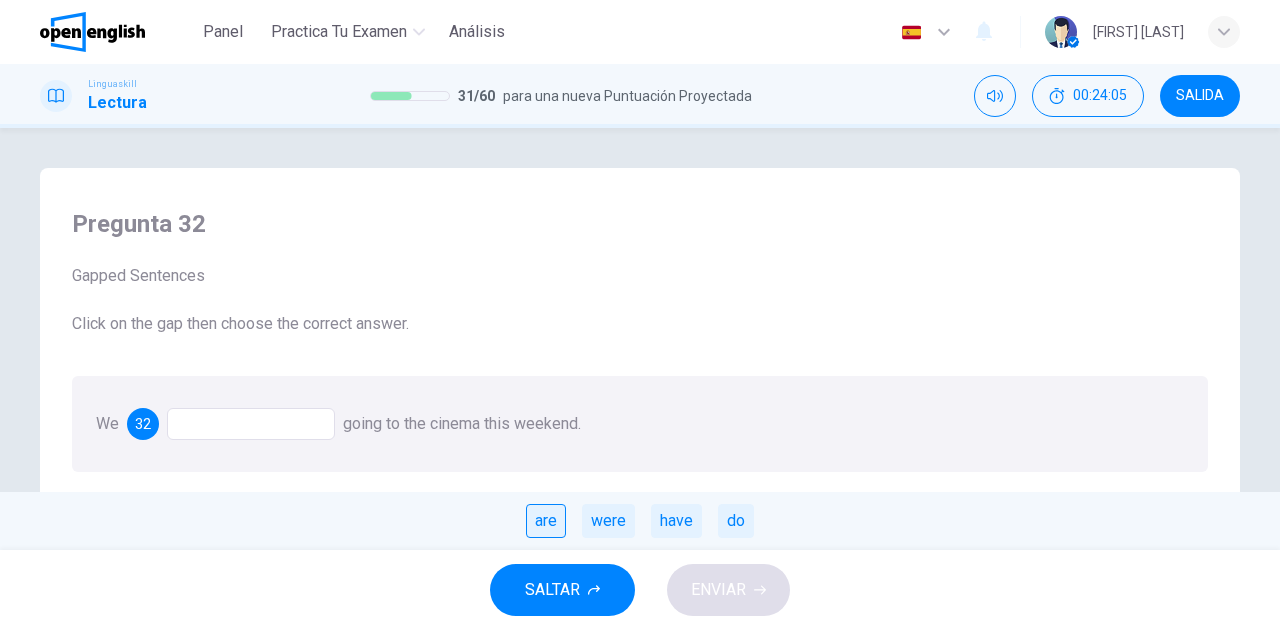 click on "are" at bounding box center [546, 521] 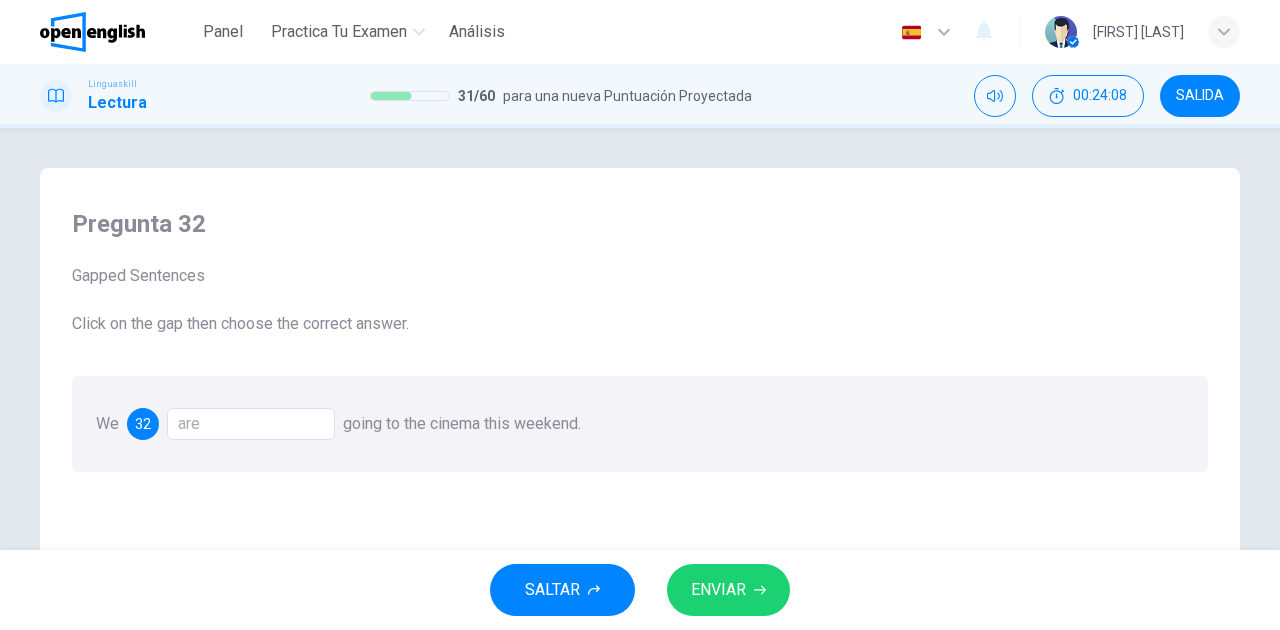 click on "ENVIAR" at bounding box center [718, 590] 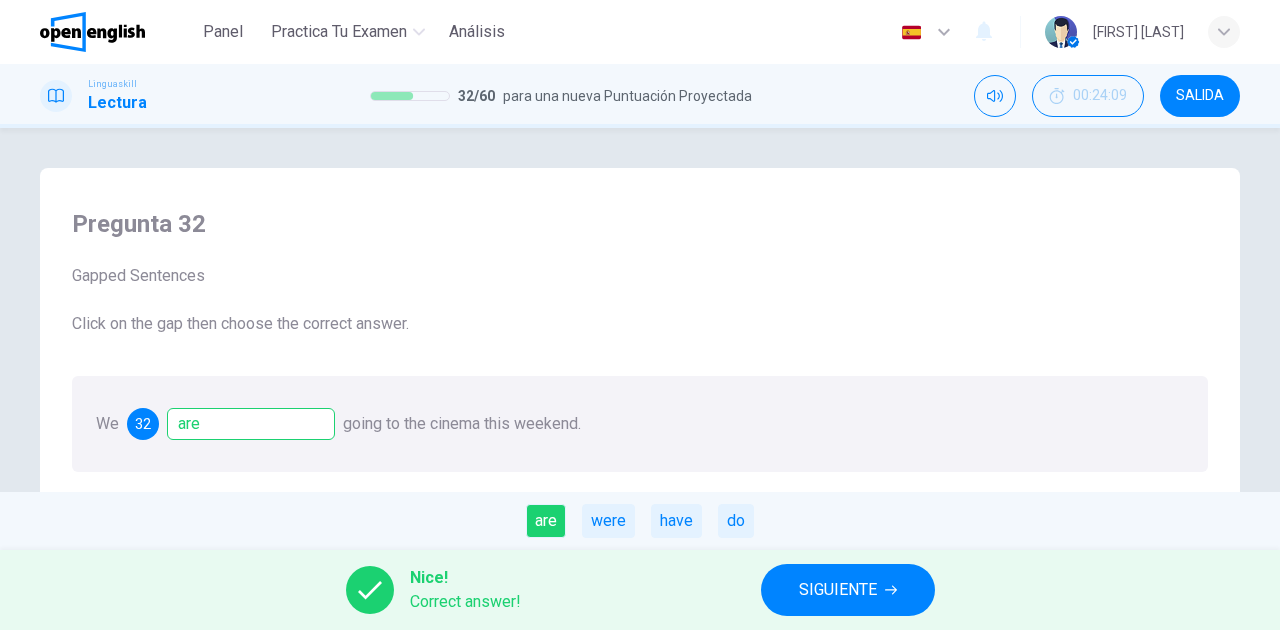 click on "SIGUIENTE" at bounding box center [838, 590] 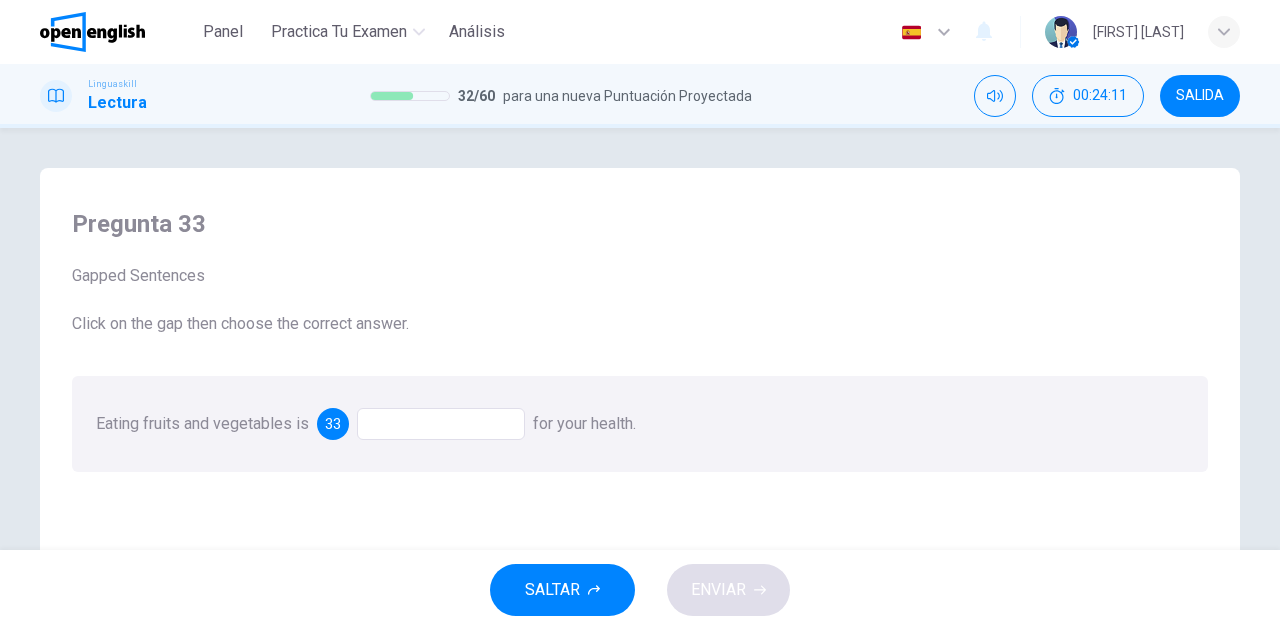 click at bounding box center (441, 424) 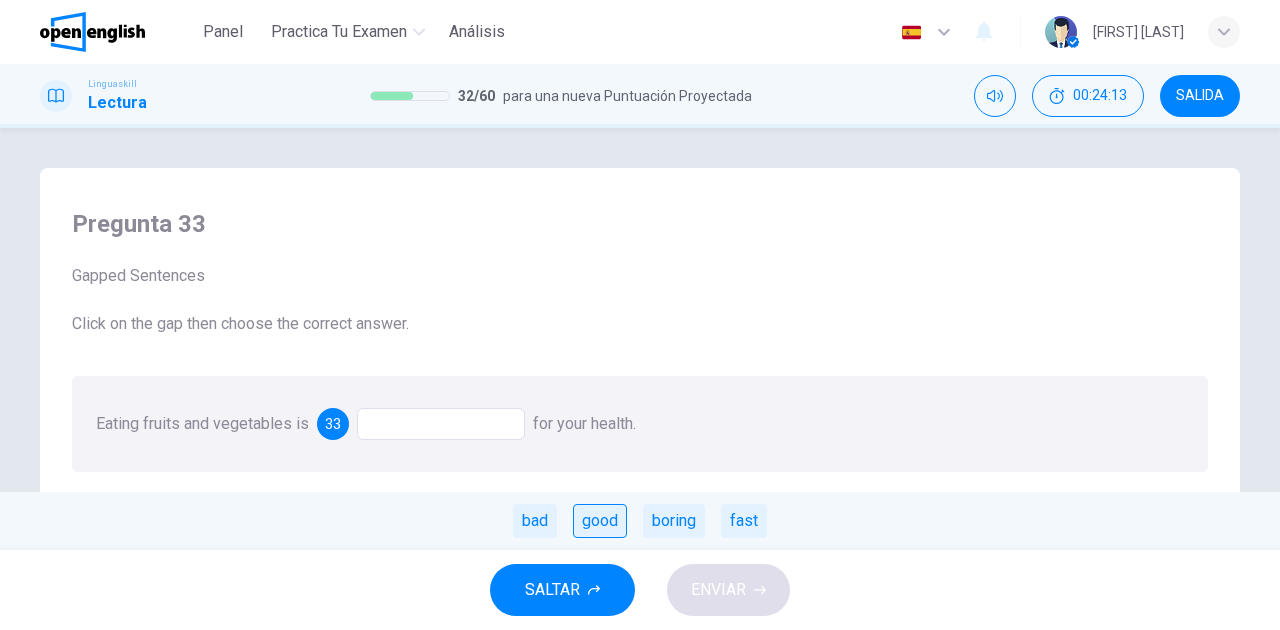 click on "good" at bounding box center [600, 521] 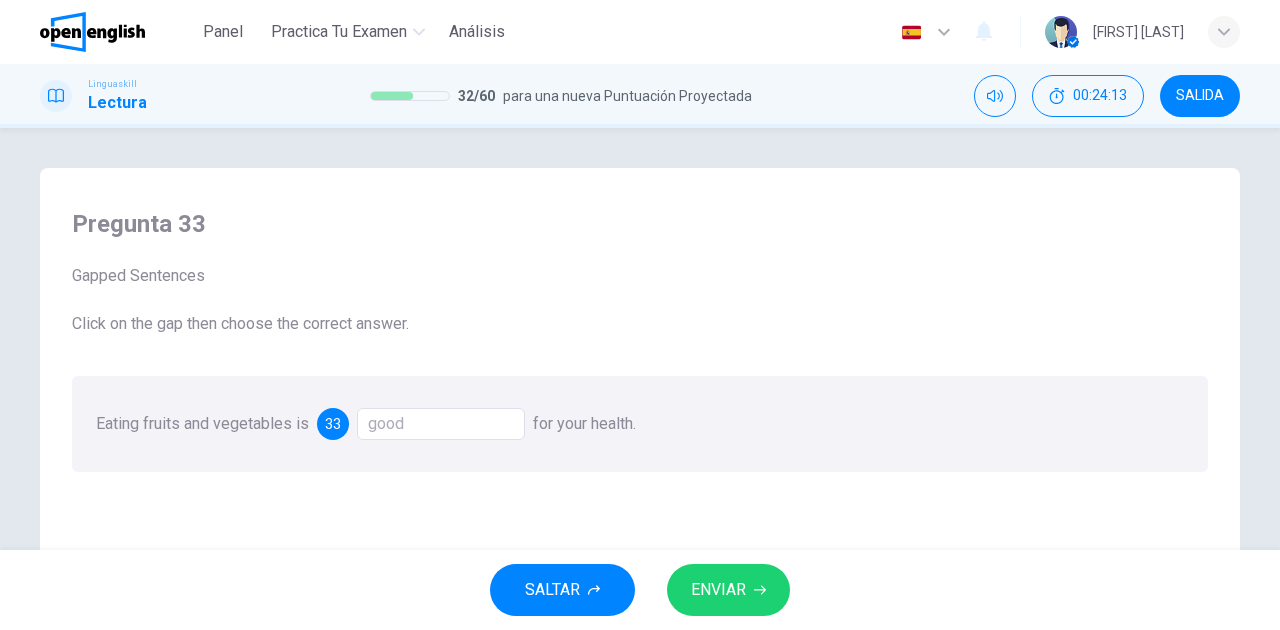 click on "ENVIAR" at bounding box center (718, 590) 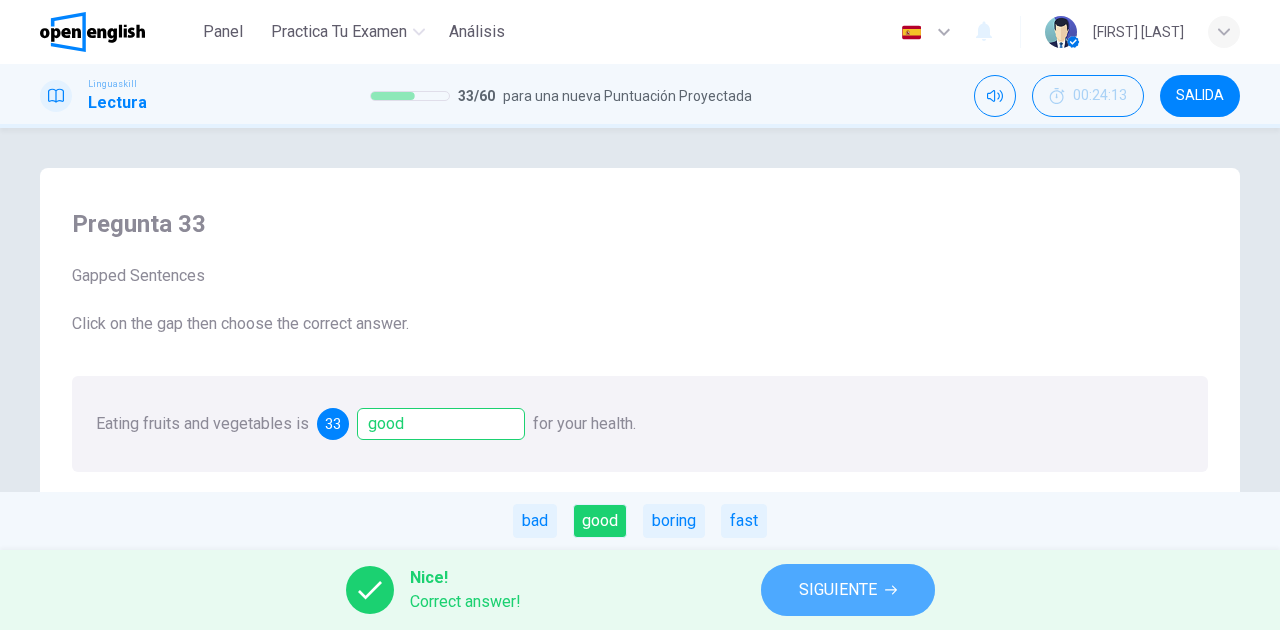 click on "SIGUIENTE" at bounding box center (838, 590) 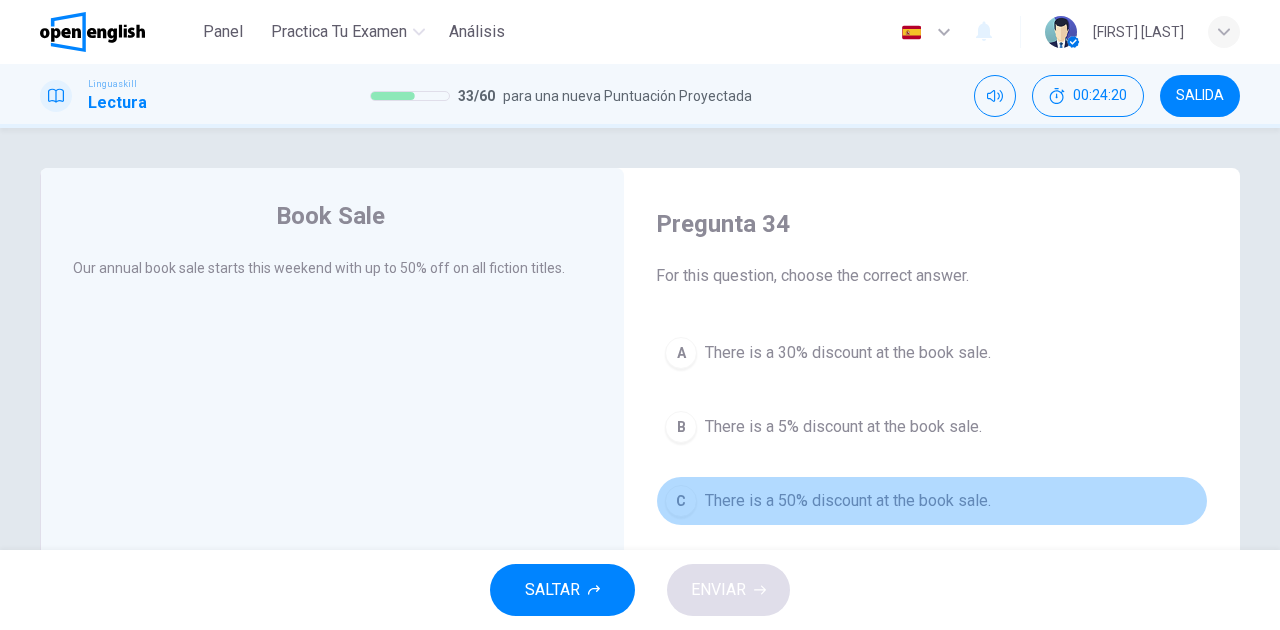 click on "There is a 50% discount at the book sale." at bounding box center (848, 501) 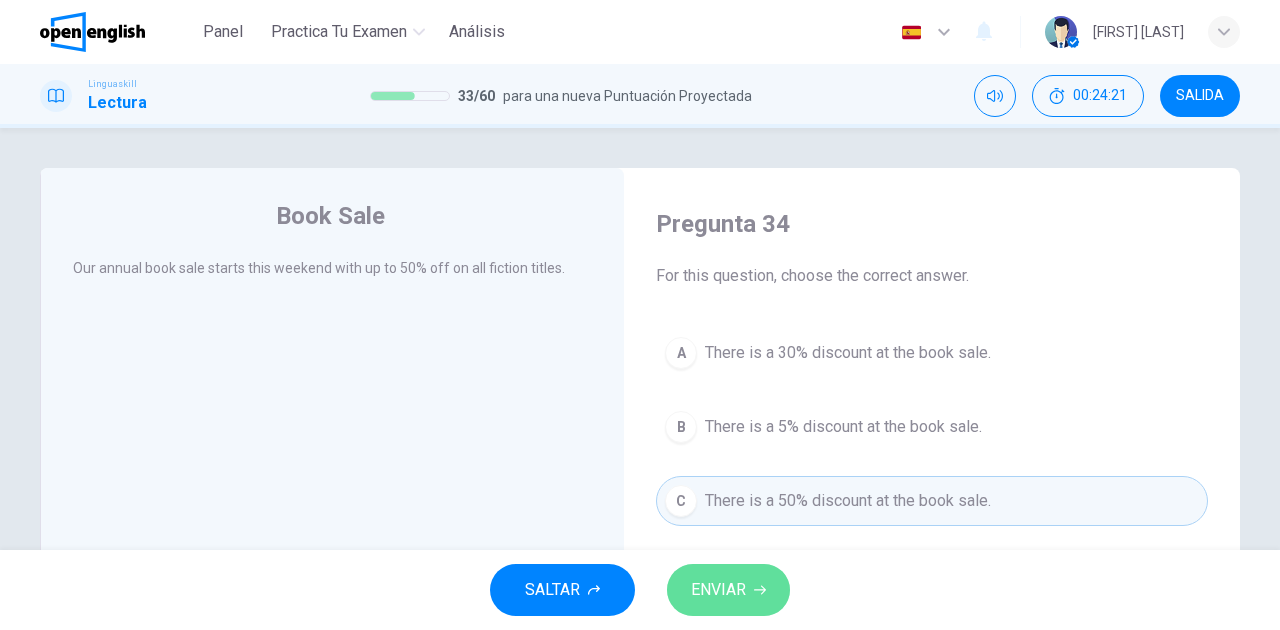 click on "ENVIAR" at bounding box center [718, 590] 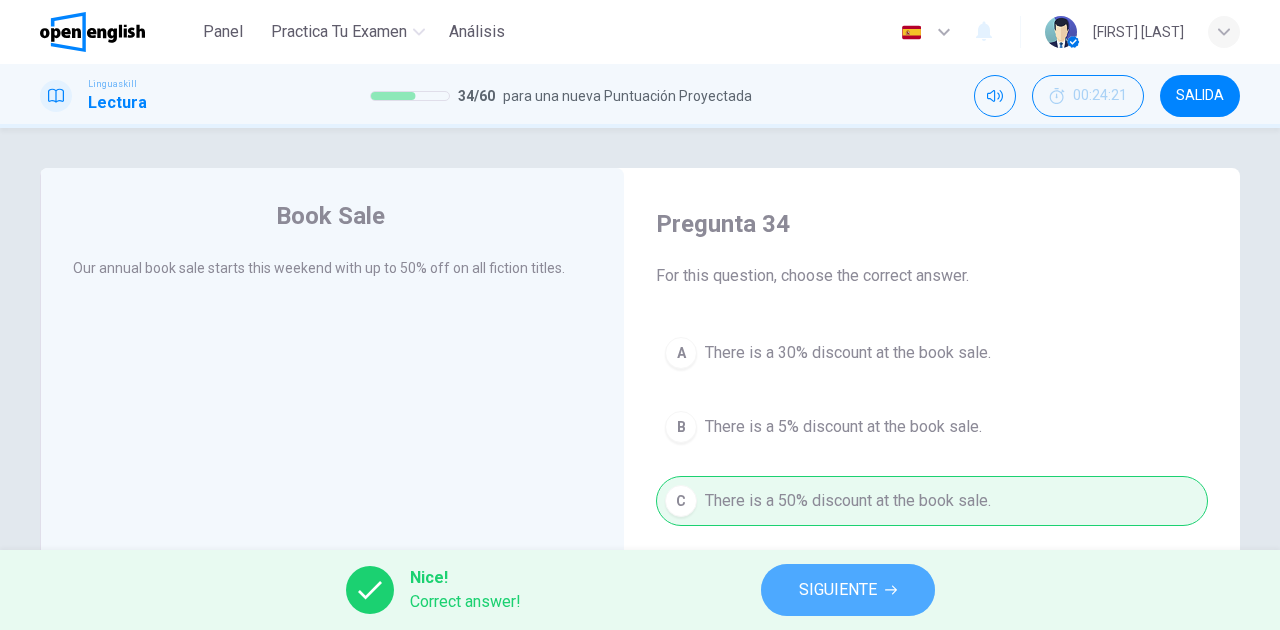 click on "SIGUIENTE" at bounding box center [838, 590] 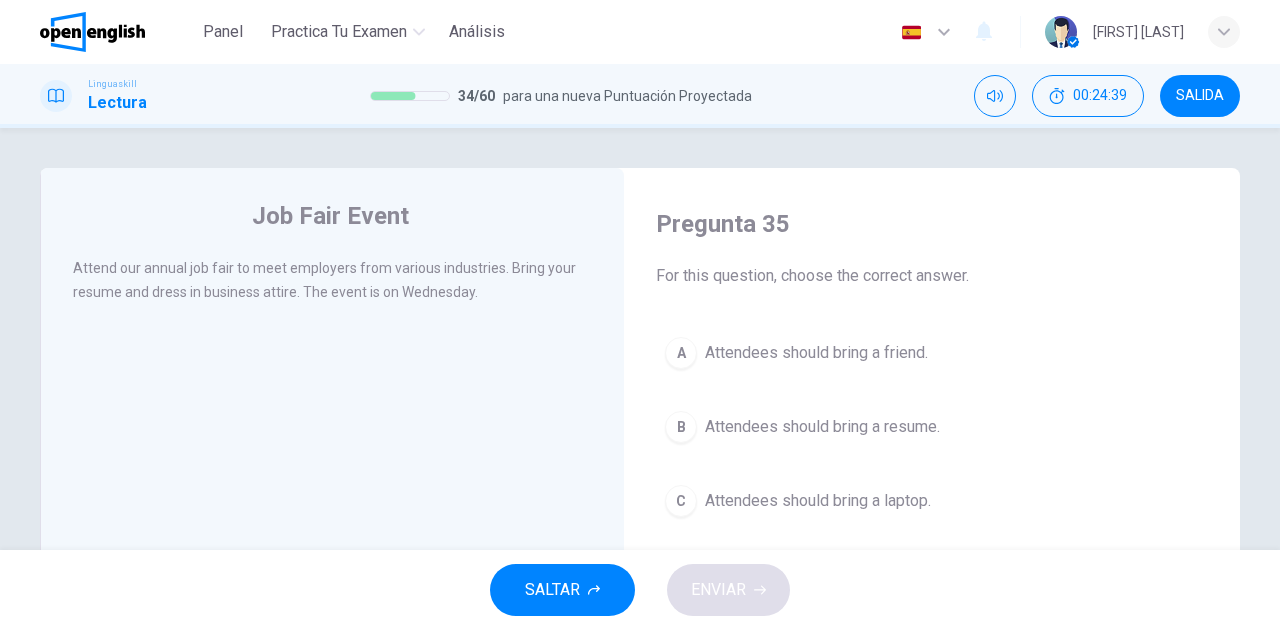 click on "B Attendees should bring a resume." at bounding box center [932, 427] 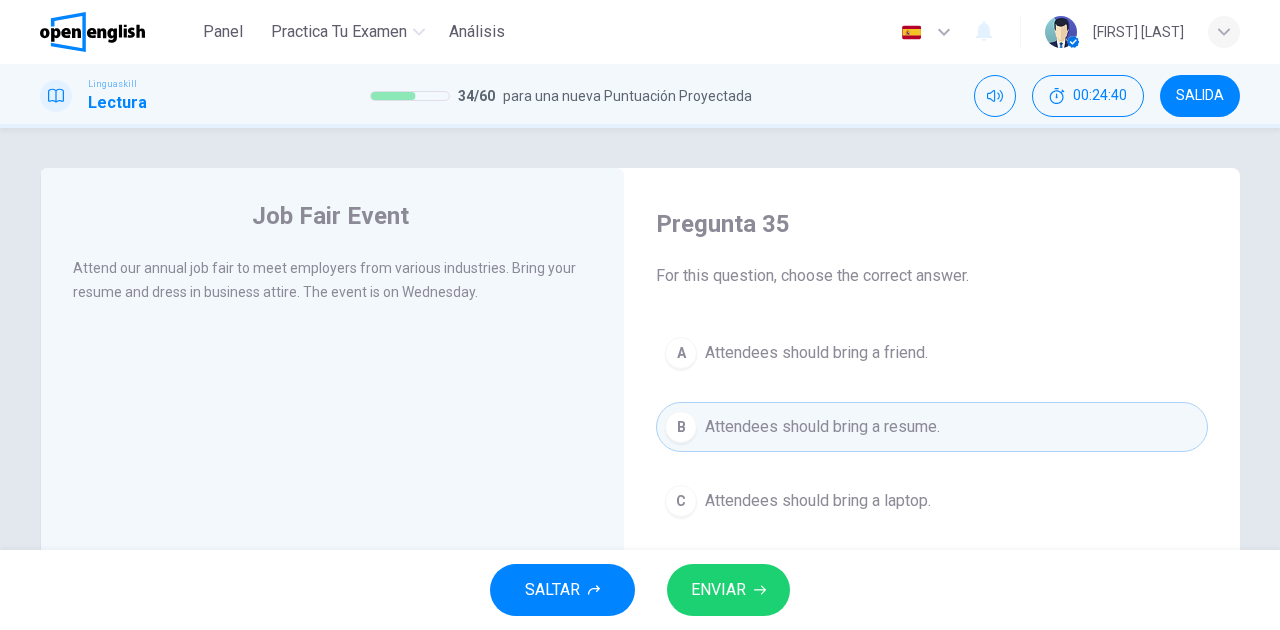 click on "SALTAR ENVIAR" at bounding box center [640, 590] 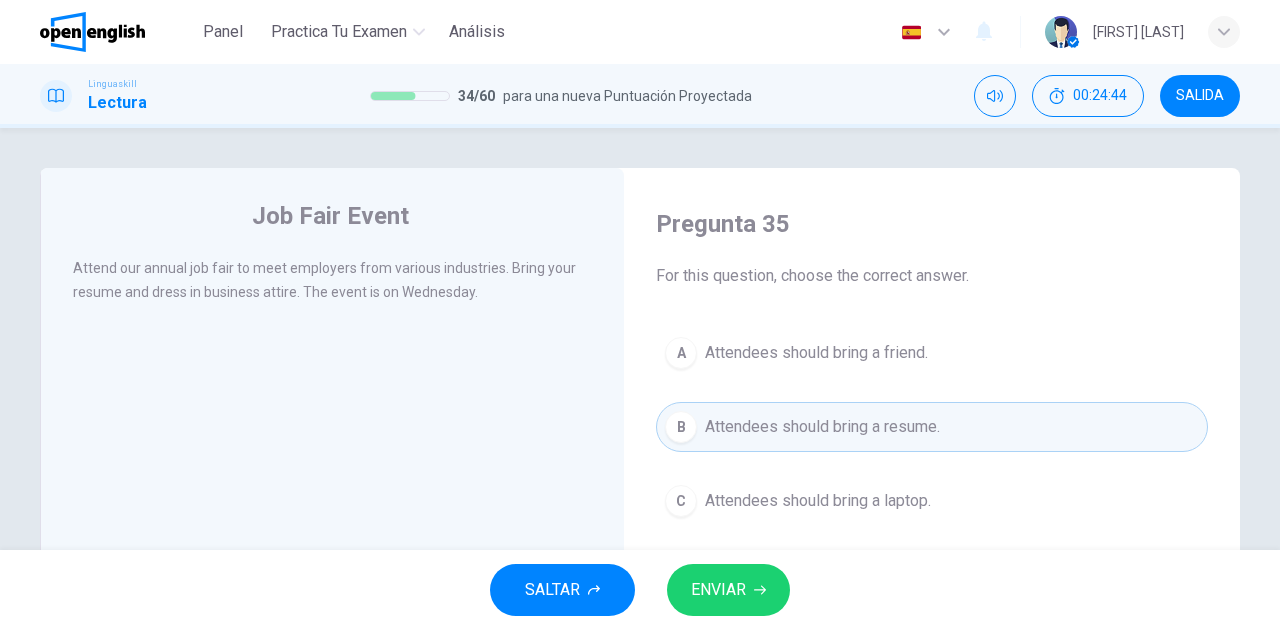 click on "ENVIAR" at bounding box center [728, 590] 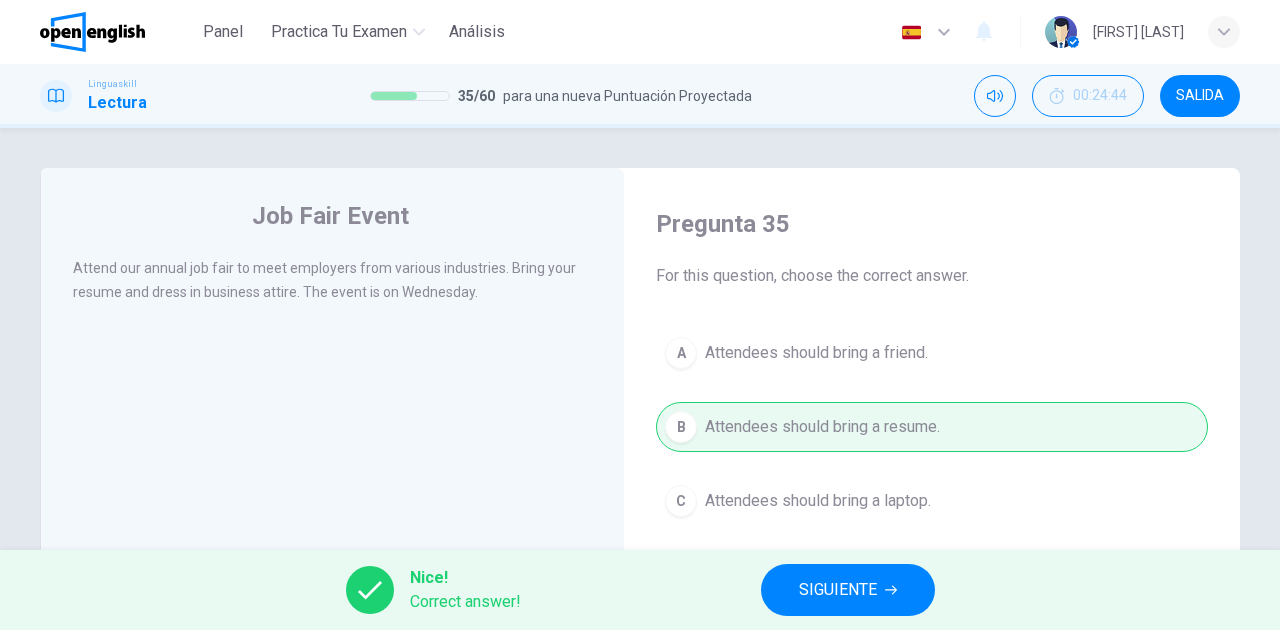click on "SIGUIENTE" at bounding box center (838, 590) 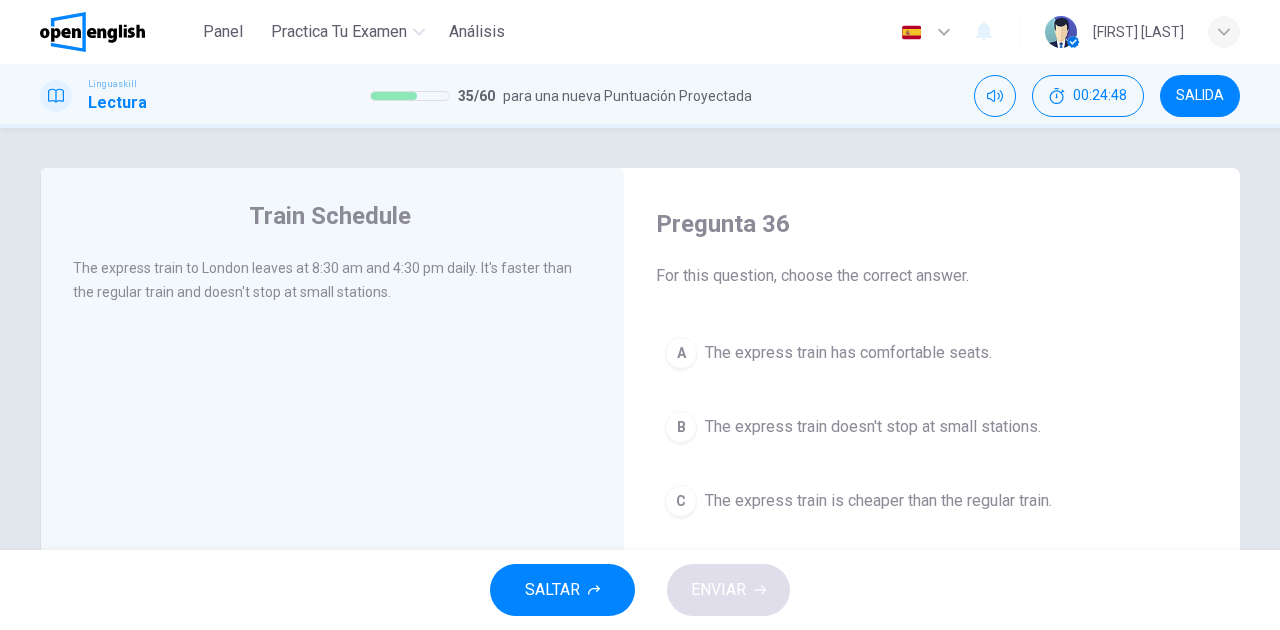 drag, startPoint x: 300, startPoint y: 268, endPoint x: 352, endPoint y: 263, distance: 52.23983 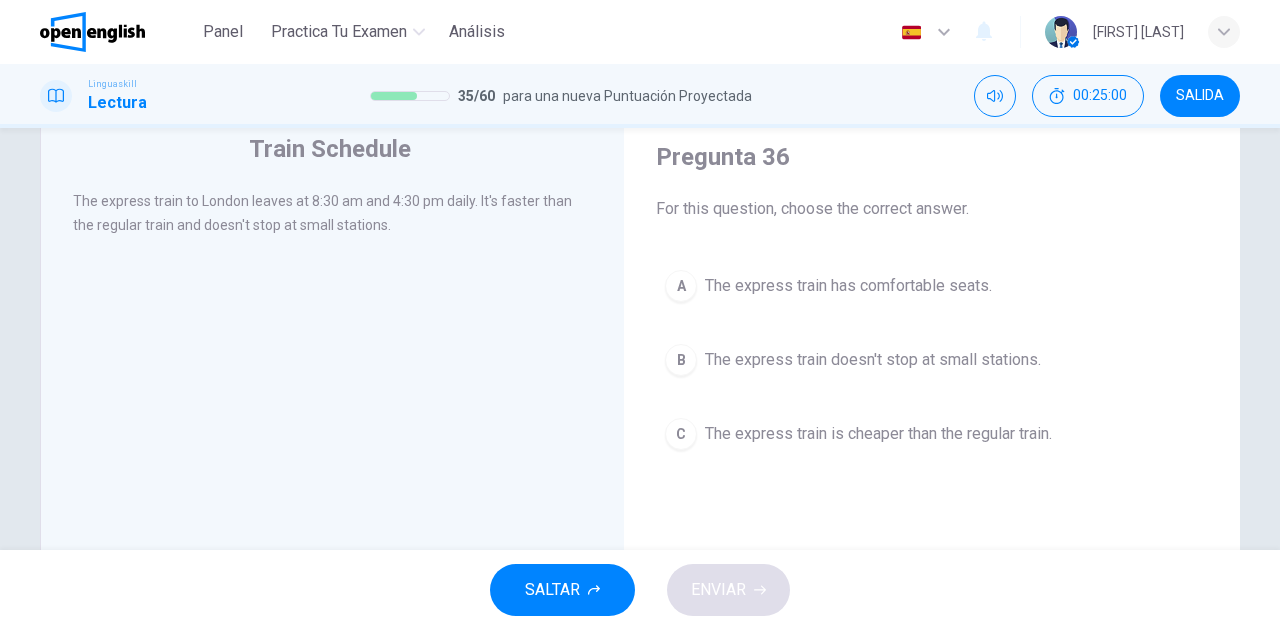 scroll, scrollTop: 66, scrollLeft: 0, axis: vertical 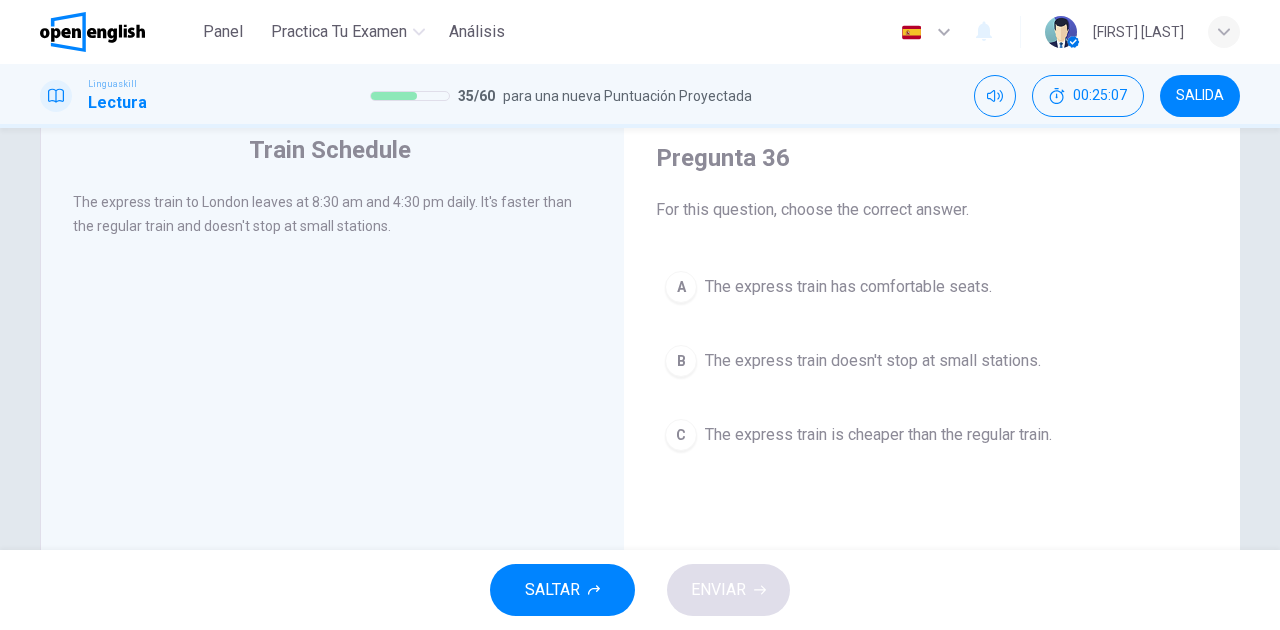 click on "The express train doesn't stop at small stations." at bounding box center [873, 361] 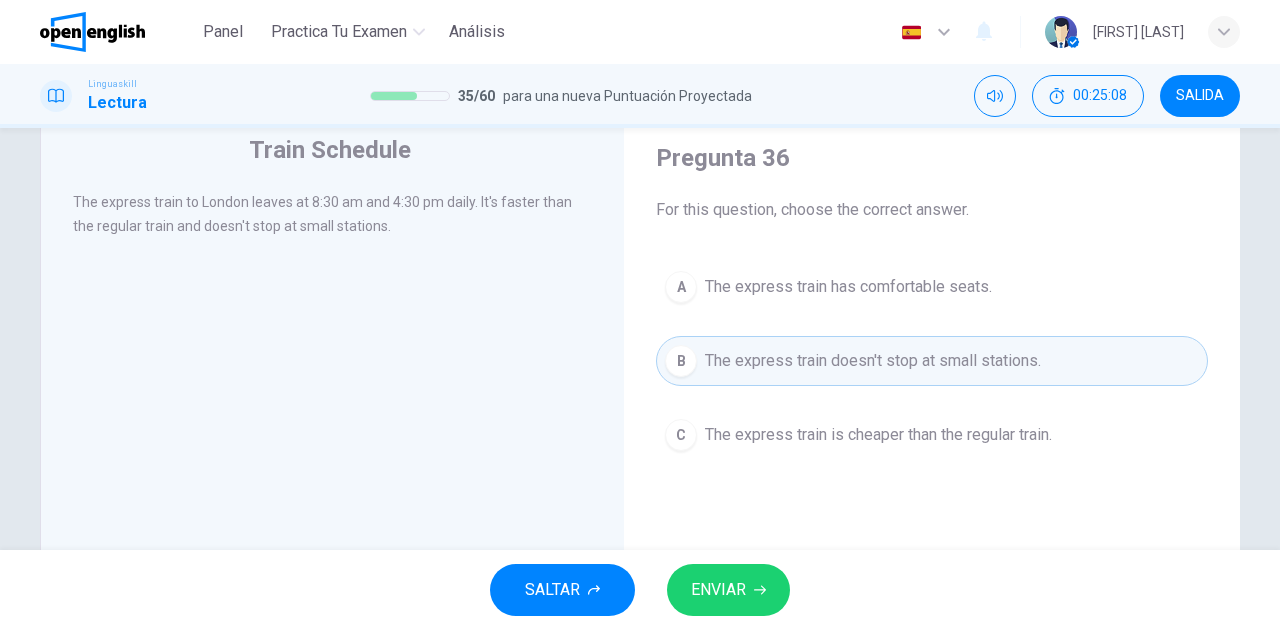 click on "ENVIAR" at bounding box center (718, 590) 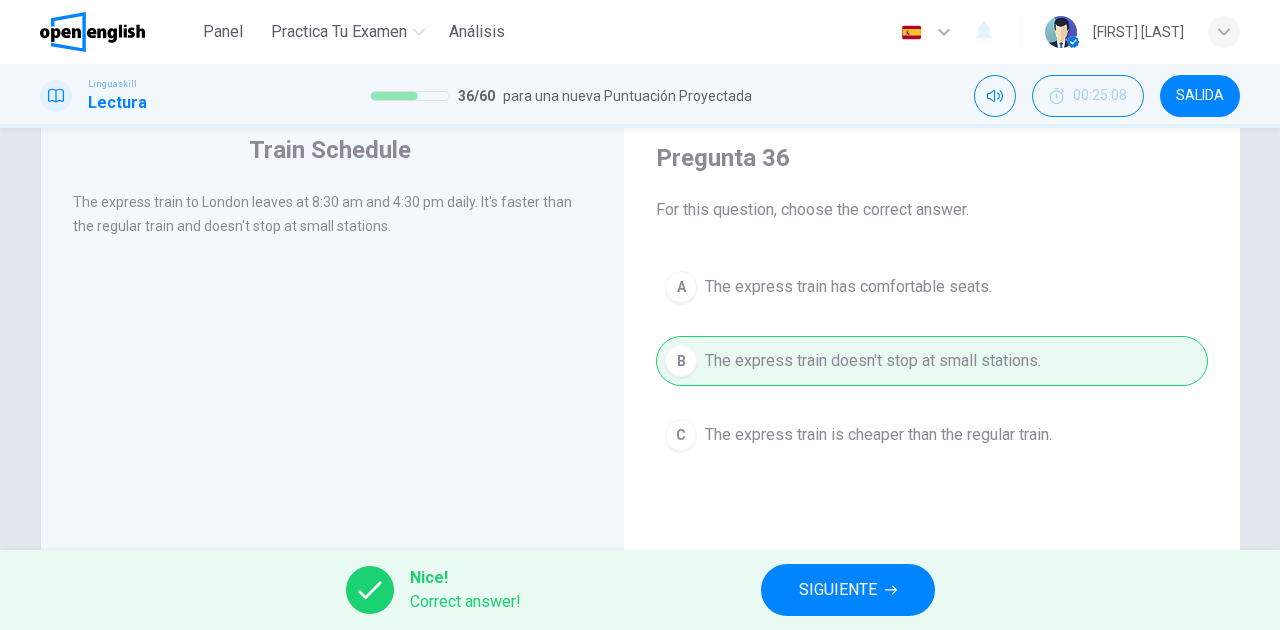 click on "SIGUIENTE" at bounding box center (838, 590) 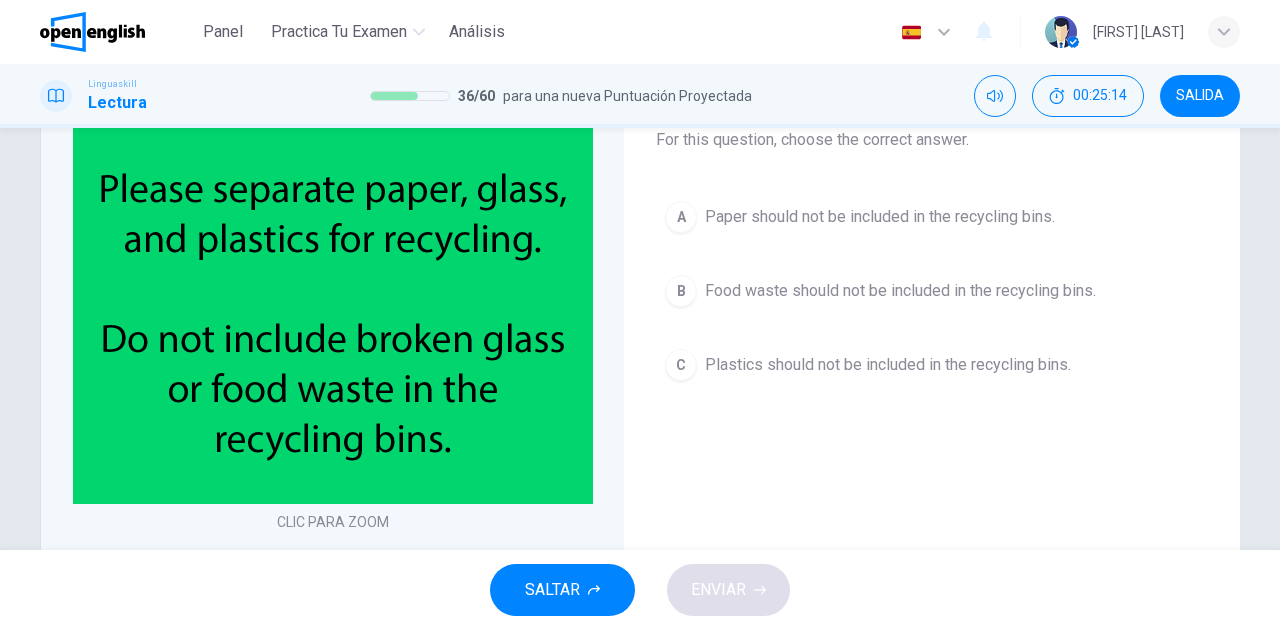 scroll, scrollTop: 66, scrollLeft: 0, axis: vertical 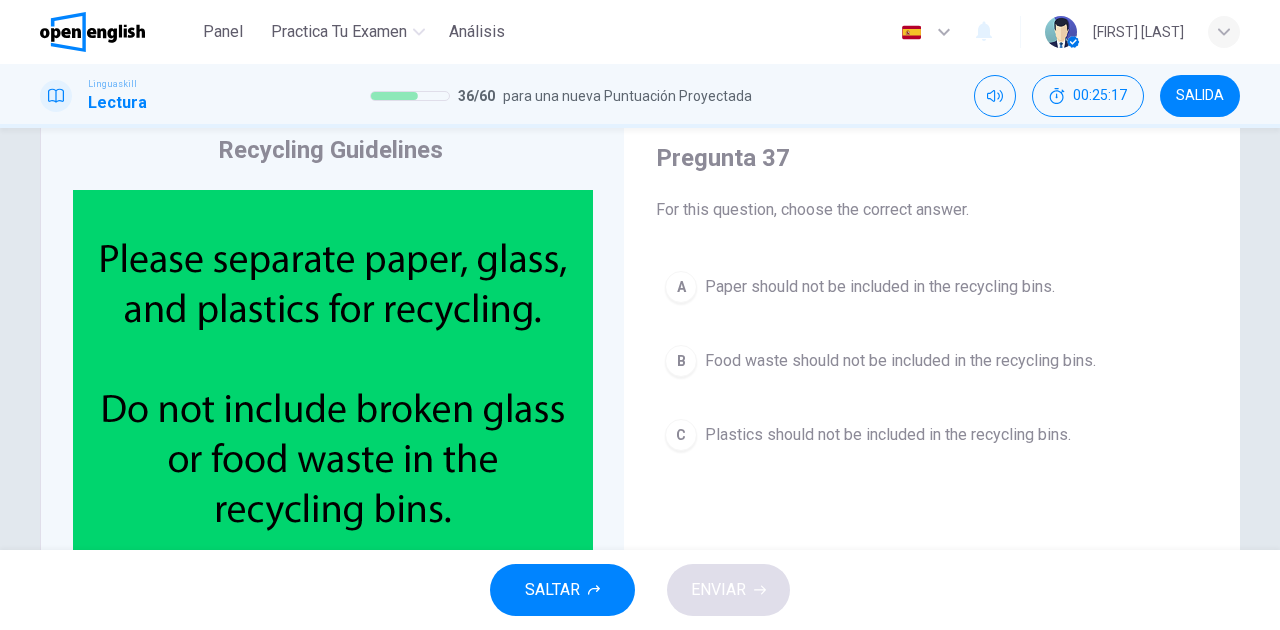 click on "Food waste should not be included in the recycling bins." at bounding box center [900, 361] 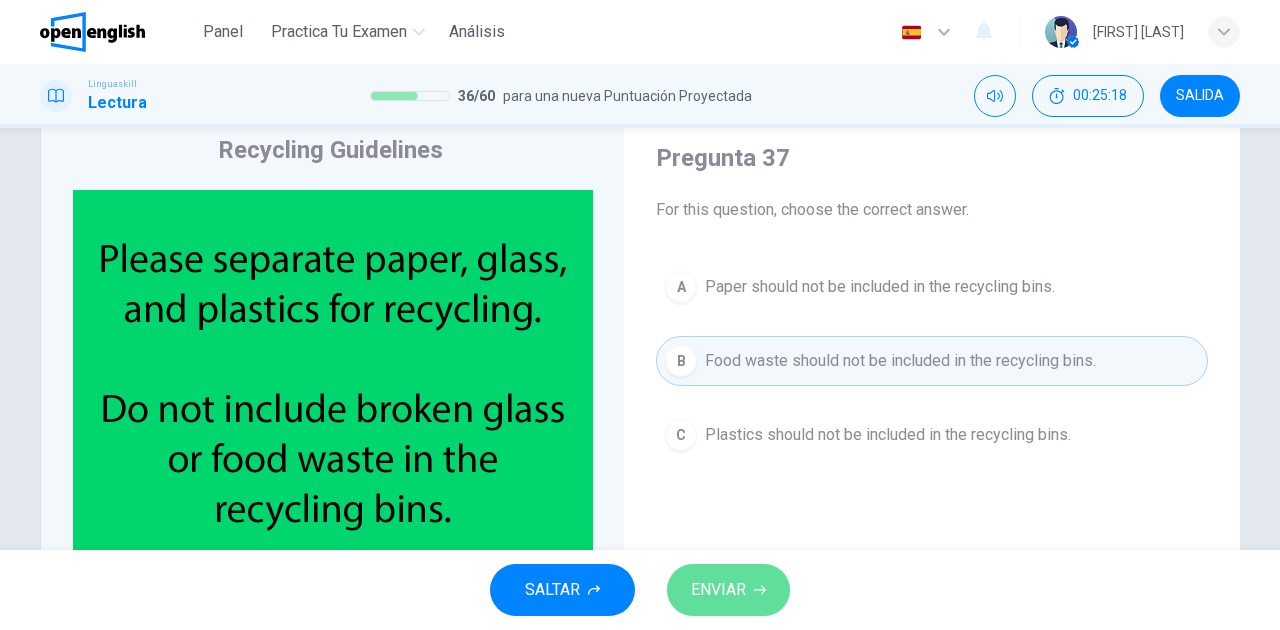 click on "ENVIAR" at bounding box center (728, 590) 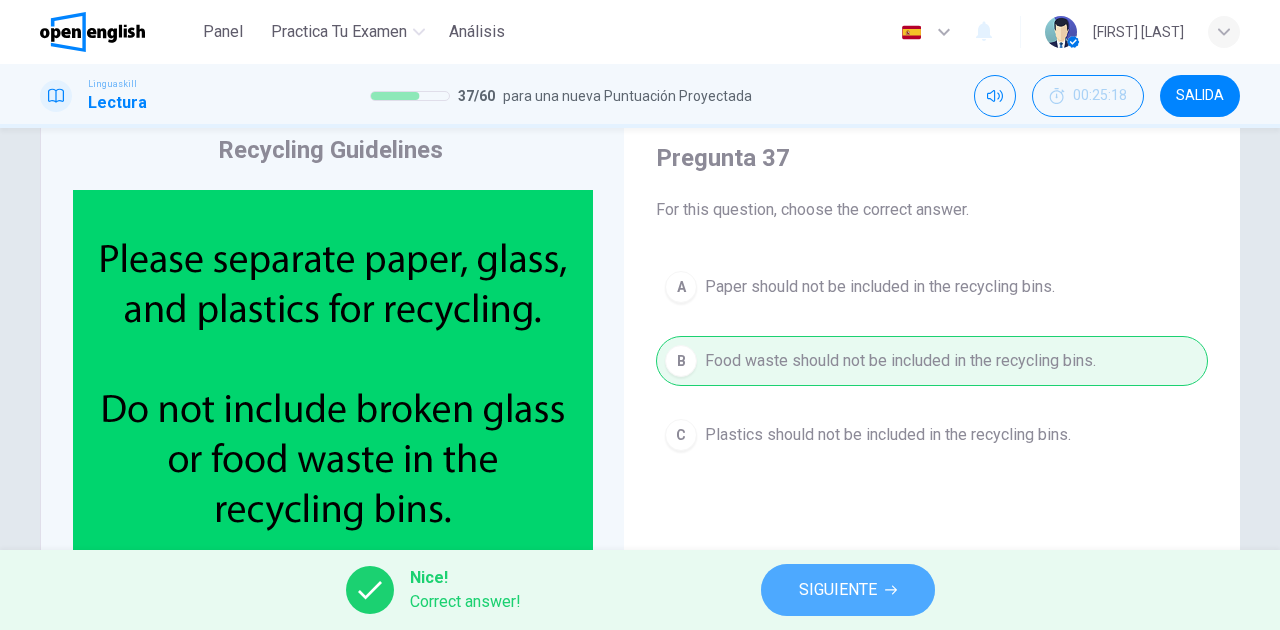 click on "SIGUIENTE" at bounding box center (838, 590) 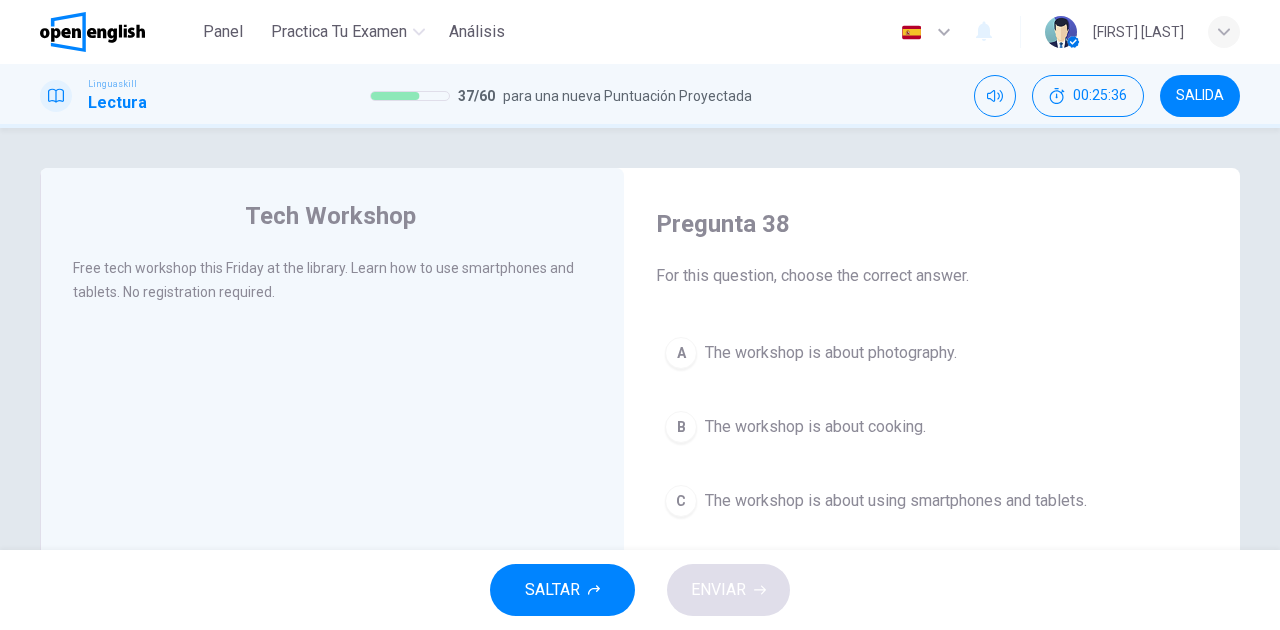 click on "The workshop is about using smartphones and tablets." at bounding box center [896, 501] 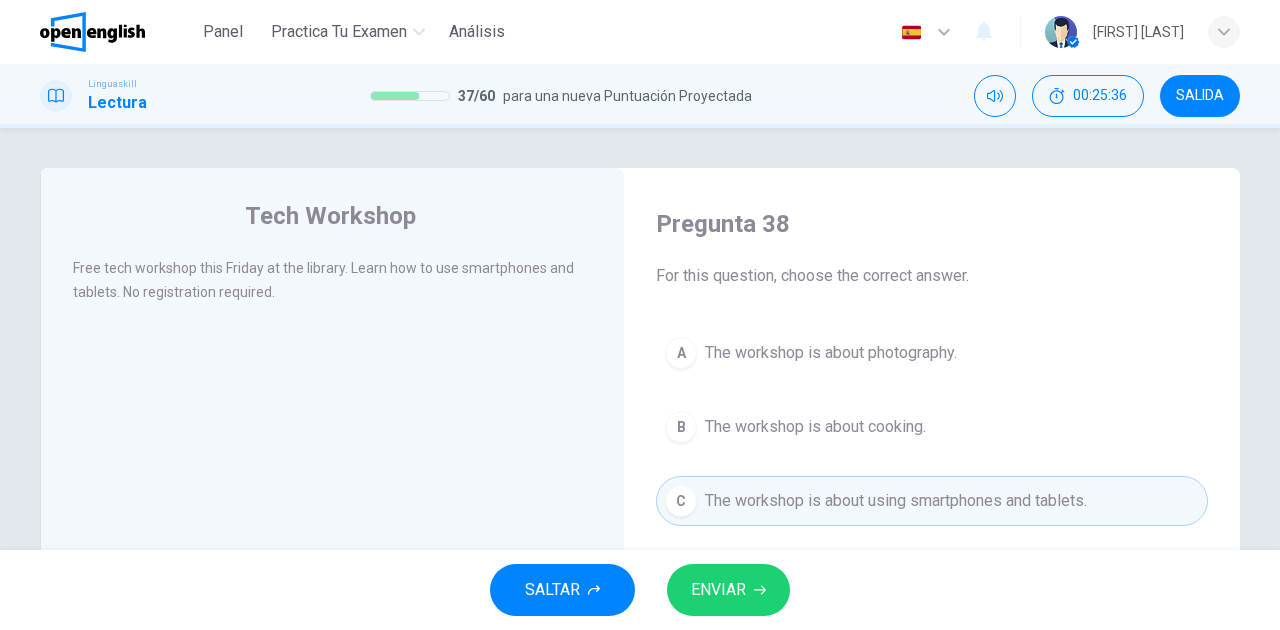 click on "ENVIAR" at bounding box center (728, 590) 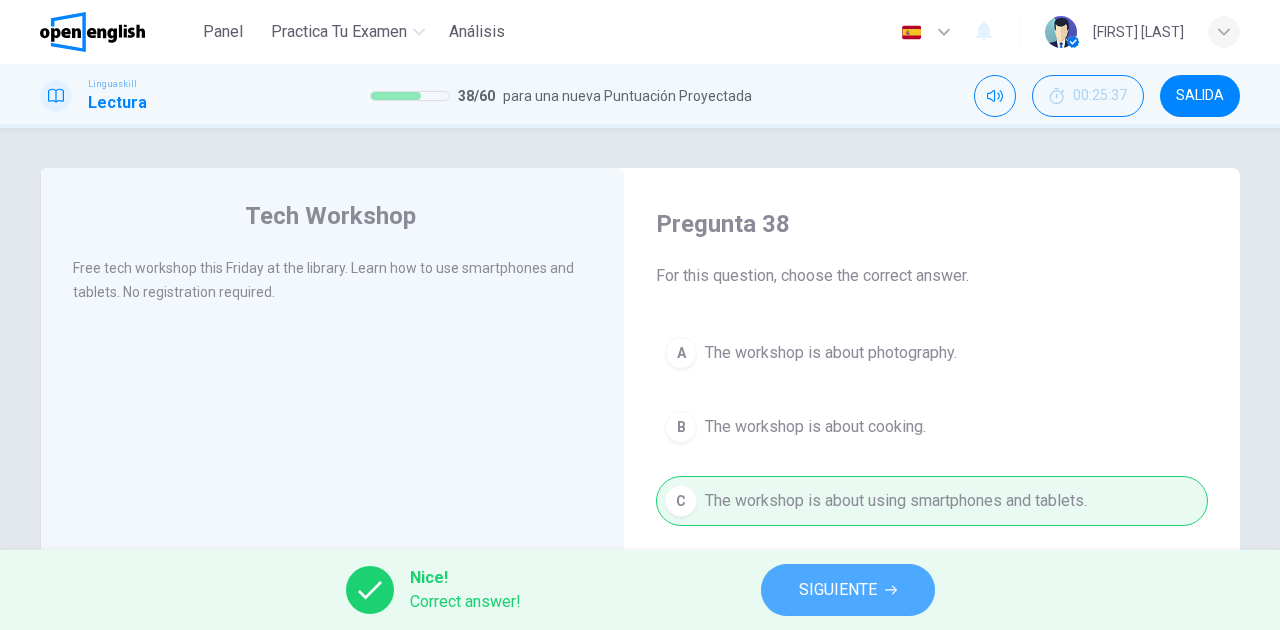 click on "SIGUIENTE" at bounding box center [848, 590] 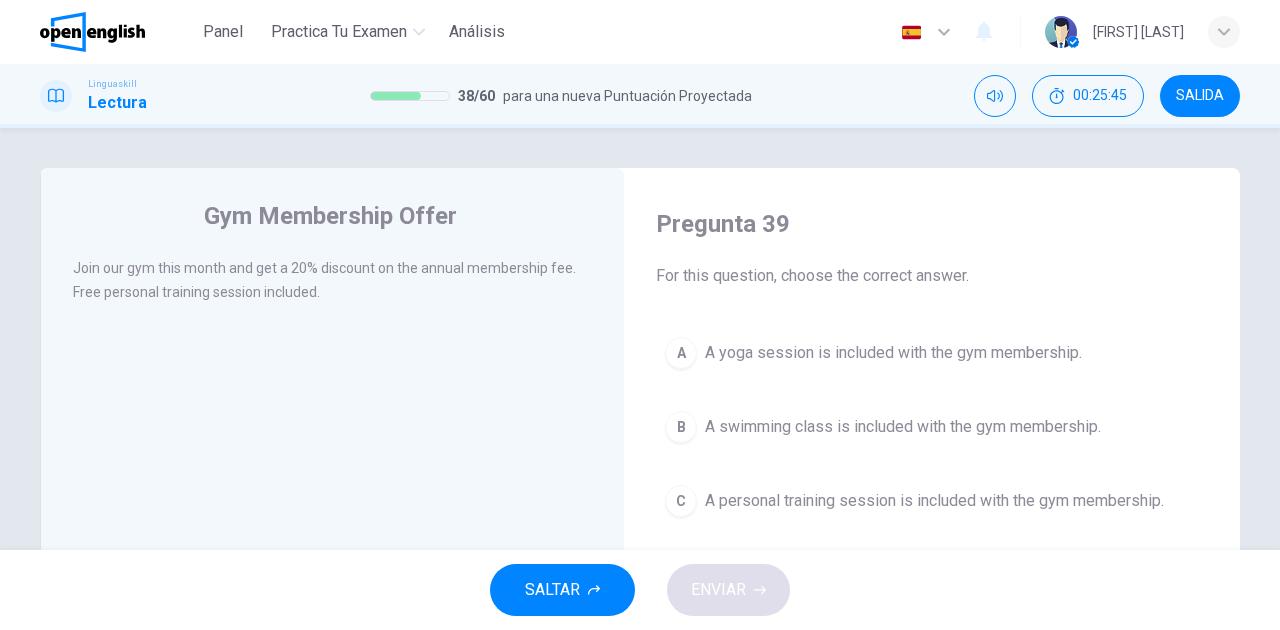 click on "C A personal training session is included with the gym membership." at bounding box center (932, 501) 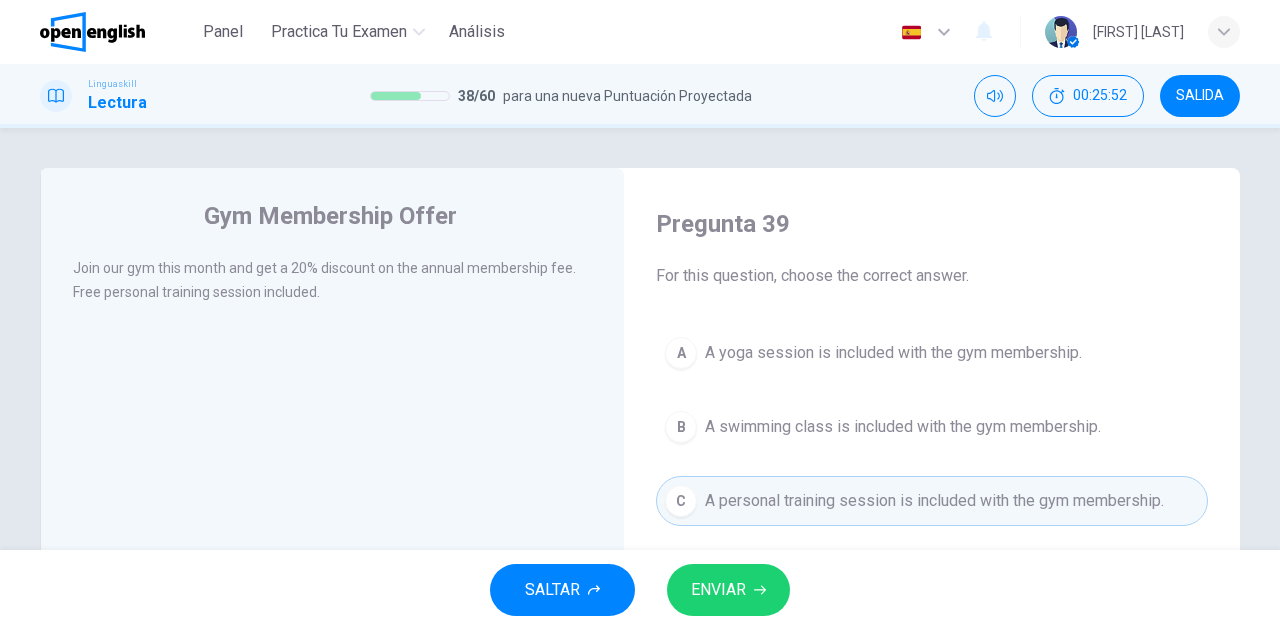 click 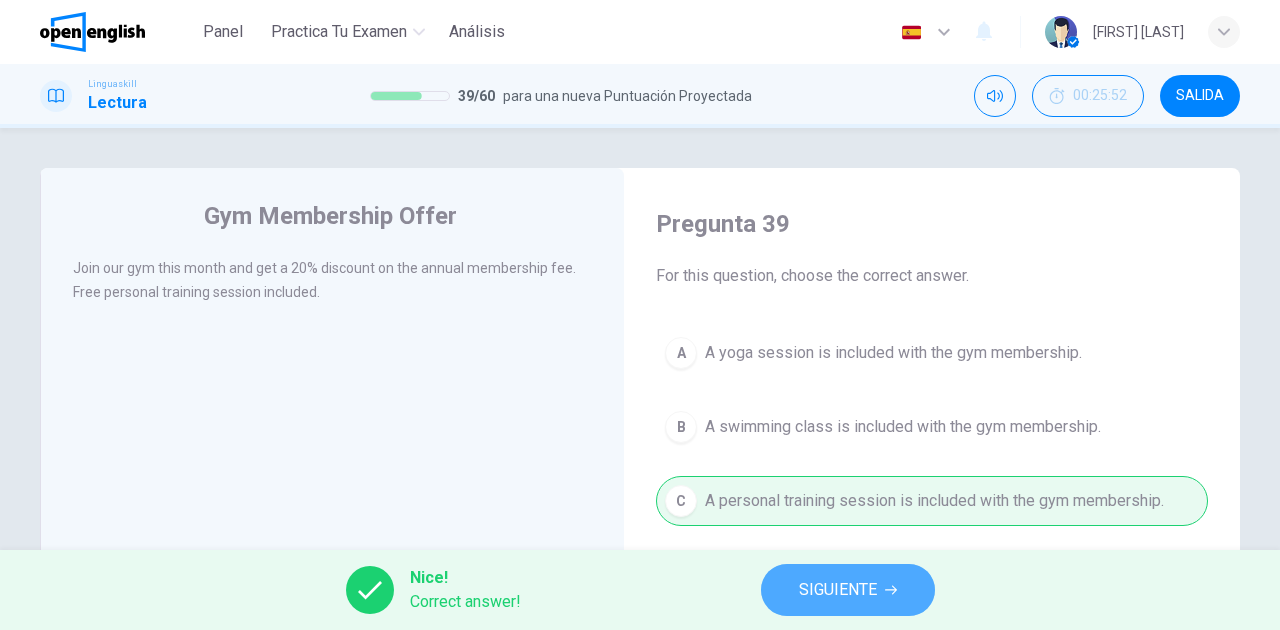 click on "SIGUIENTE" at bounding box center [838, 590] 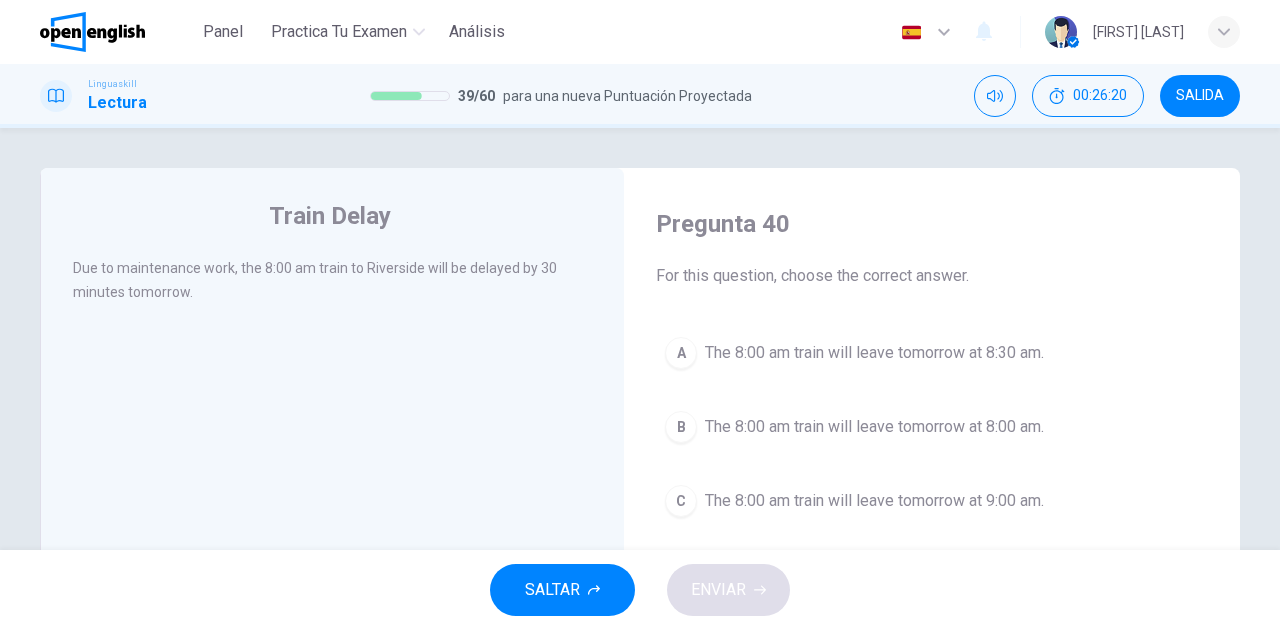 click on "The 8:00 am train will leave tomorrow at 8:30 am." at bounding box center (874, 353) 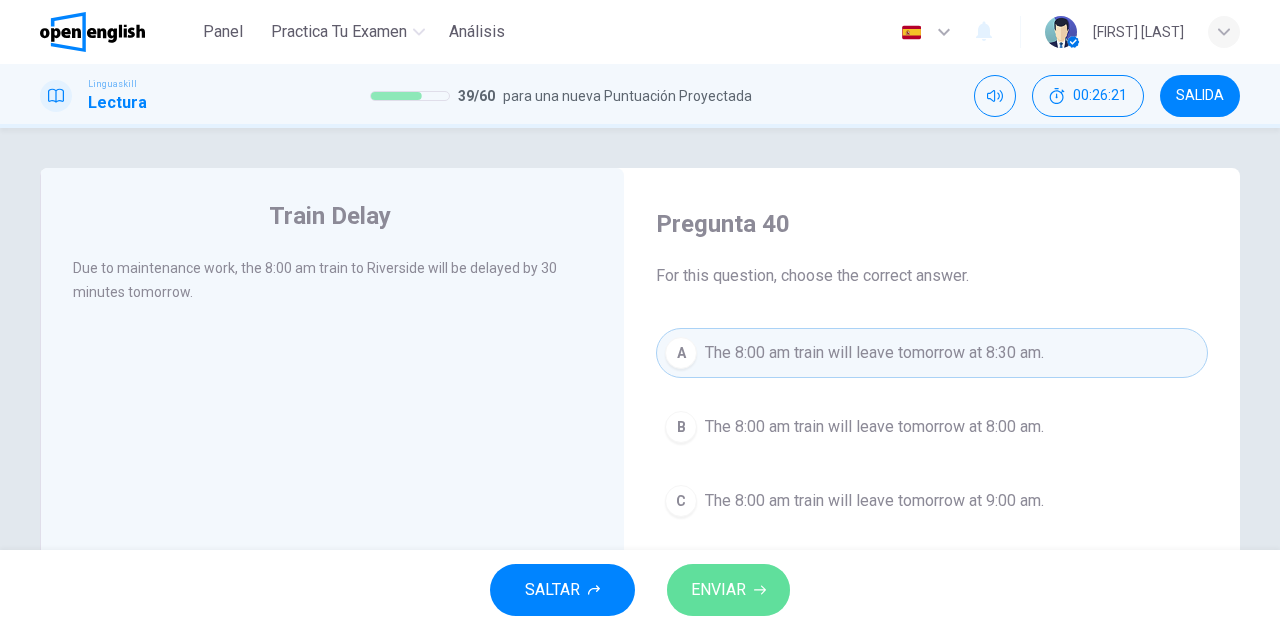 click on "ENVIAR" at bounding box center (718, 590) 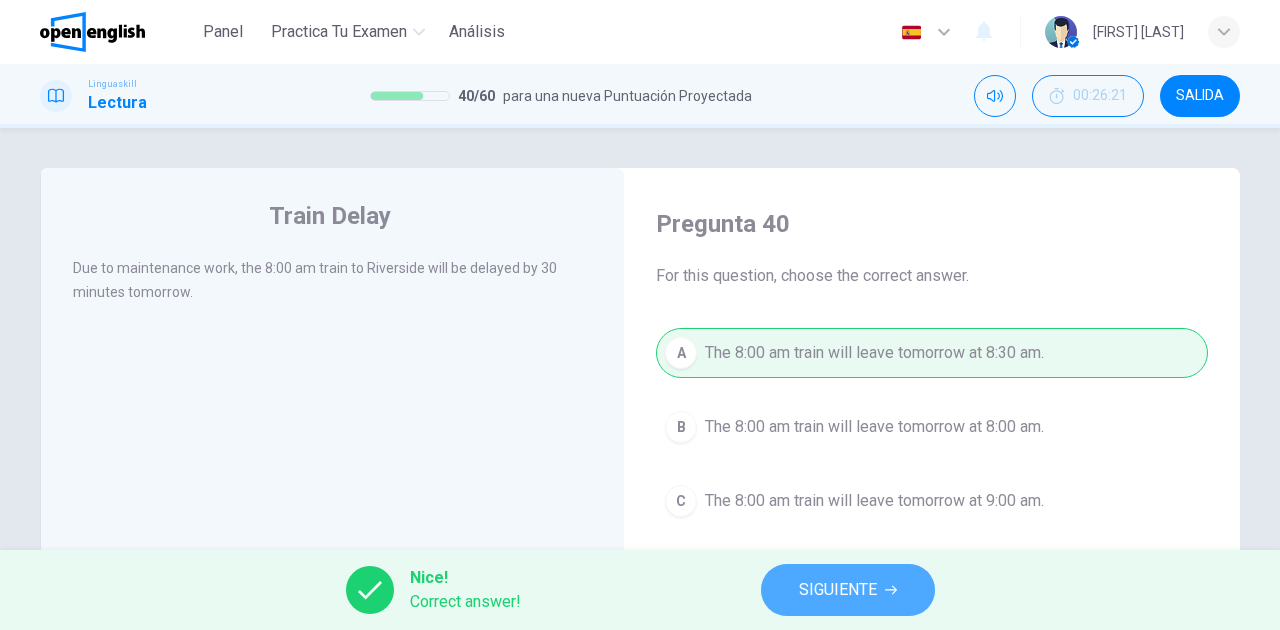 click on "SIGUIENTE" at bounding box center (848, 590) 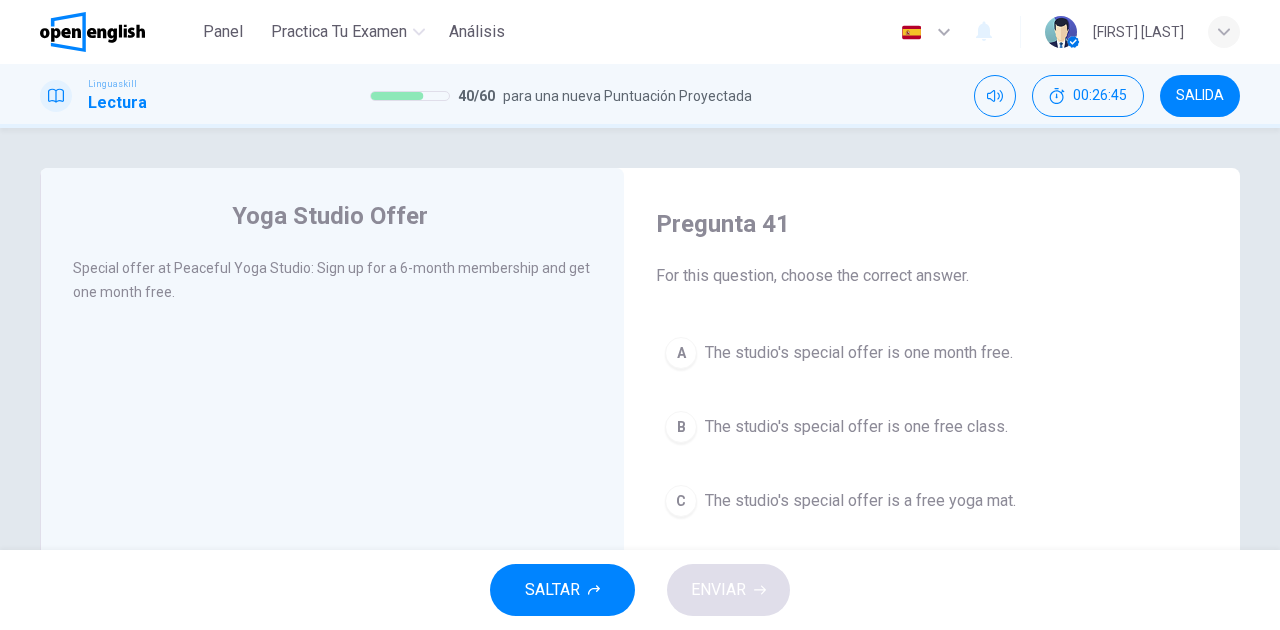 click on "The studio's special offer is one month free." at bounding box center [859, 353] 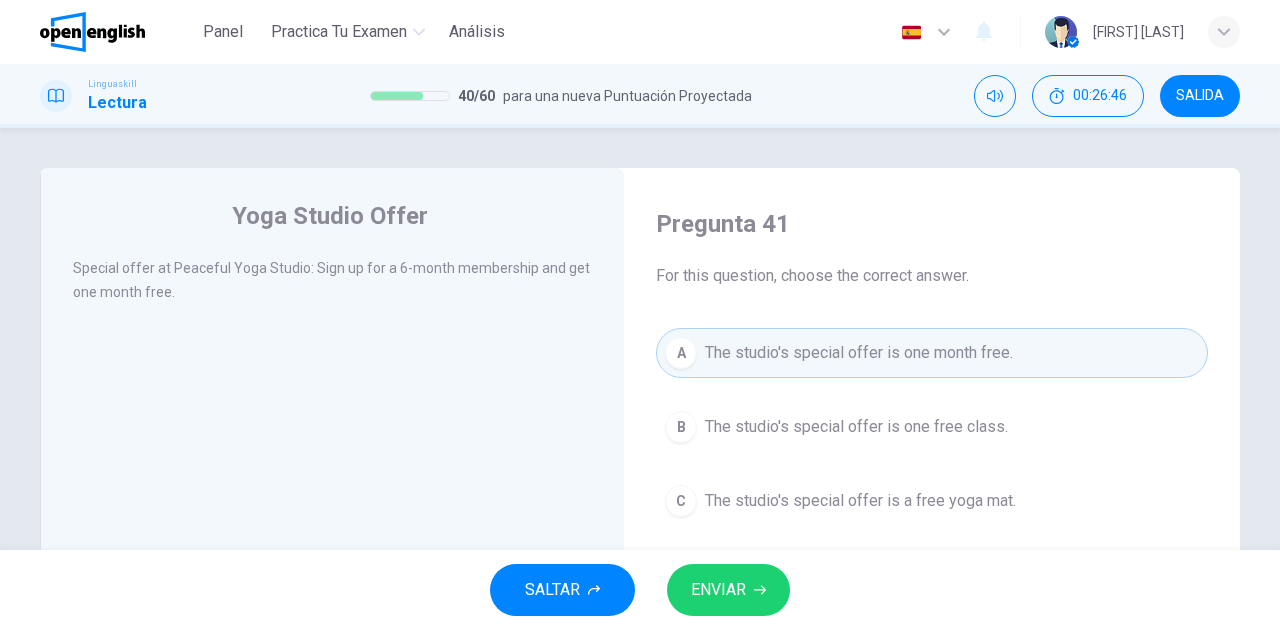 click on "ENVIAR" at bounding box center (718, 590) 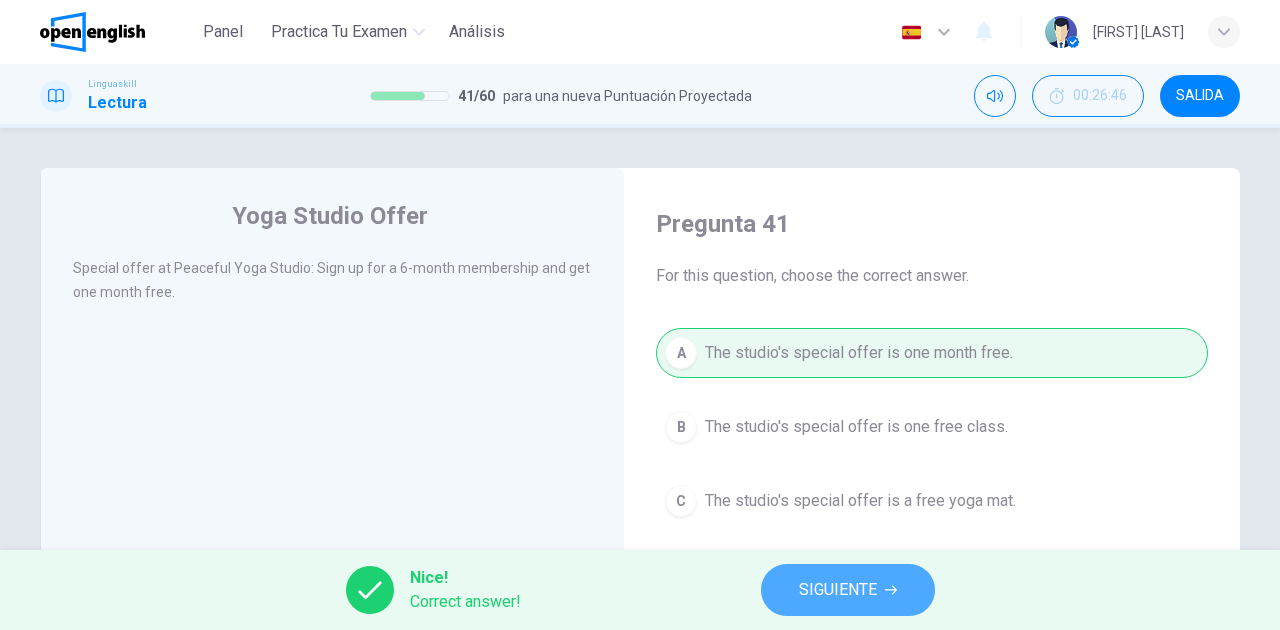 click on "SIGUIENTE" at bounding box center [838, 590] 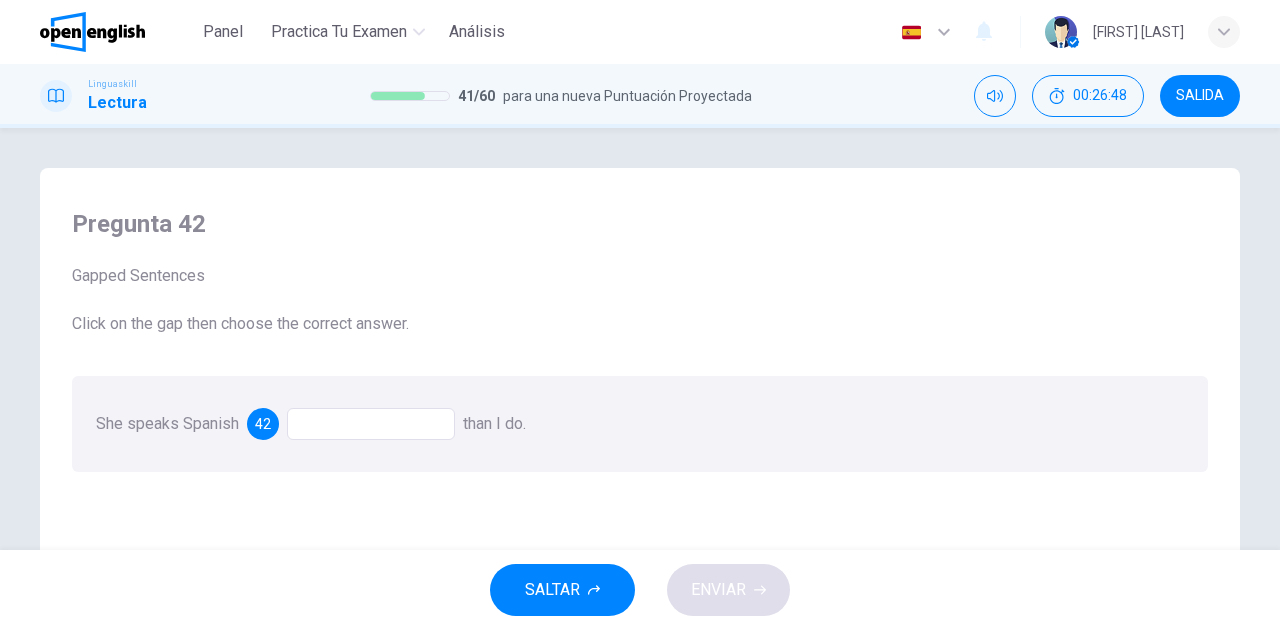 click at bounding box center (371, 424) 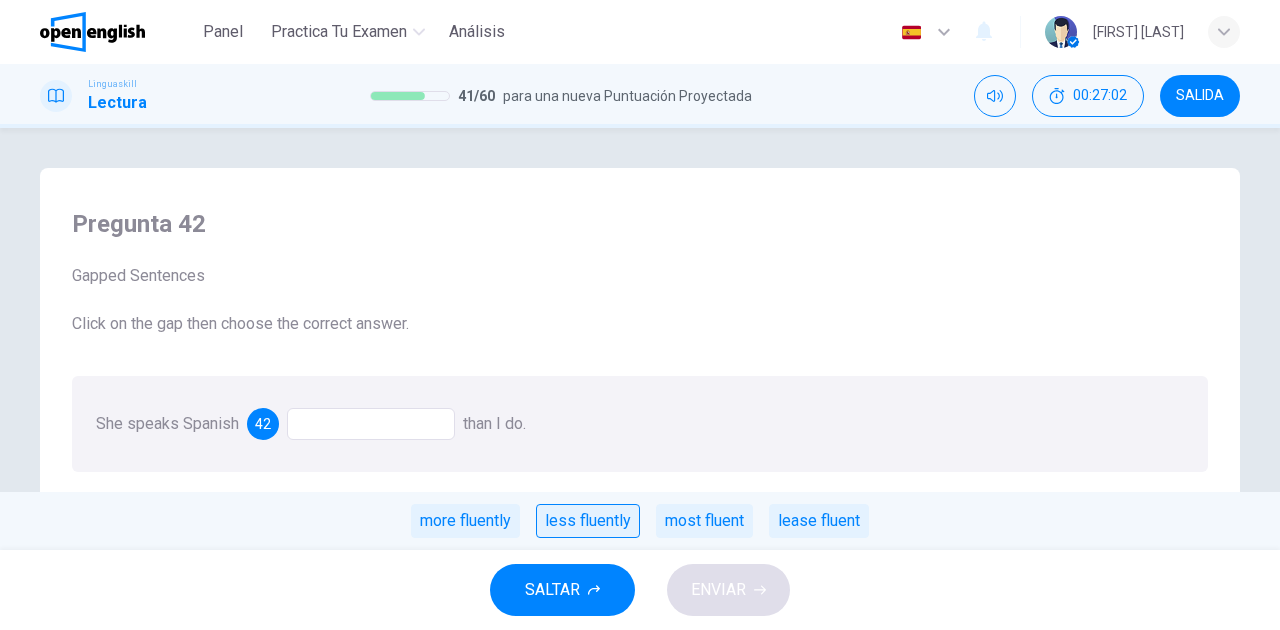 click on "less fluently" at bounding box center (588, 521) 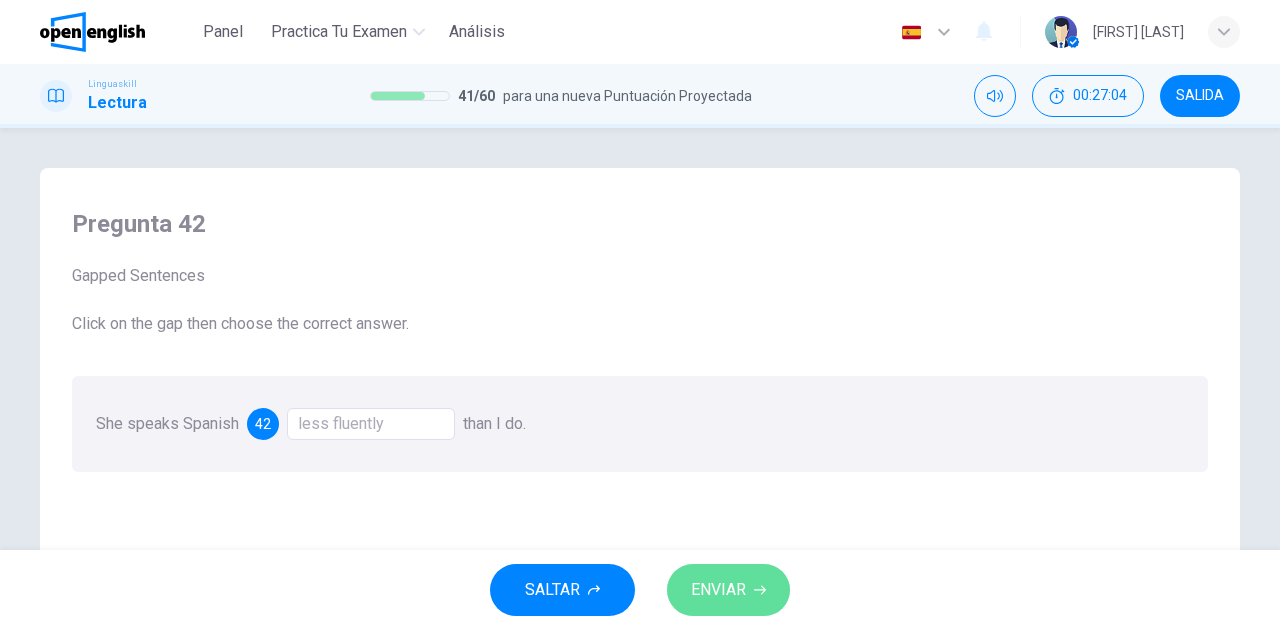 click on "ENVIAR" at bounding box center (718, 590) 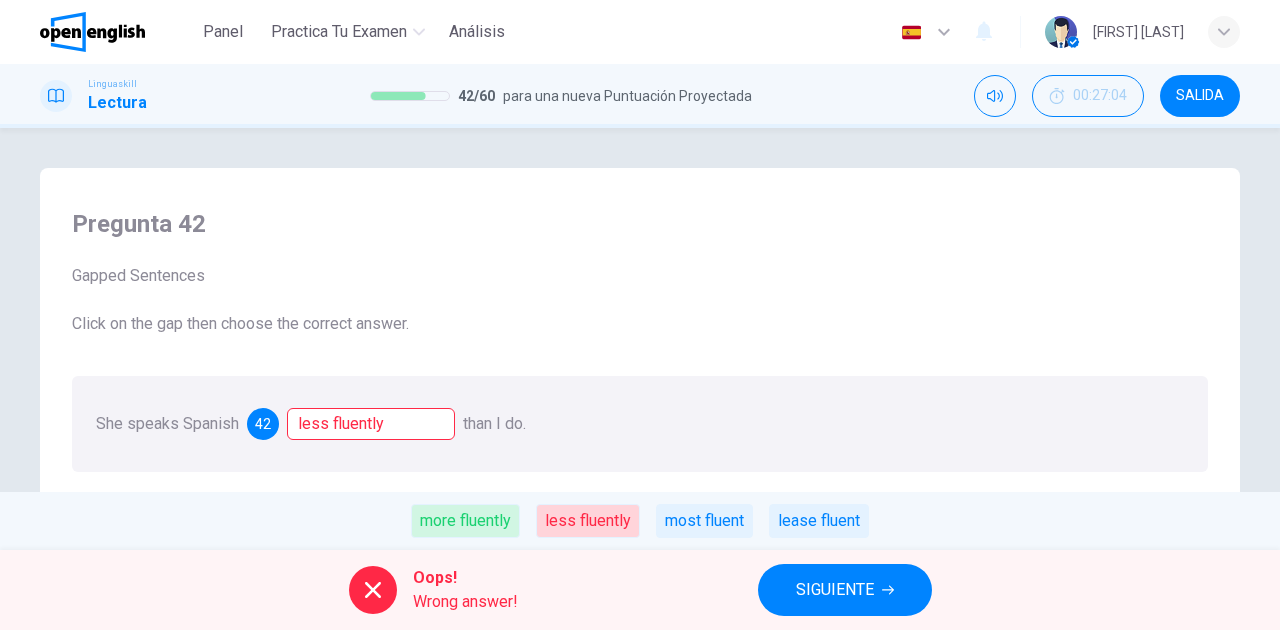 click on "more fluently" at bounding box center (465, 521) 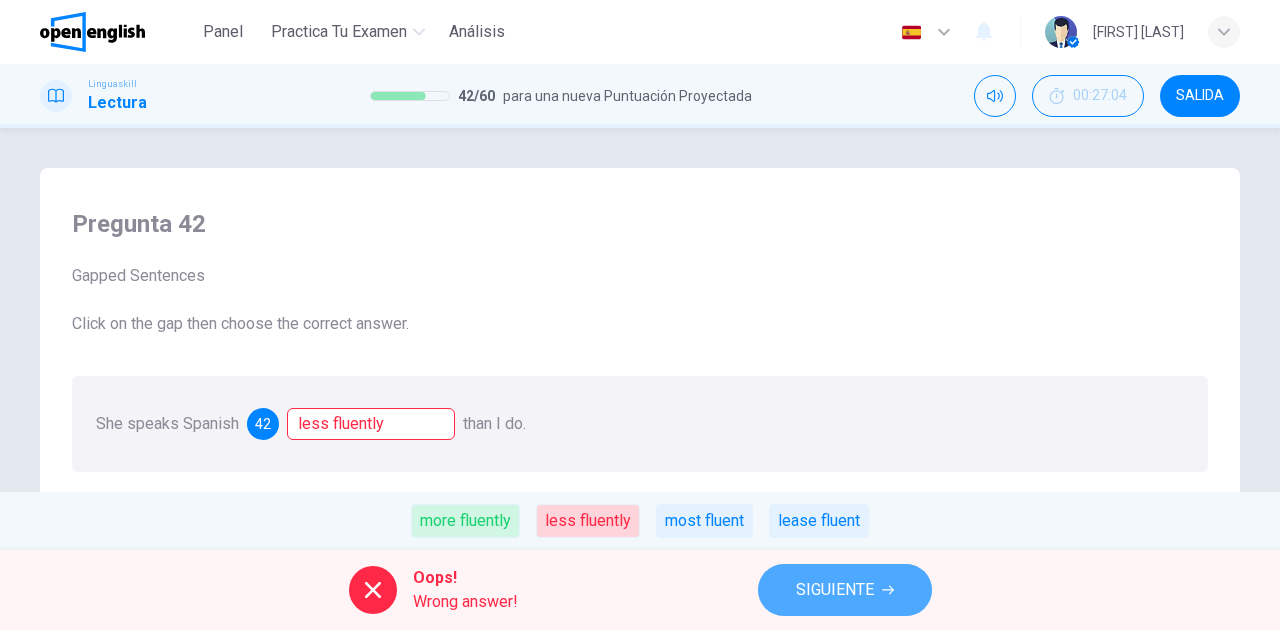 click on "SIGUIENTE" at bounding box center (835, 590) 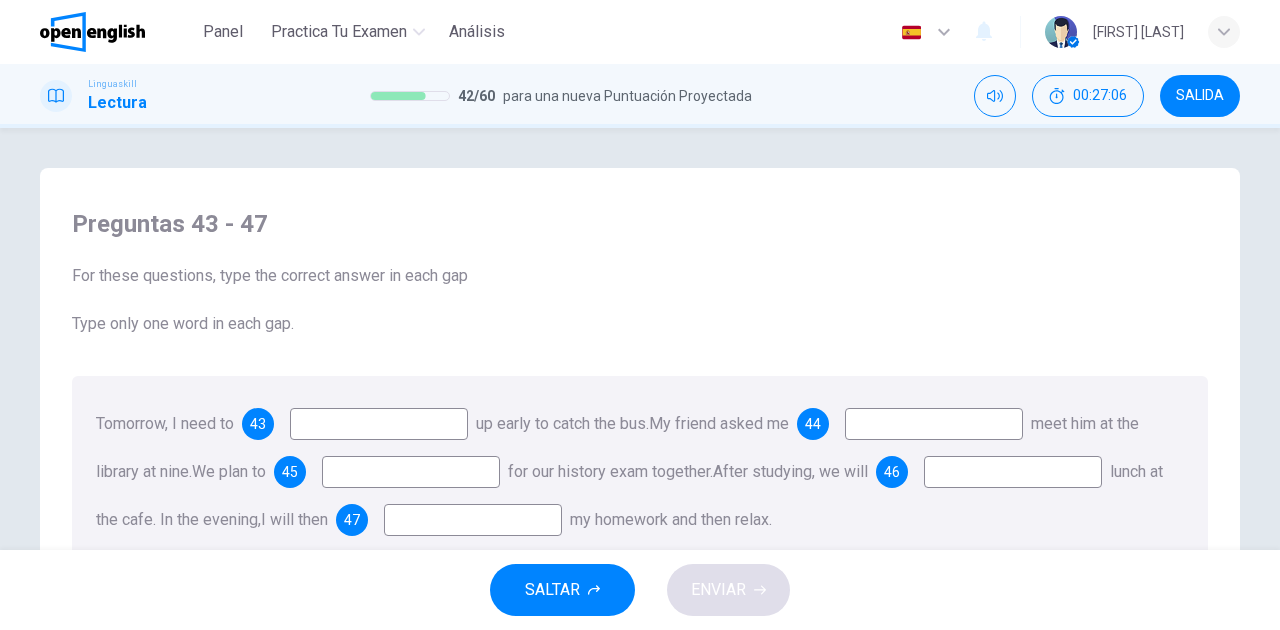 click at bounding box center (379, 424) 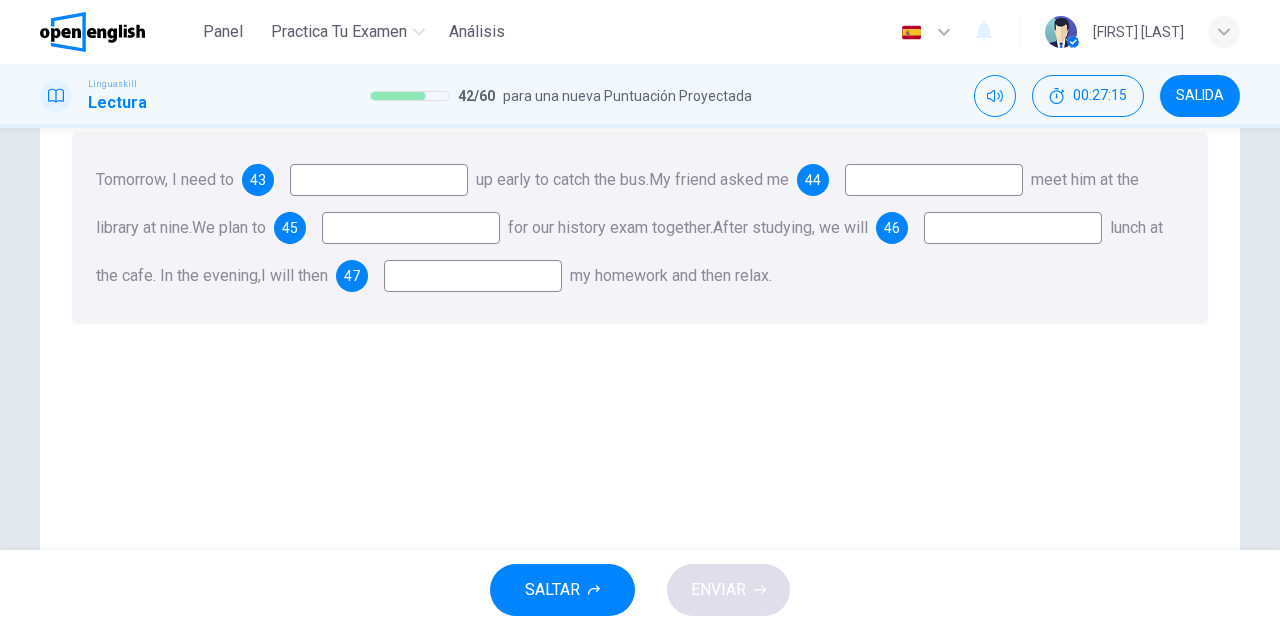 scroll, scrollTop: 153, scrollLeft: 0, axis: vertical 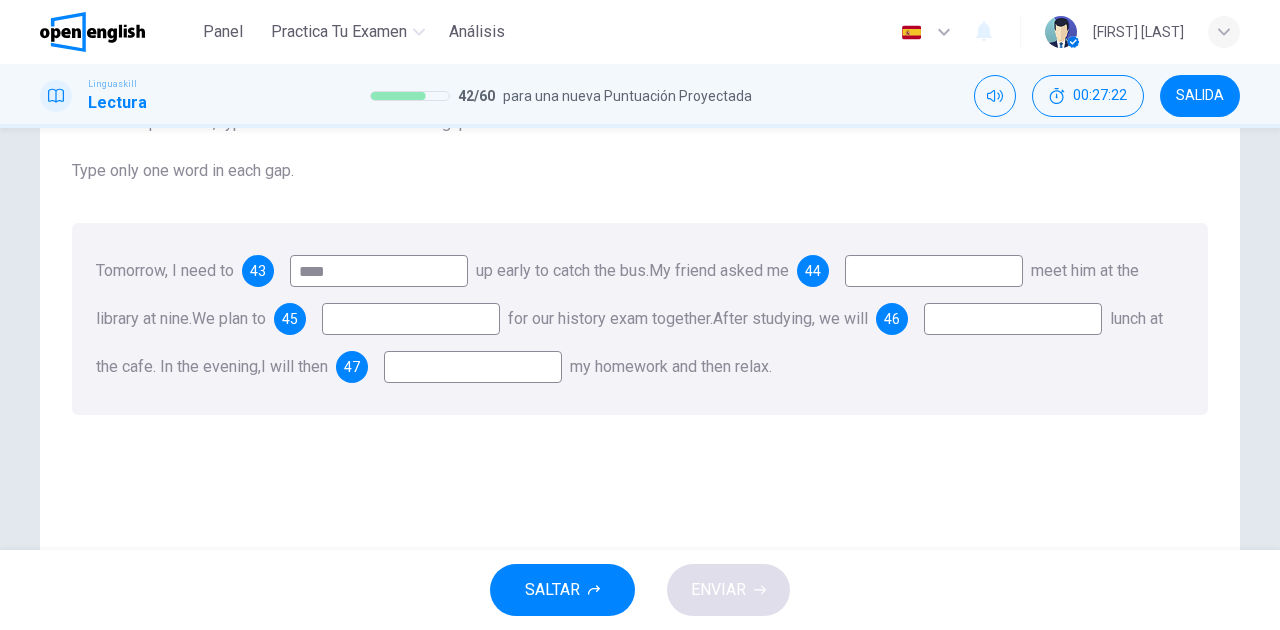 type on "****" 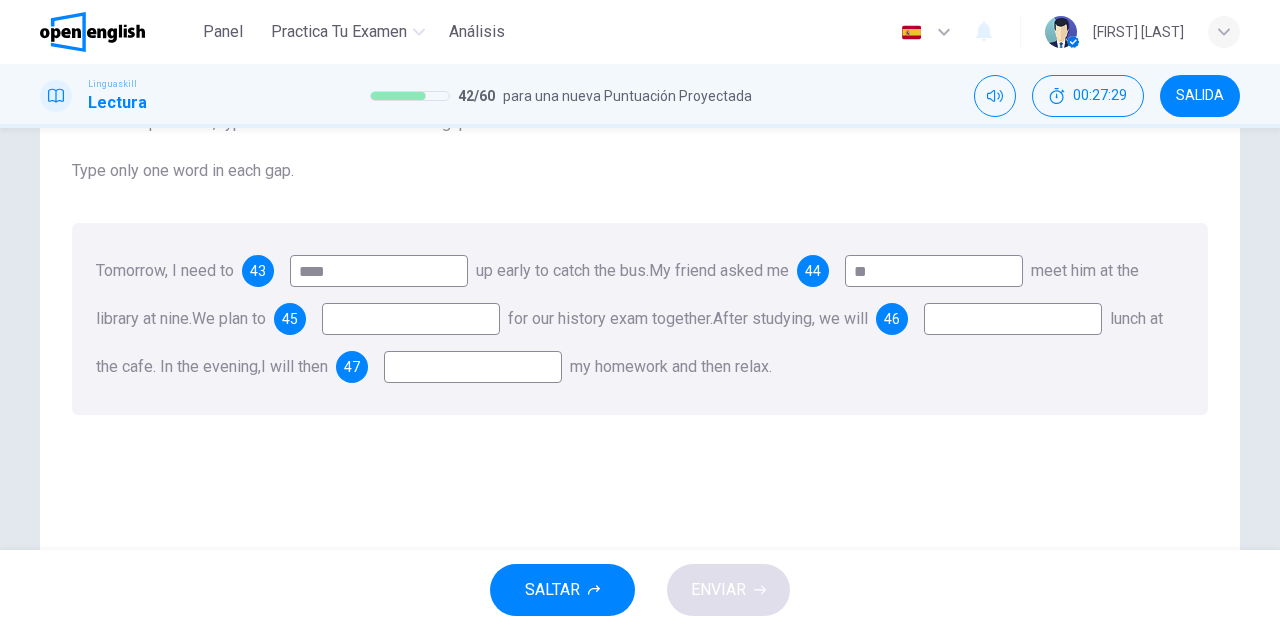 type on "**" 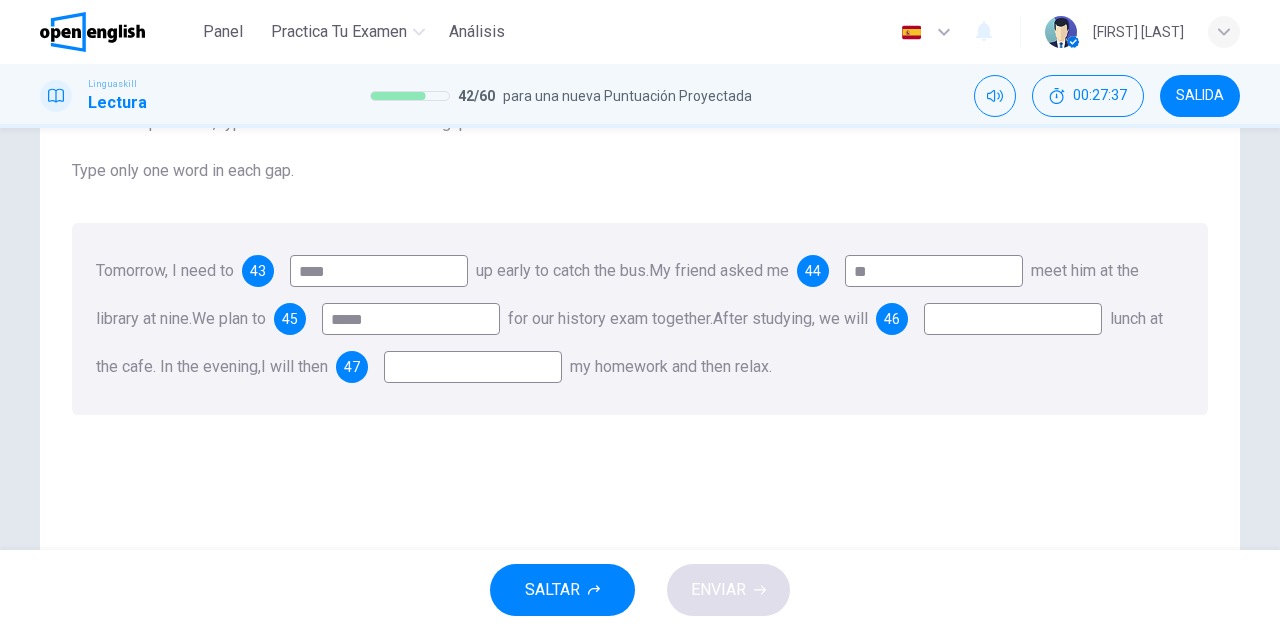 type on "*****" 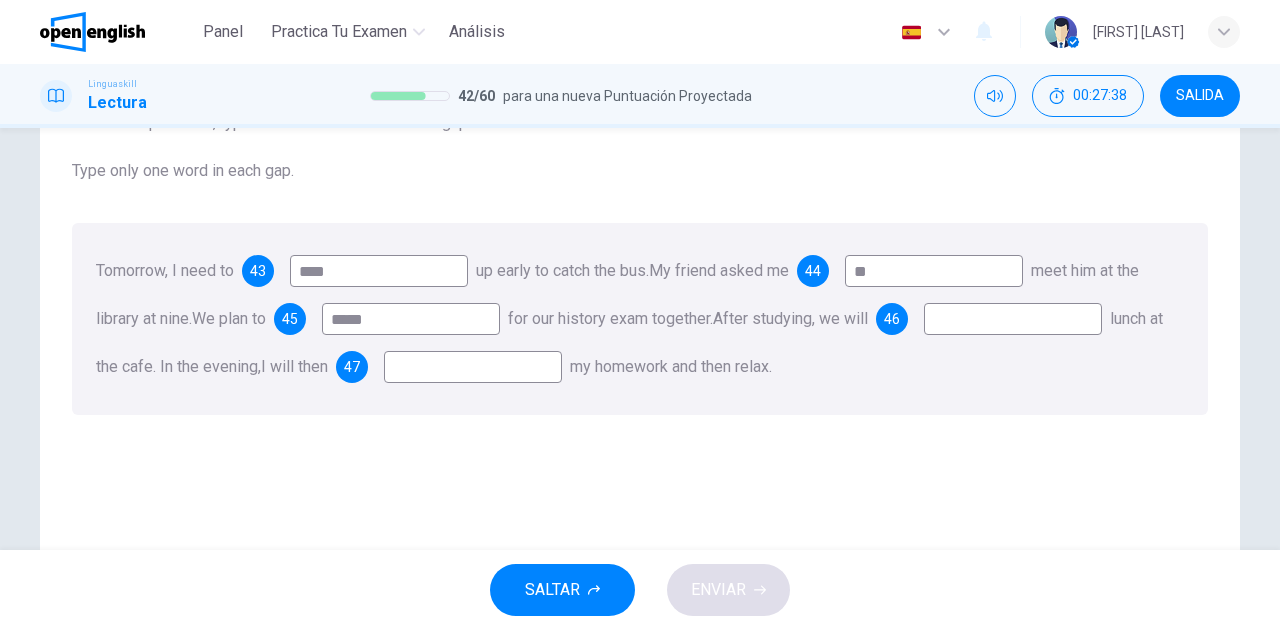 click at bounding box center (1013, 319) 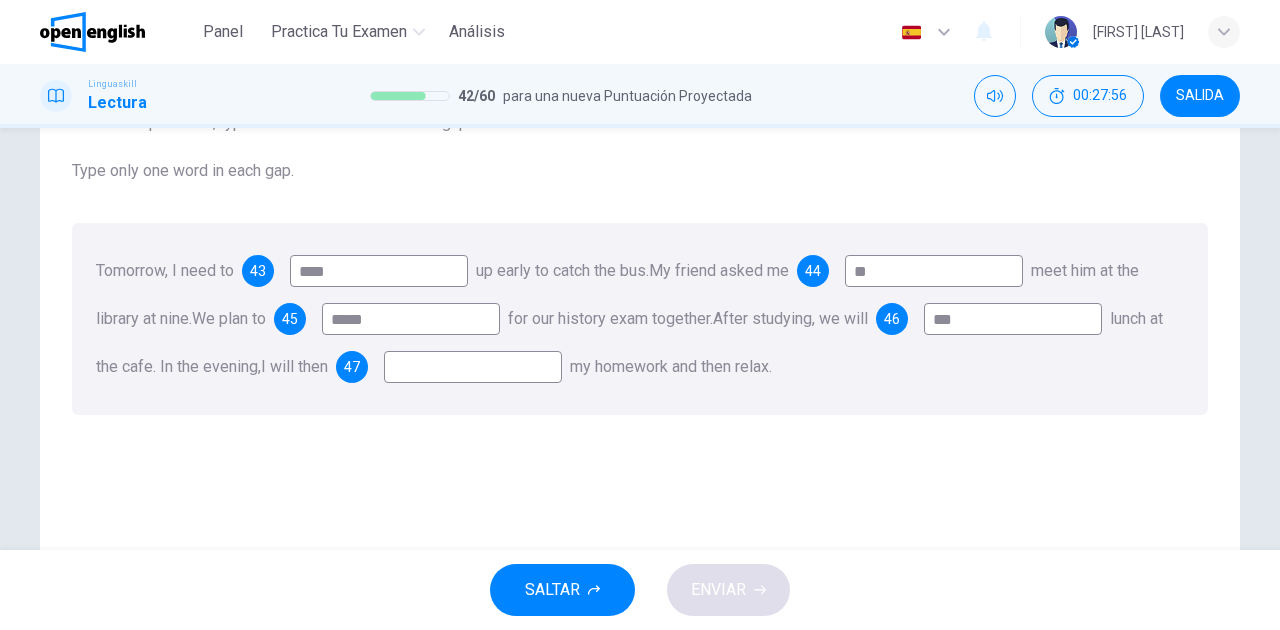 type on "***" 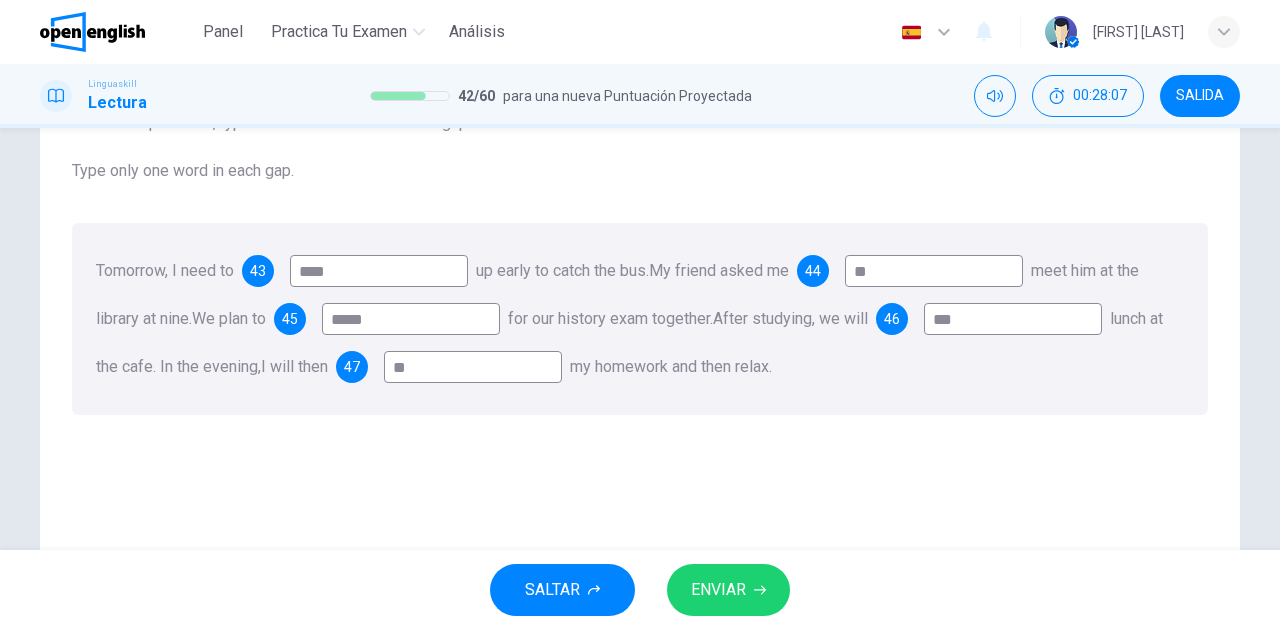 type on "**" 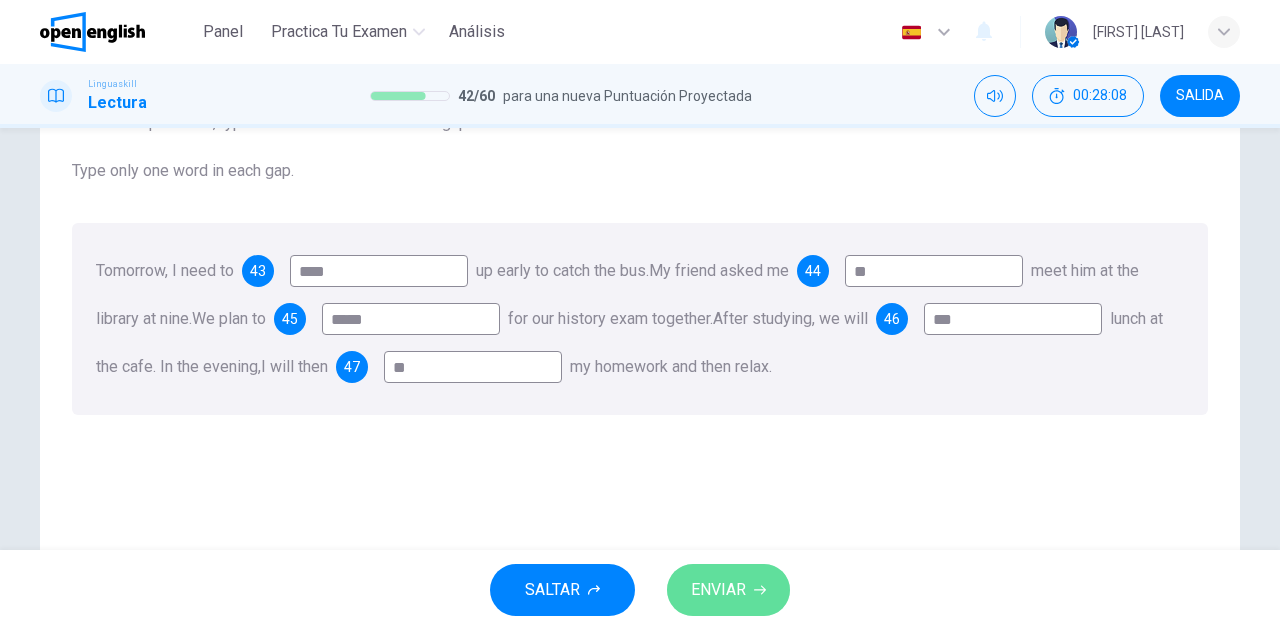 click on "ENVIAR" at bounding box center [718, 590] 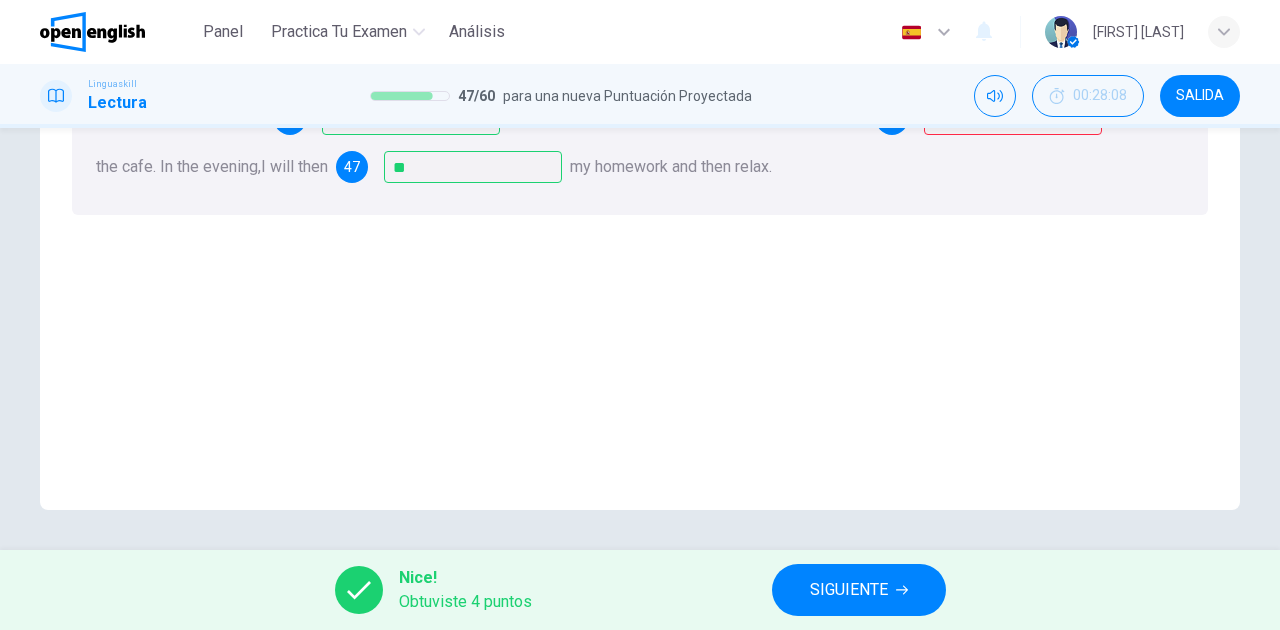 scroll, scrollTop: 86, scrollLeft: 0, axis: vertical 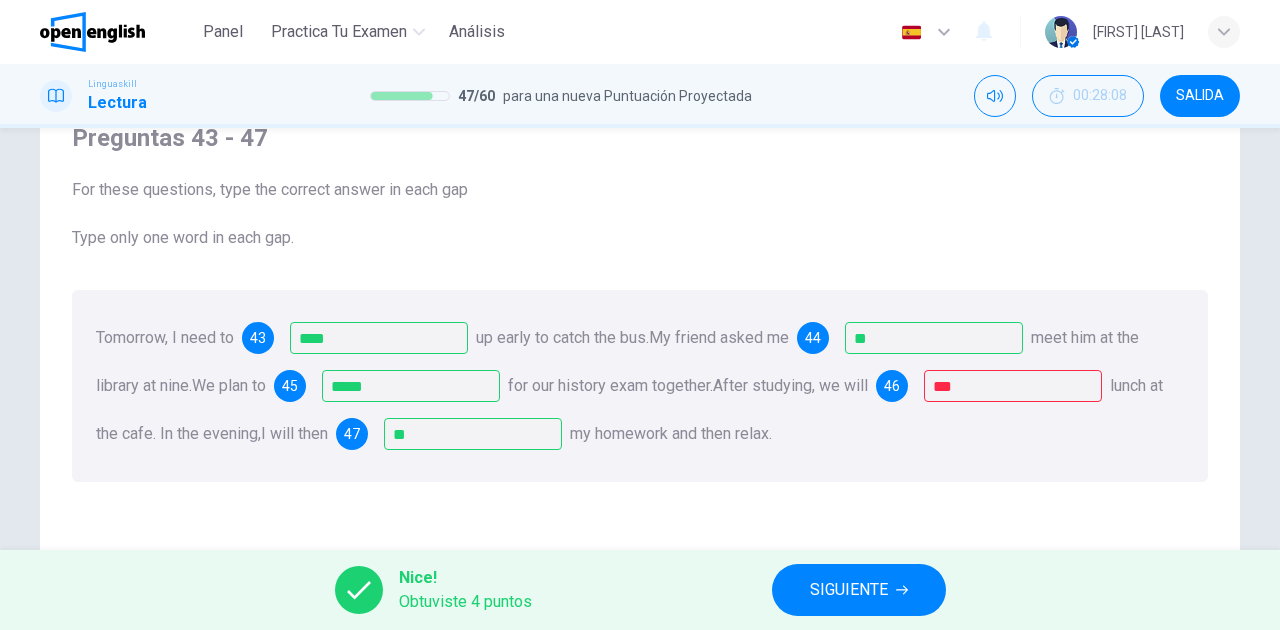 click on "lunch at the cafe. In the evening," at bounding box center (629, 409) 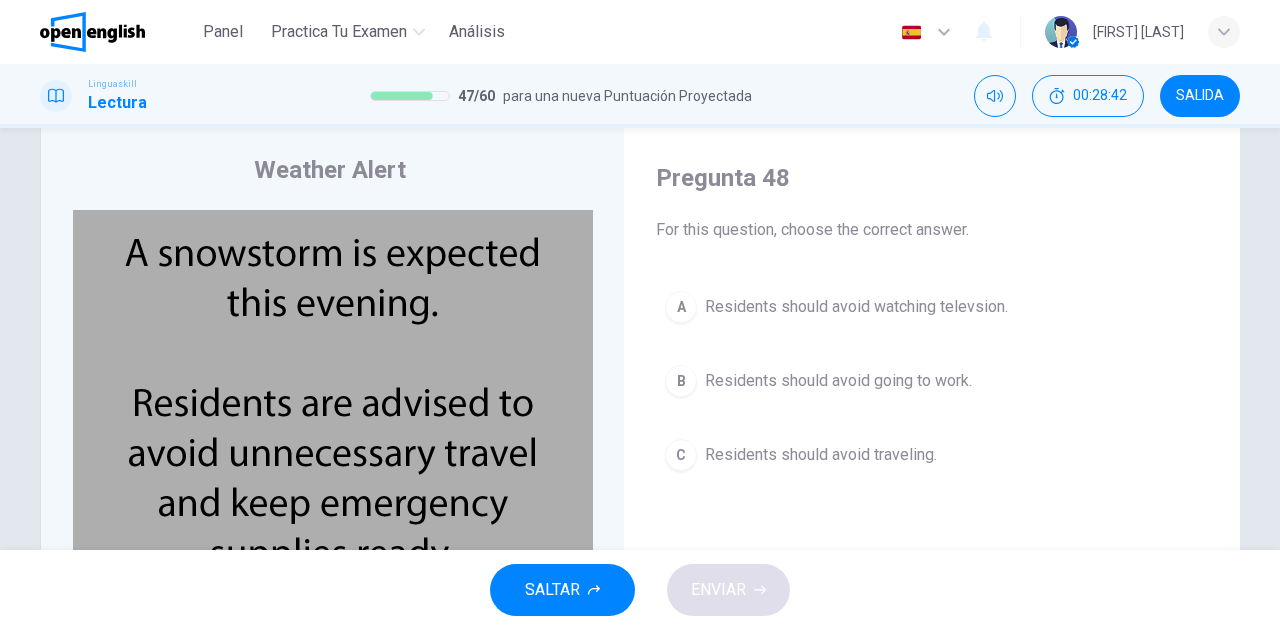 scroll, scrollTop: 133, scrollLeft: 0, axis: vertical 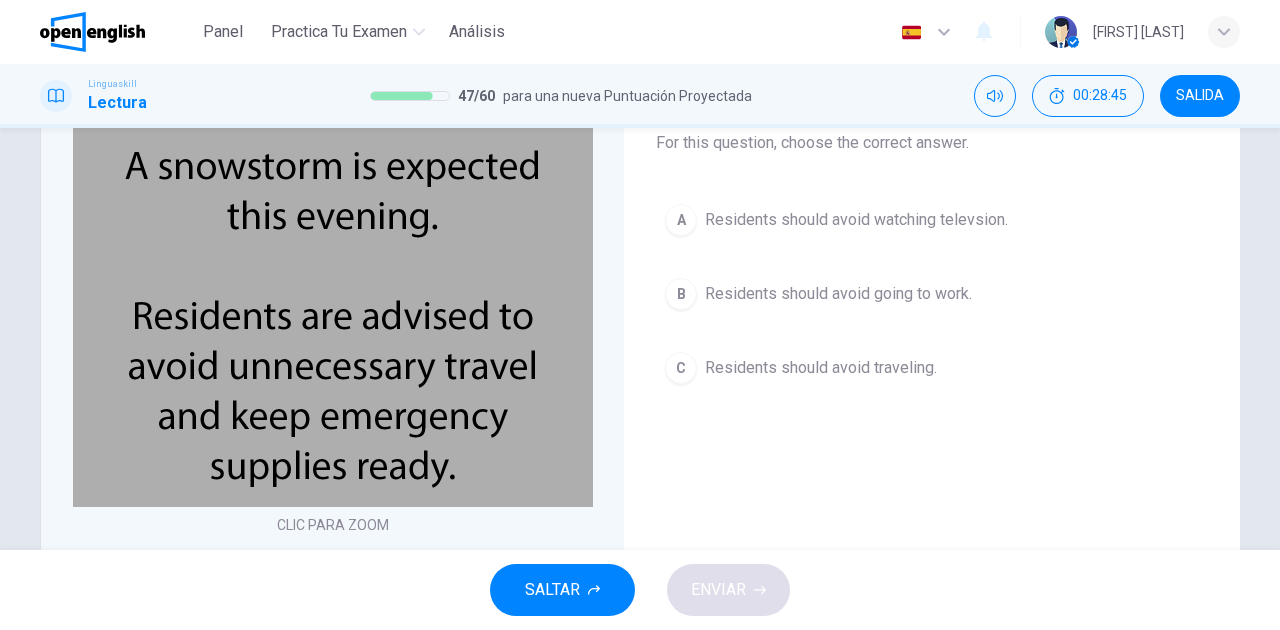 click on "Residents should avoid traveling." at bounding box center [821, 368] 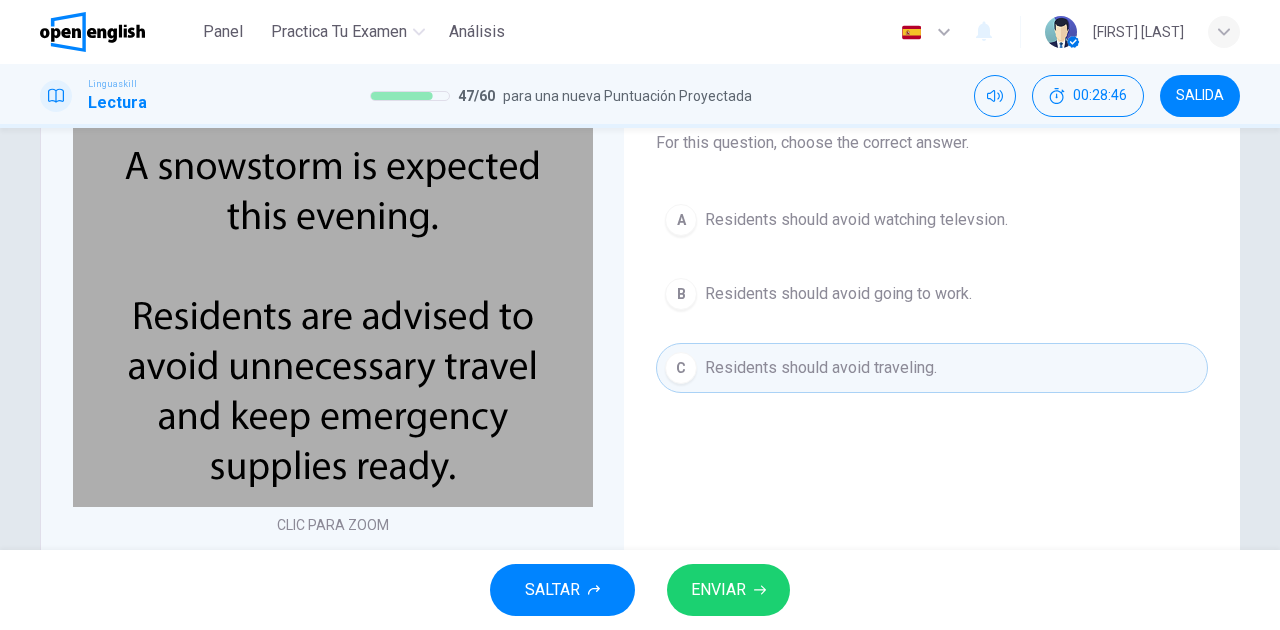click on "ENVIAR" at bounding box center [718, 590] 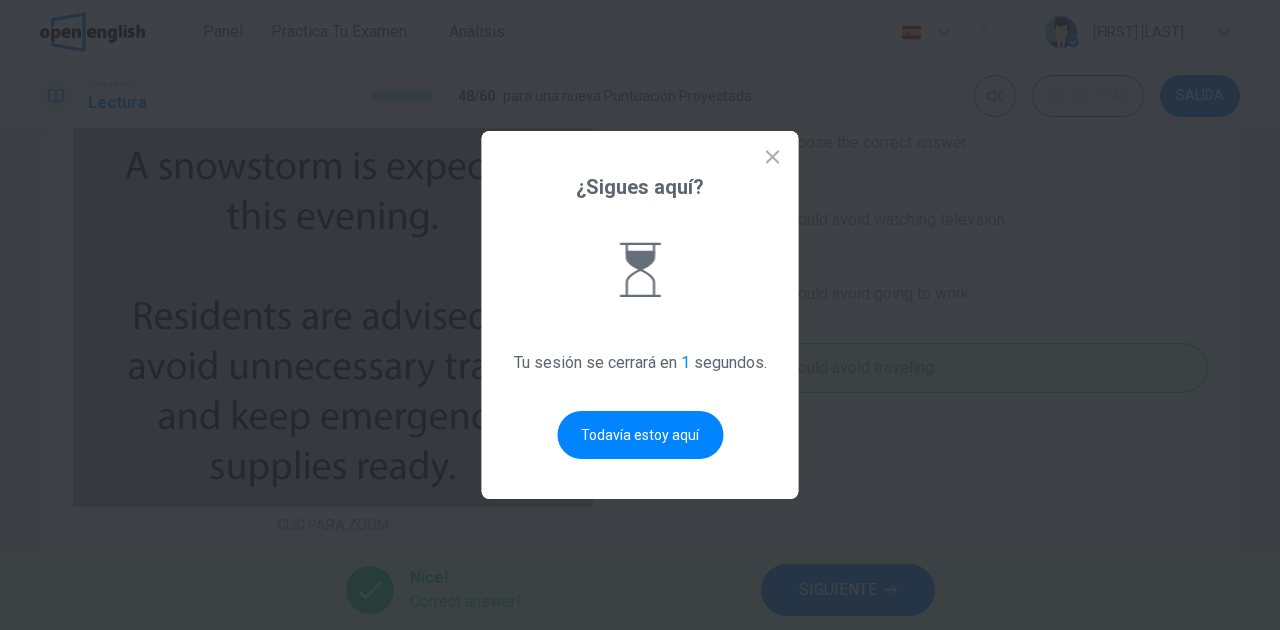 scroll, scrollTop: 0, scrollLeft: 0, axis: both 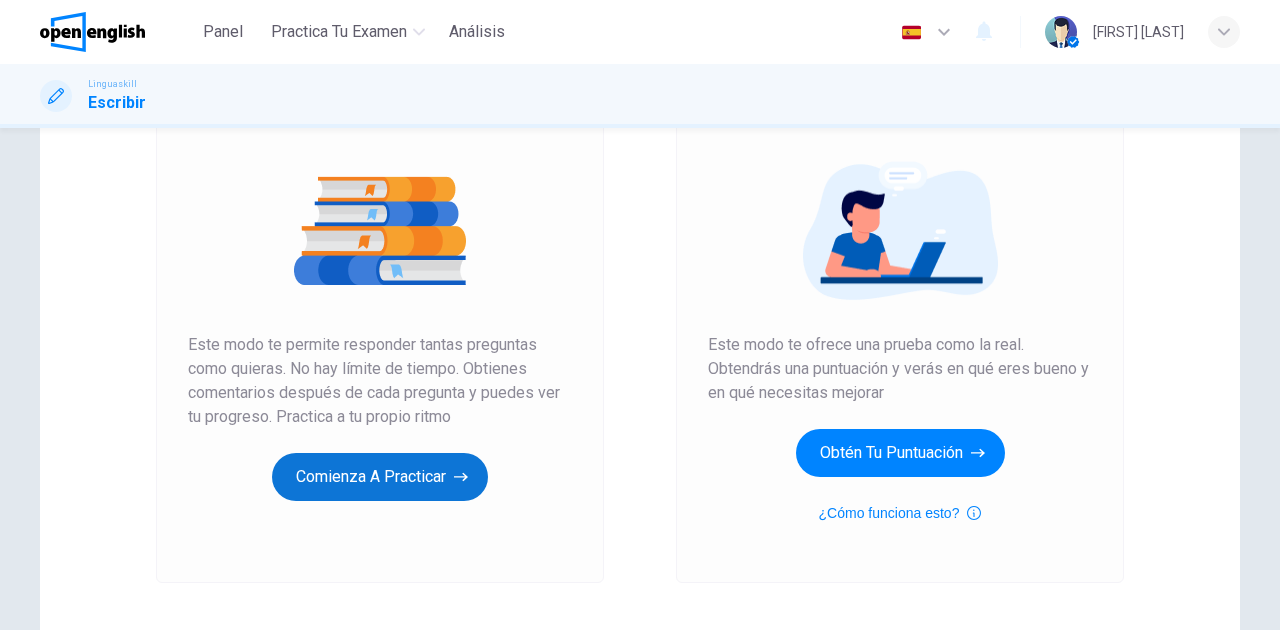 click on "Comienza a practicar" at bounding box center (380, 477) 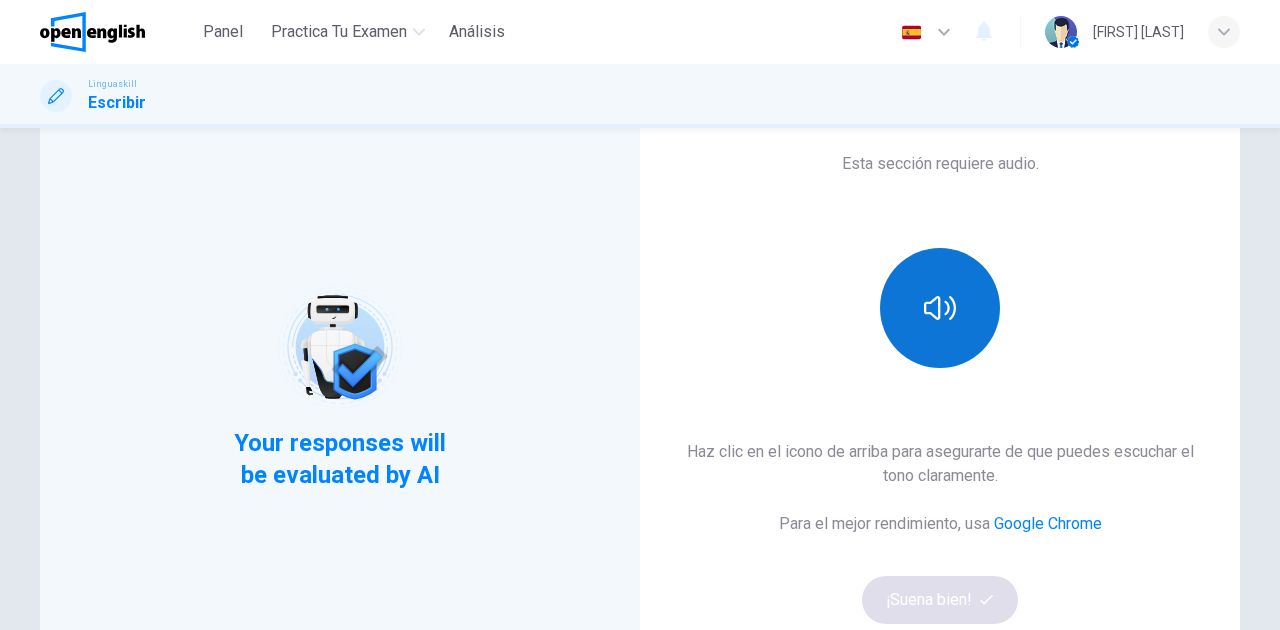 scroll, scrollTop: 133, scrollLeft: 0, axis: vertical 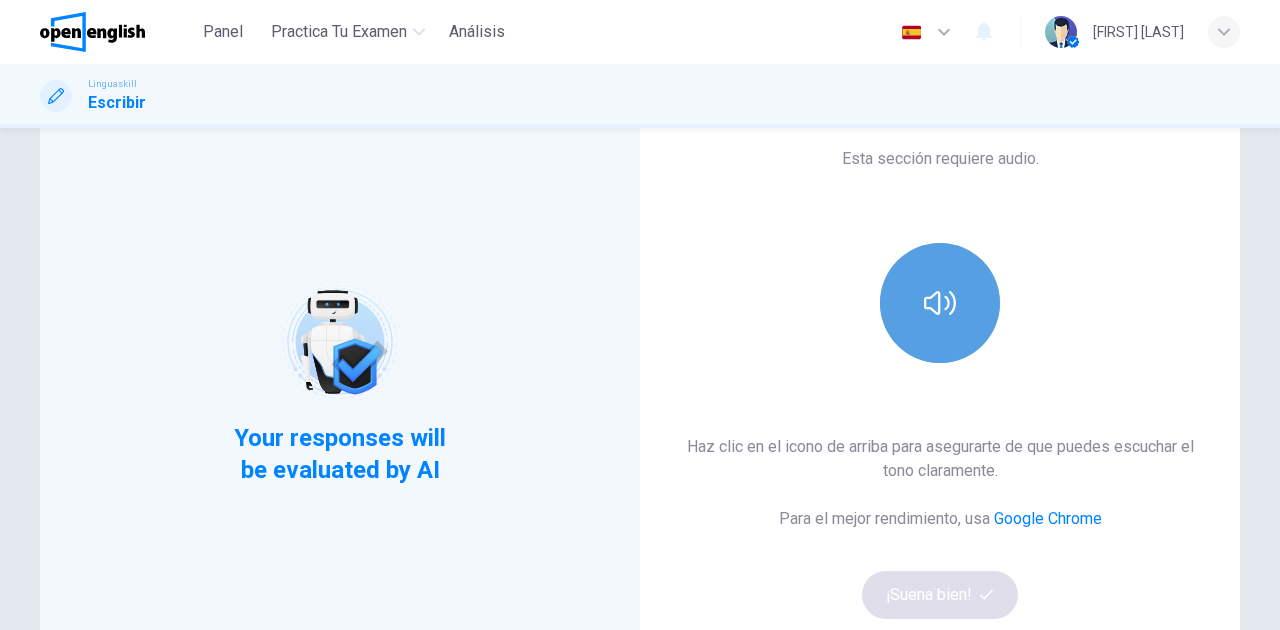click at bounding box center (940, 303) 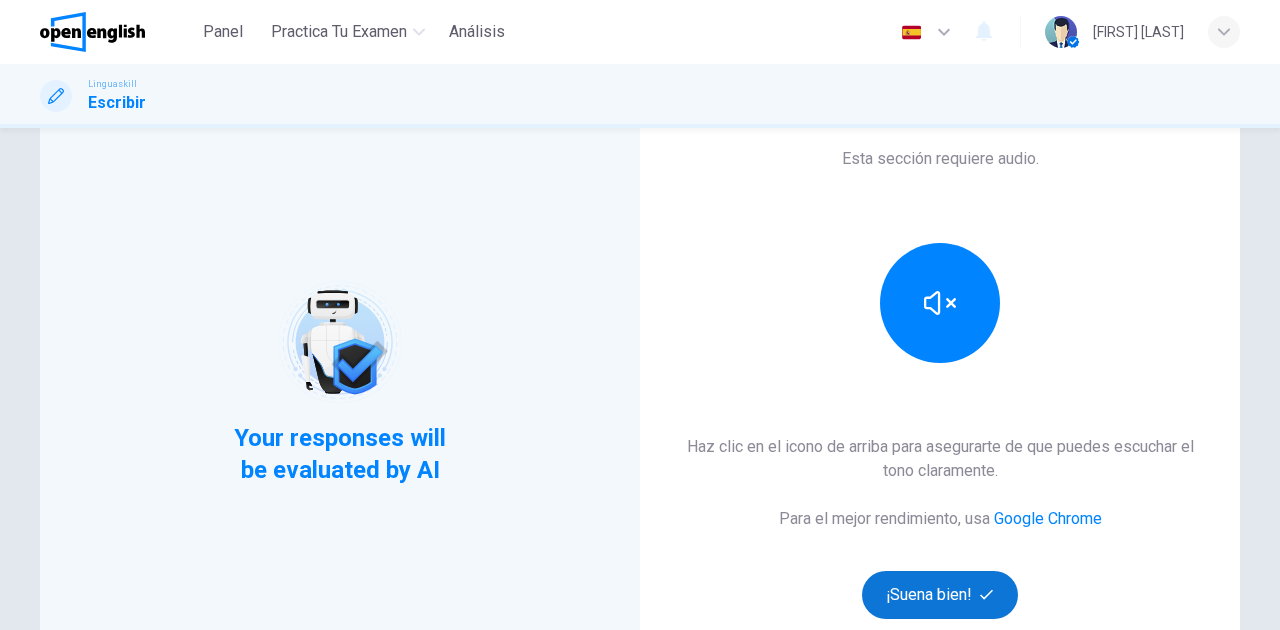 click on "¡Suena bien!" at bounding box center [940, 595] 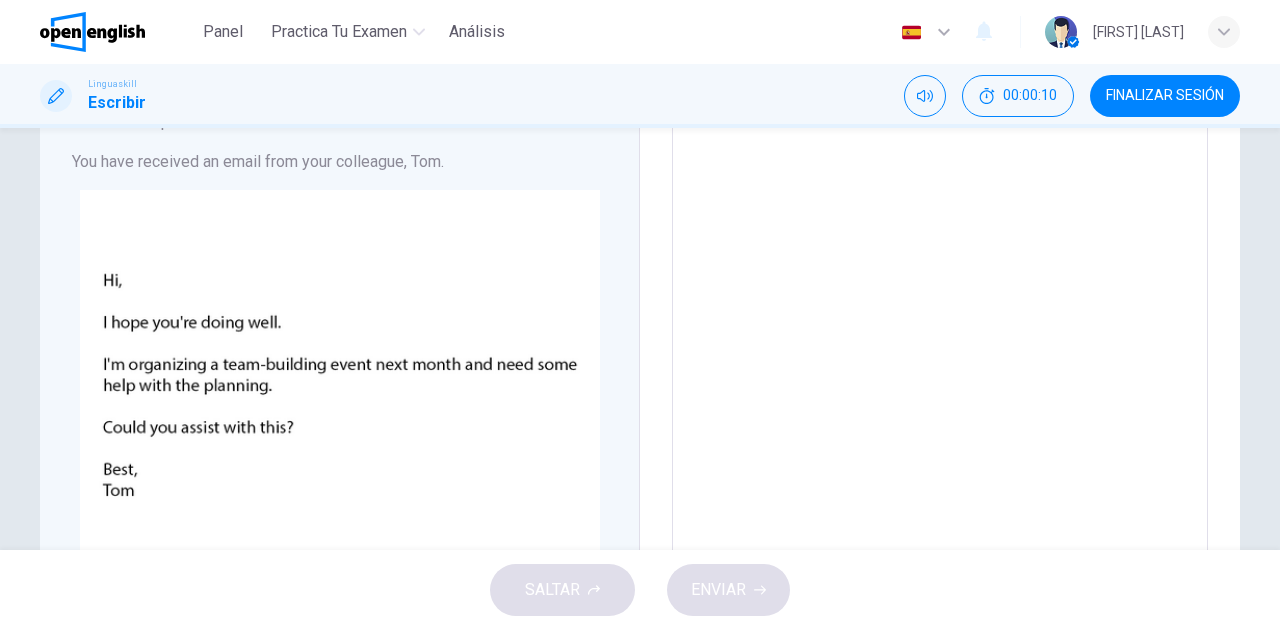 scroll, scrollTop: 133, scrollLeft: 0, axis: vertical 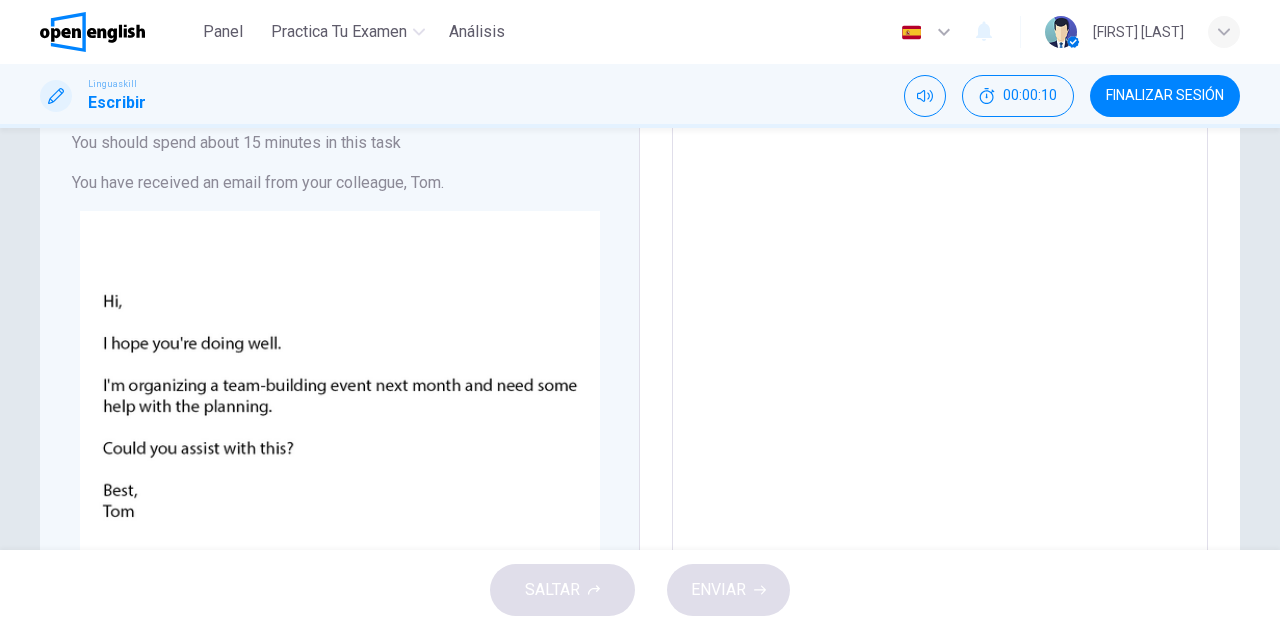 click at bounding box center (940, 490) 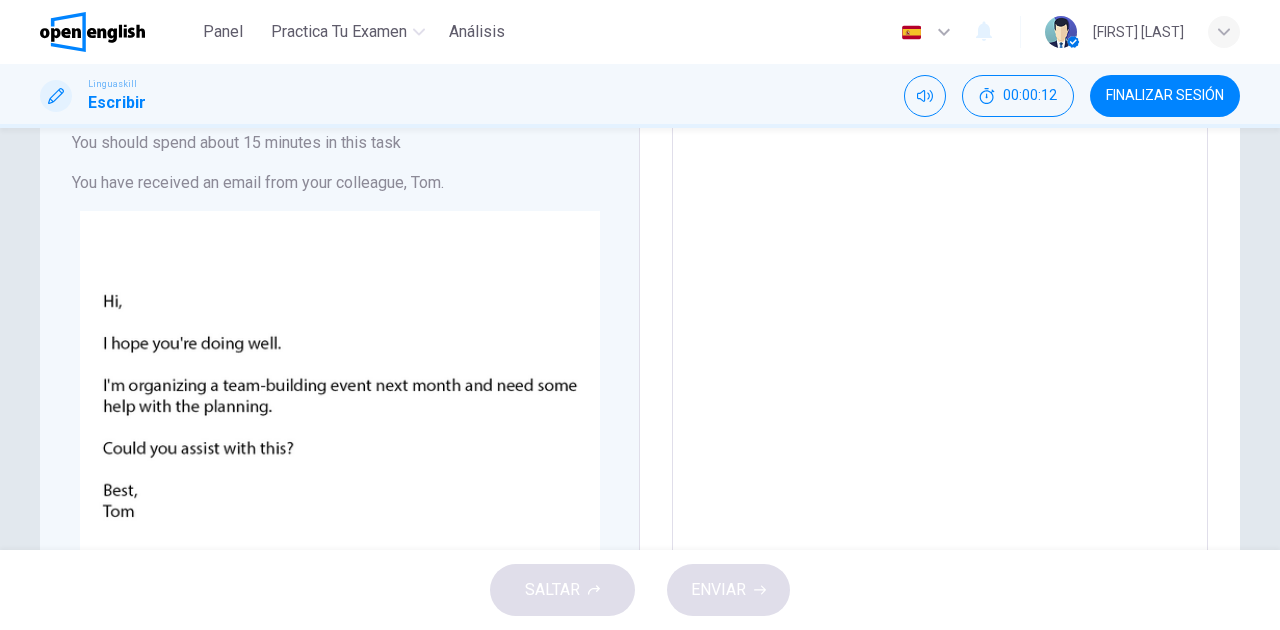 type on "*" 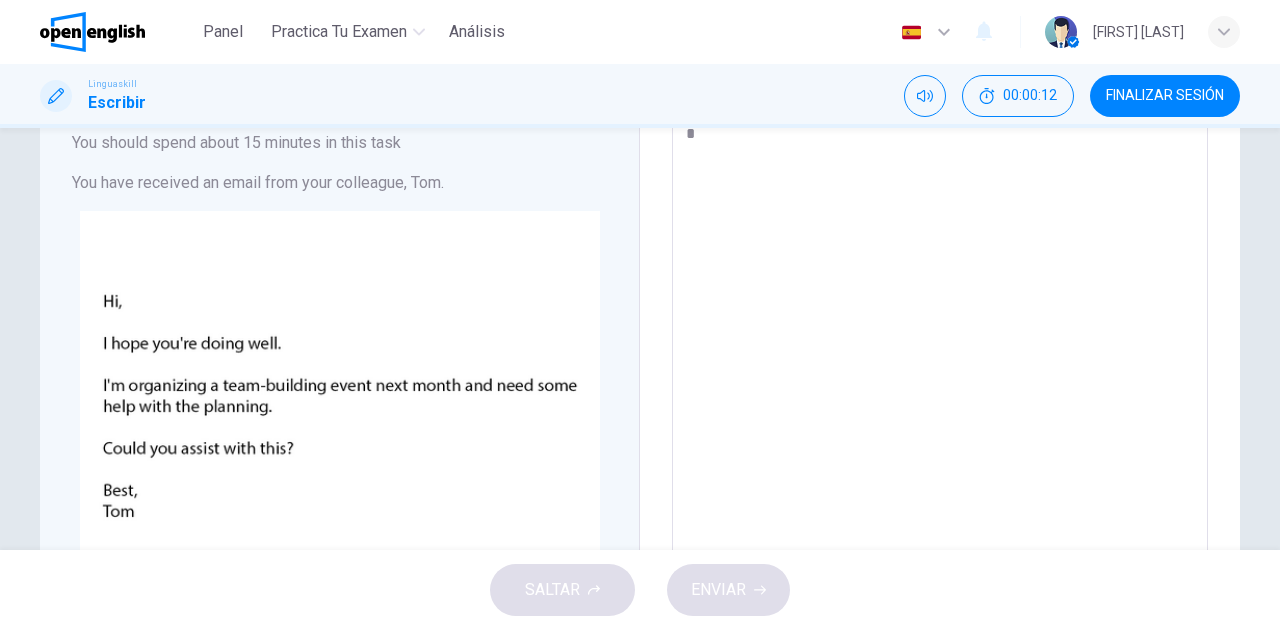 type on "*" 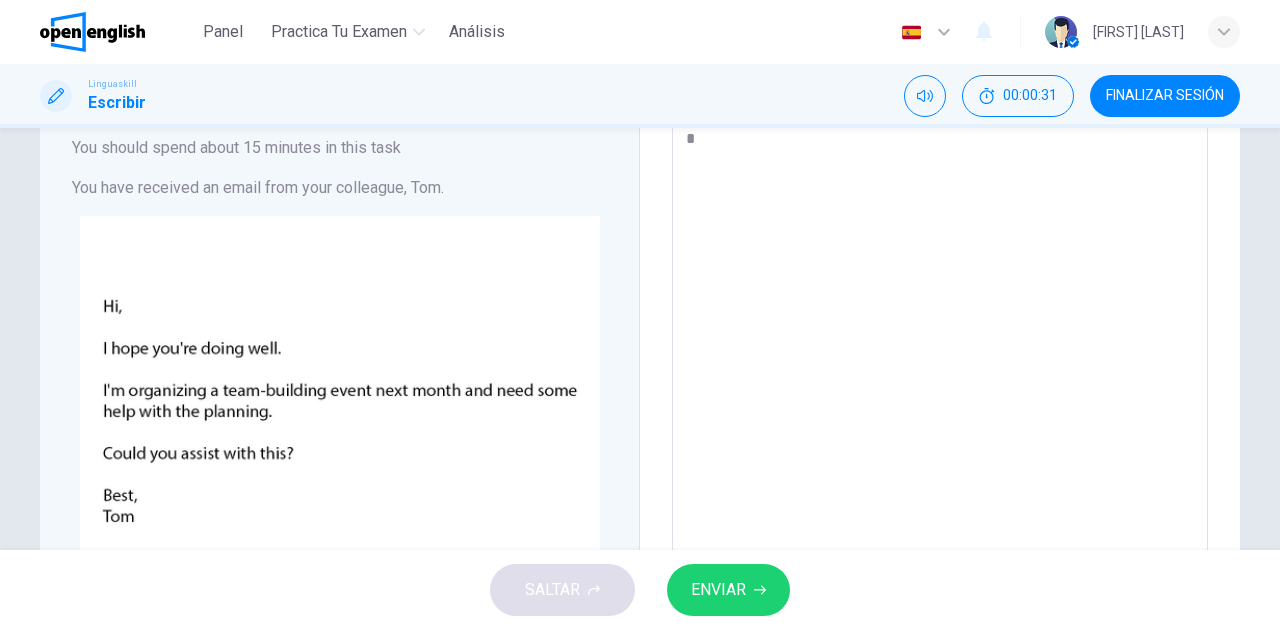 type on "**" 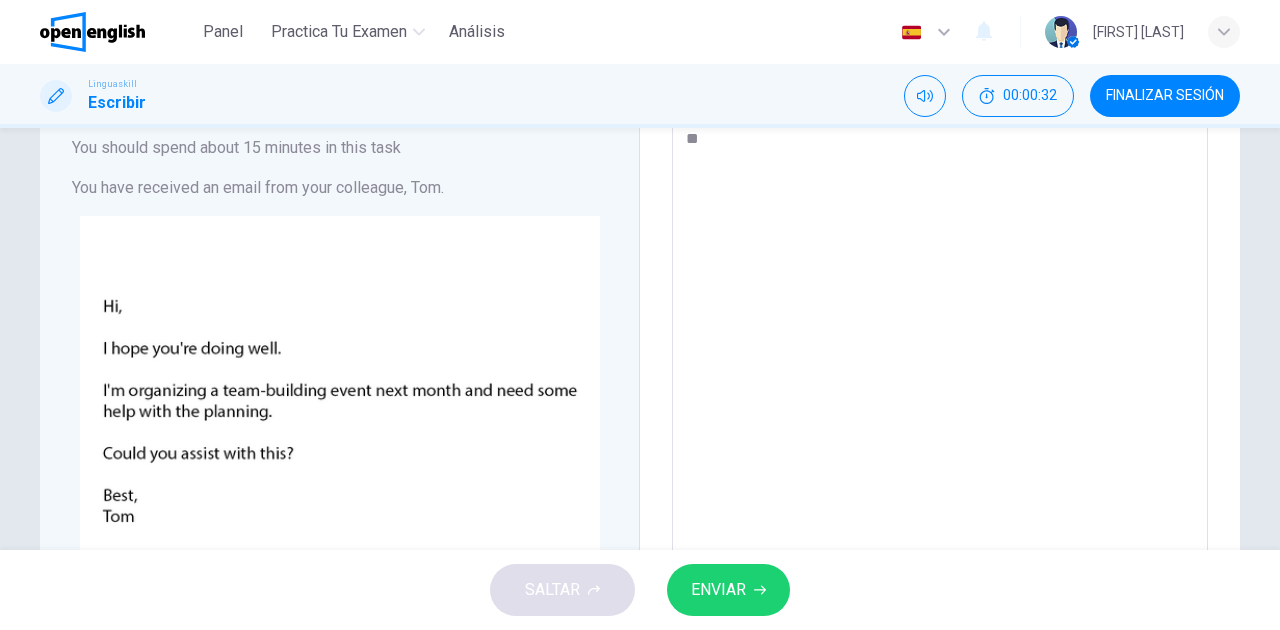 type on "***" 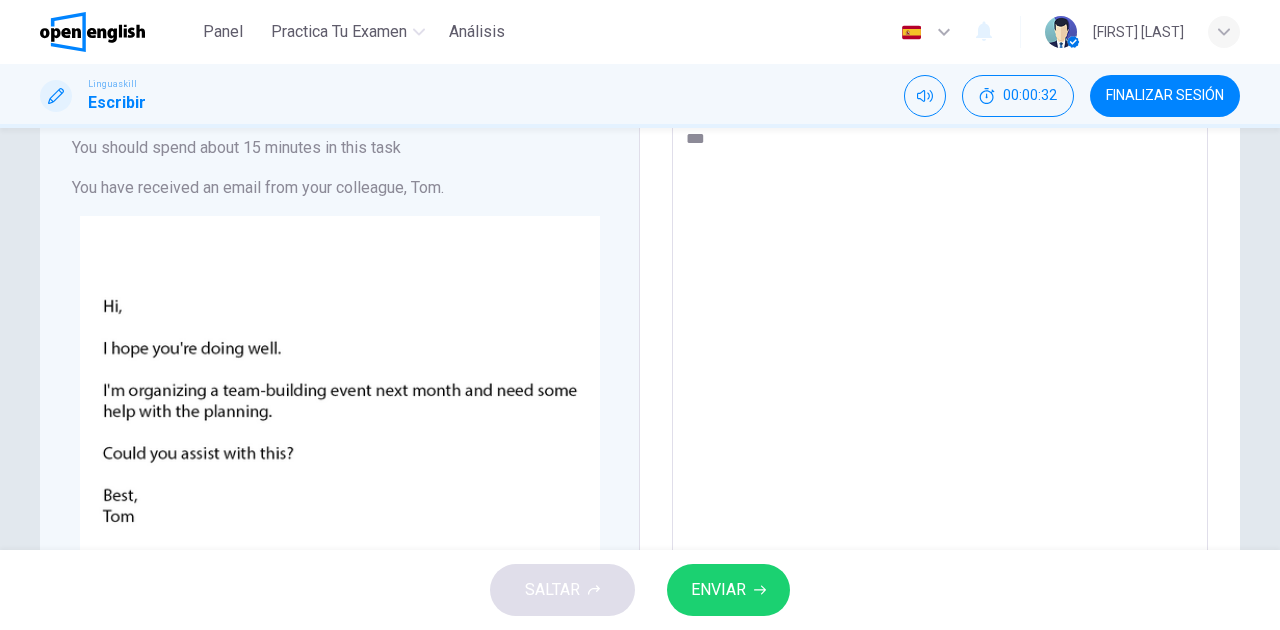 type on "*" 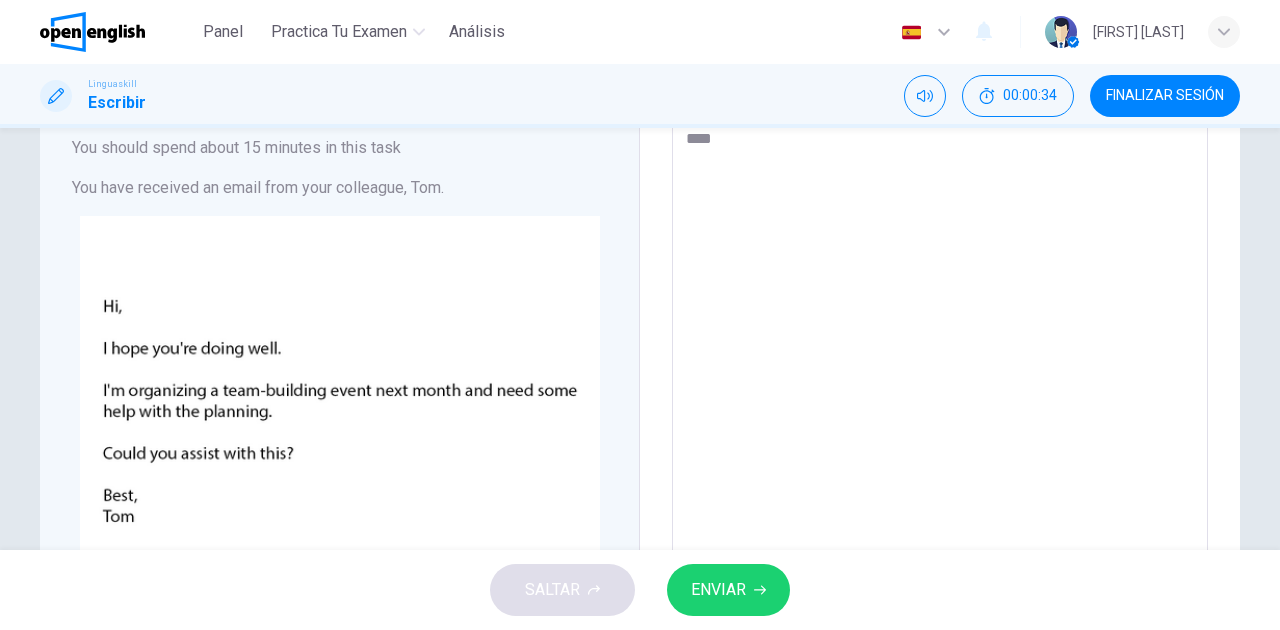 type on "*****" 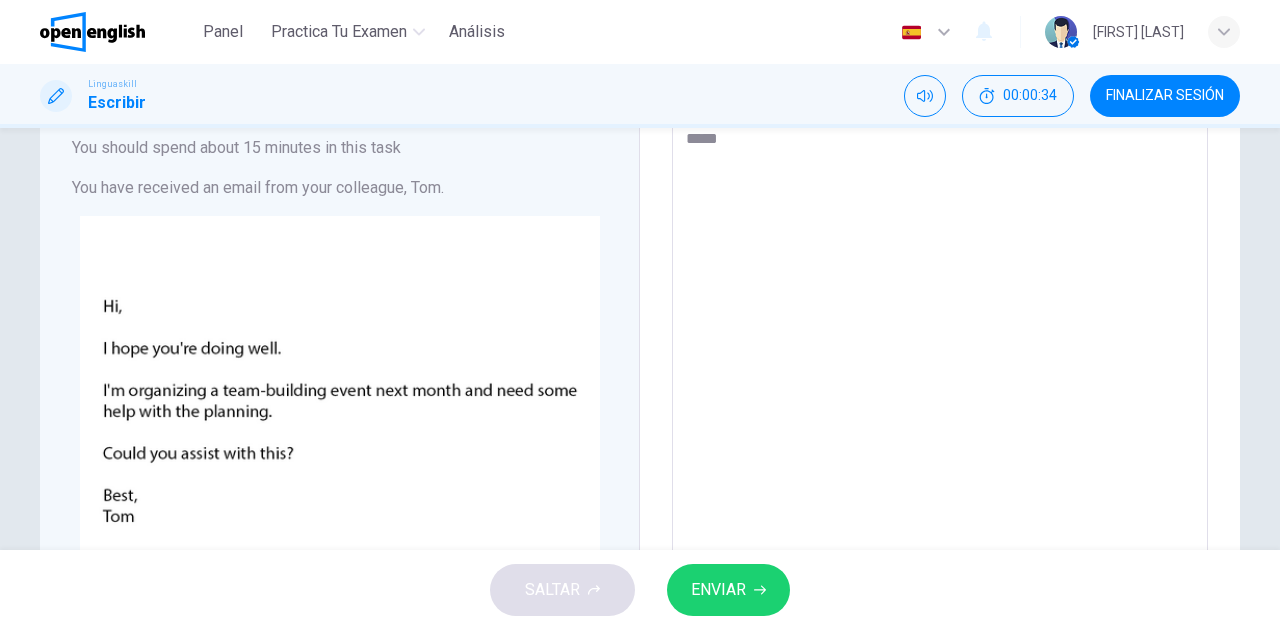 type on "*" 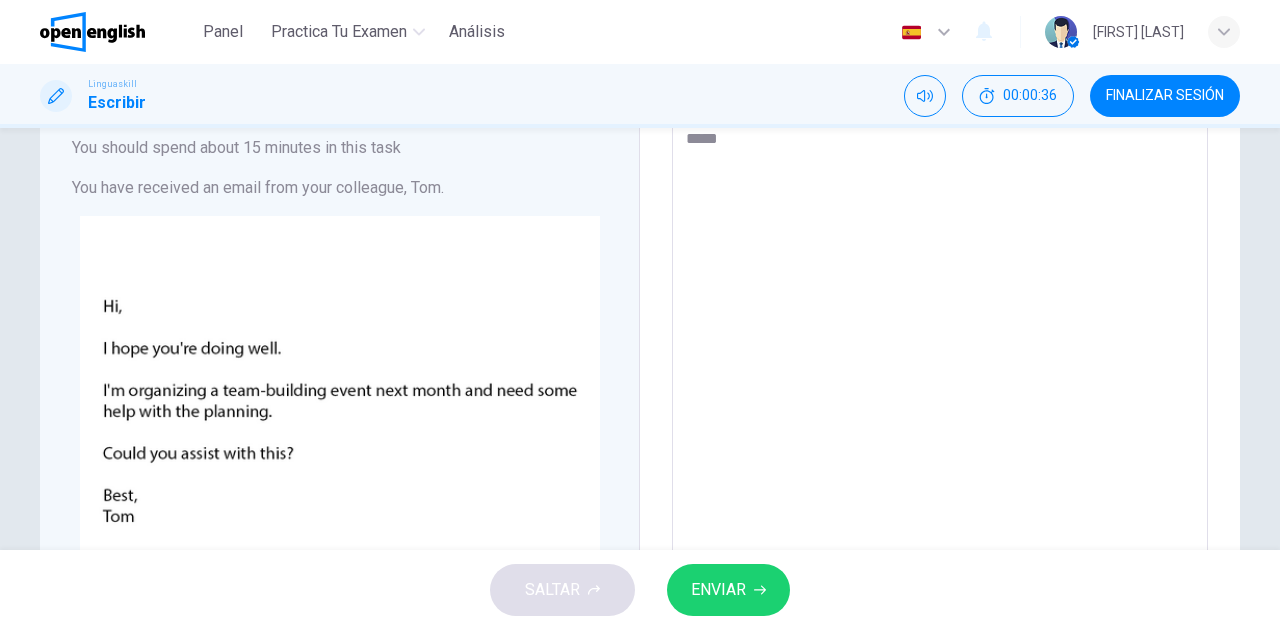 type on "*****" 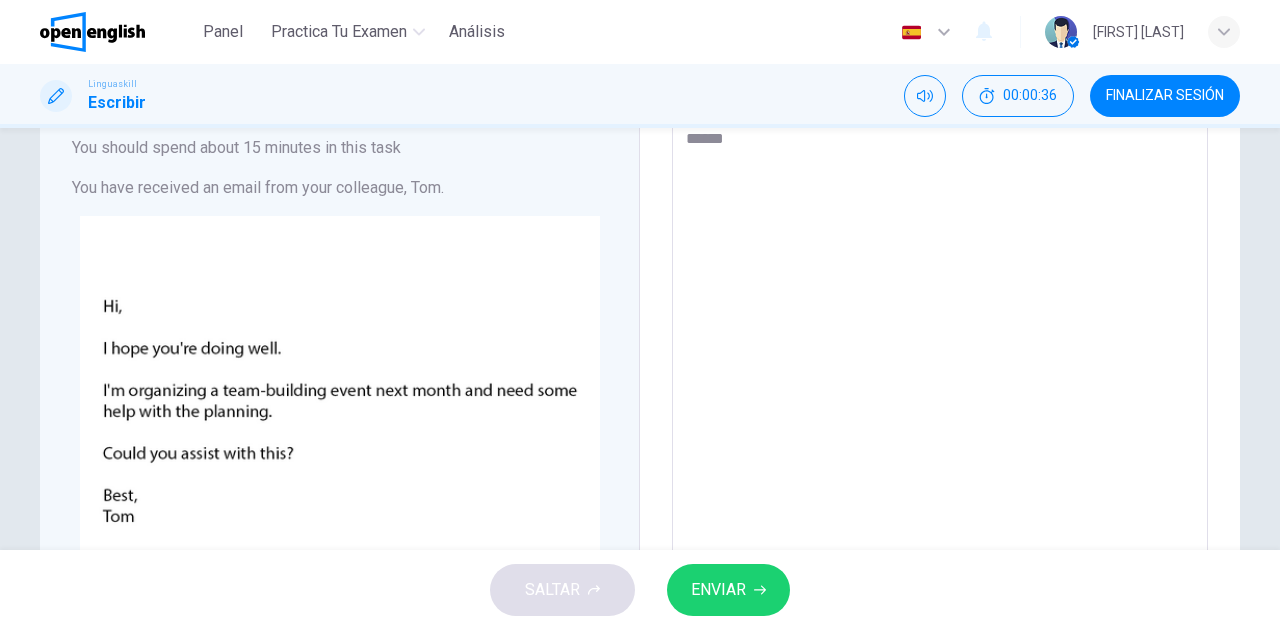 type on "*****" 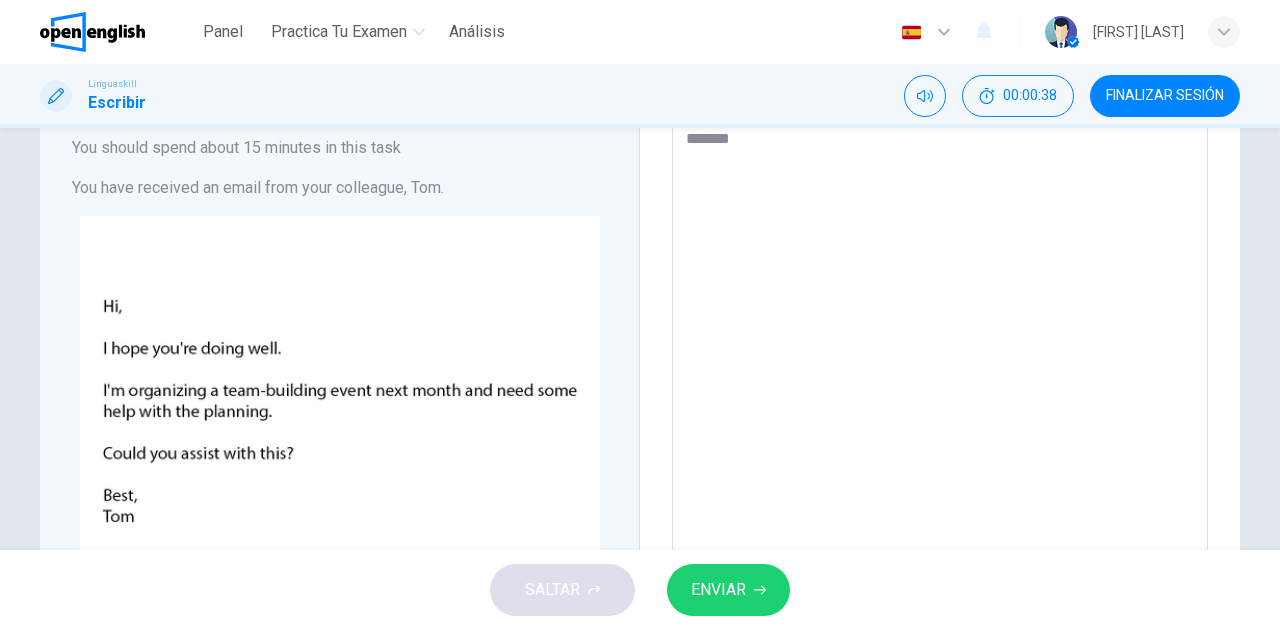 type on "[REDACTED]
*" 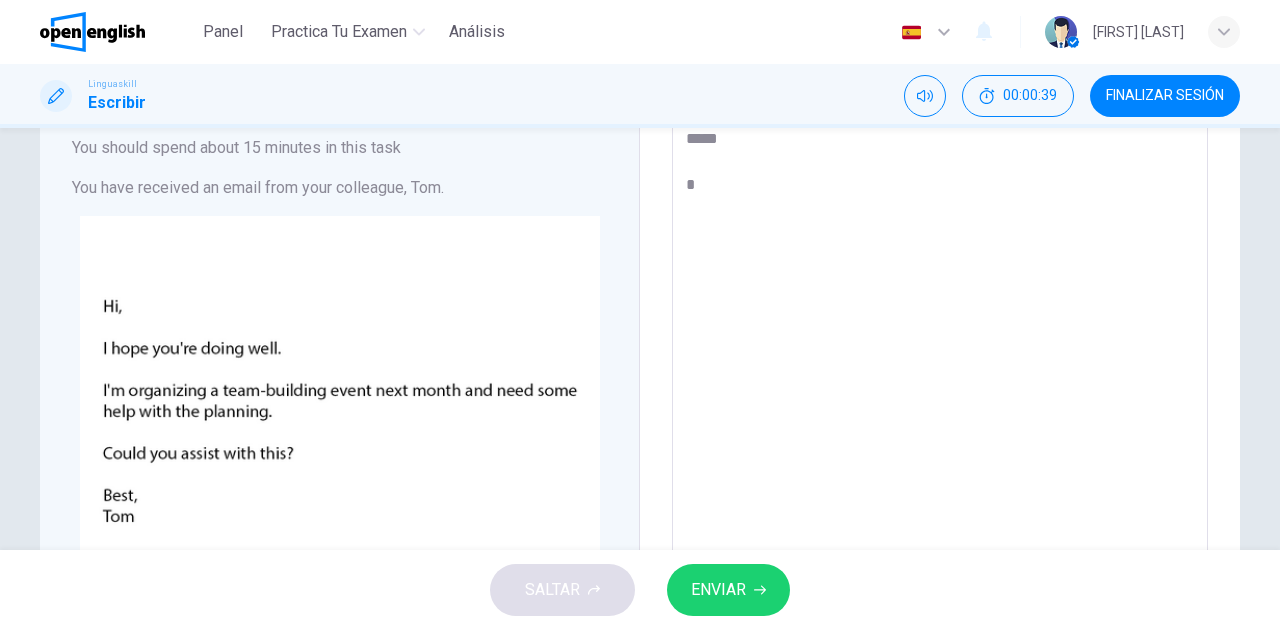 type on "[REDACTED]
*" 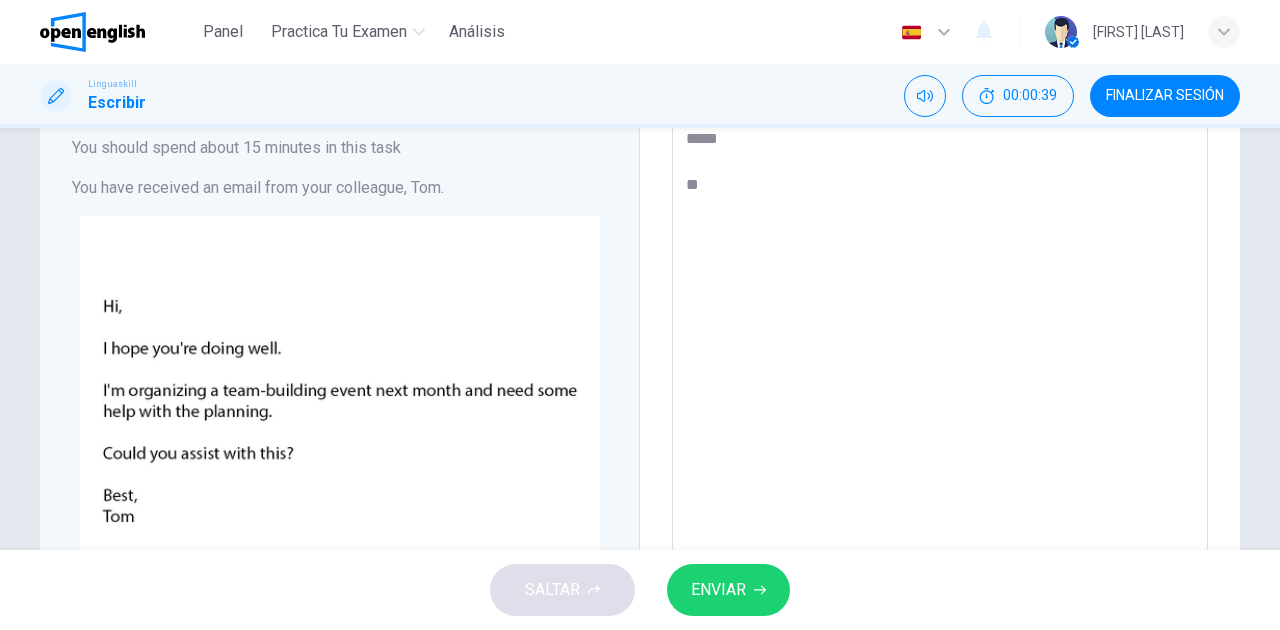 type on "*" 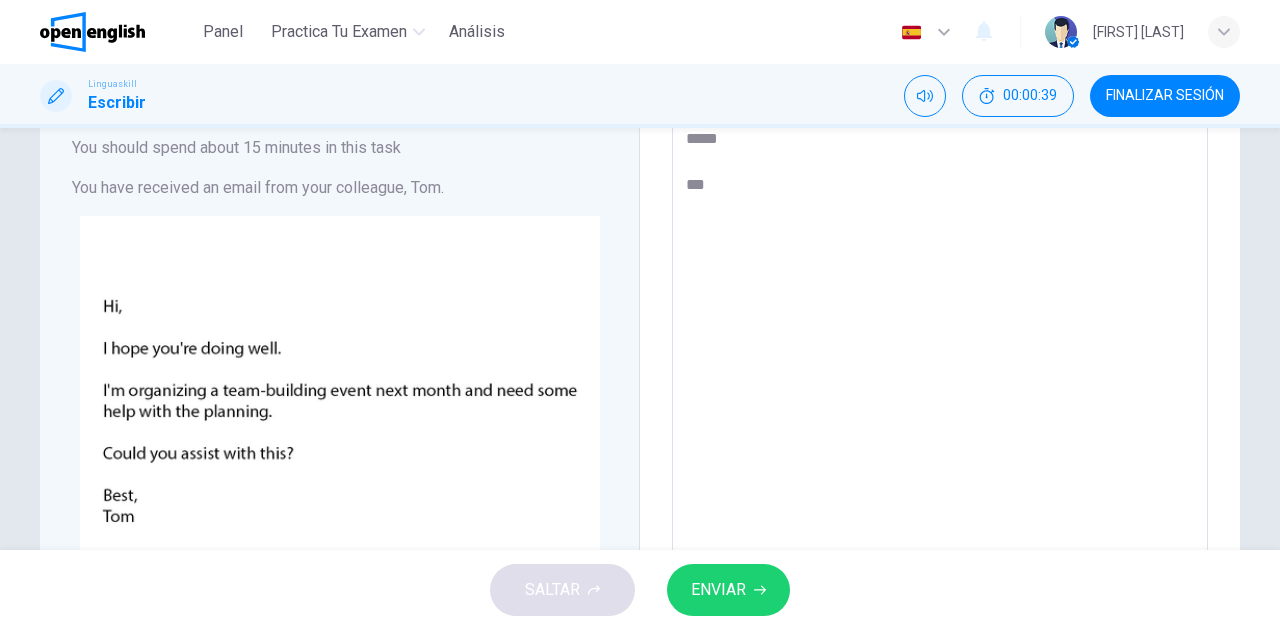 type on "*" 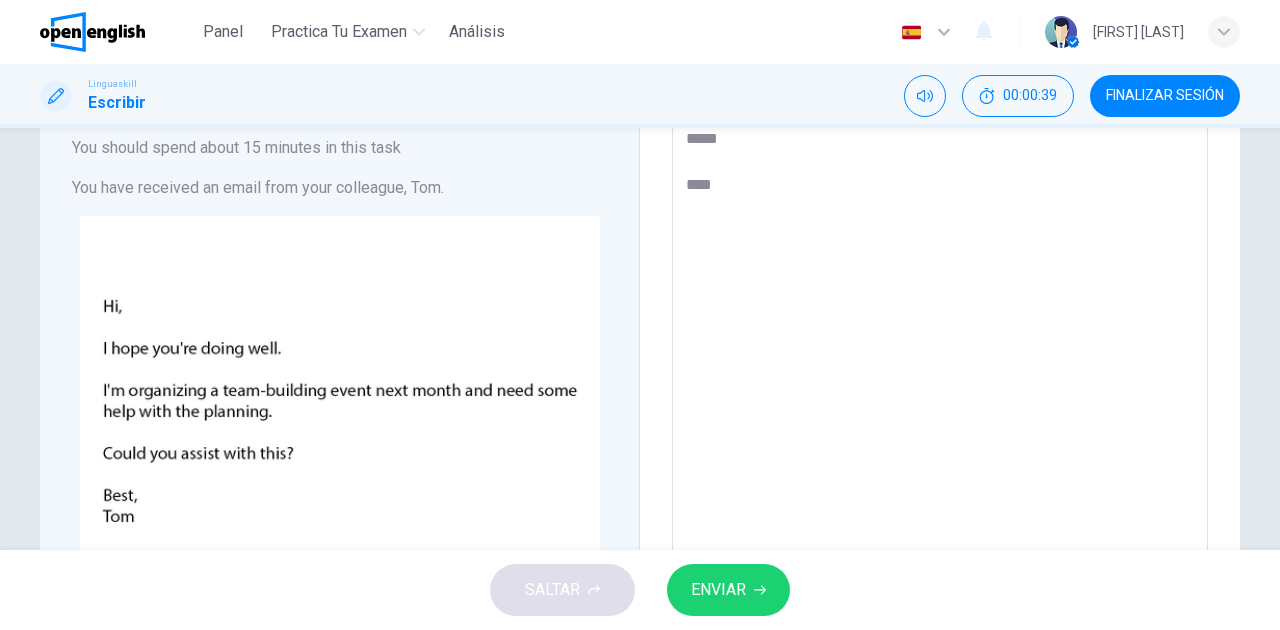 type on "*" 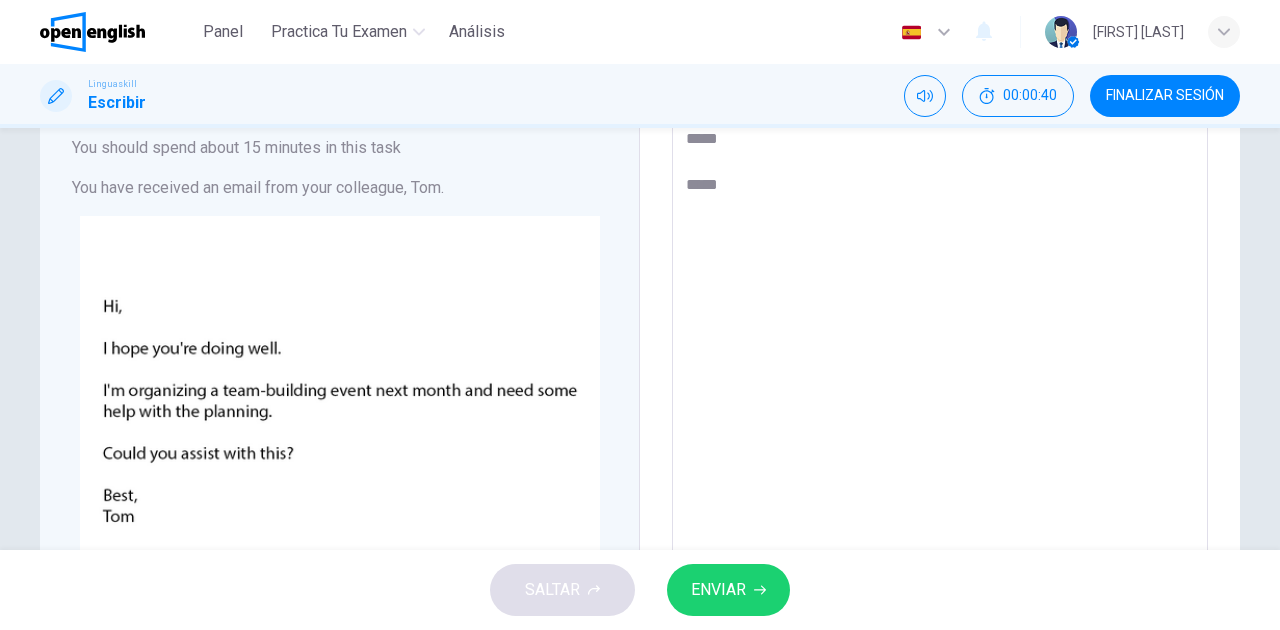 type on "[REDACTED]
[REDACTED]" 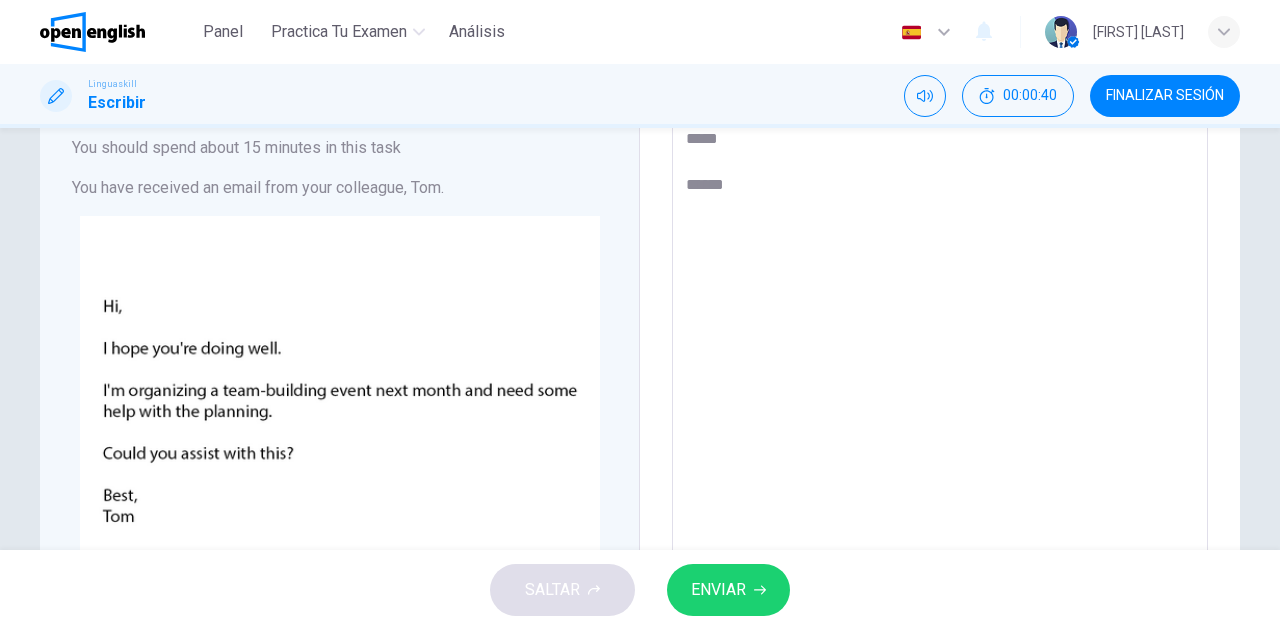type on "*" 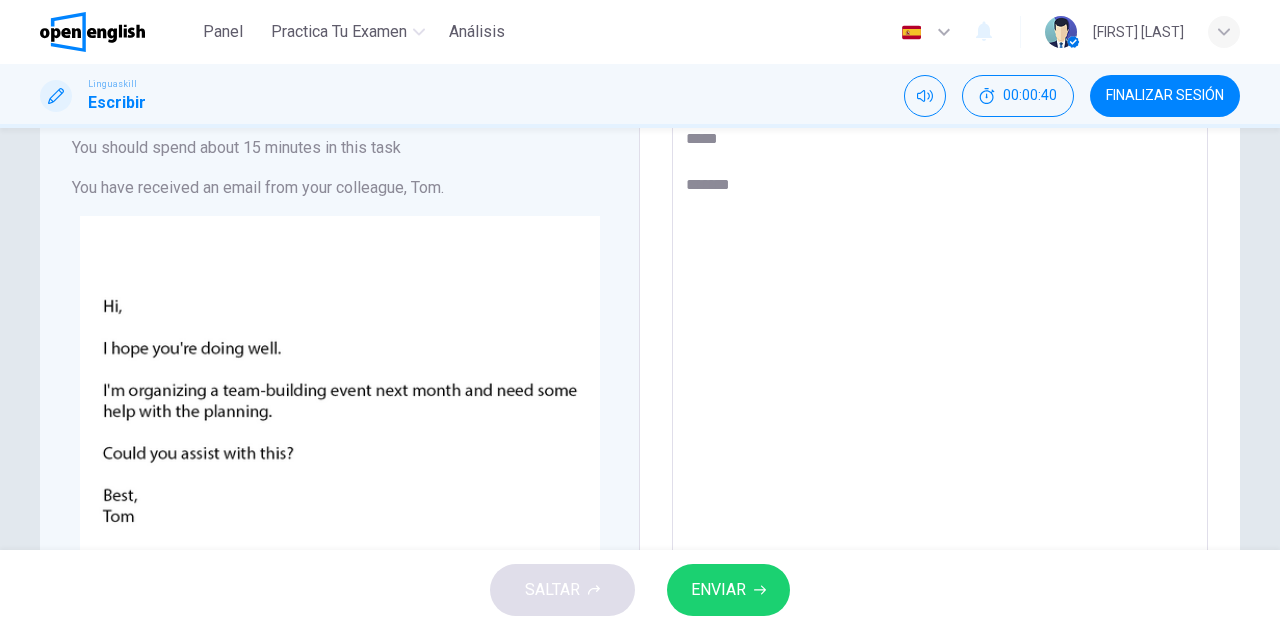 type on "*" 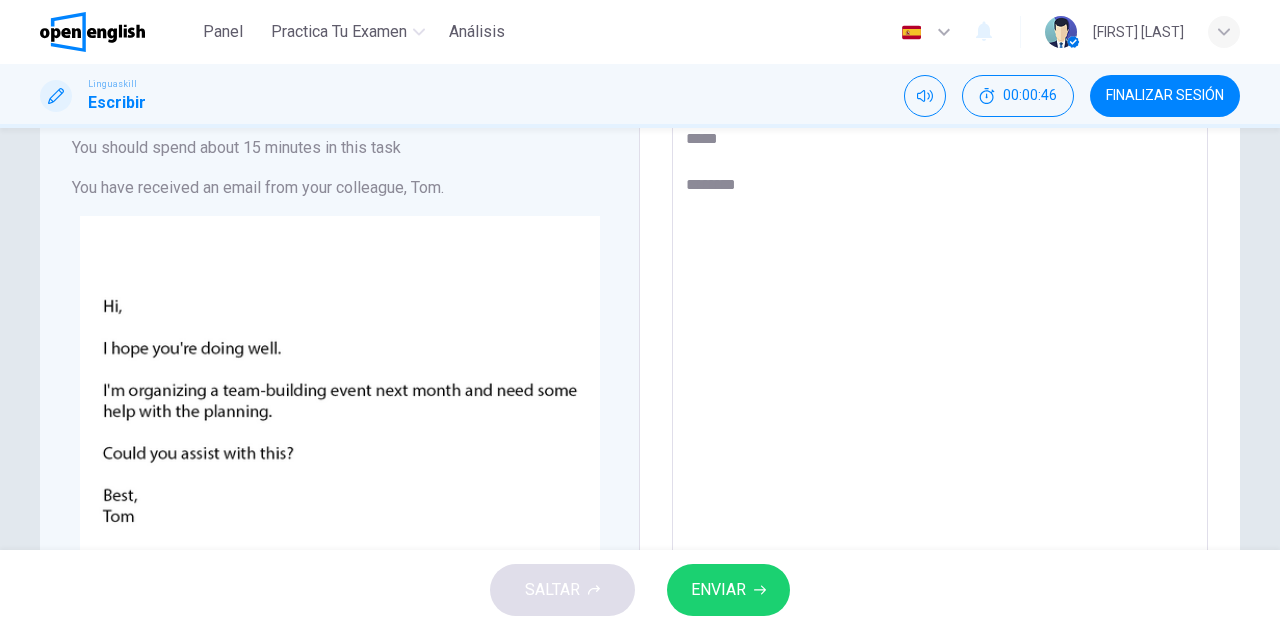type on "[REDACTED]
[REDACTED]" 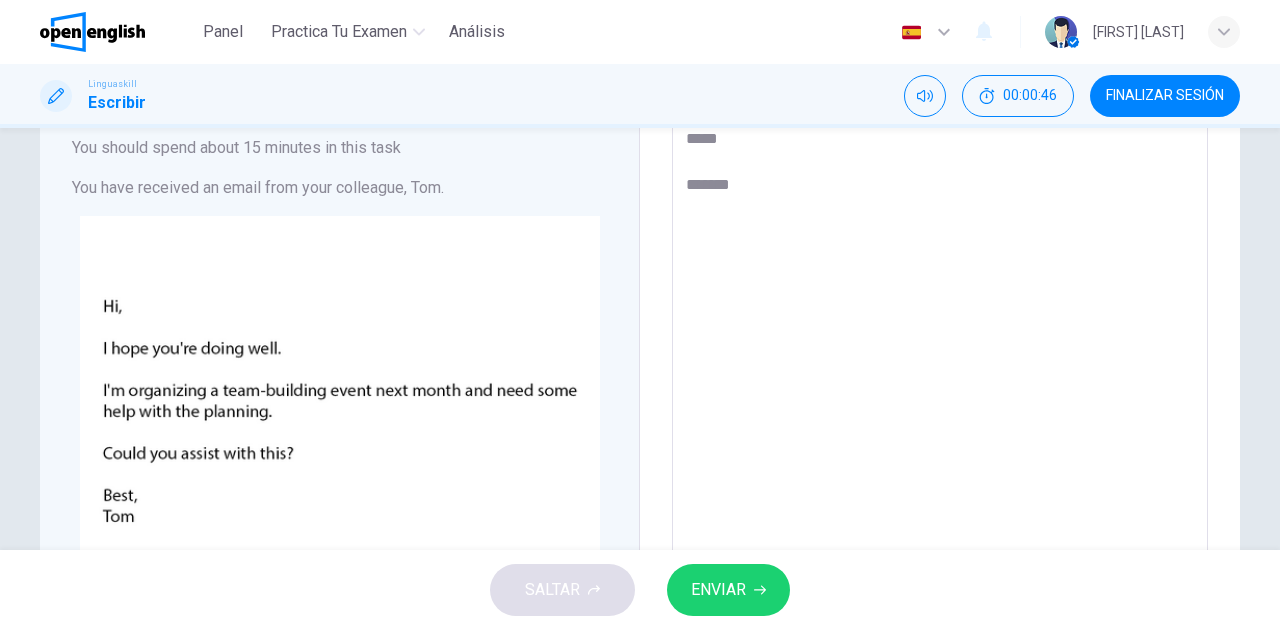 type on "[REDACTED]
[REDACTED]" 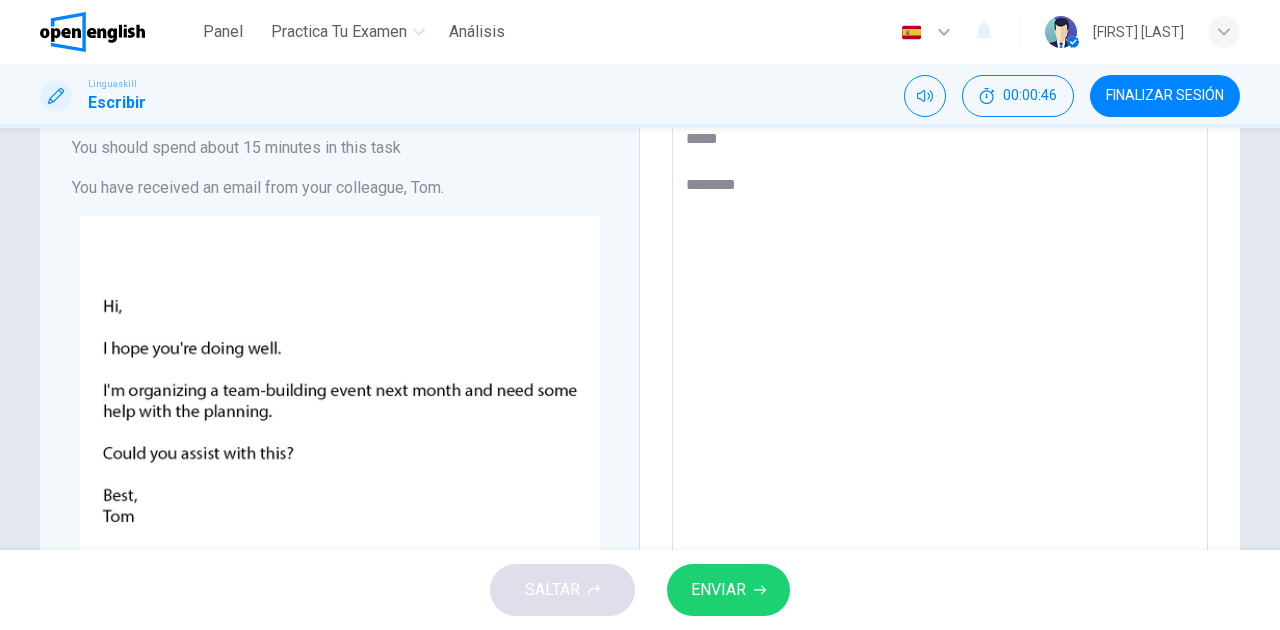 type on "[REDACTED]
[REDACTED]" 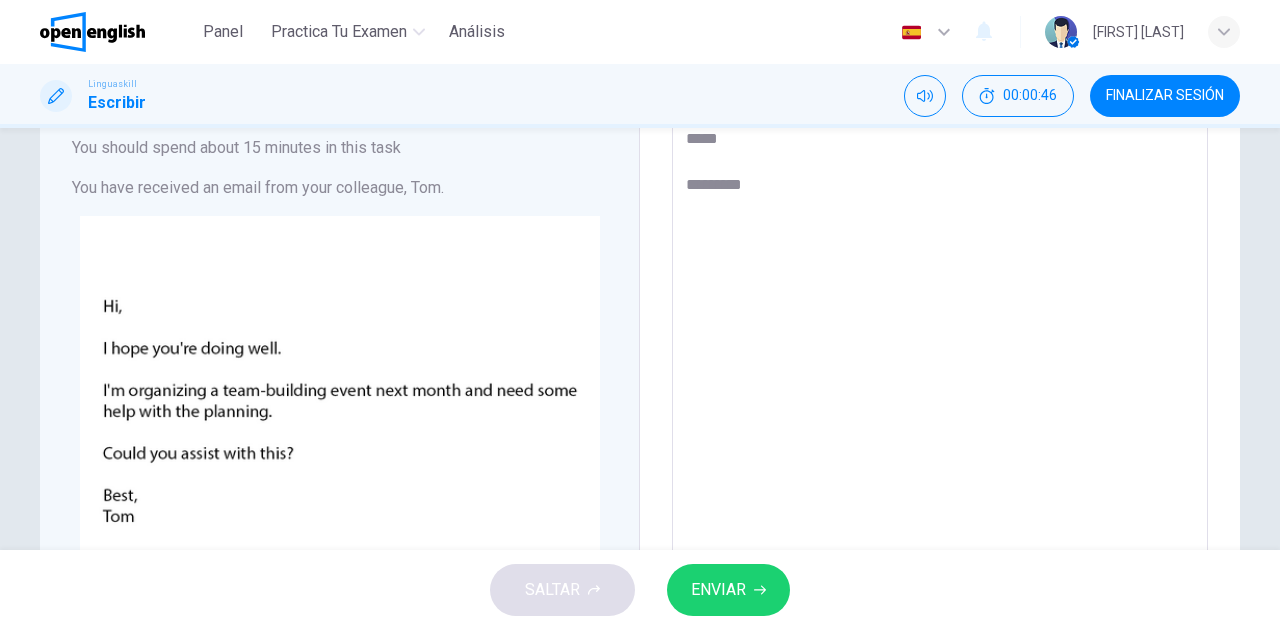 type on "*" 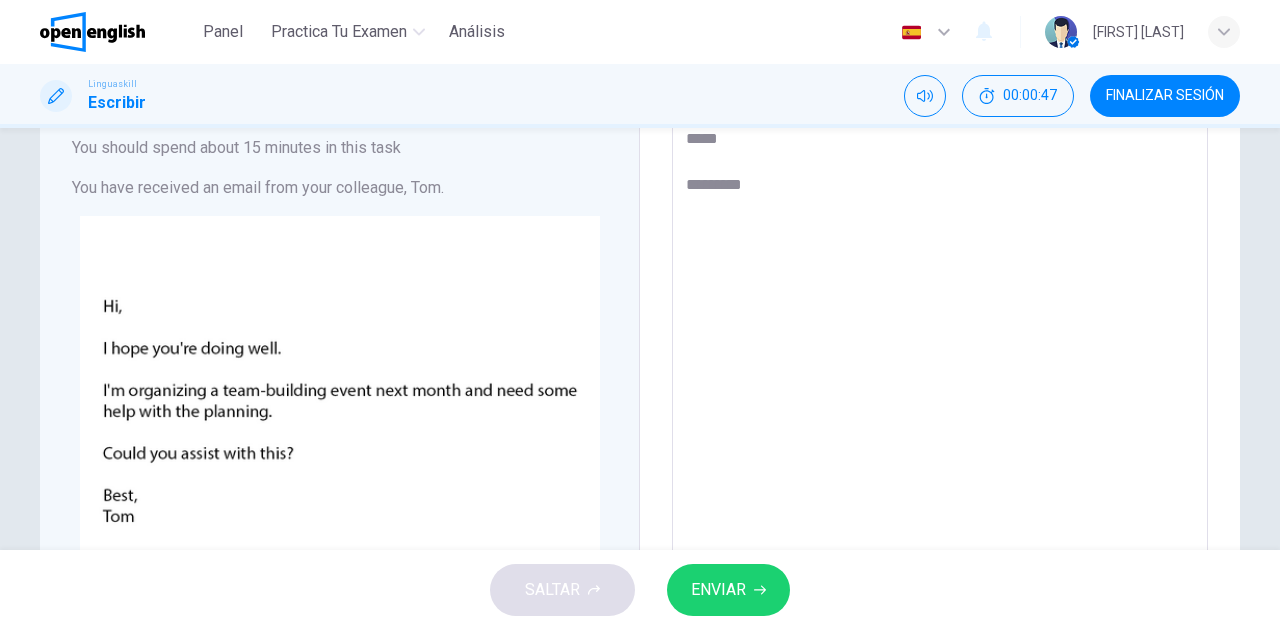 type on "[REDACTED]
[REDACTED]" 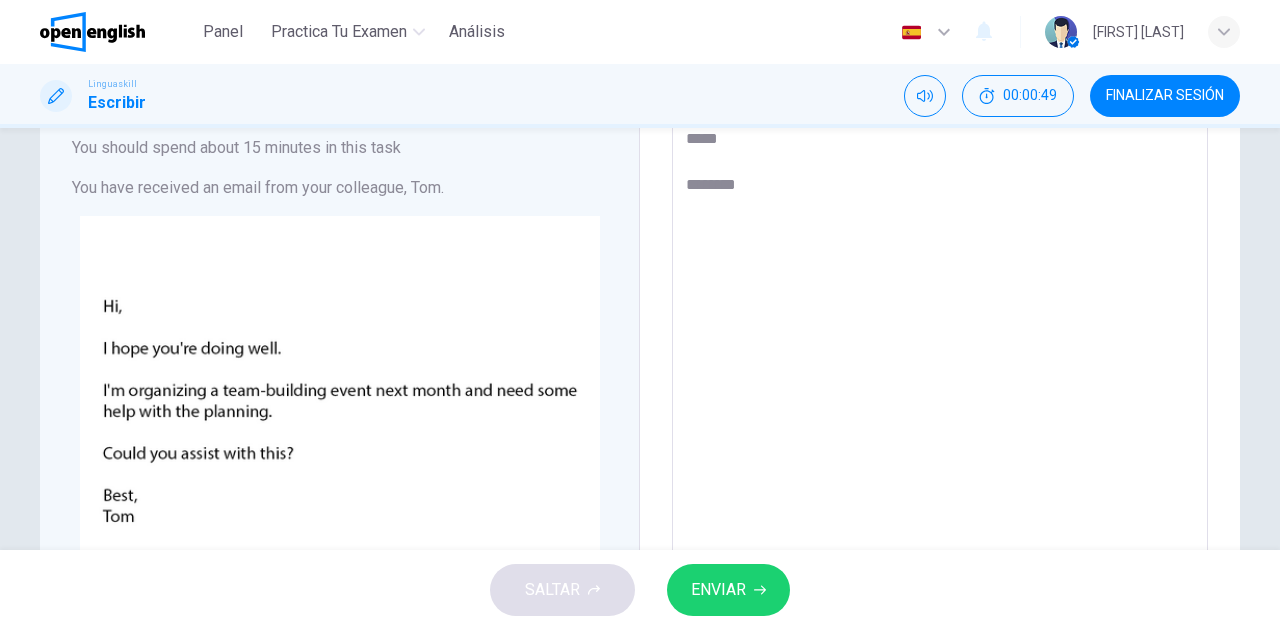 type on "[REDACTED]
[REDACTED]" 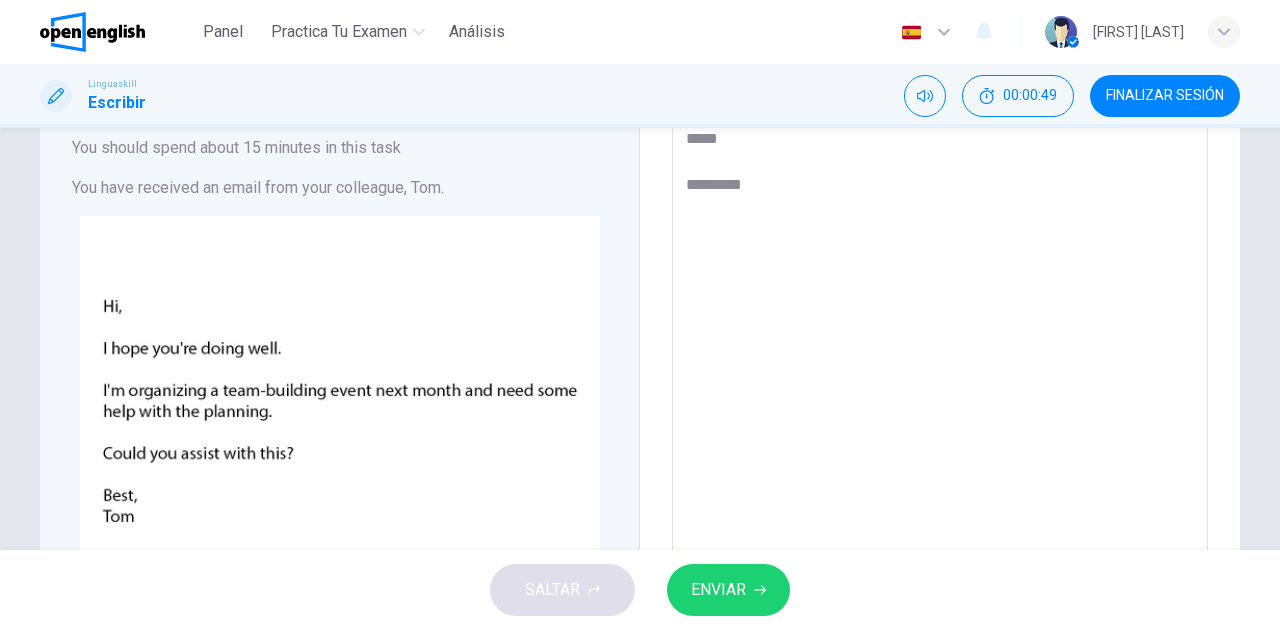 type on "[REDACTED]
[REDACTED]" 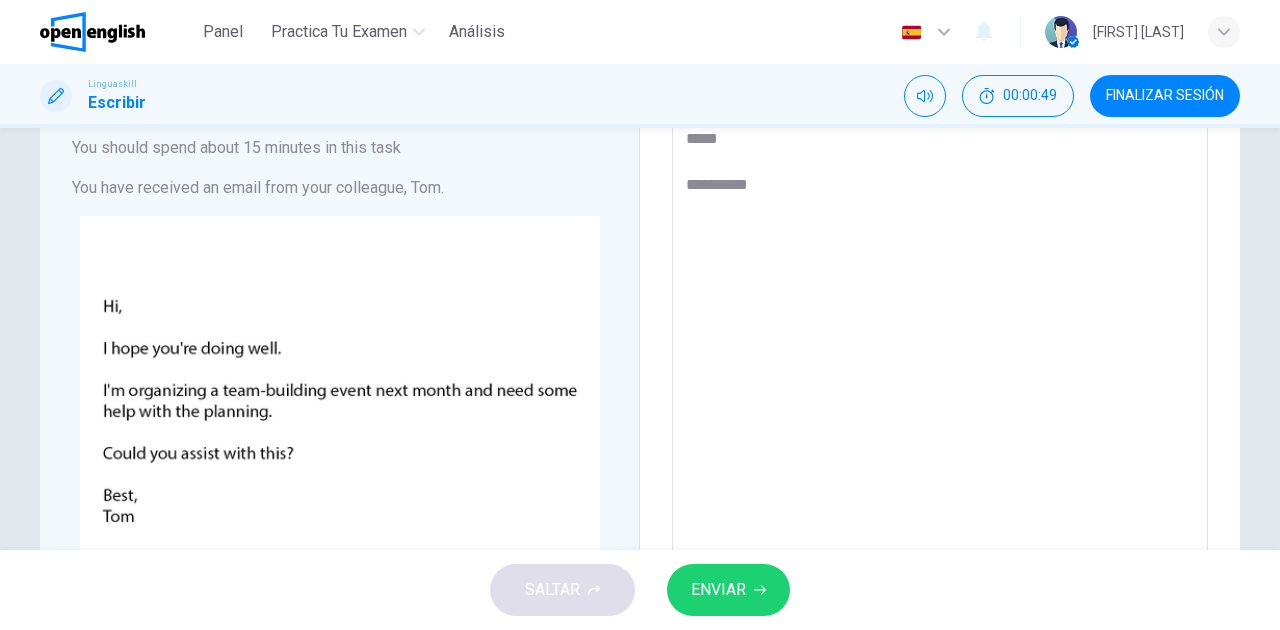 type on "*" 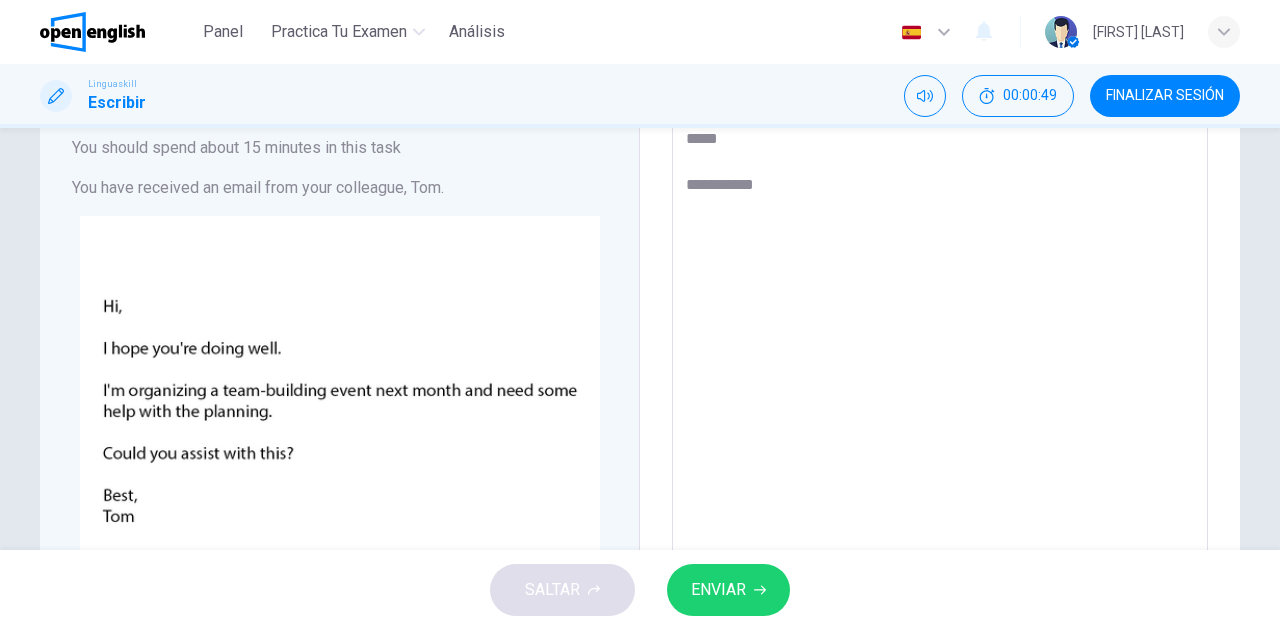 type on "[REDACTED]
[REDACTED]" 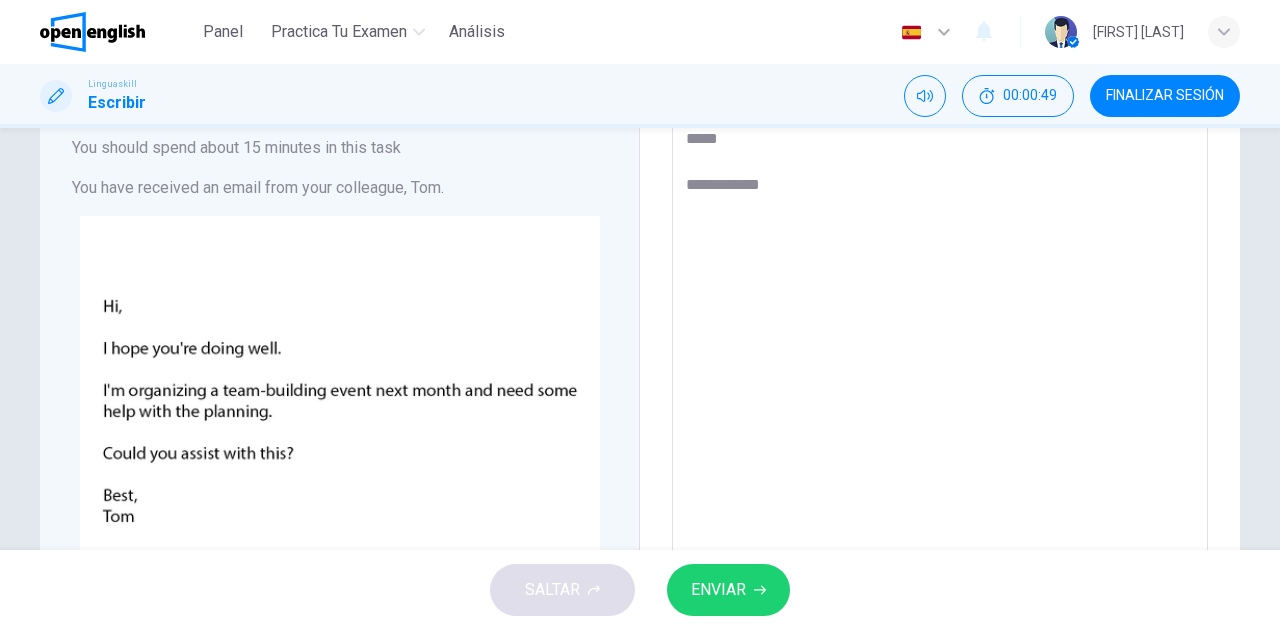type on "*" 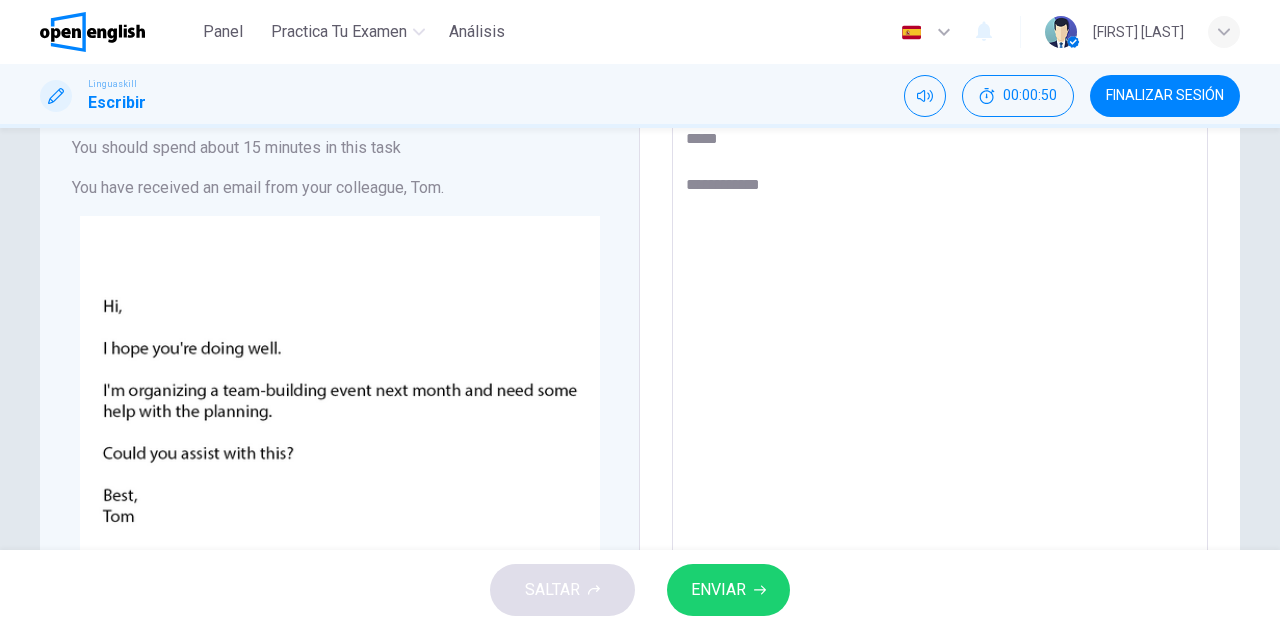 type on "[REDACTED]
[REDACTED]" 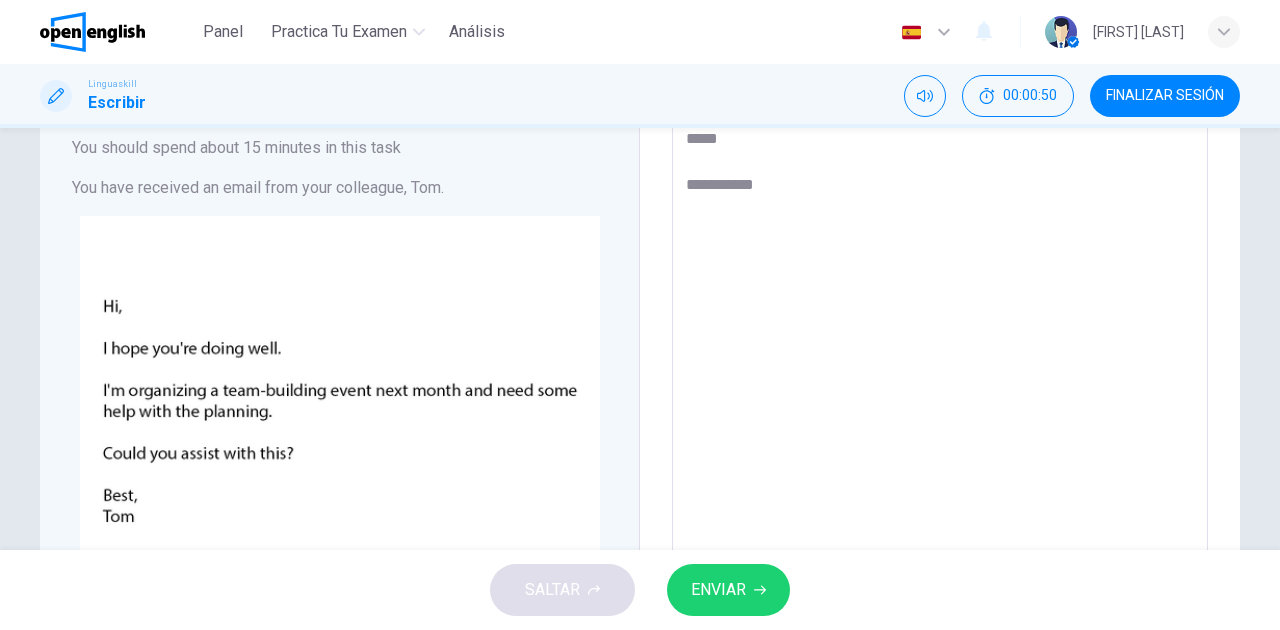type on "*" 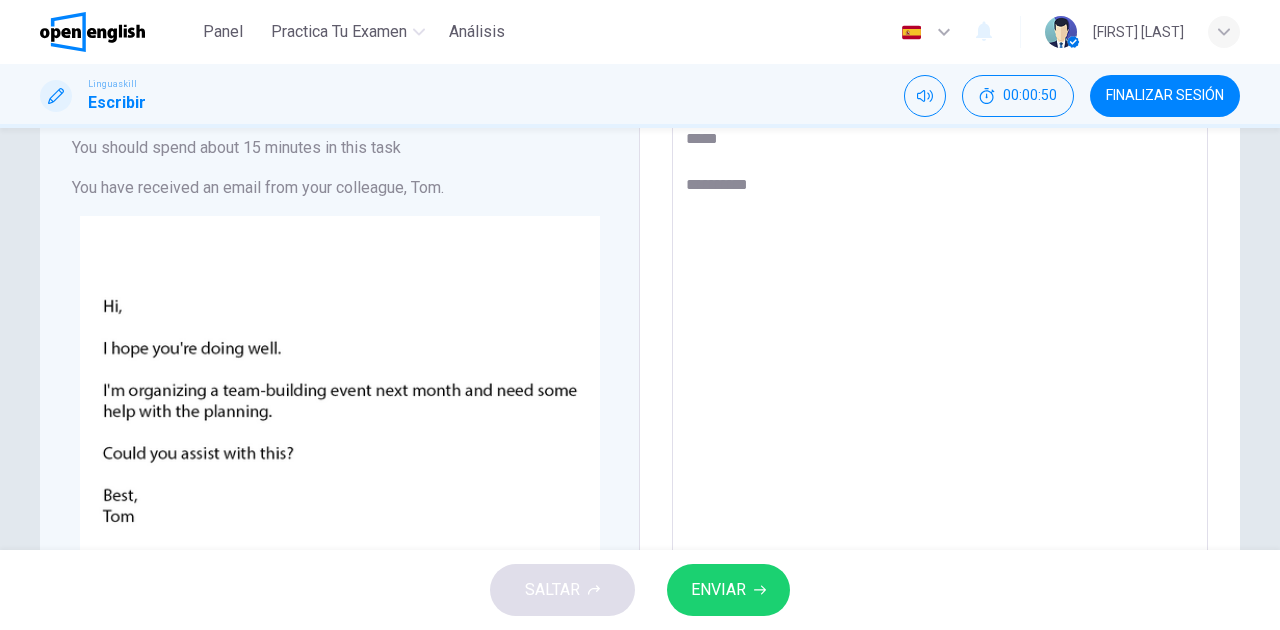 type on "*" 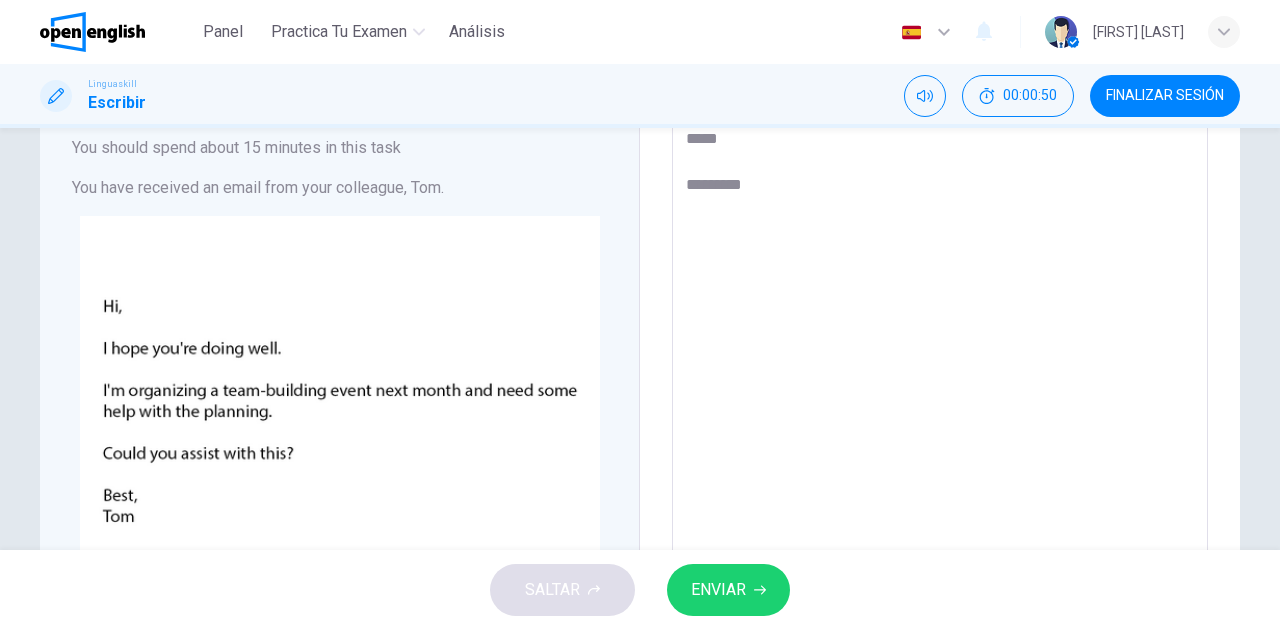 type on "[REDACTED]
[REDACTED]" 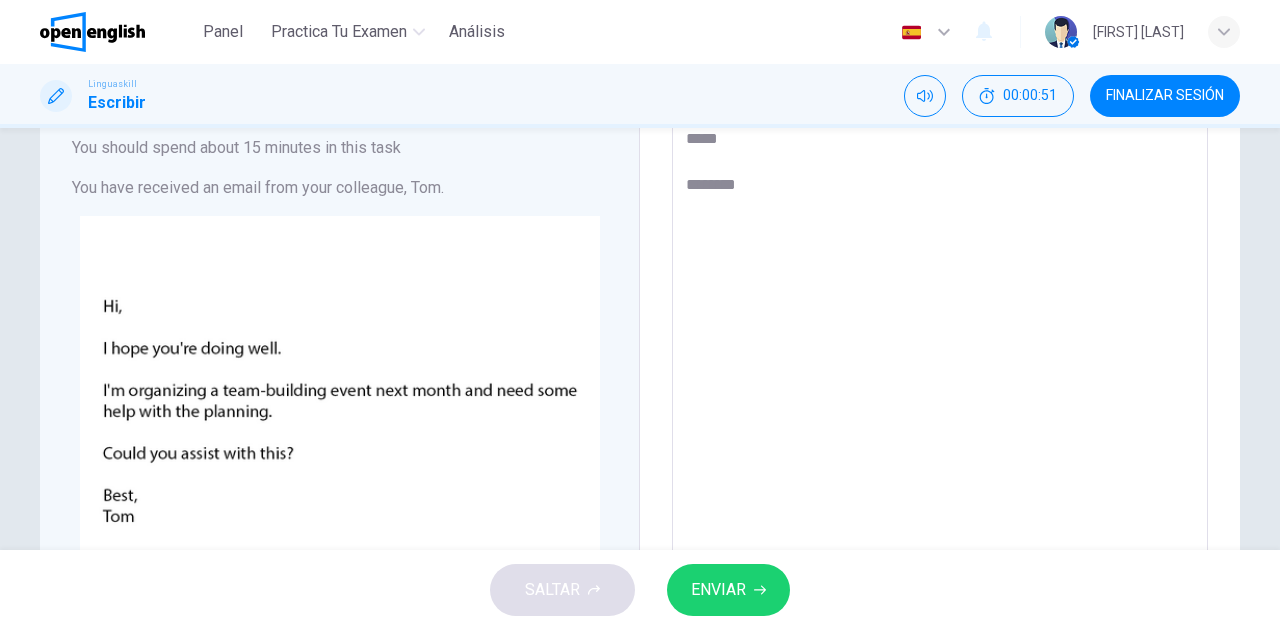 type on "[REDACTED]
[REDACTED]" 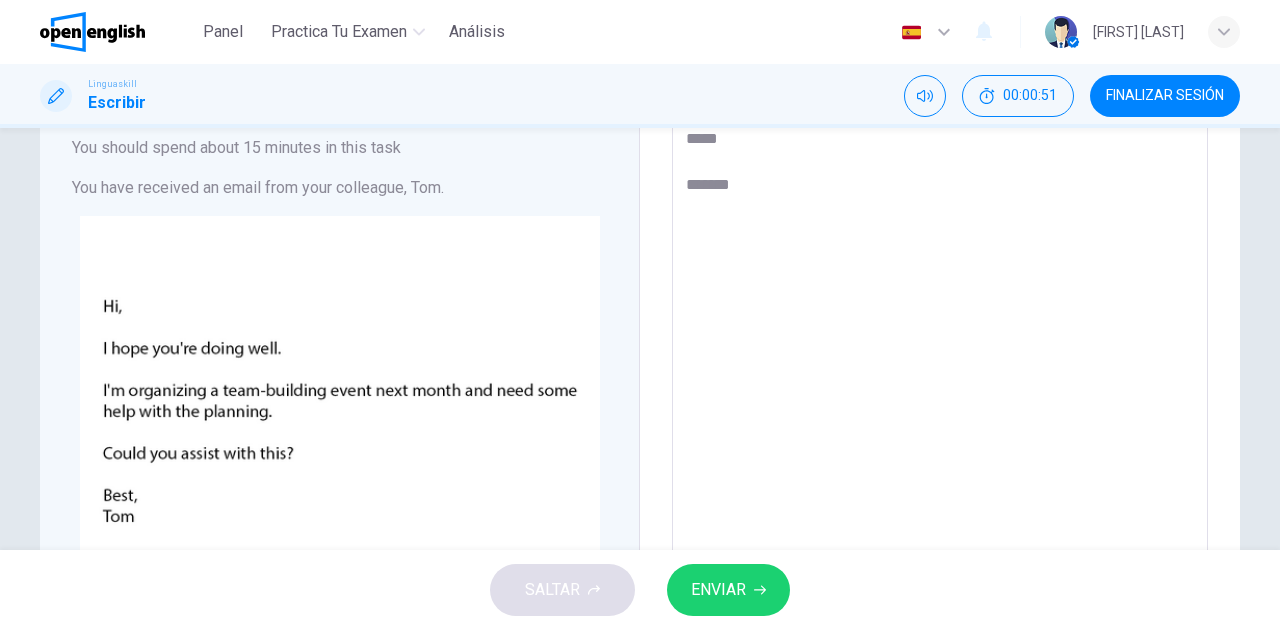 type on "*" 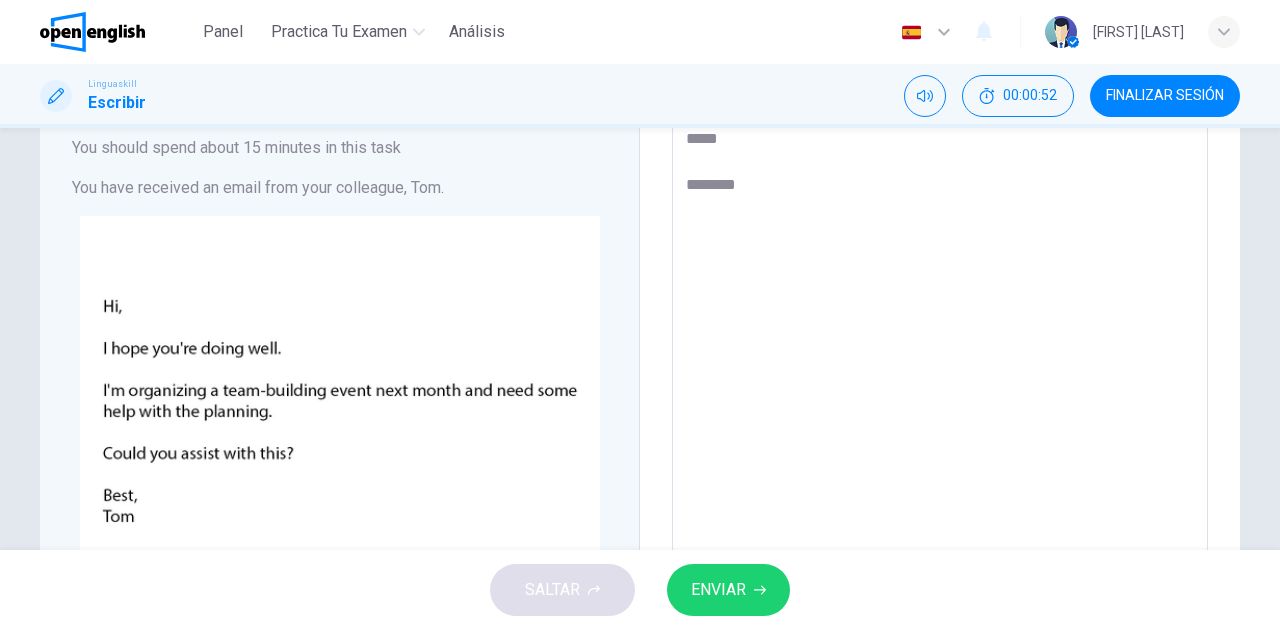 type on "[REDACTED]
[REDACTED]" 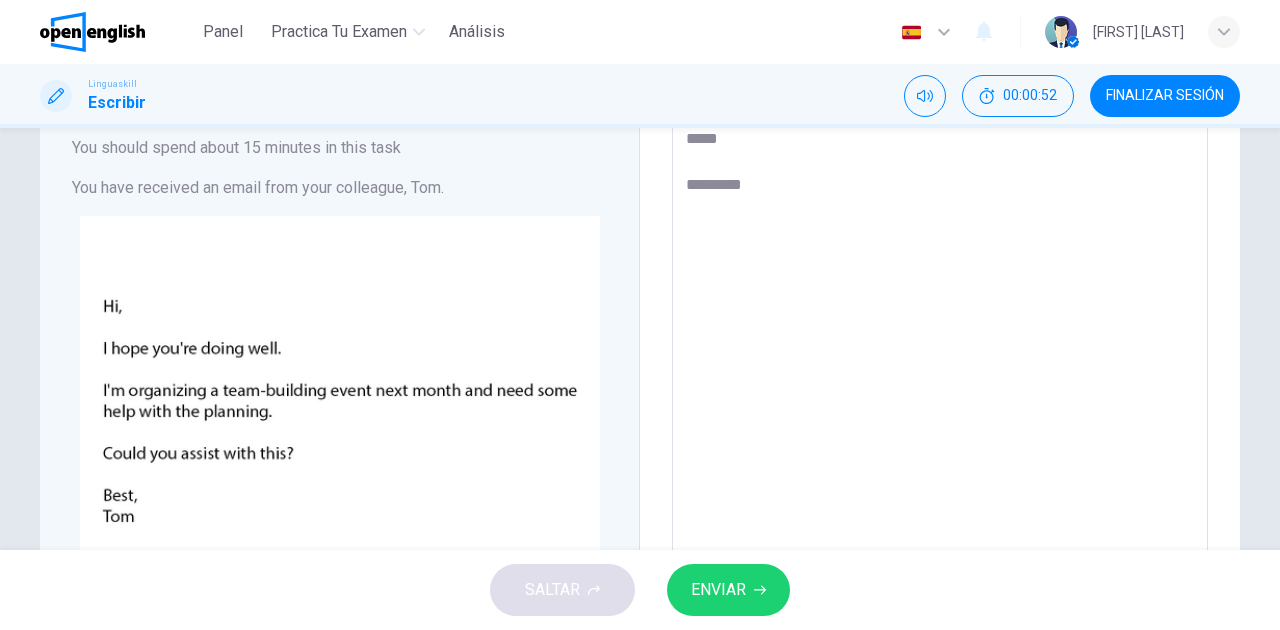 type on "*" 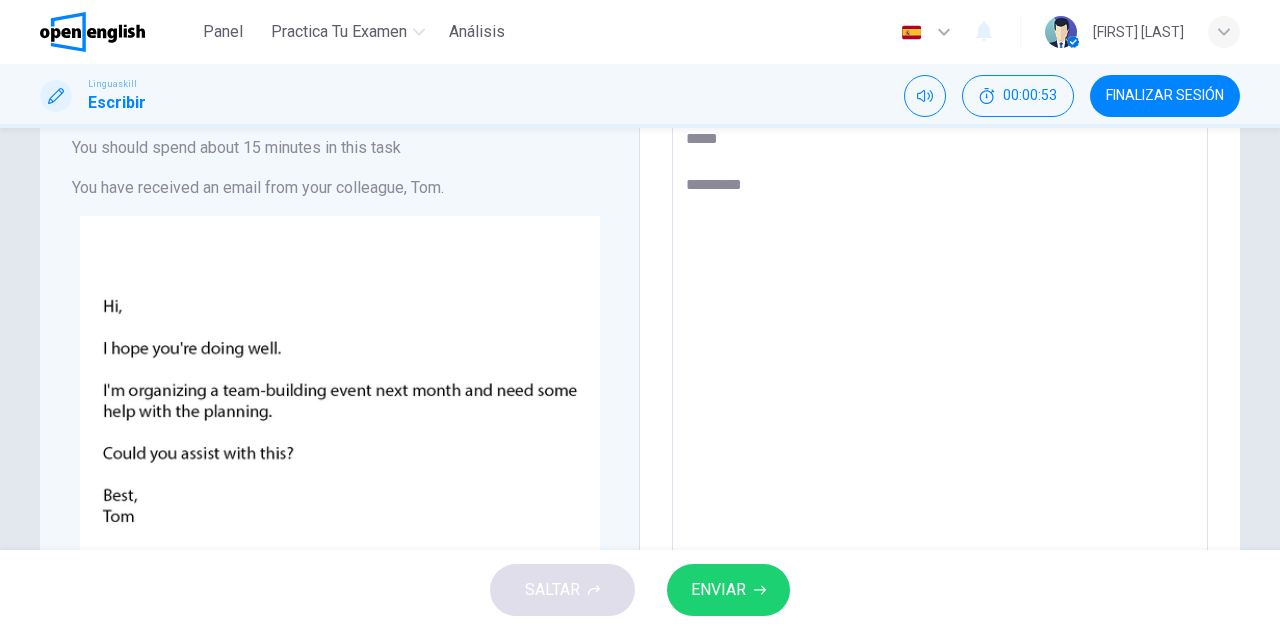type on "[REDACTED]
[REDACTED]" 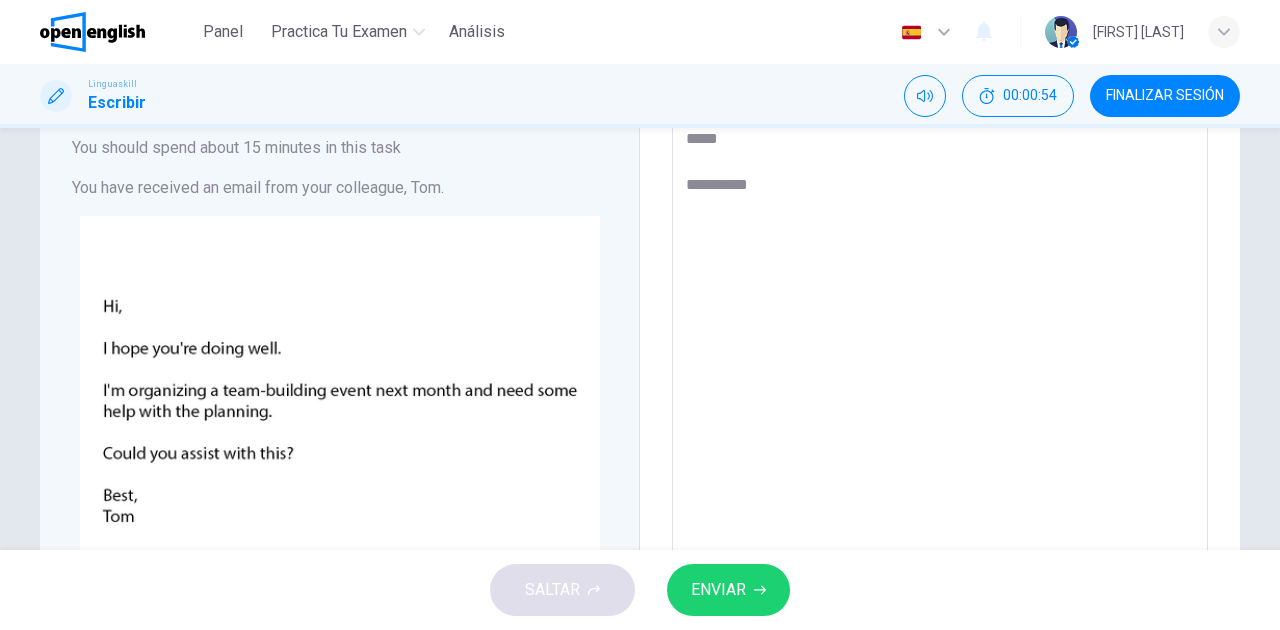 type on "[REDACTED]
[REDACTED]" 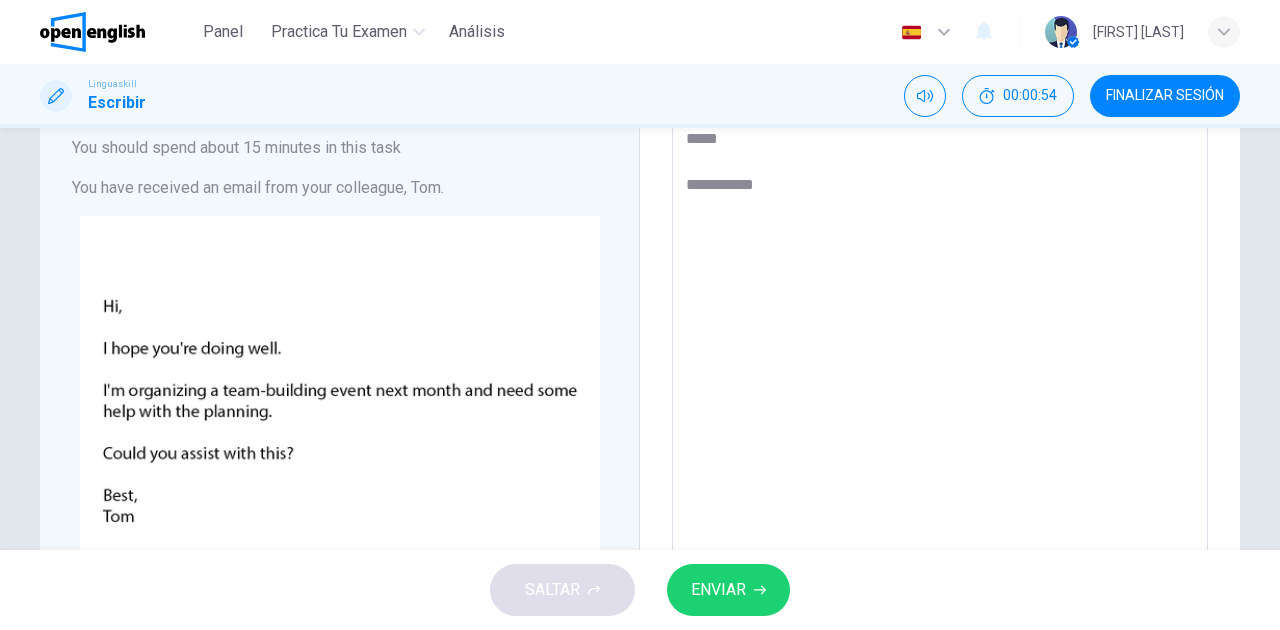 type on "*" 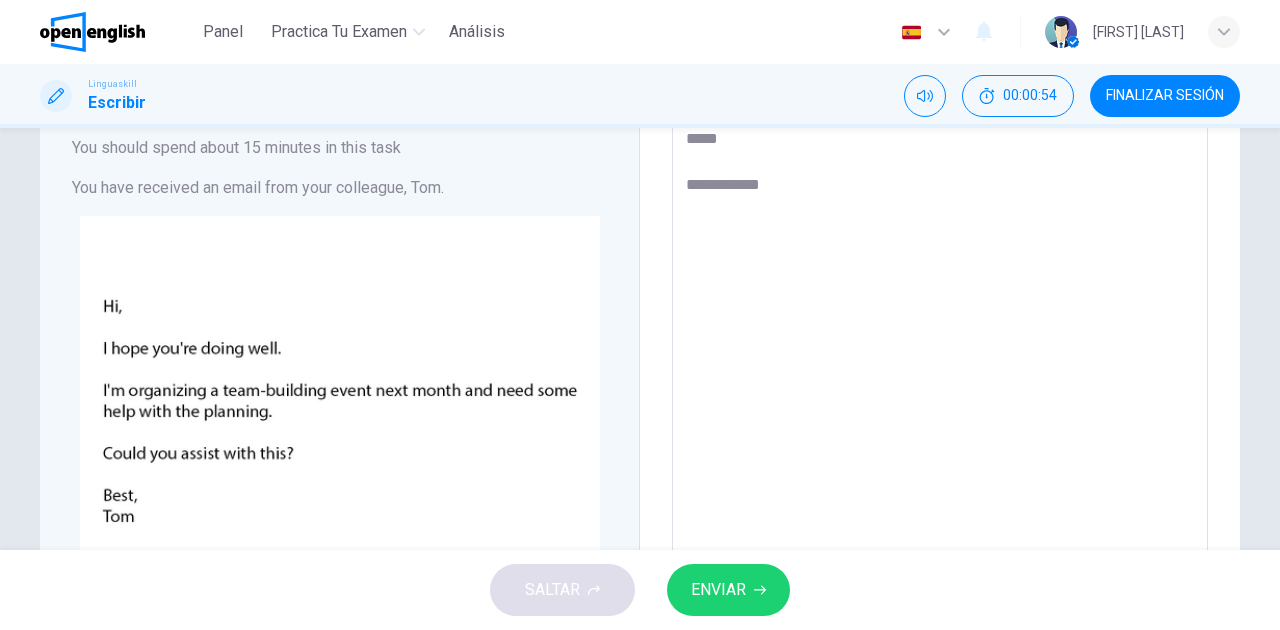 type on "*" 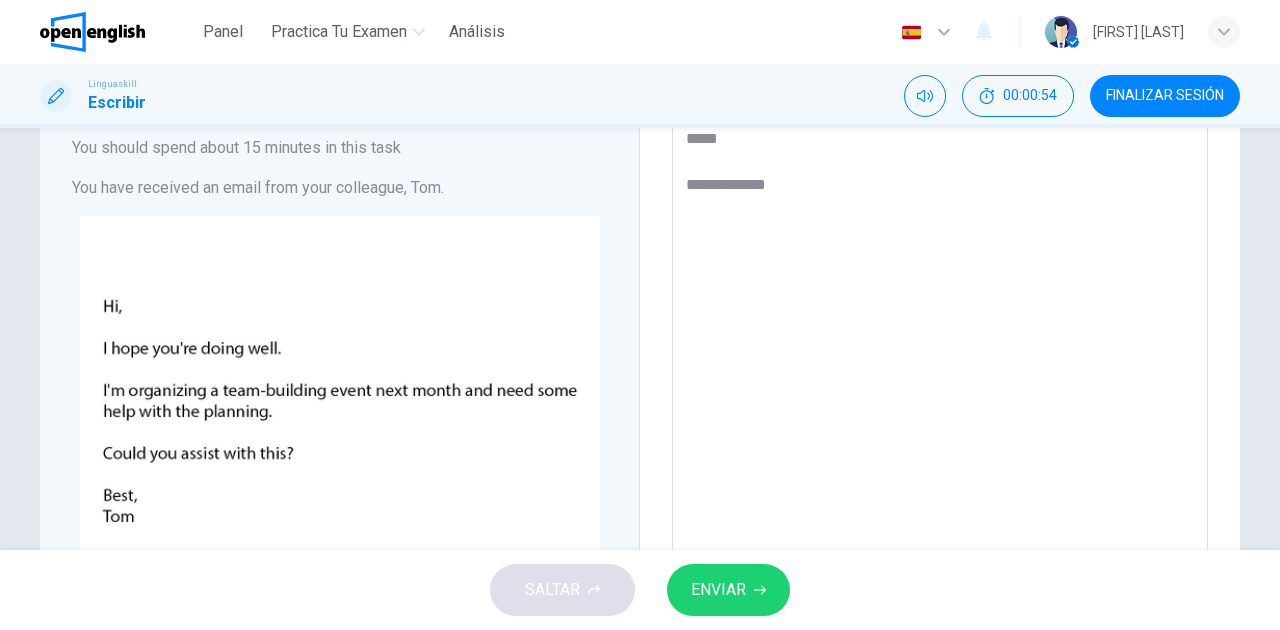 type on "*" 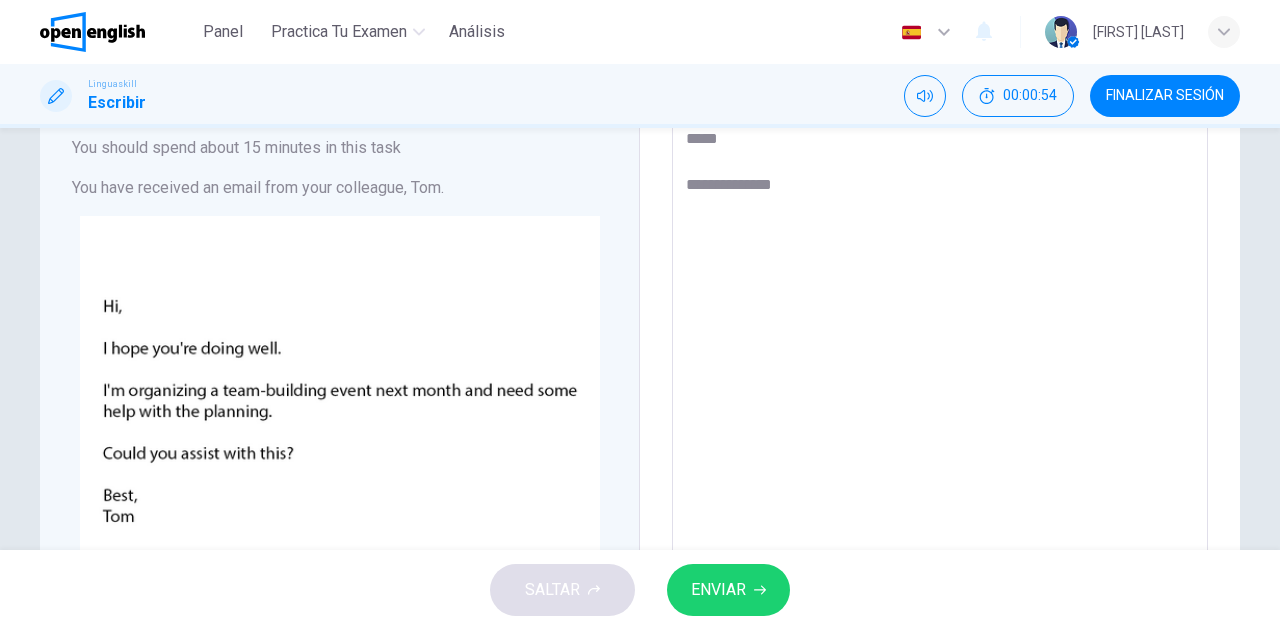 type on "*" 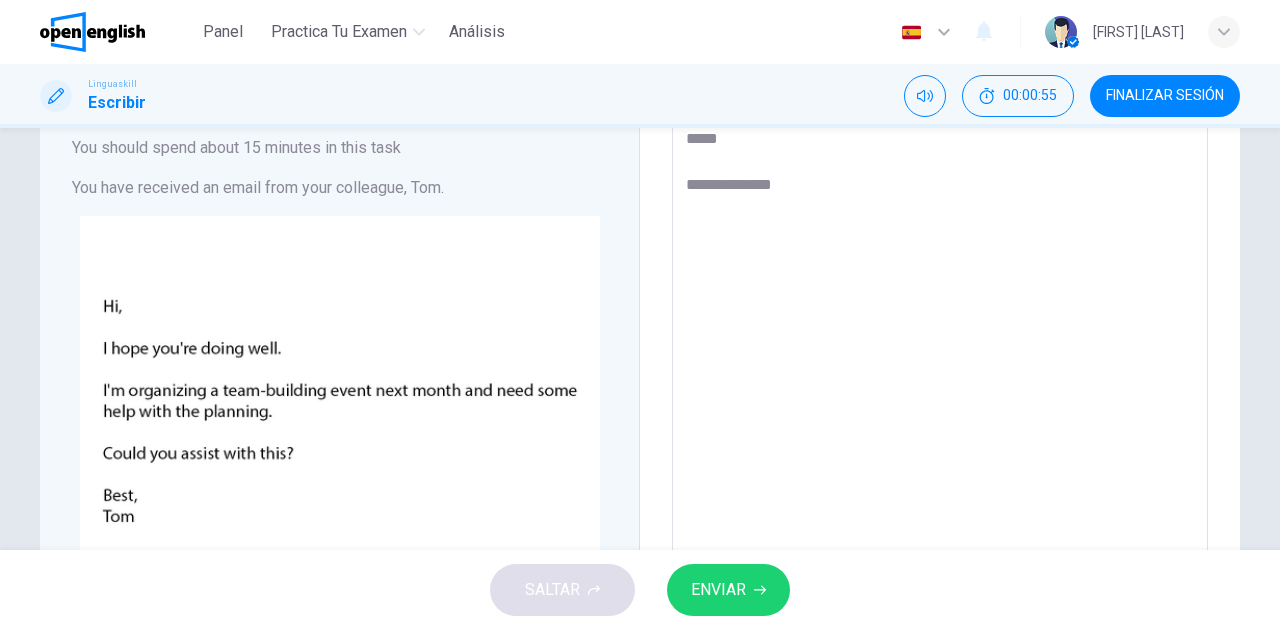 type on "[REDACTED]
[REDACTED]" 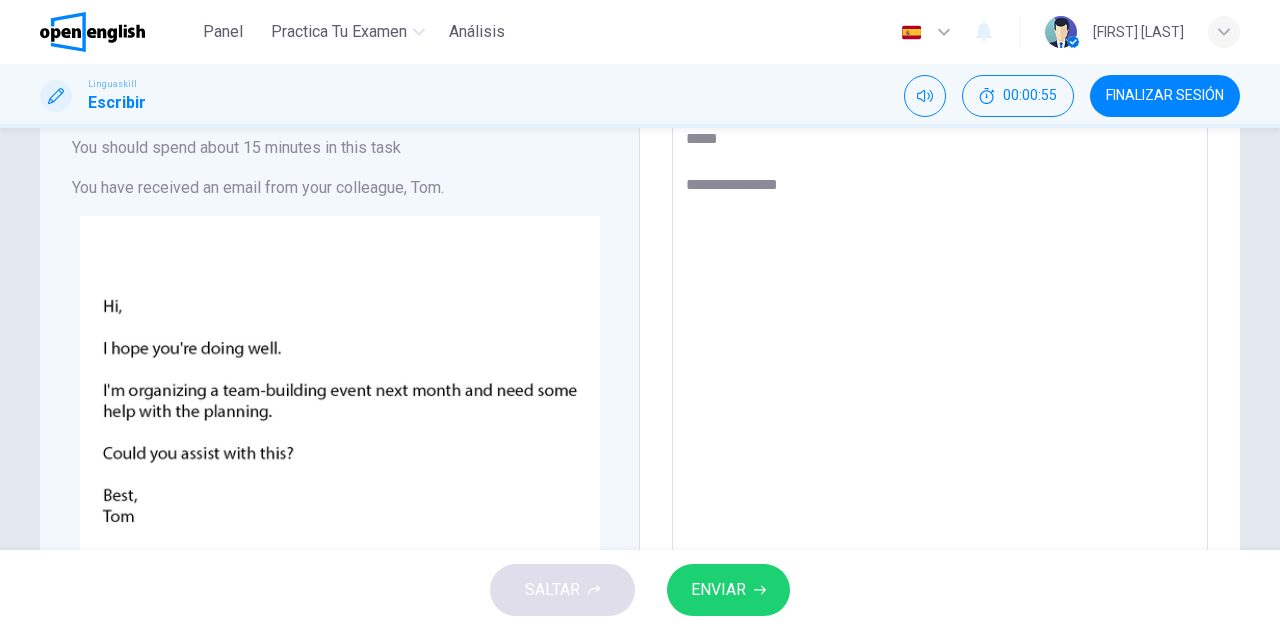 type on "*" 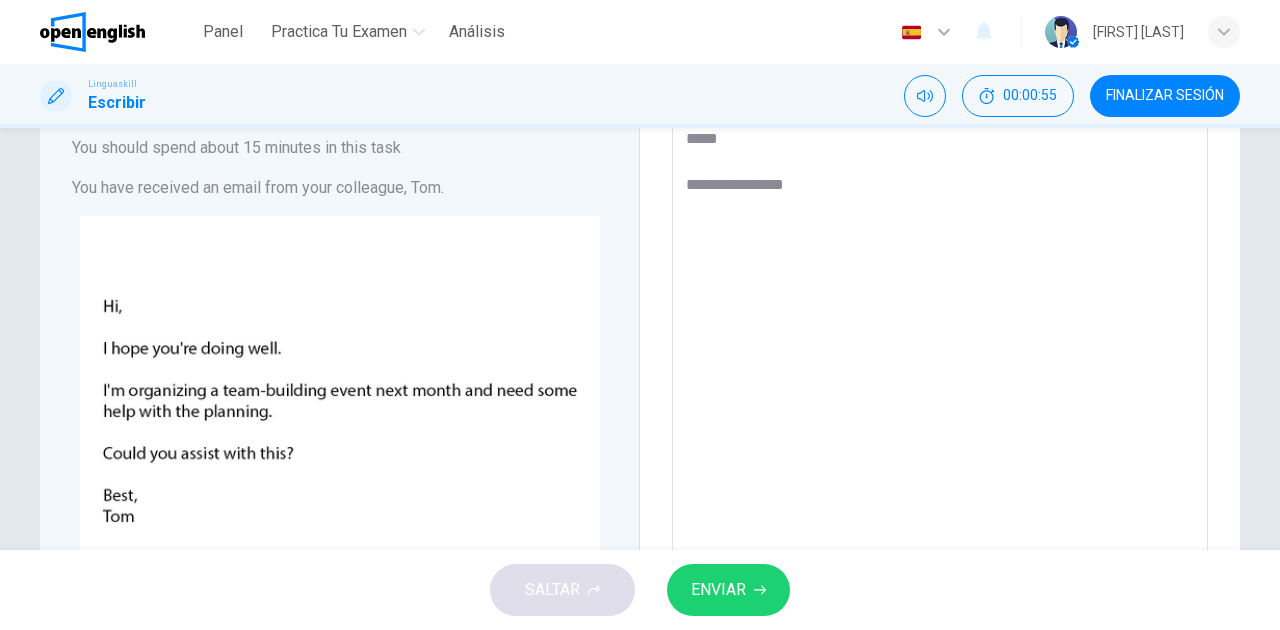 type on "*" 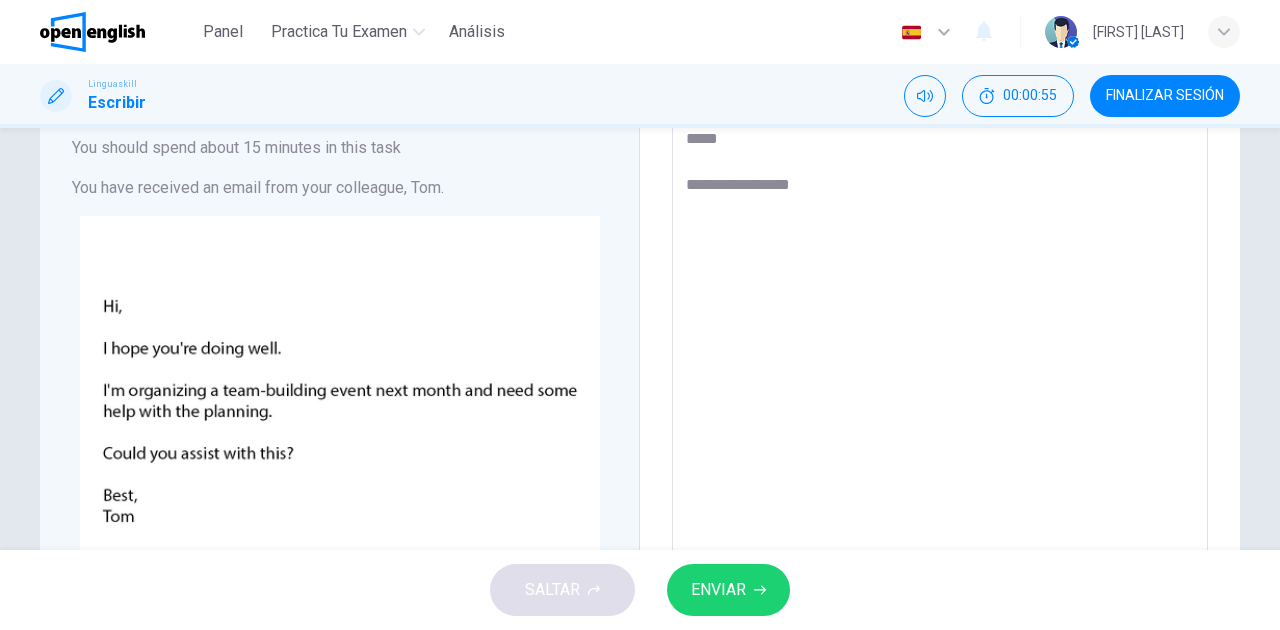 type on "*" 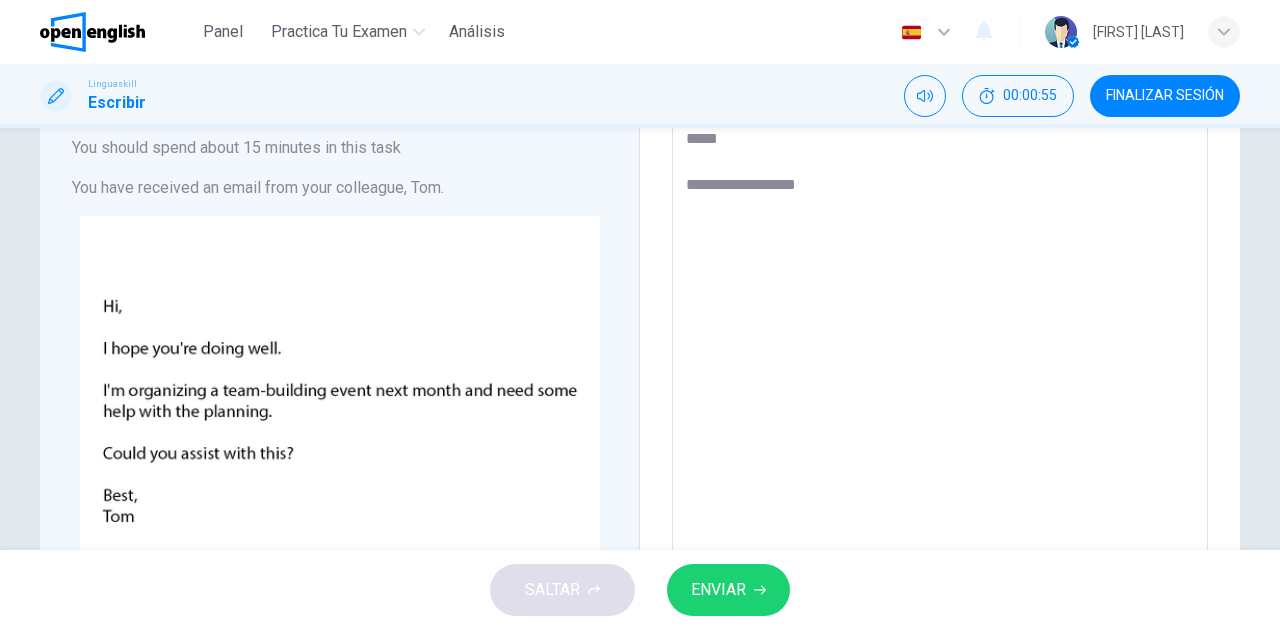 type on "[REDACTED]
[REDACTED]" 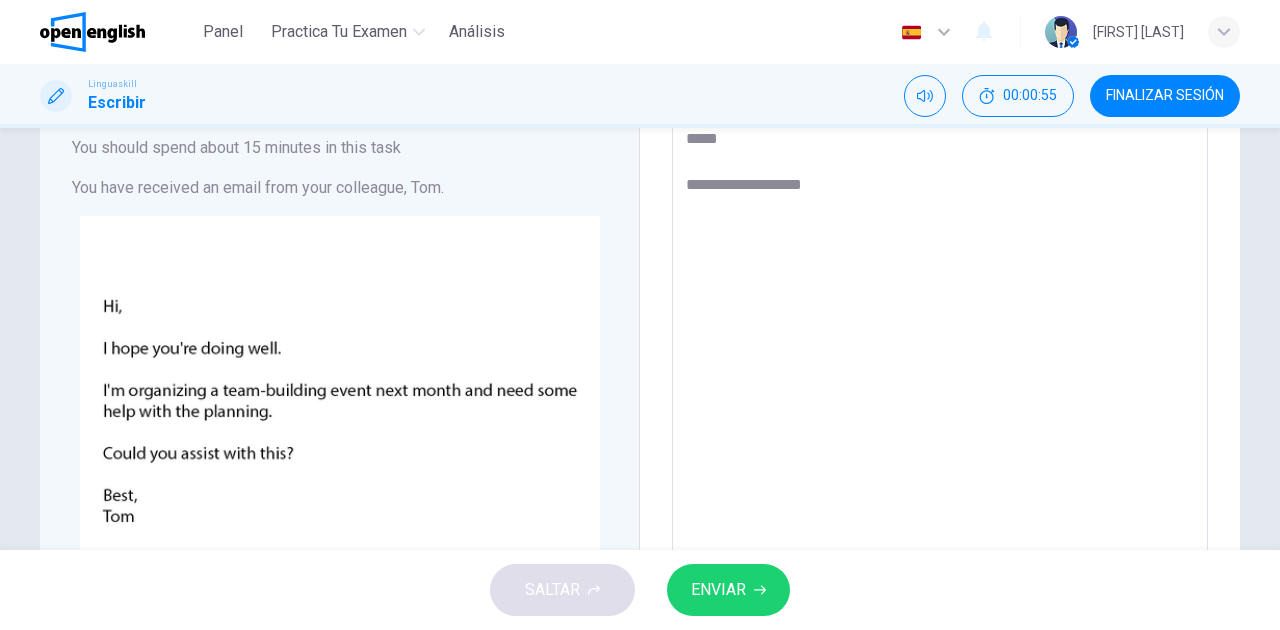 type on "*" 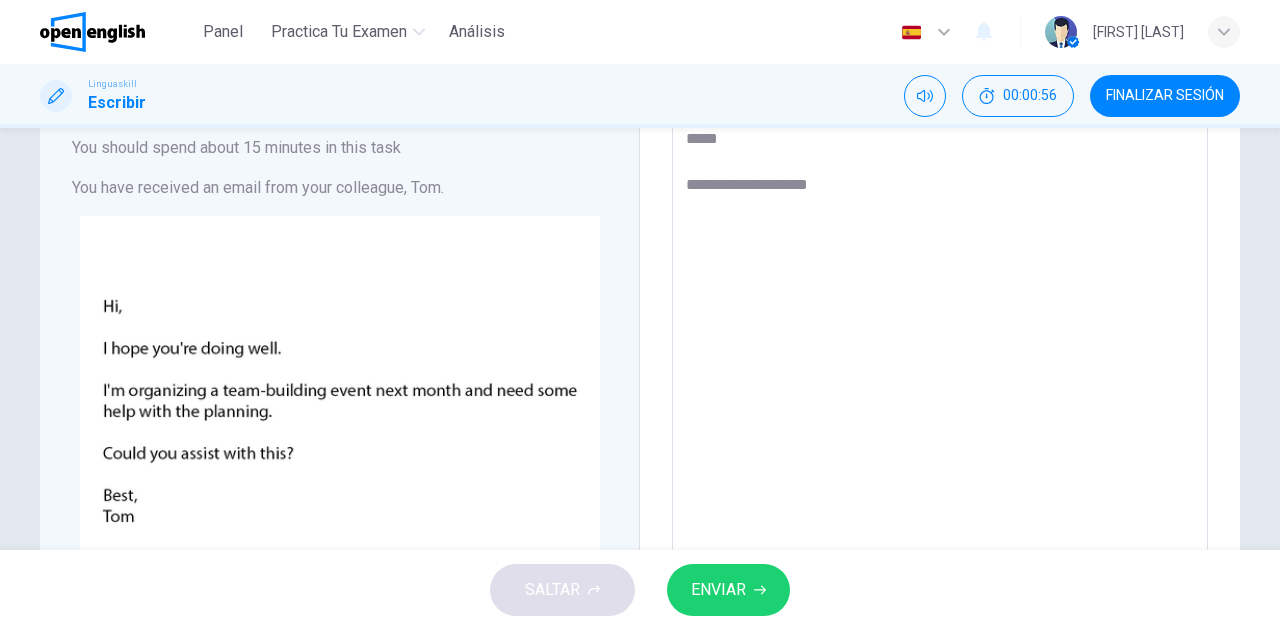 type on "[REDACTED]
[REDACTED]" 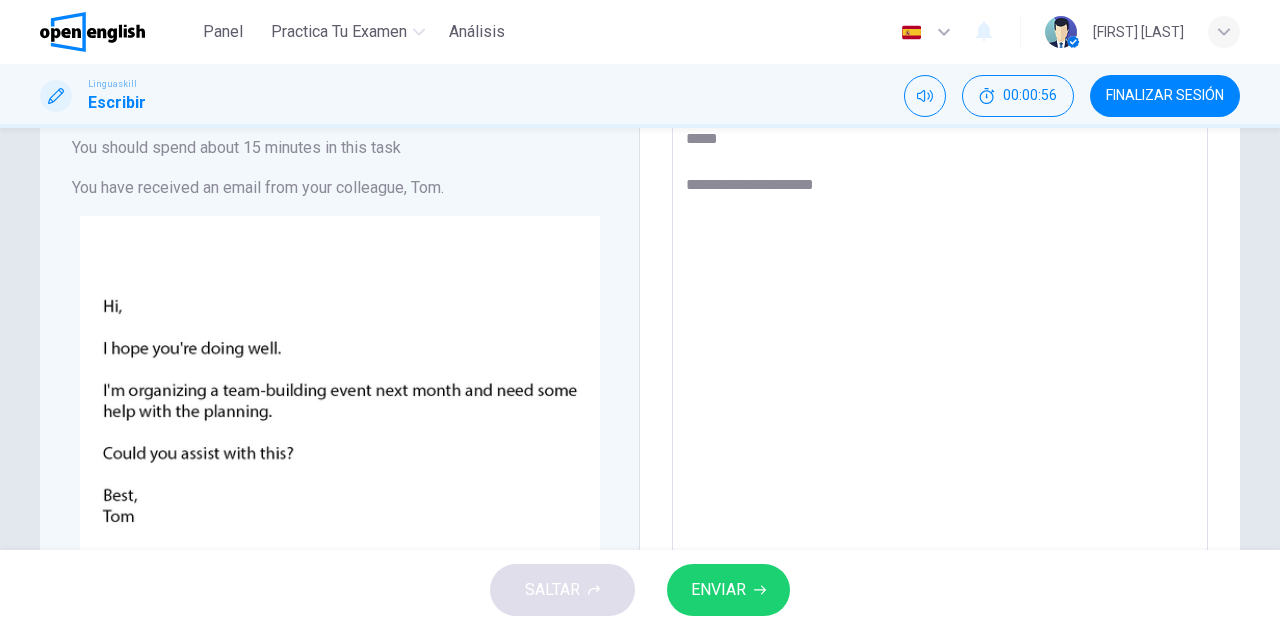 type on "*" 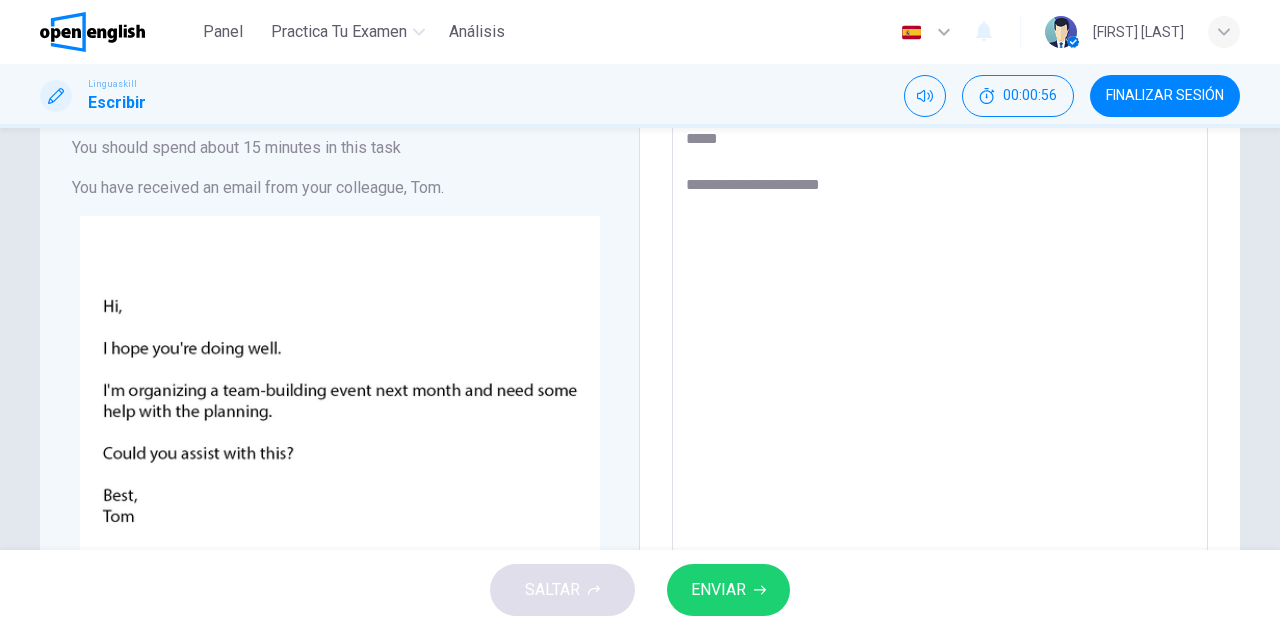 type on "*" 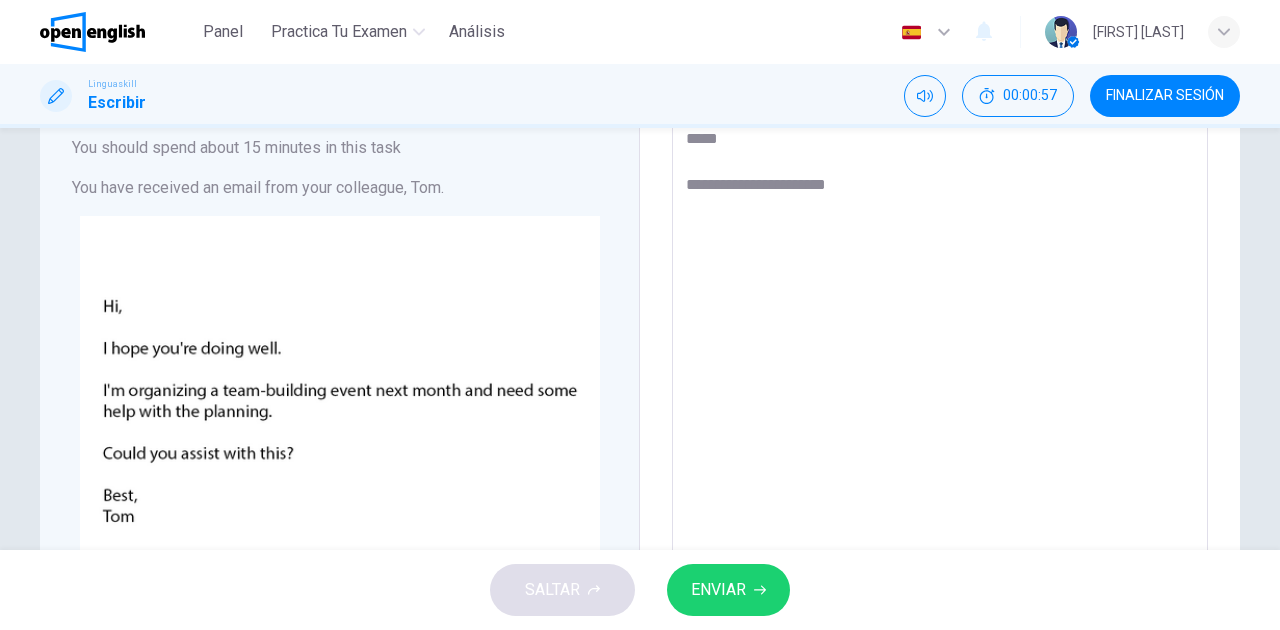type on "[REDACTED]
[REDACTED]" 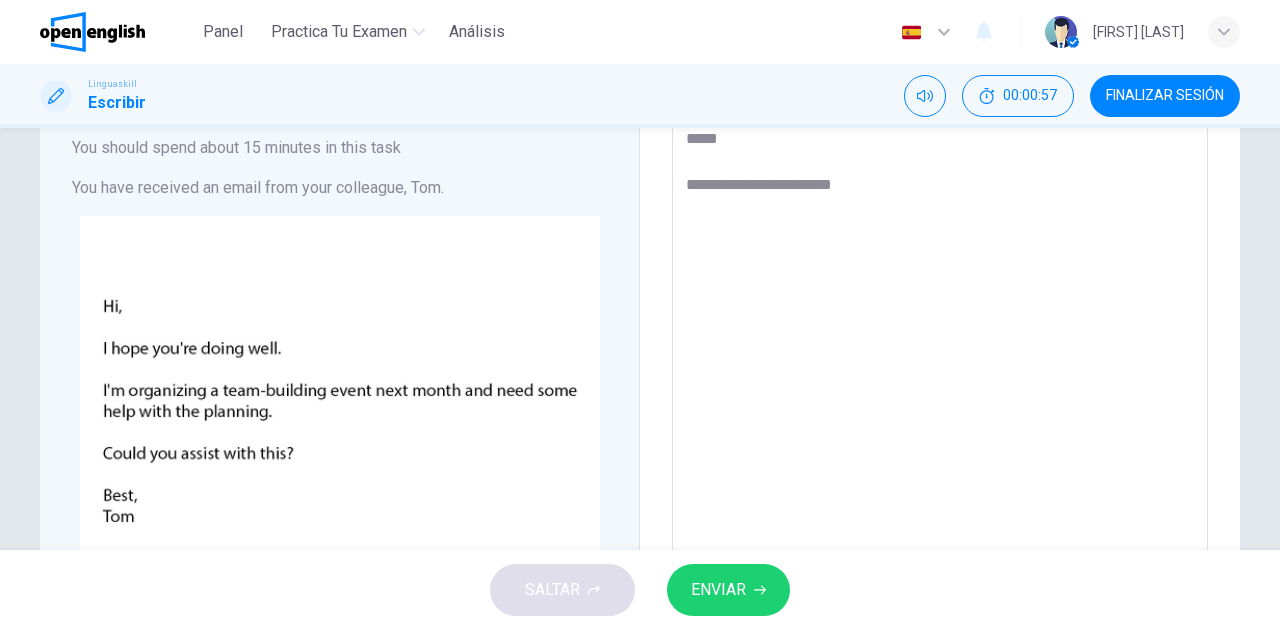 type on "*" 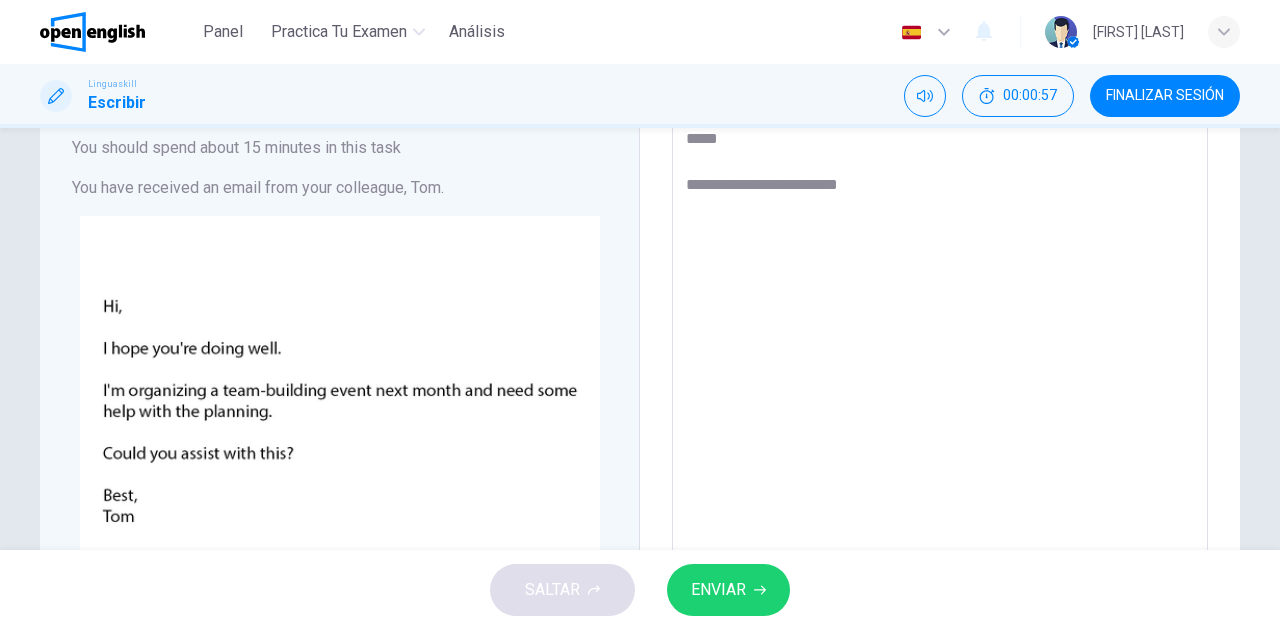 type on "*" 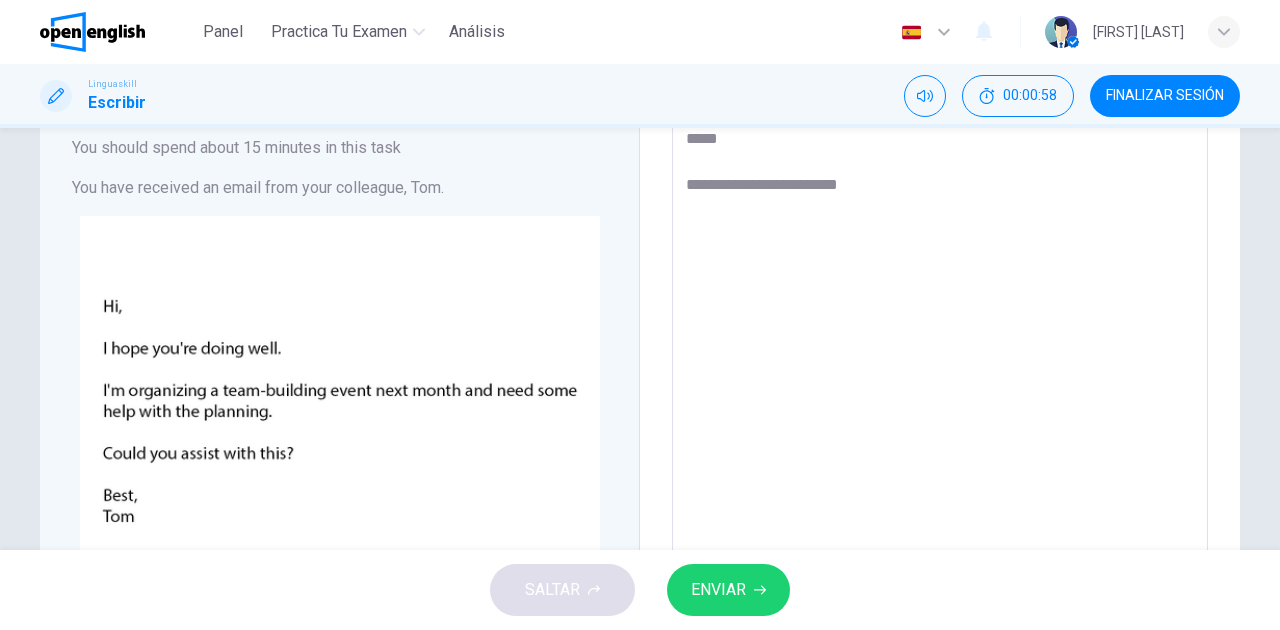 type on "[REDACTED]
[REDACTED]" 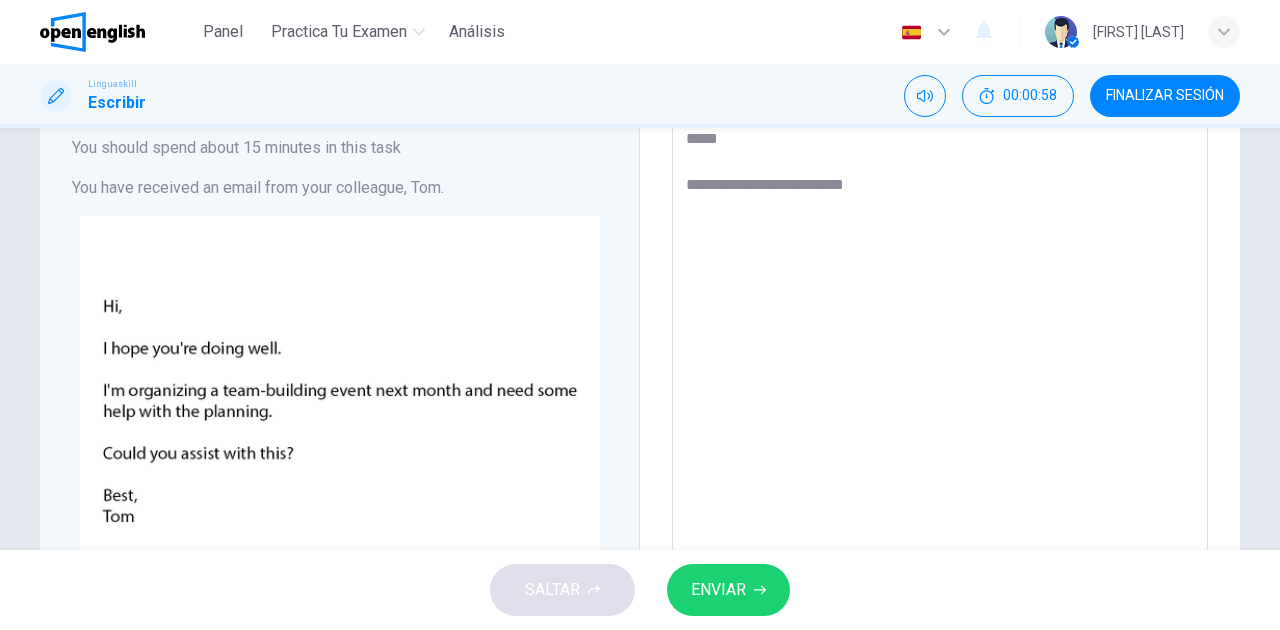 type on "[REDACTED]
[REDACTED]" 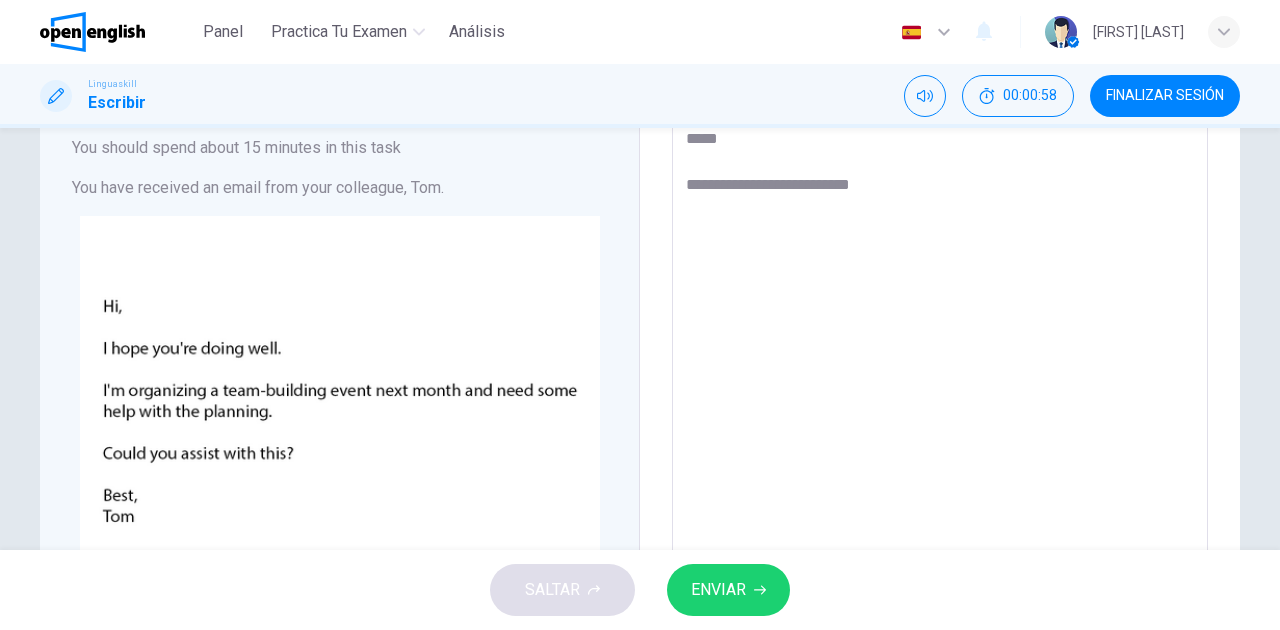 type on "*" 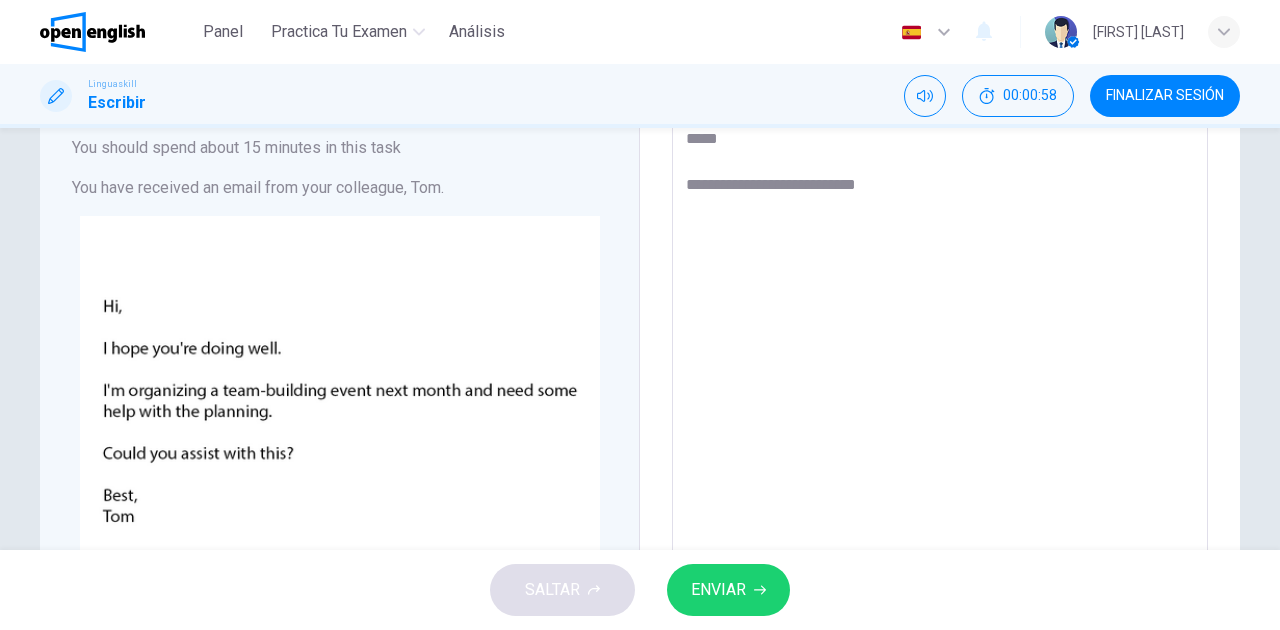 type on "*" 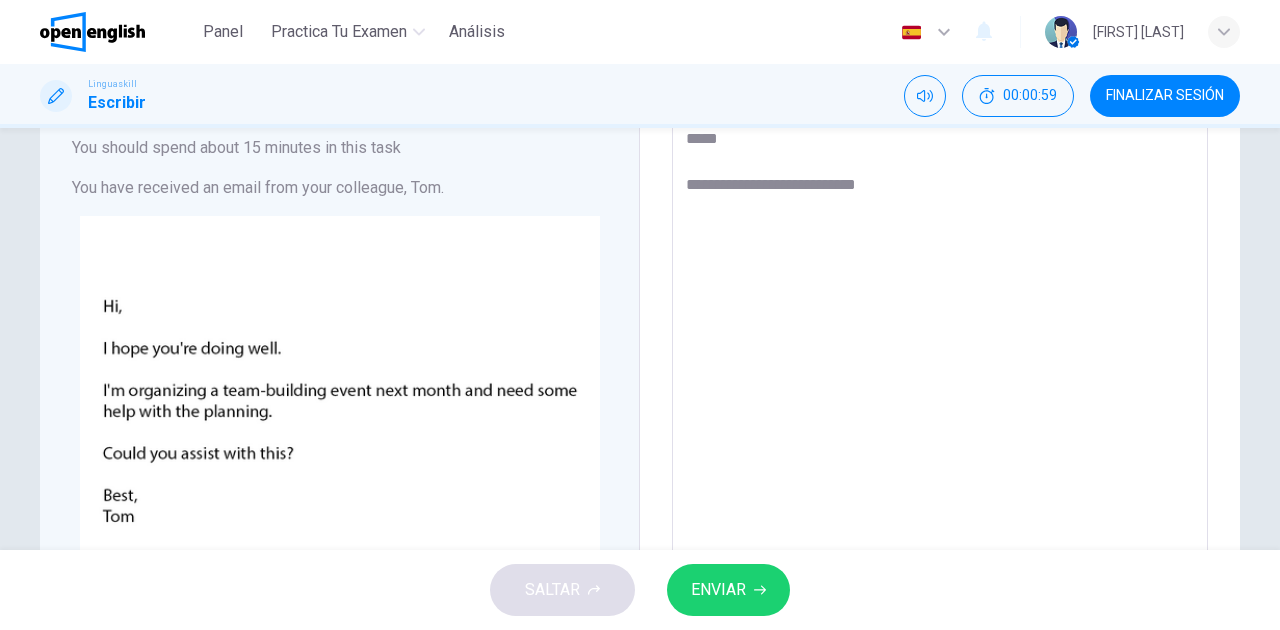 type on "[REDACTED]
[REDACTED]" 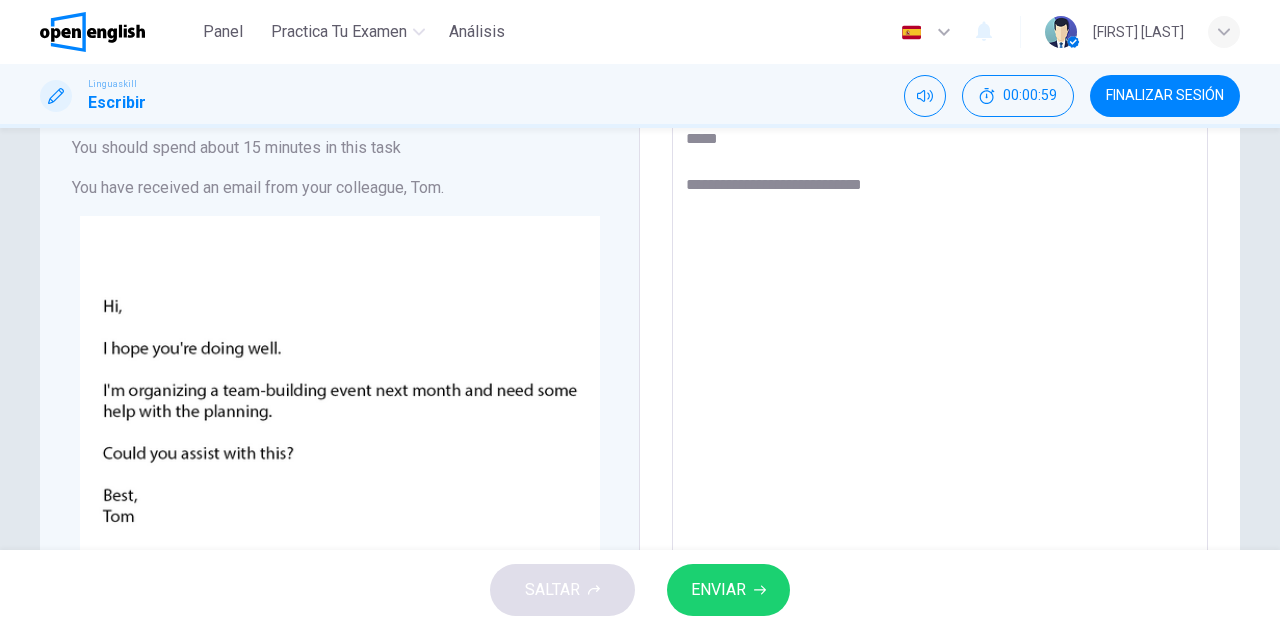 type on "*" 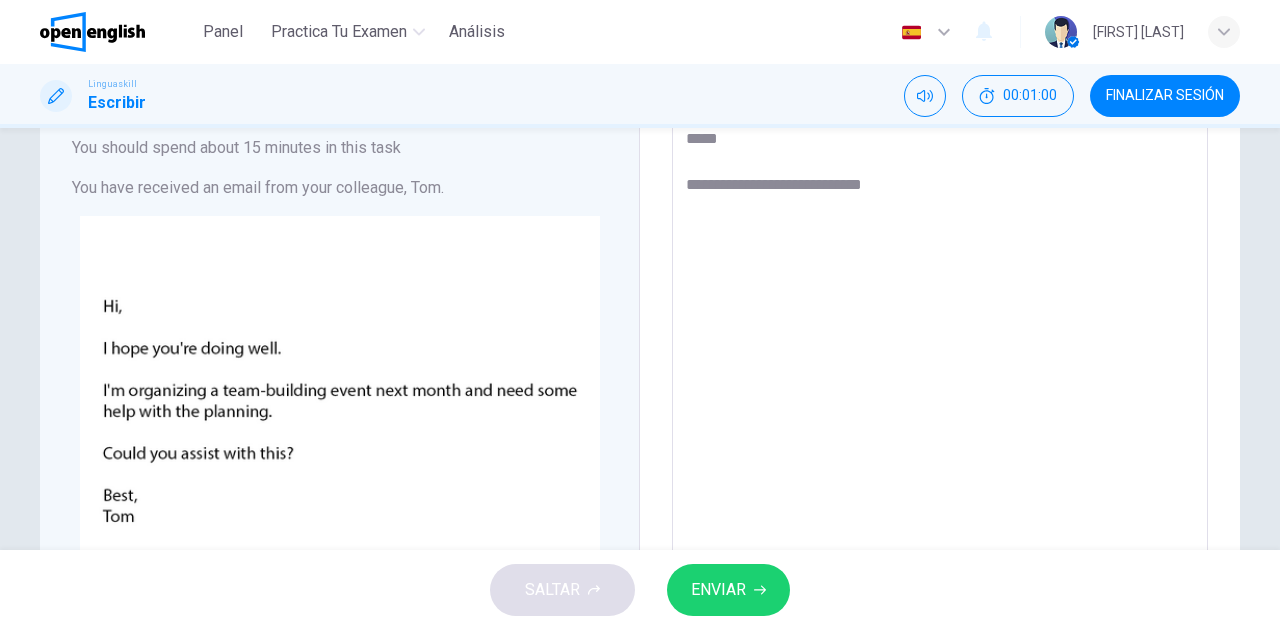 type on "[REDACTED]
[REDACTED]" 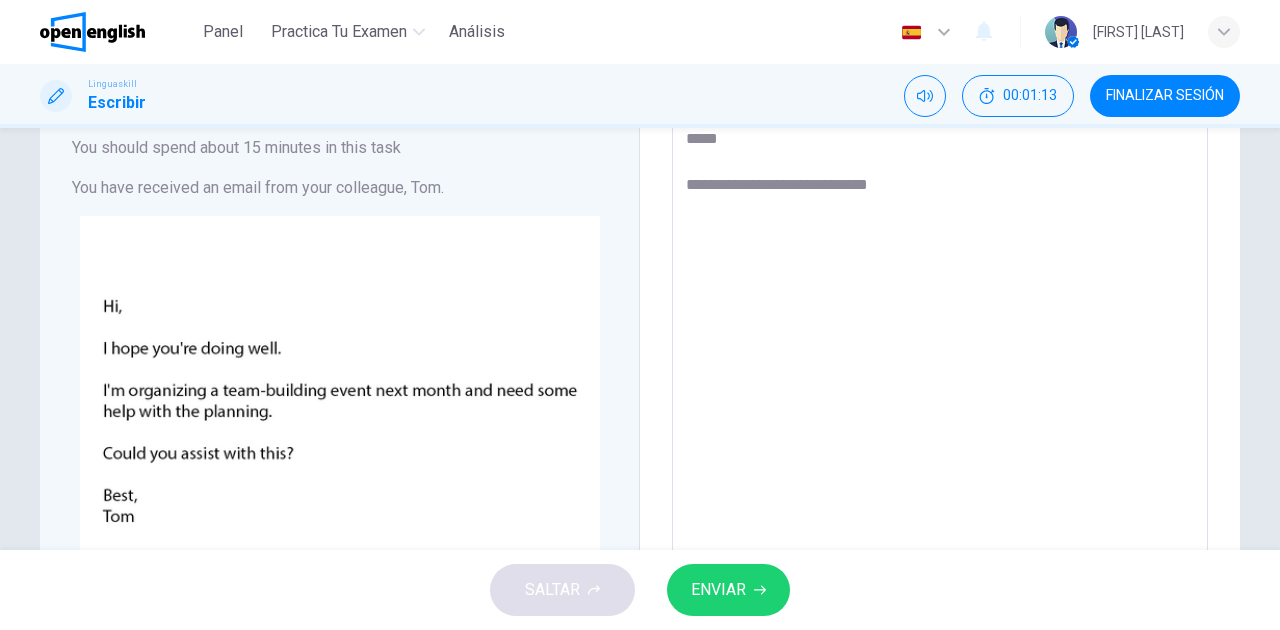 type on "[REDACTED]
[REDACTED]
*" 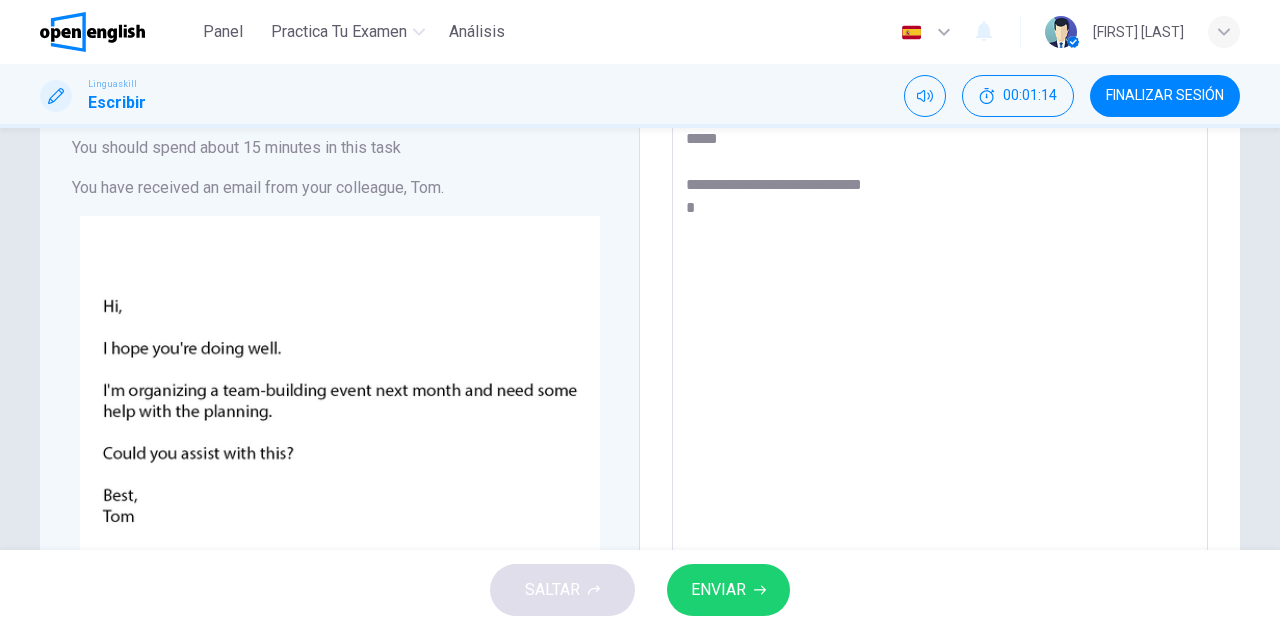 type on "[REDACTED]
[REDACTED]
**" 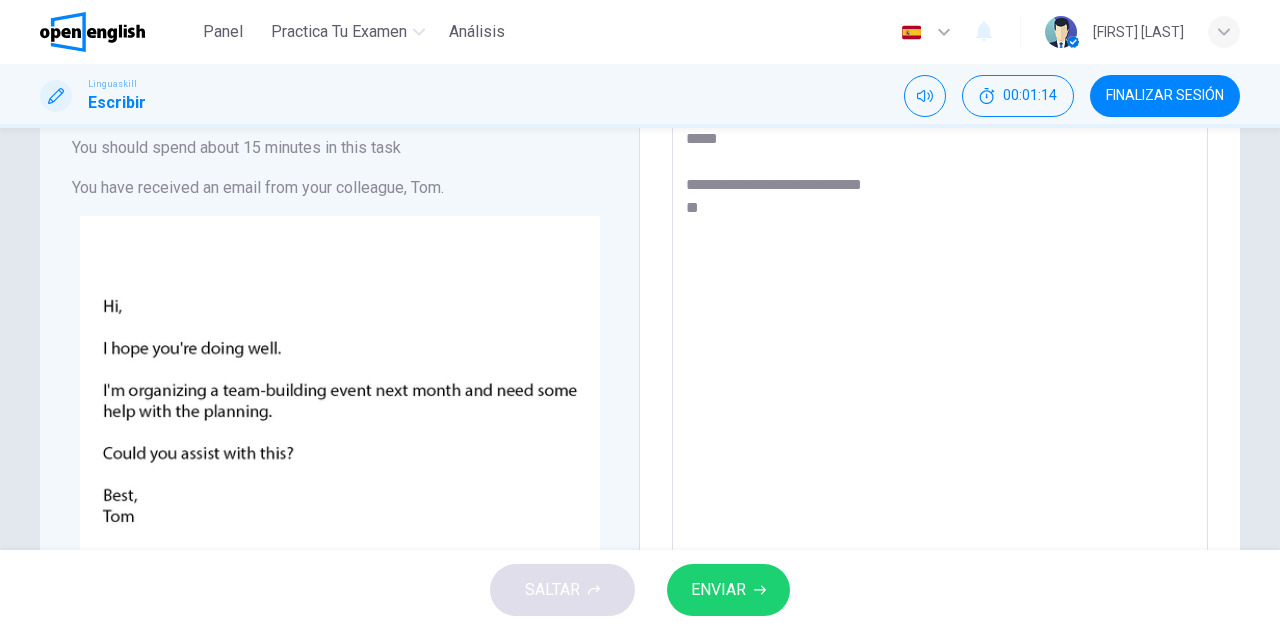 type on "*" 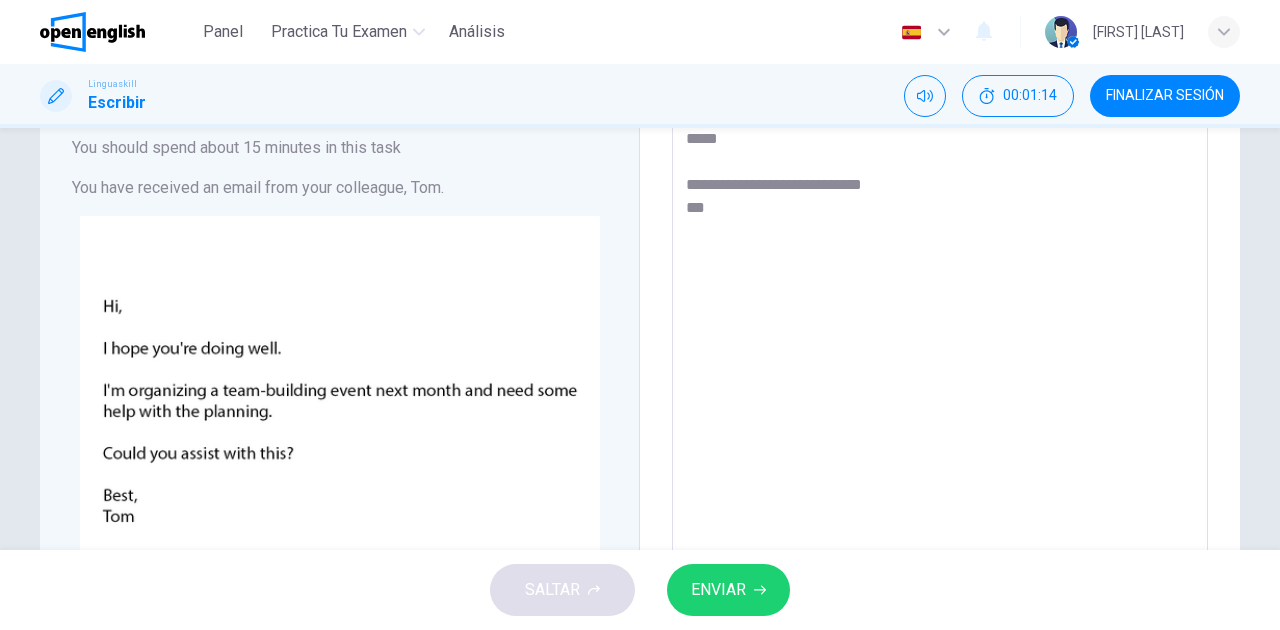 type on "*" 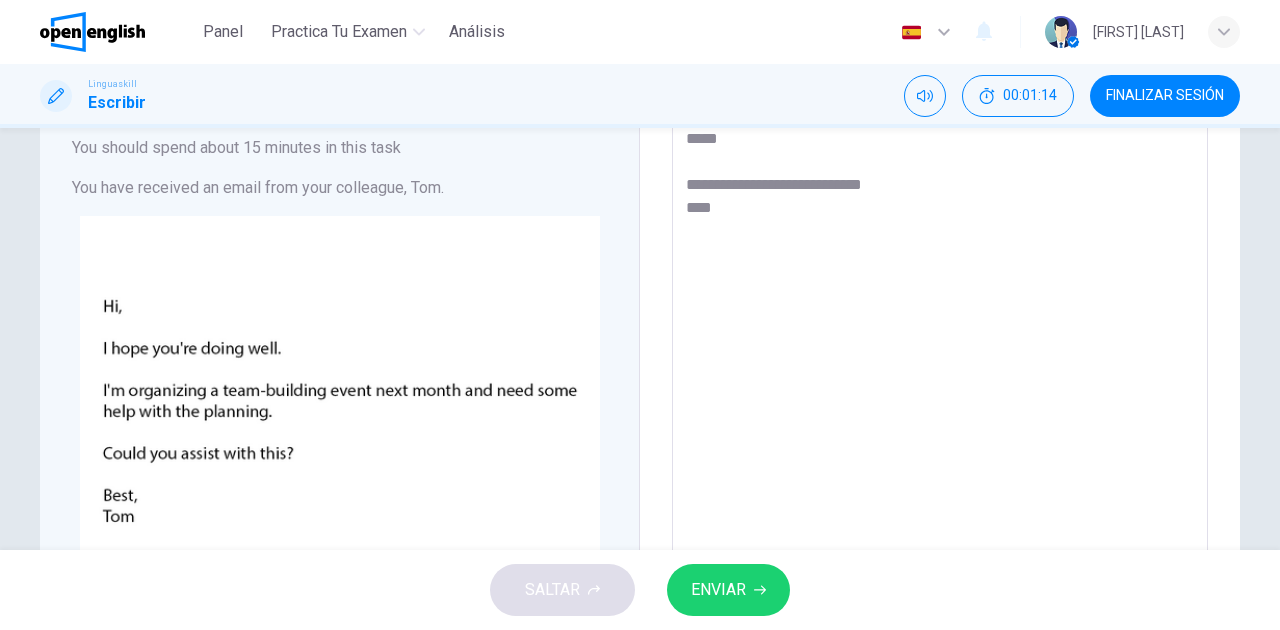 type on "*" 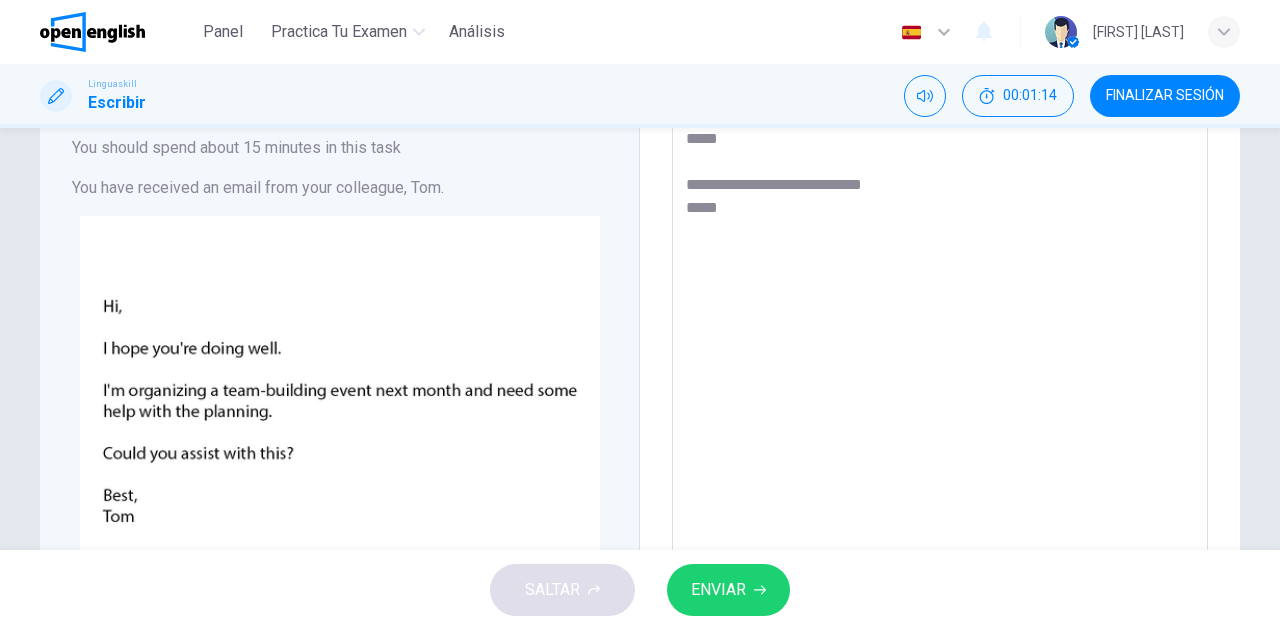 type on "*" 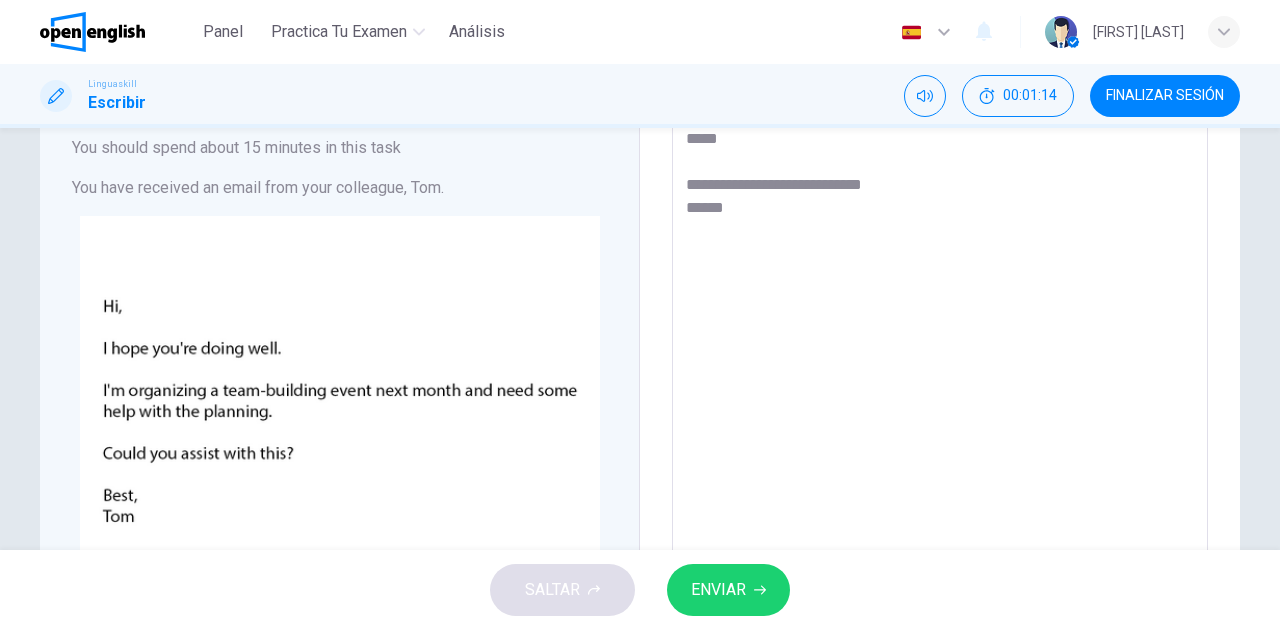 type on "*" 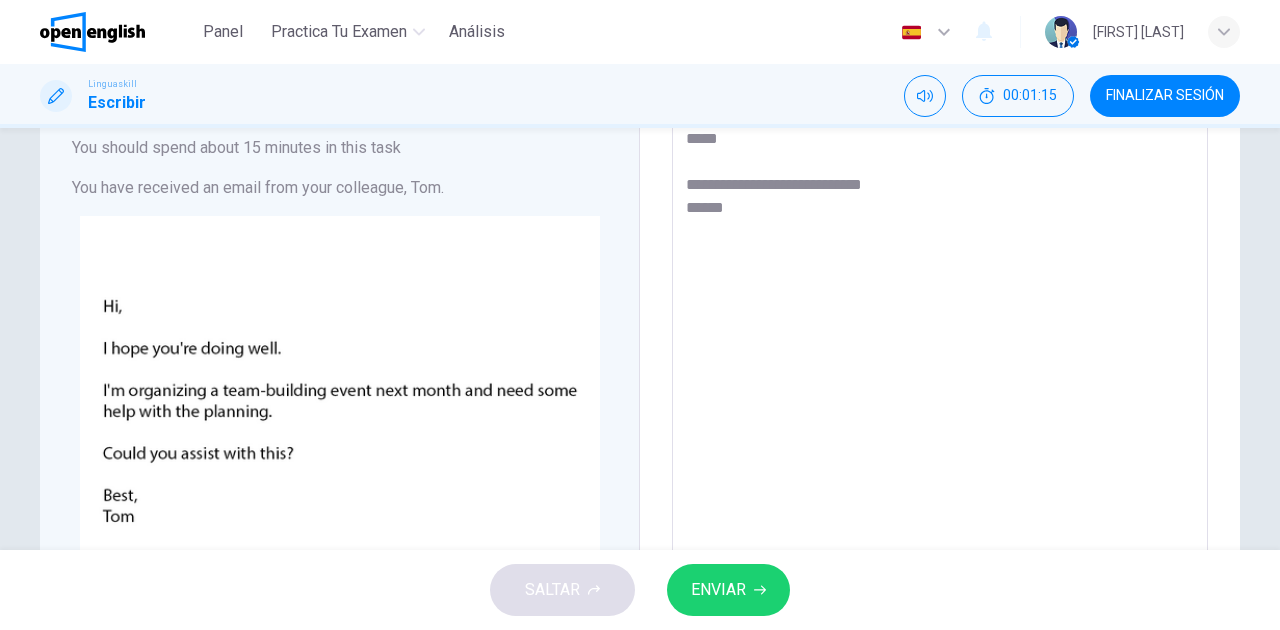 type on "[REDACTED]
[REDACTED]
[REDACTED]" 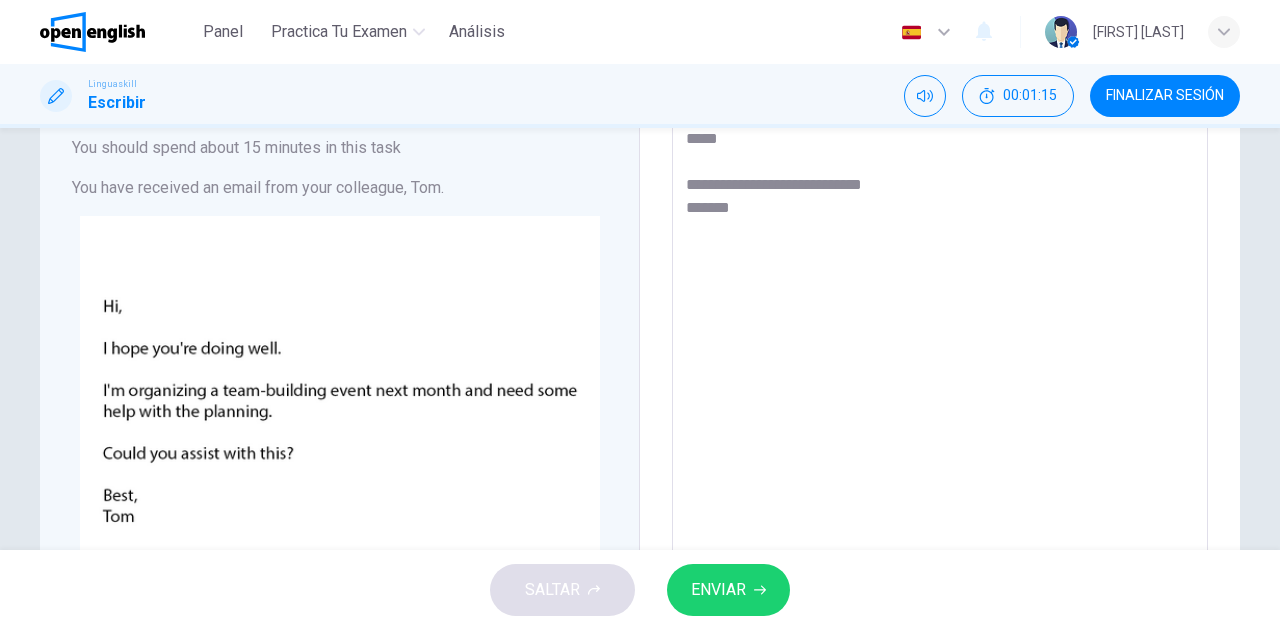 type on "*" 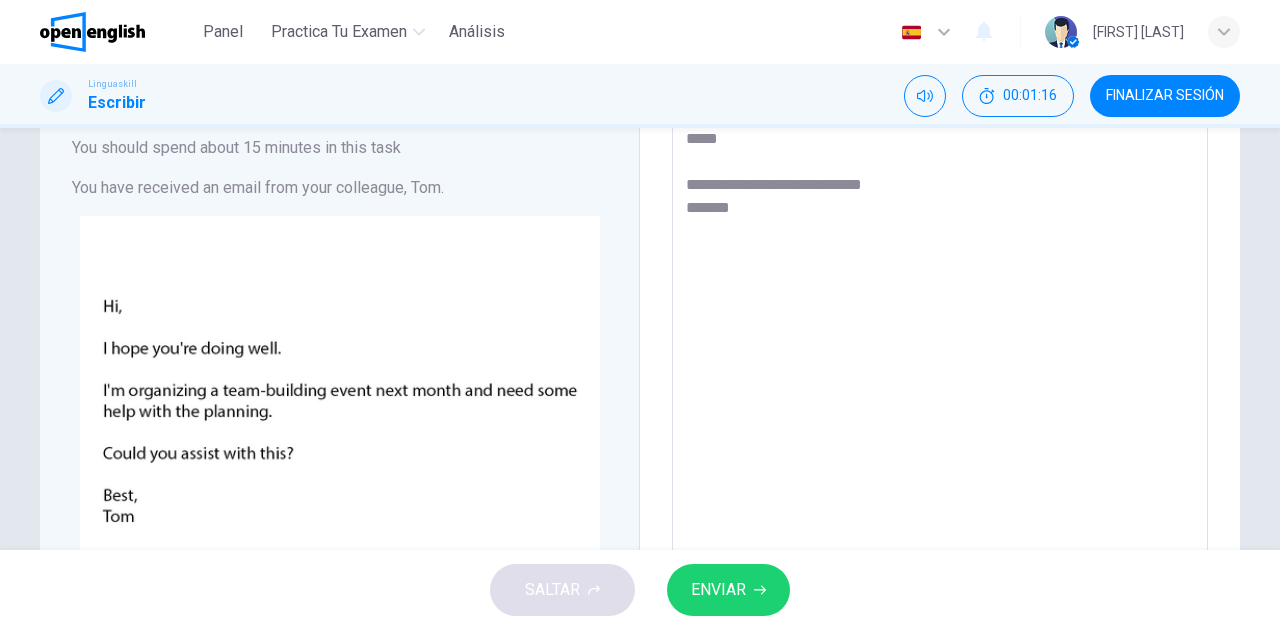 type on "[REDACTED]
[REDACTED]
[REDACTED]" 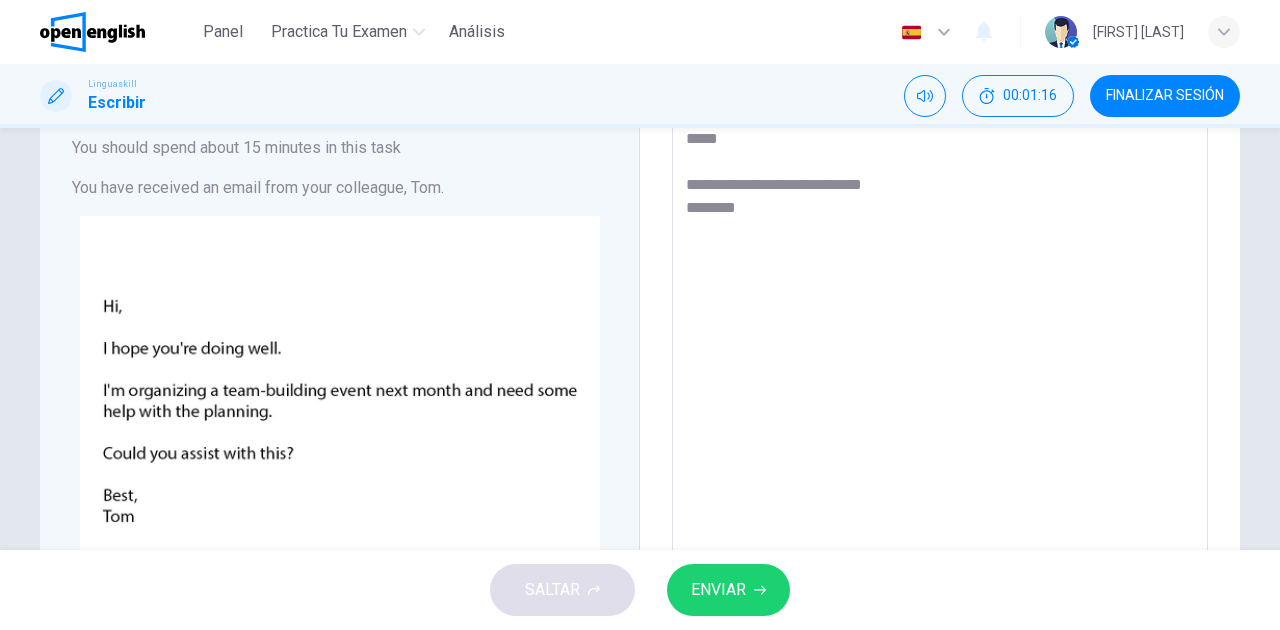 type on "[REDACTED]
[REDACTED]
[REDACTED]" 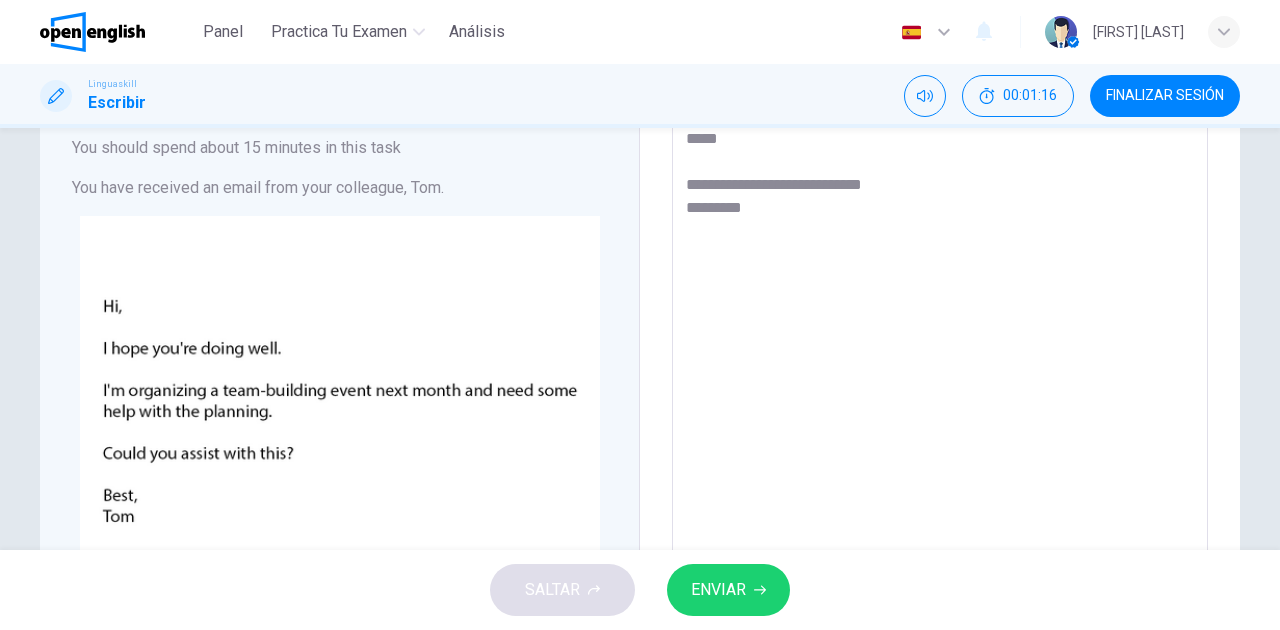 type on "*" 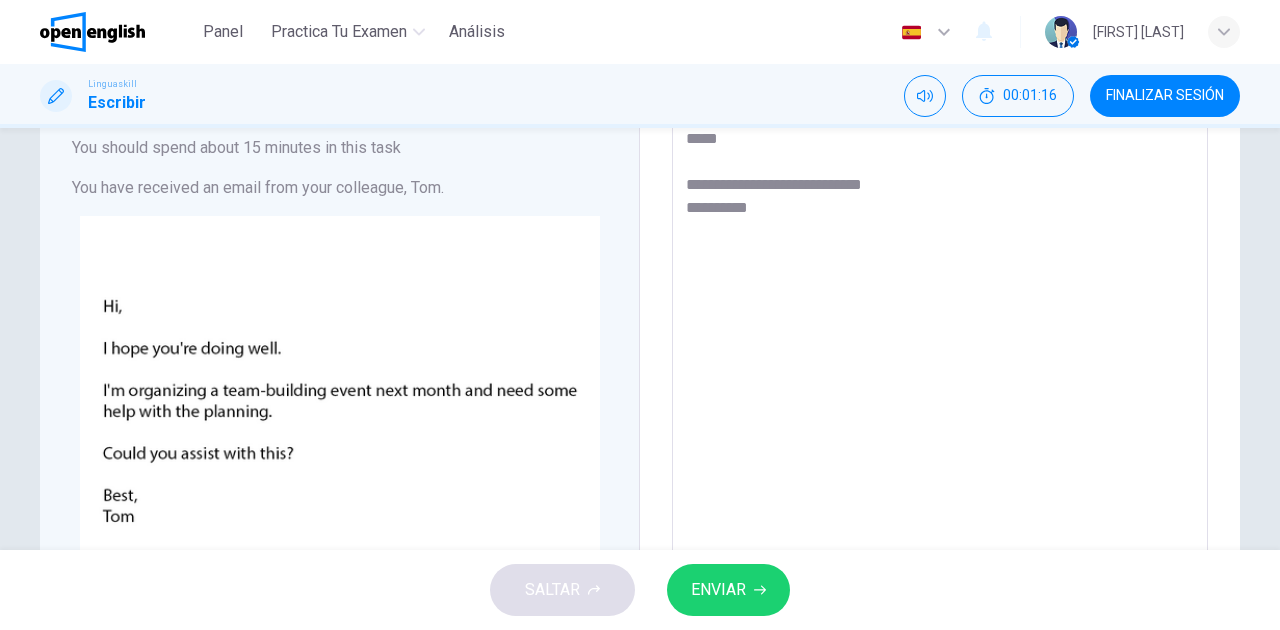 type on "*" 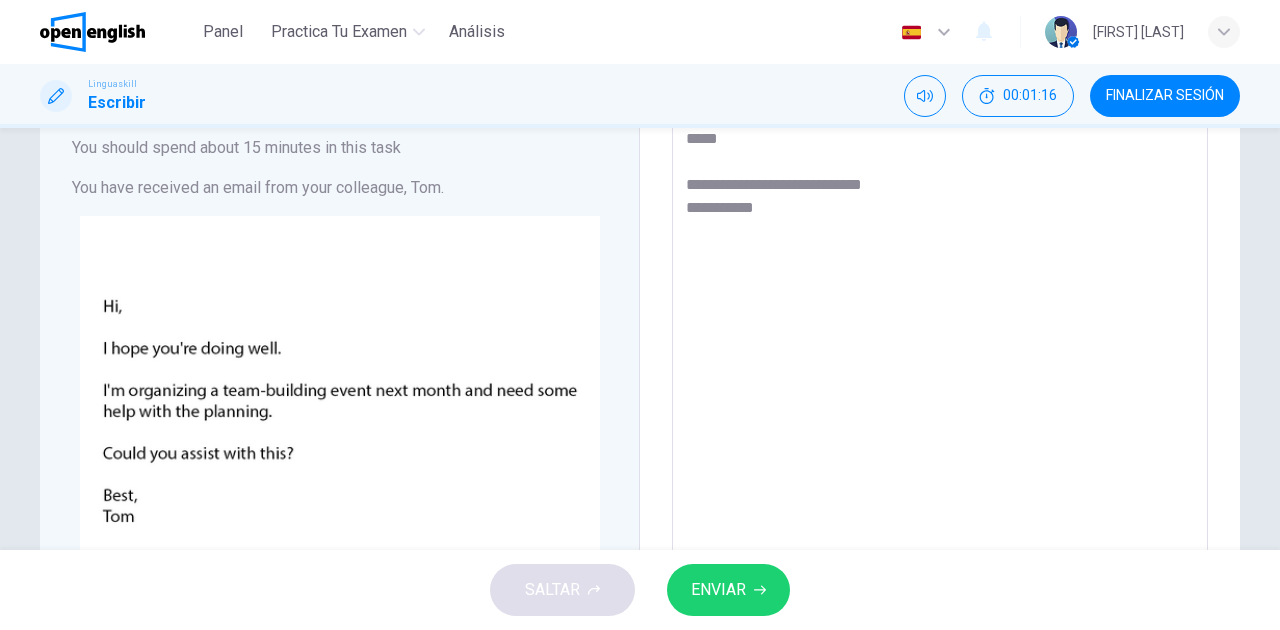 type on "*" 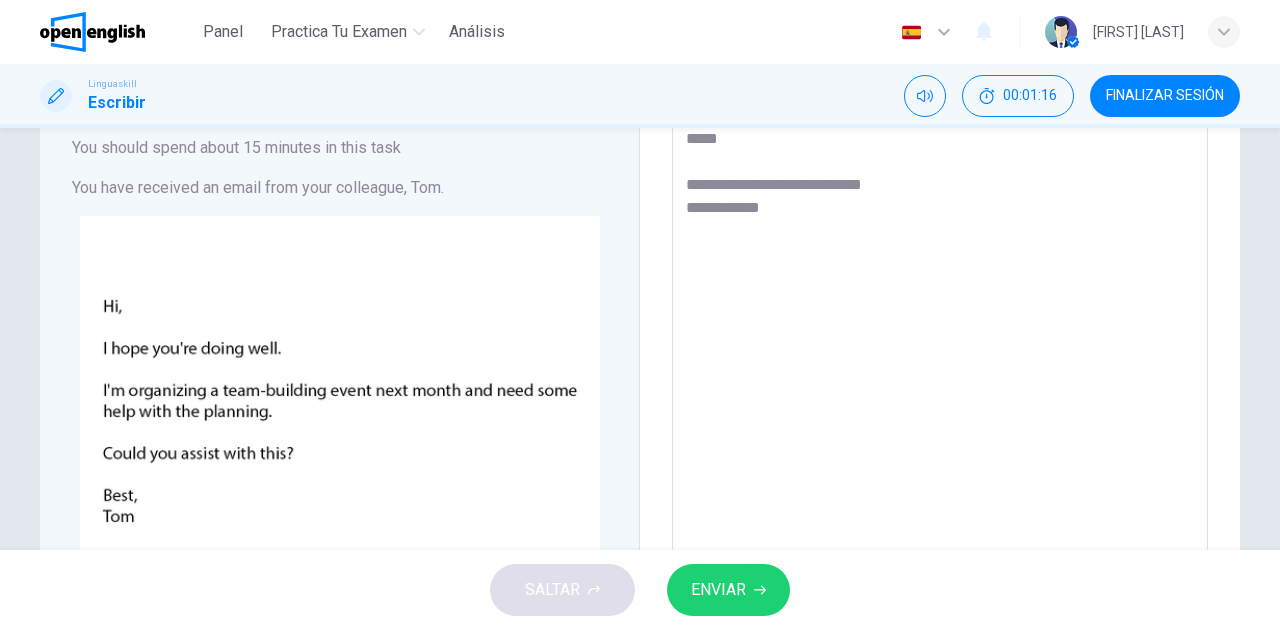 type on "[REDACTED]
[REDACTED]
[REDACTED]" 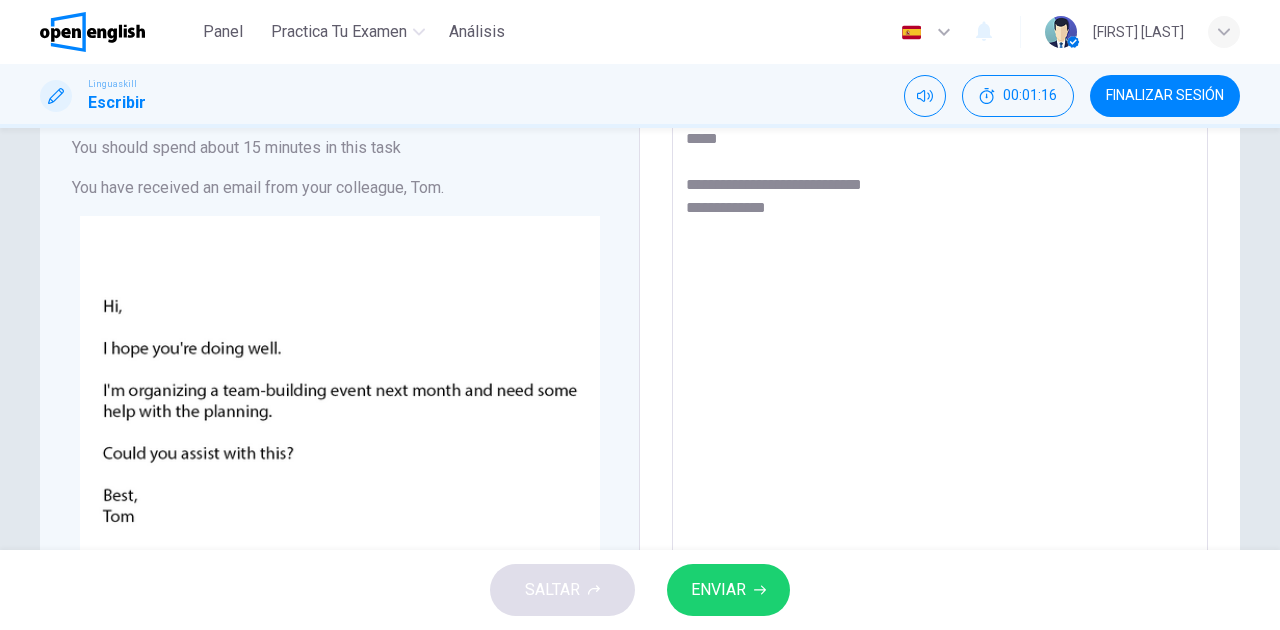 type on "*" 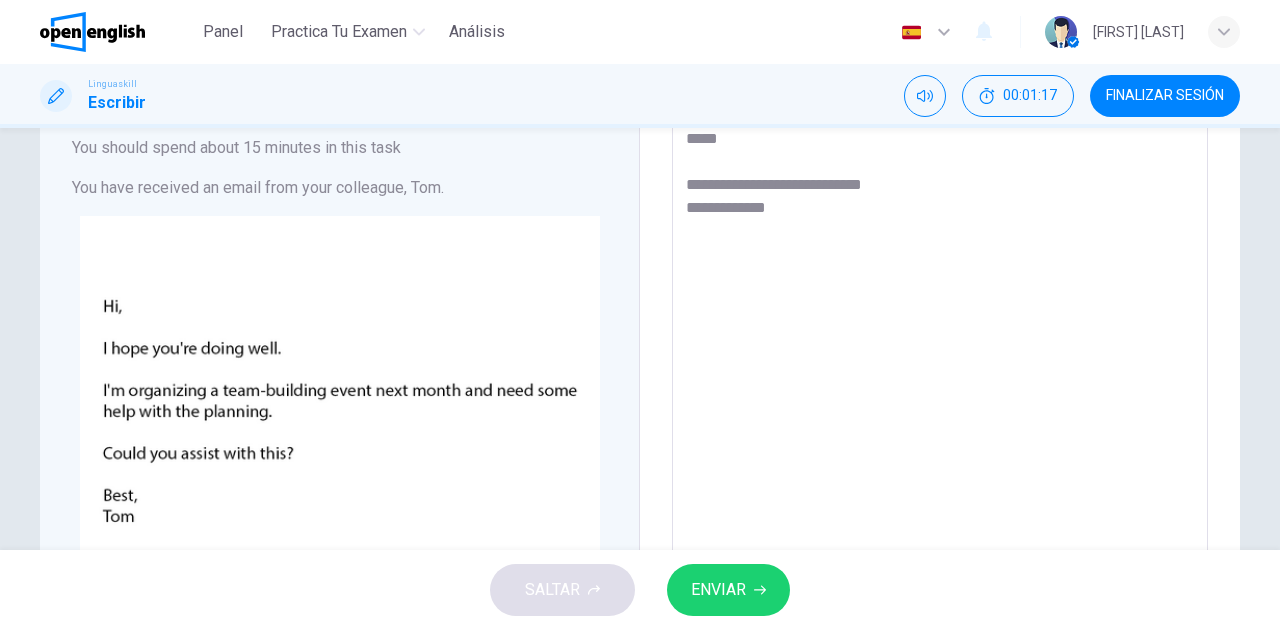 type on "[REDACTED]
[REDACTED]
[REDACTED]" 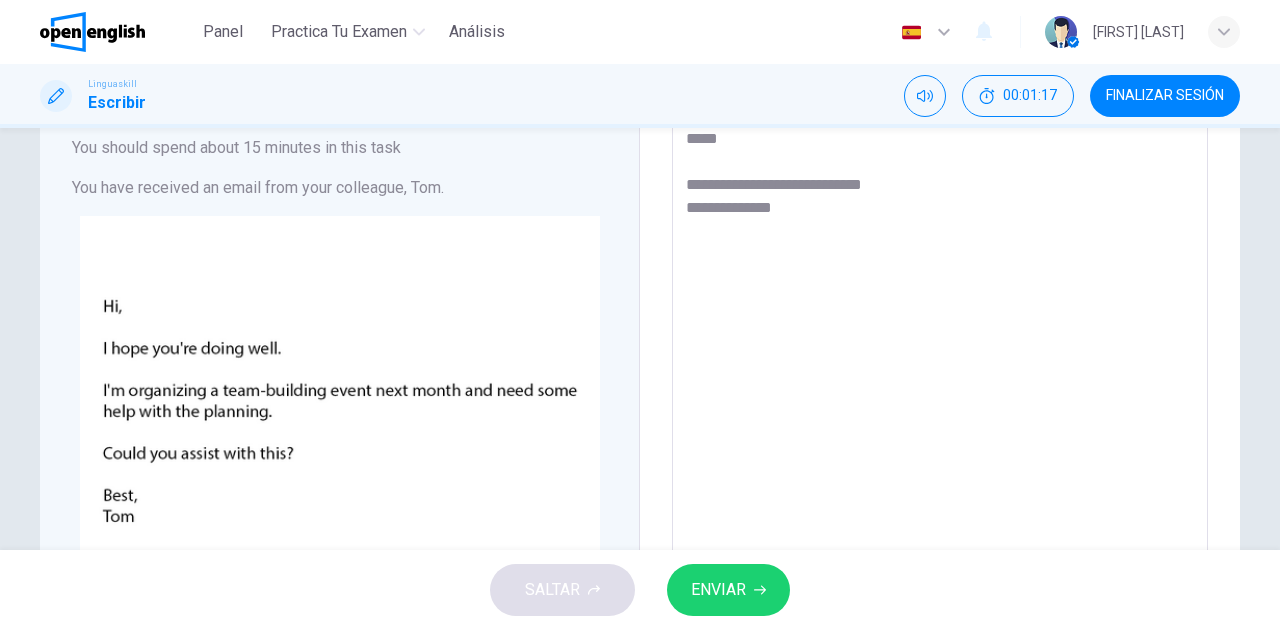 type on "*" 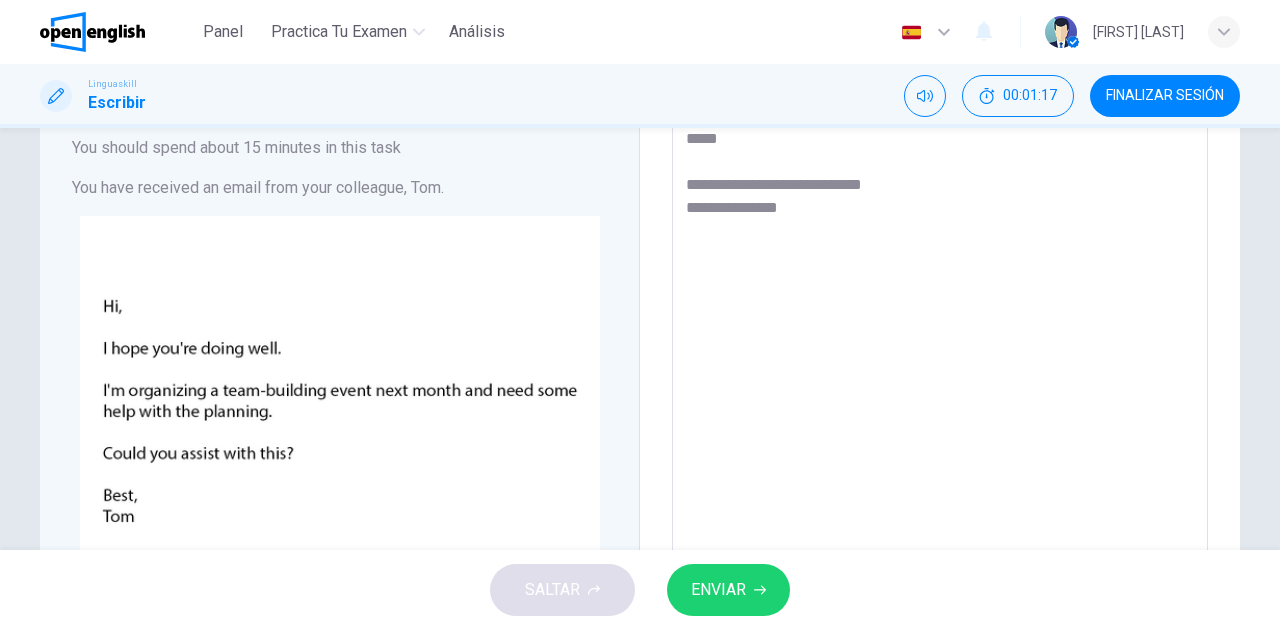 type on "*" 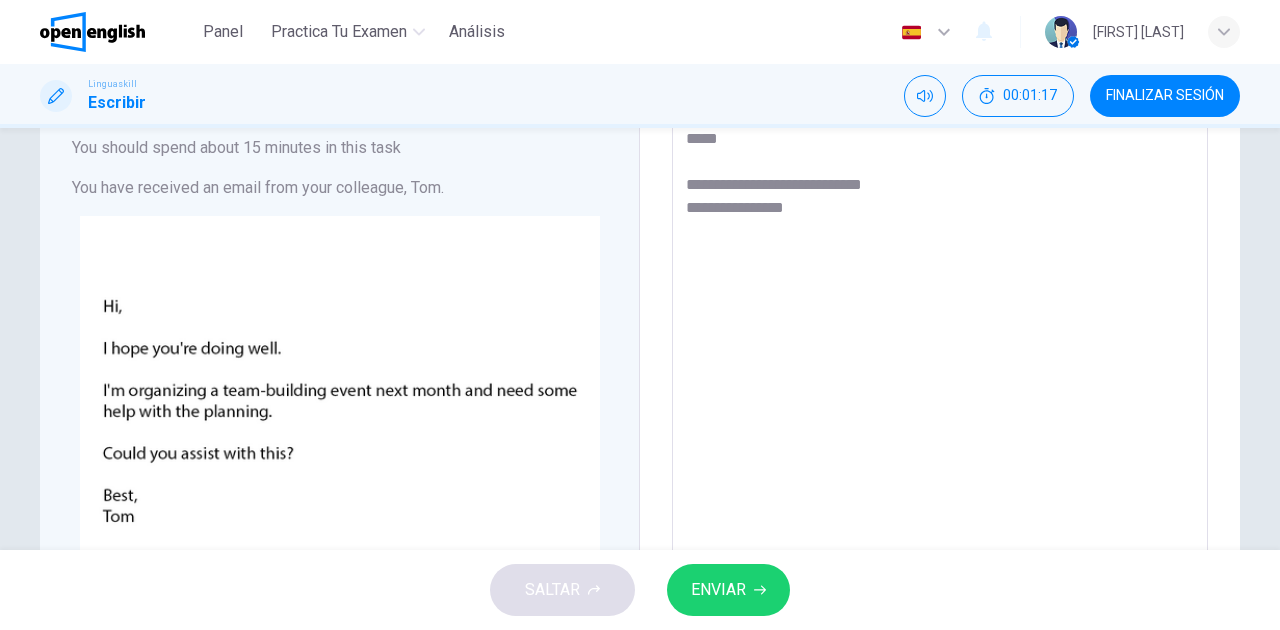 type on "*" 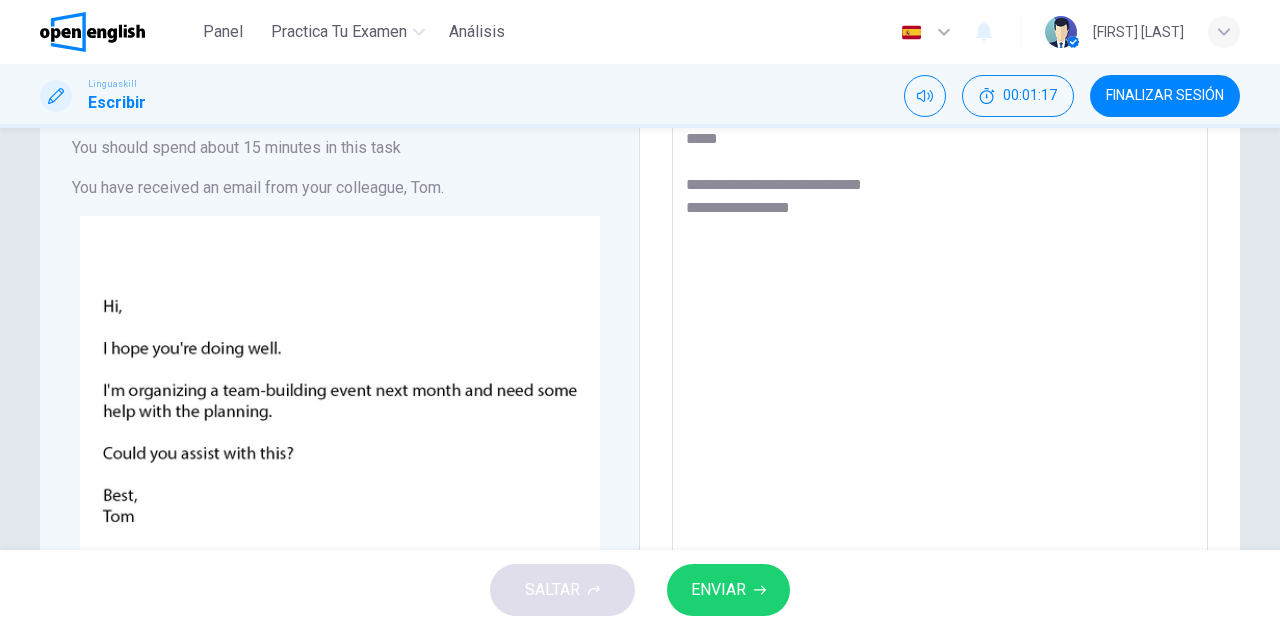 type on "*" 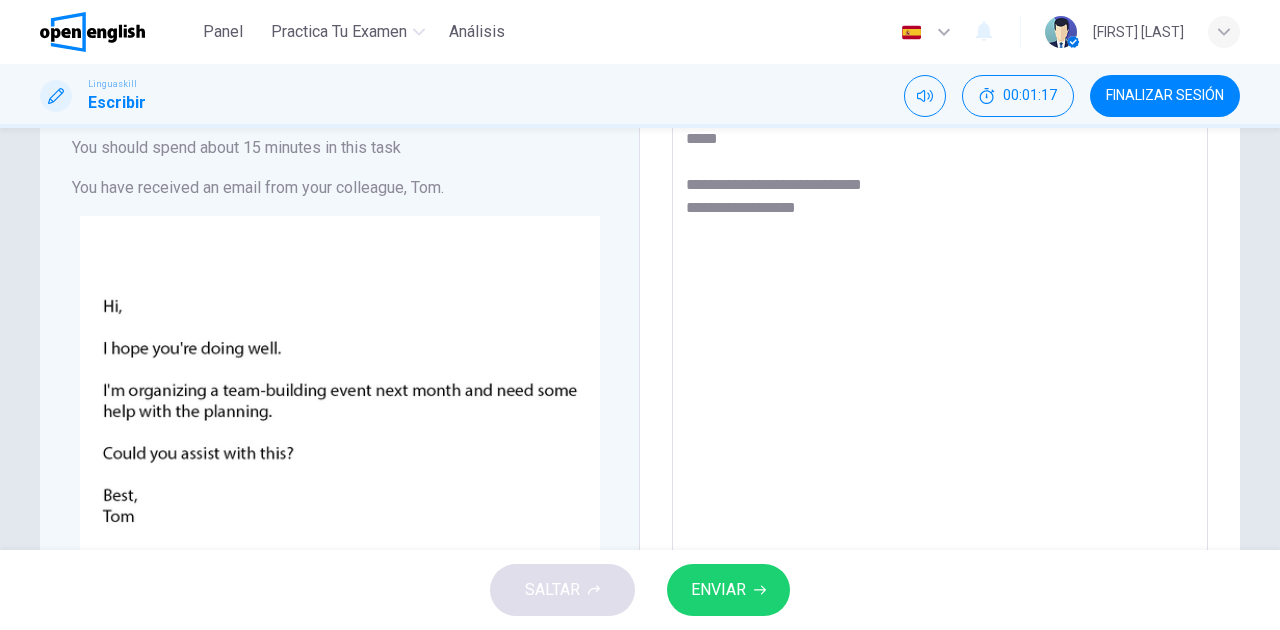 type on "*" 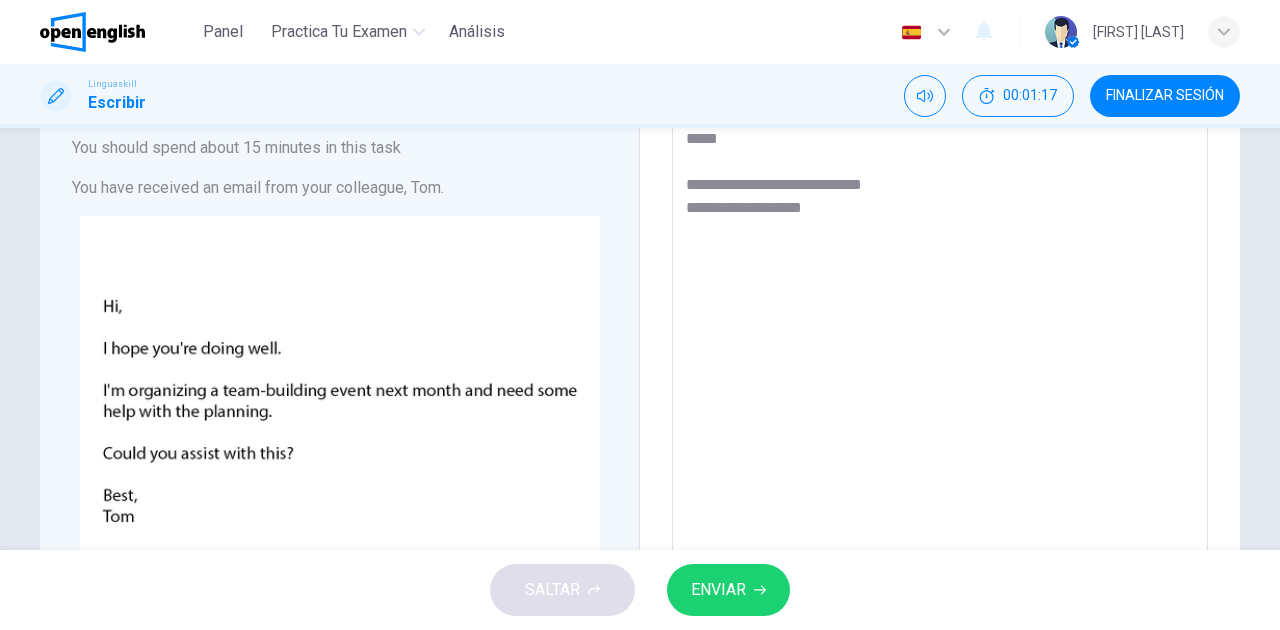 type on "*" 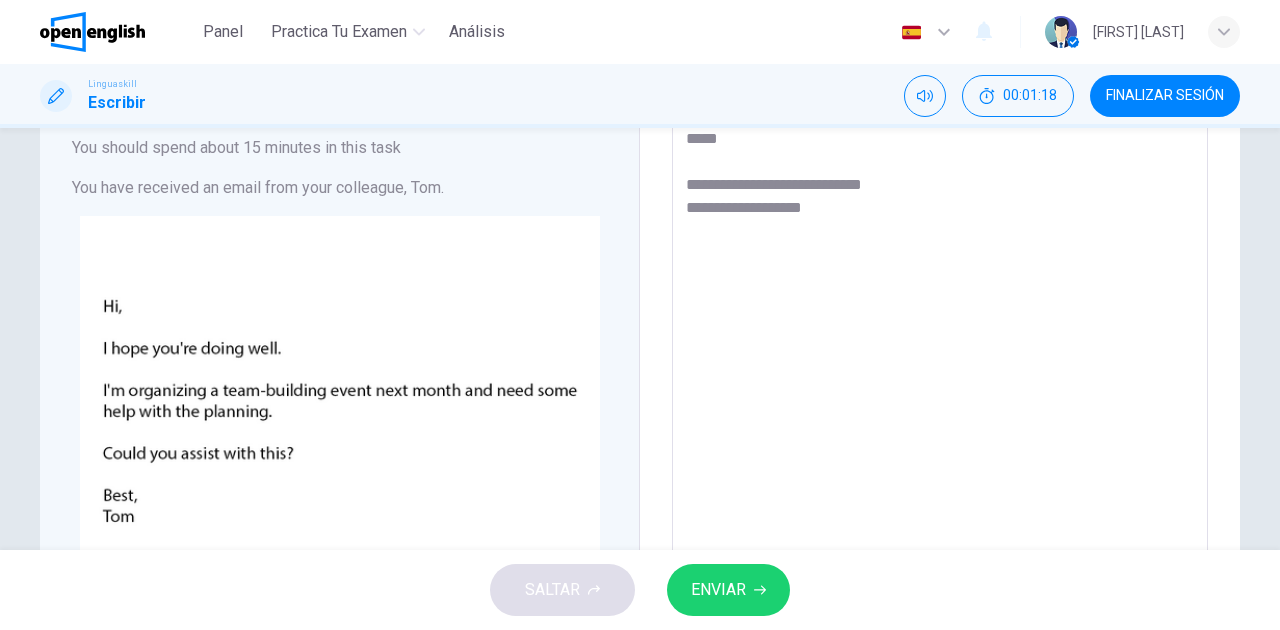 type on "[REDACTED]
[REDACTED]
[REDACTED]" 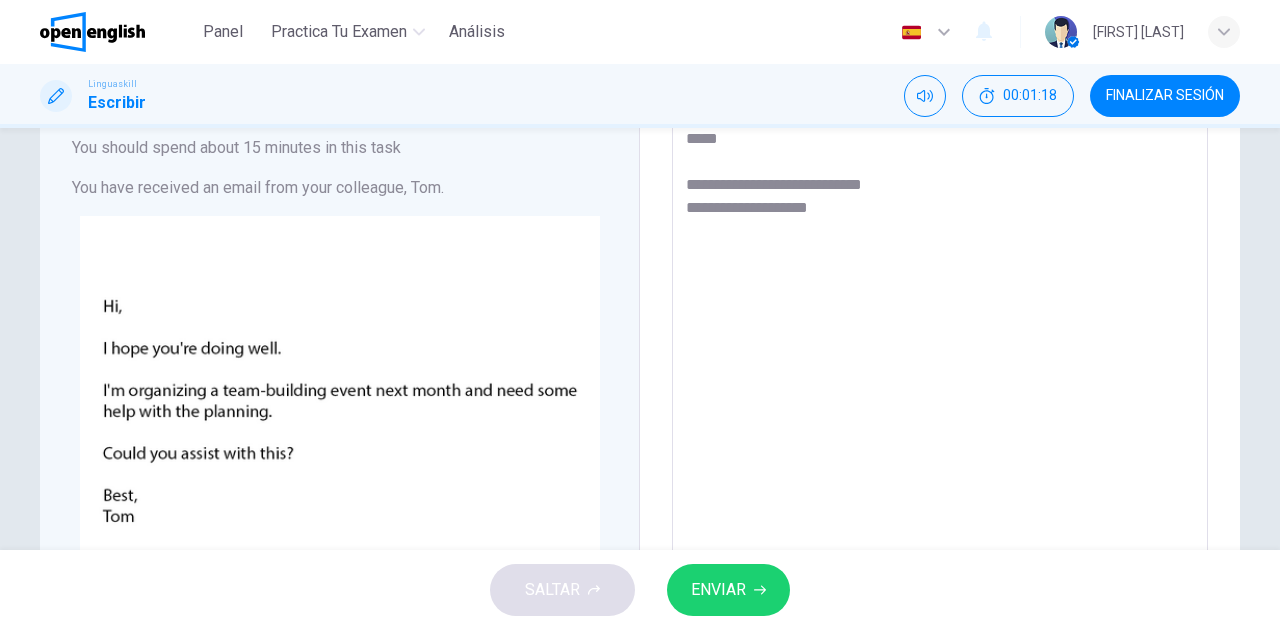 type on "*" 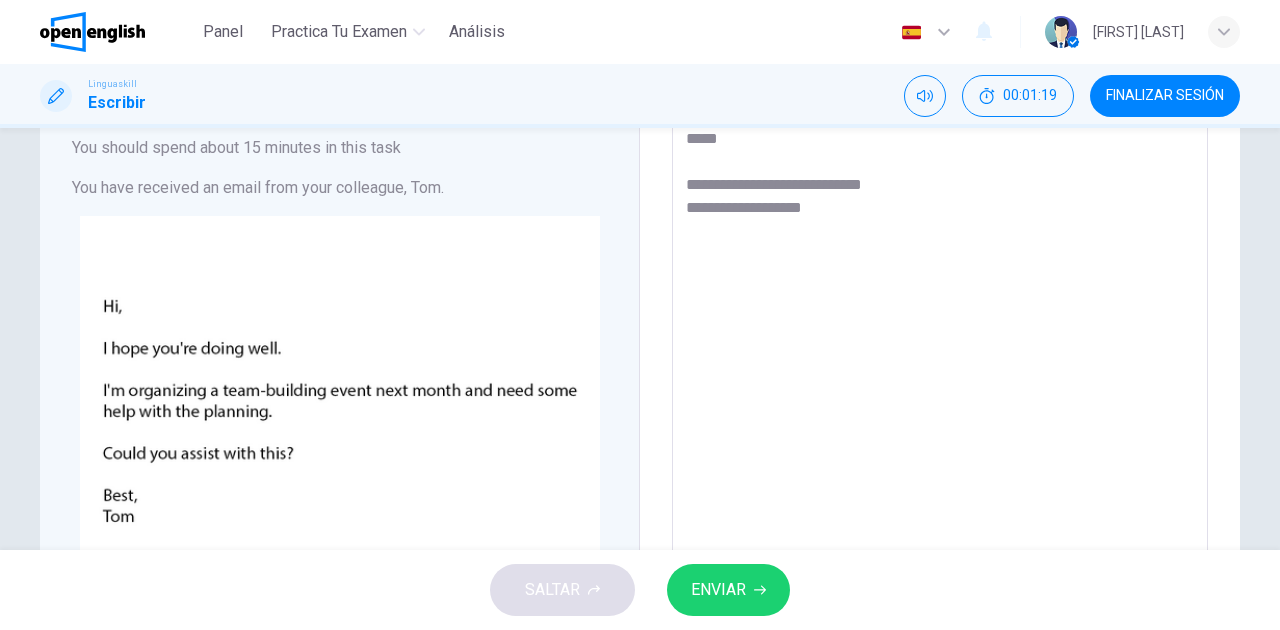 type on "[REDACTED]
[REDACTED]
[REDACTED]" 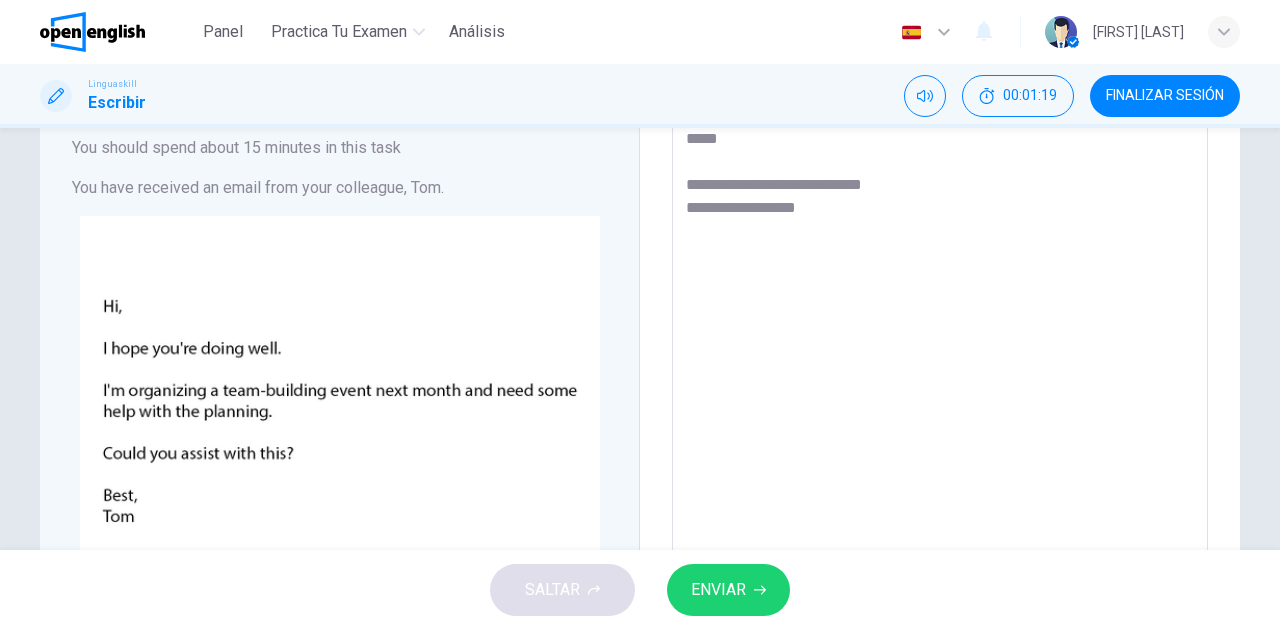 type on "*" 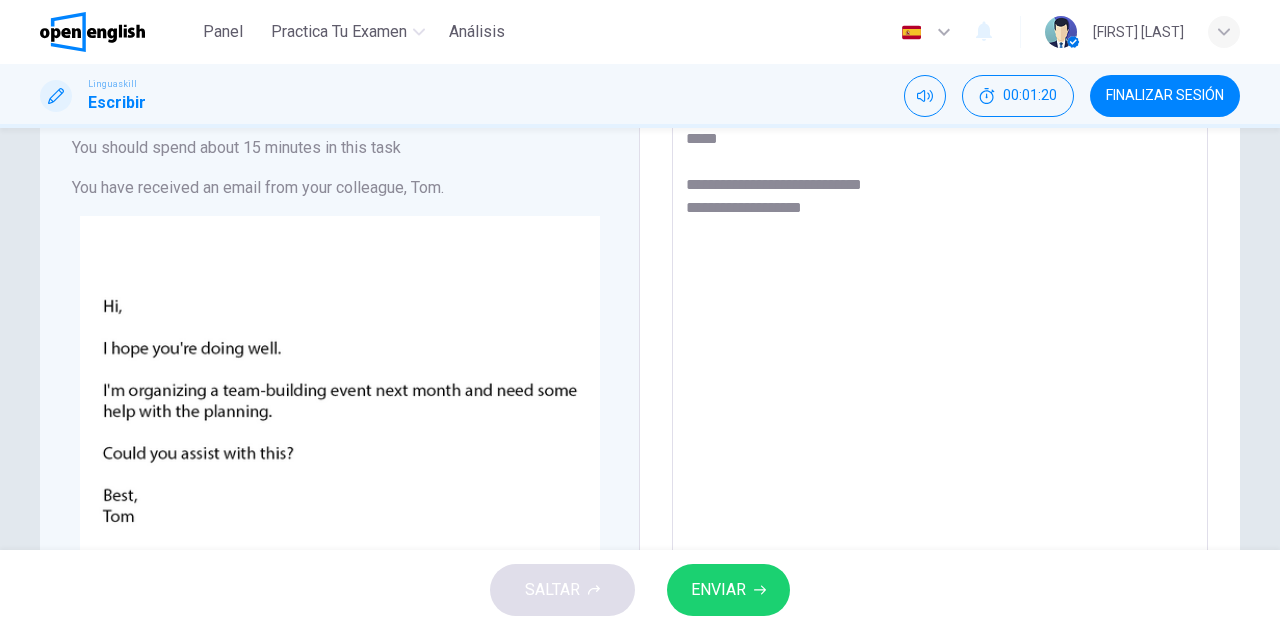 type on "[REDACTED]
[REDACTED]
[REDACTED]" 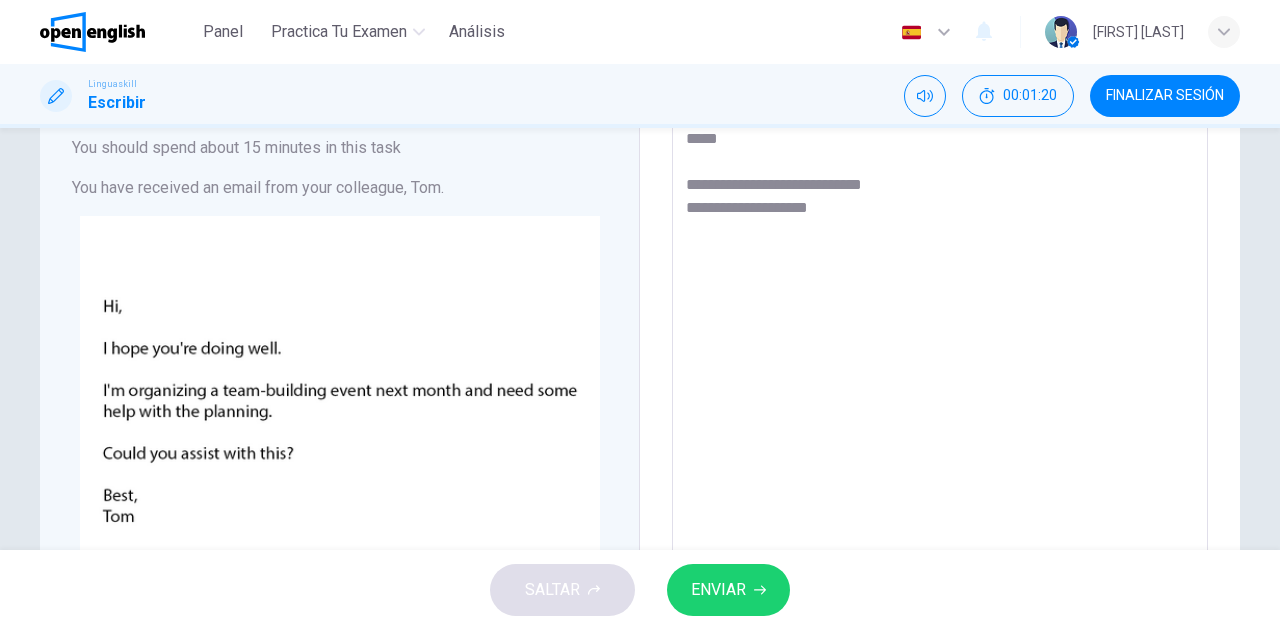 type on "*" 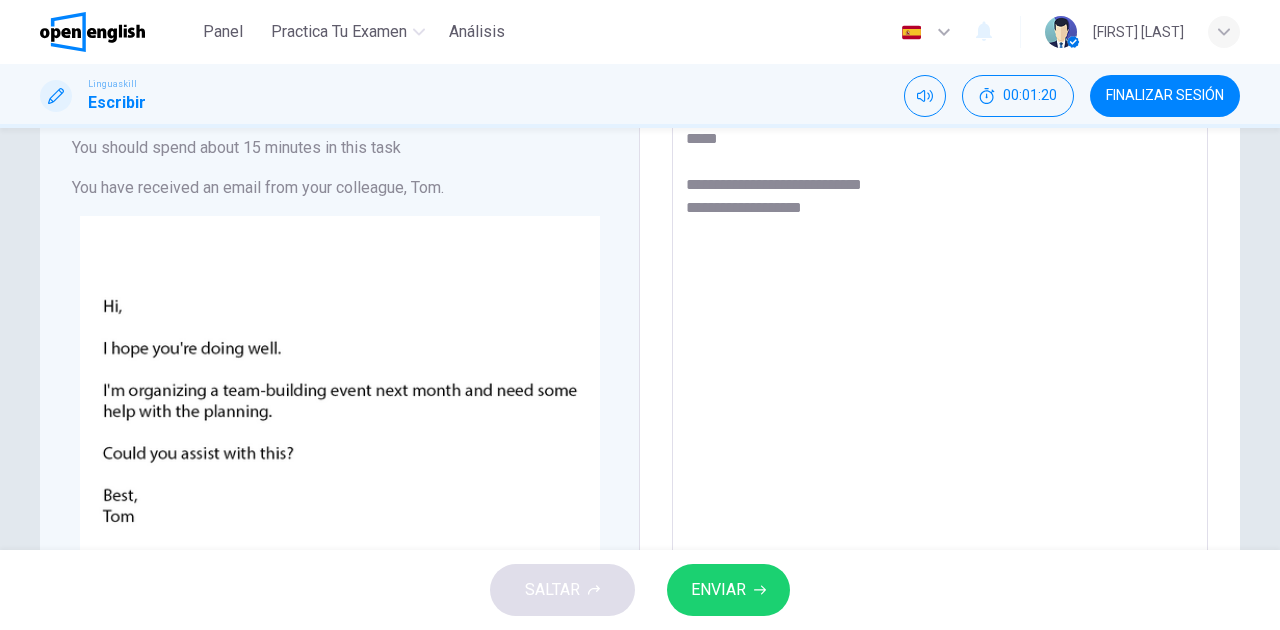 type on "*" 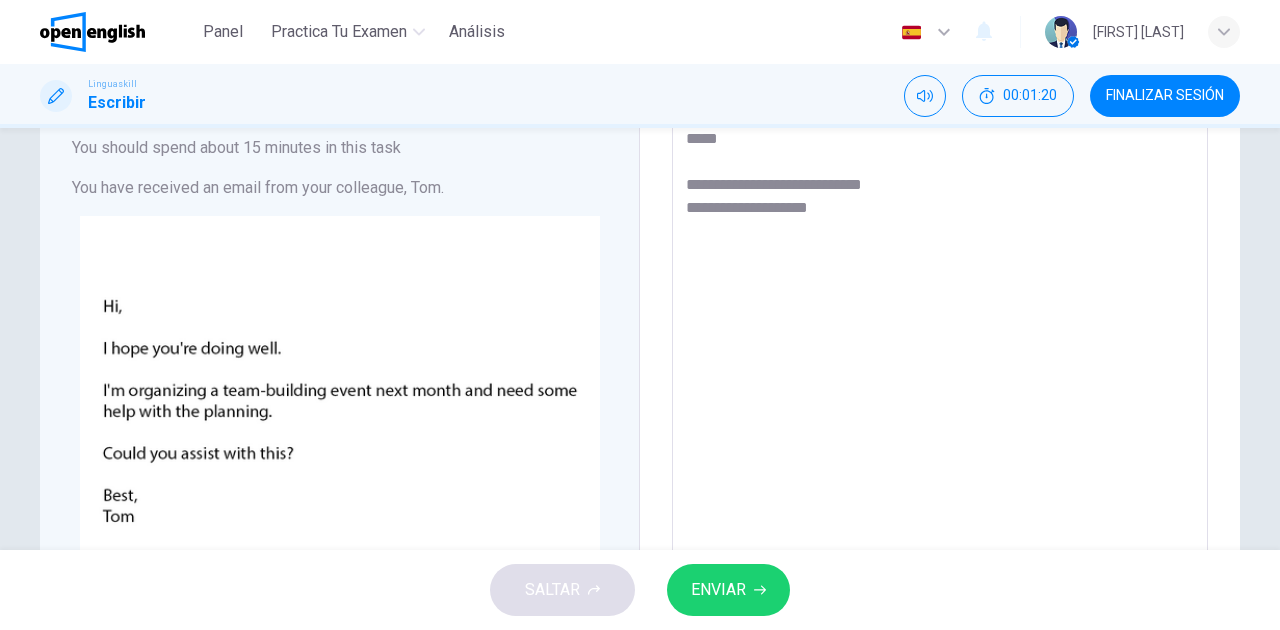 type on "*" 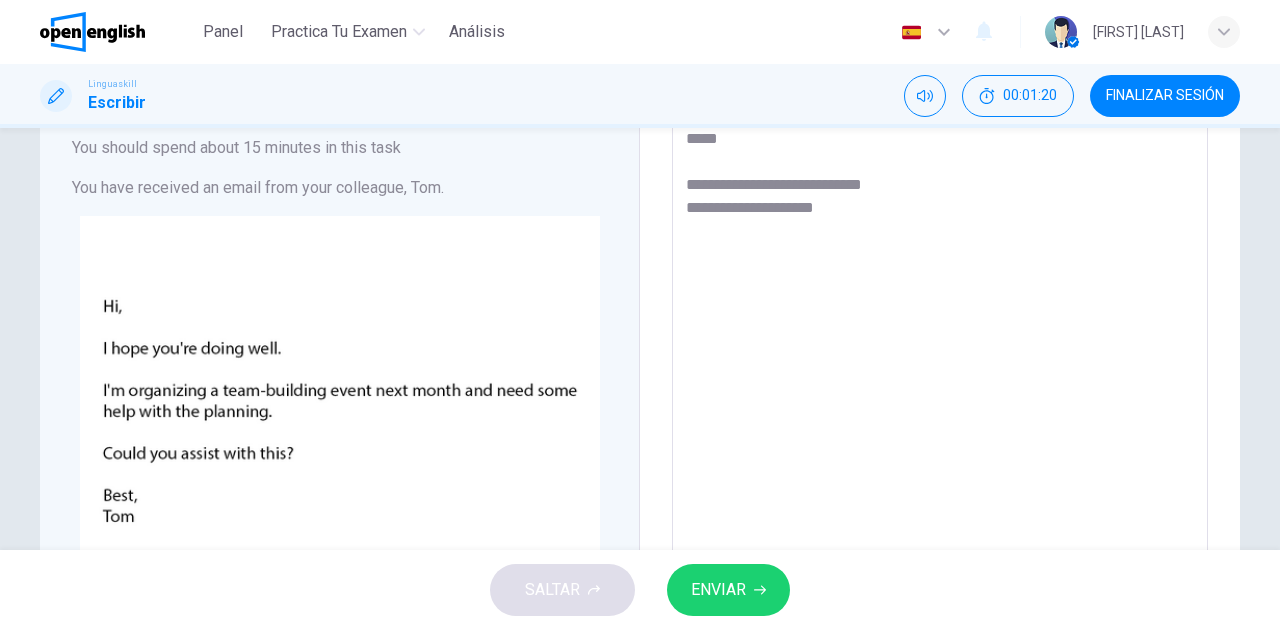 type on "[REDACTED]
[REDACTED]
[REDACTED]" 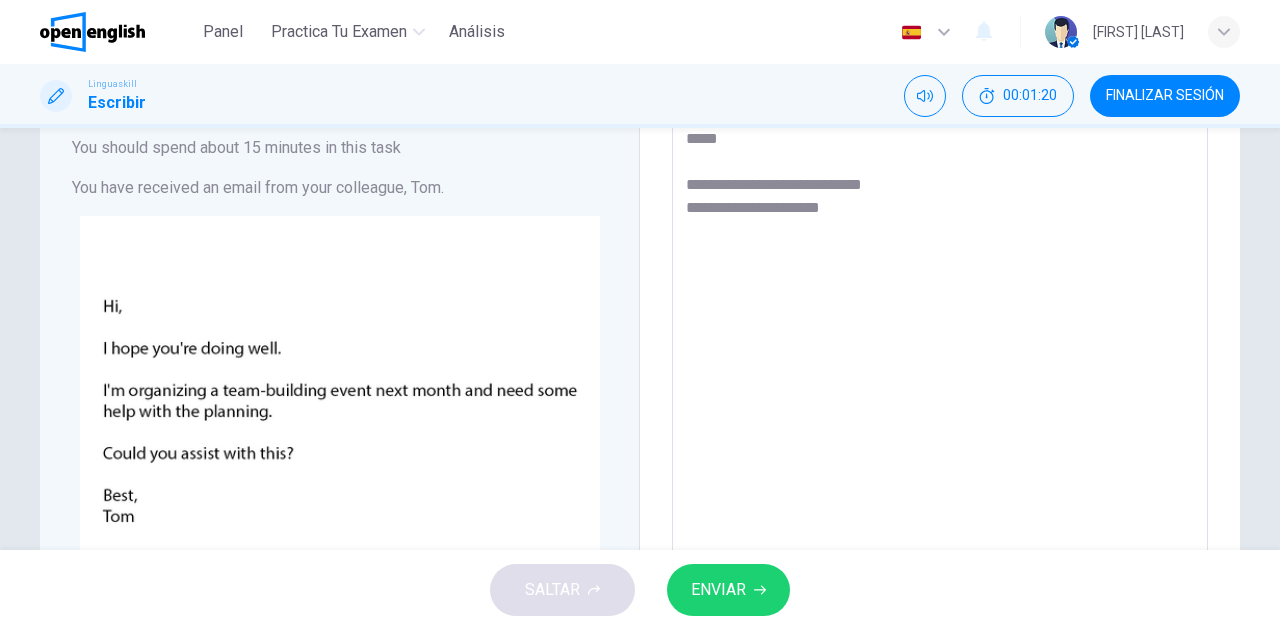 type on "*" 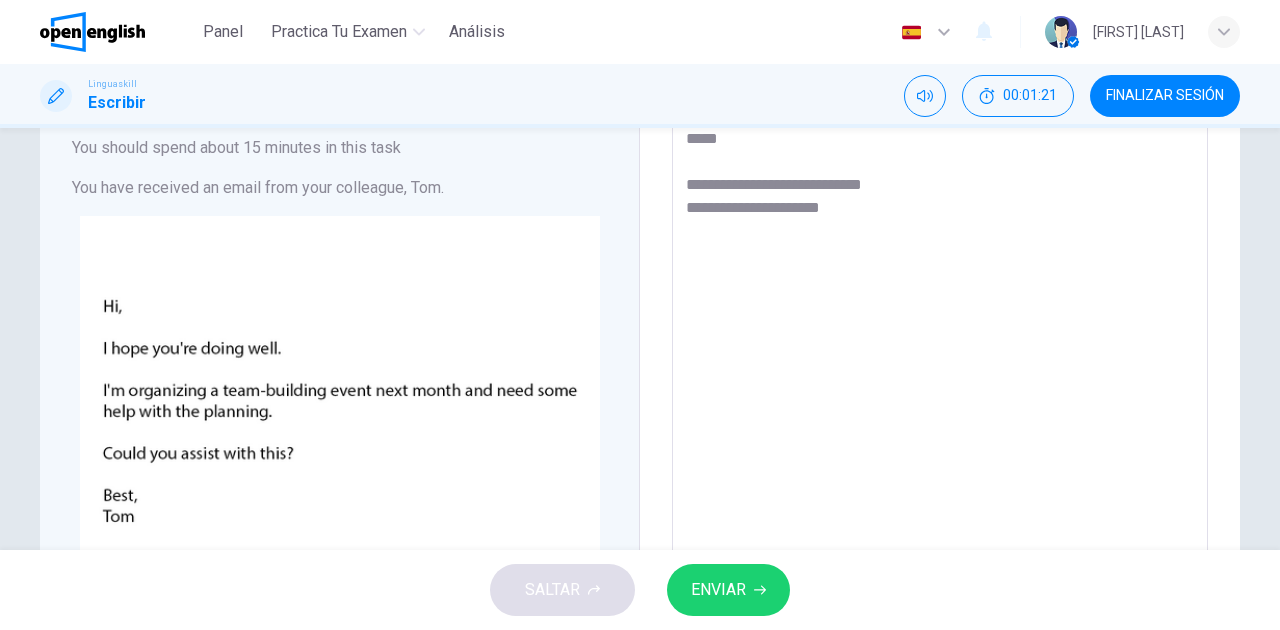type on "[REDACTED]
[REDACTED]
[REDACTED]" 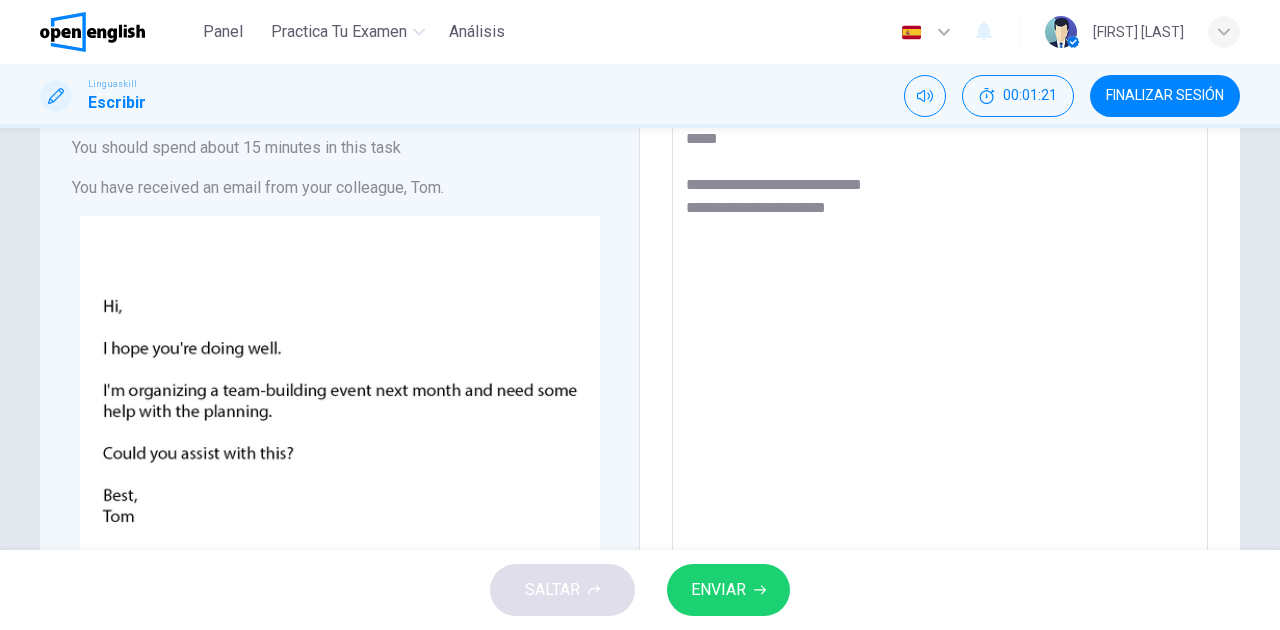 type on "*" 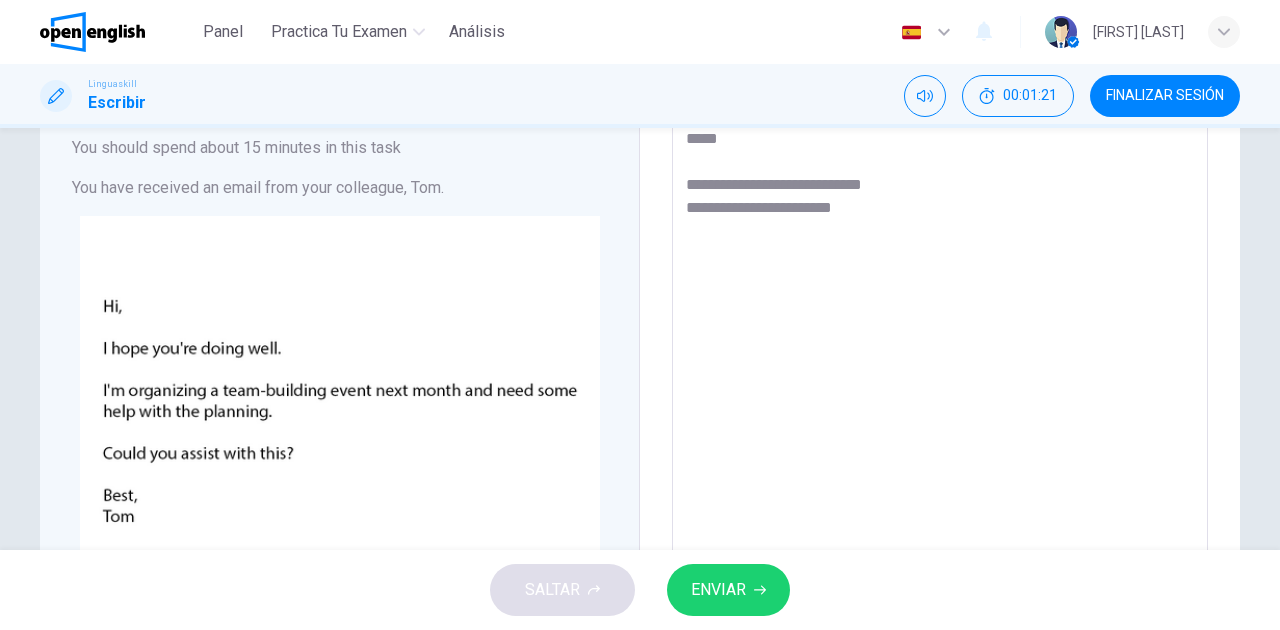 type on "*" 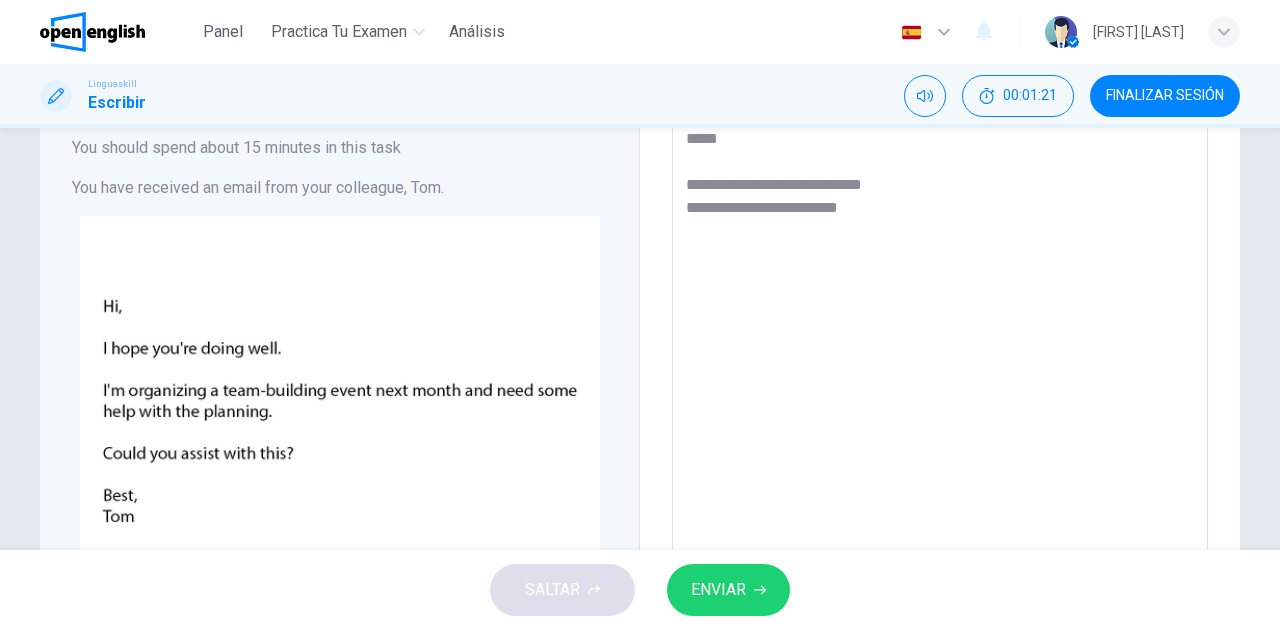 type on "*" 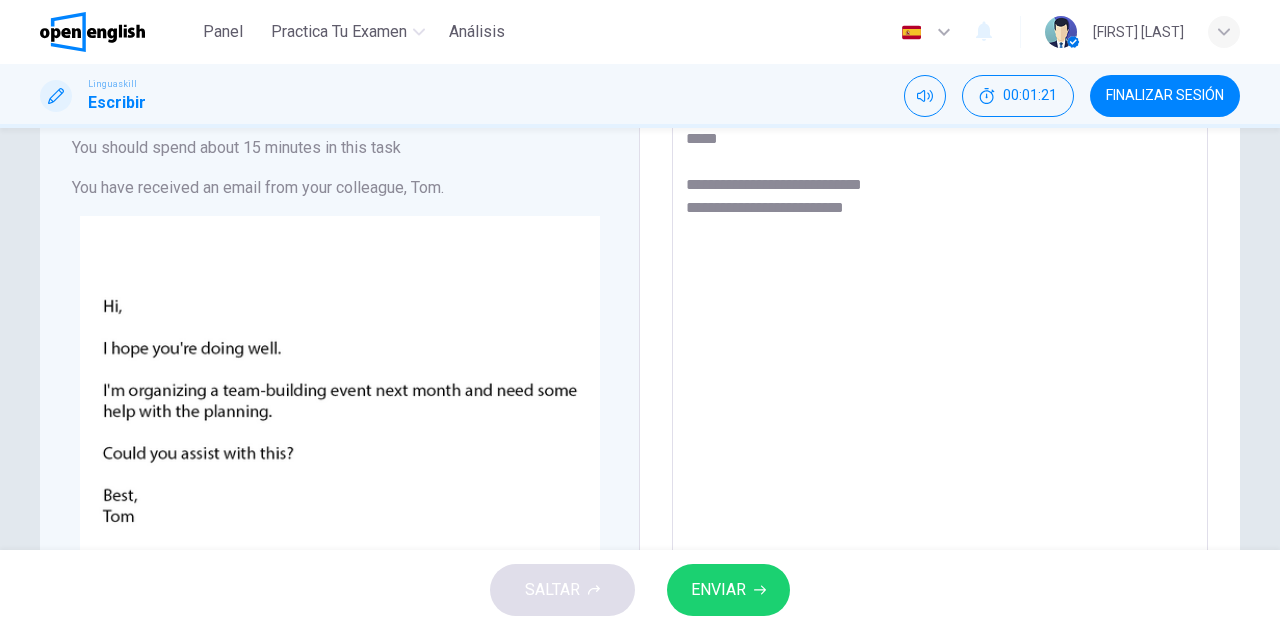 type on "*" 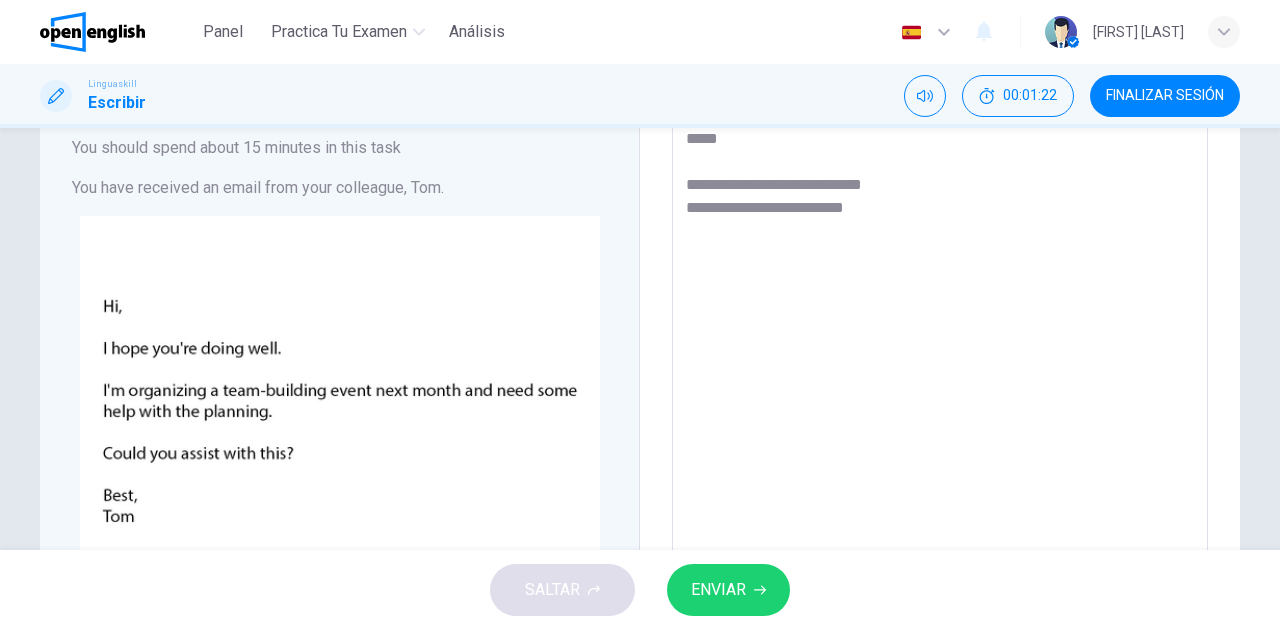 type on "[REDACTED]
[REDACTED]
[REDACTED]" 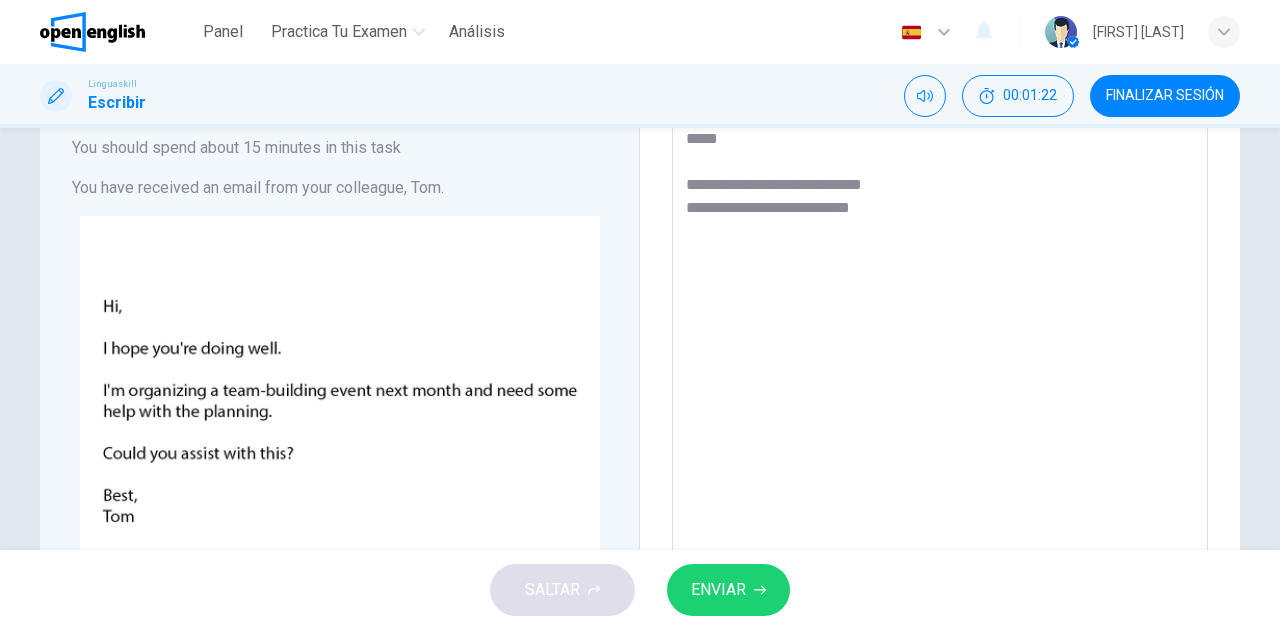 type on "[REDACTED]
[REDACTED]
[REDACTED]" 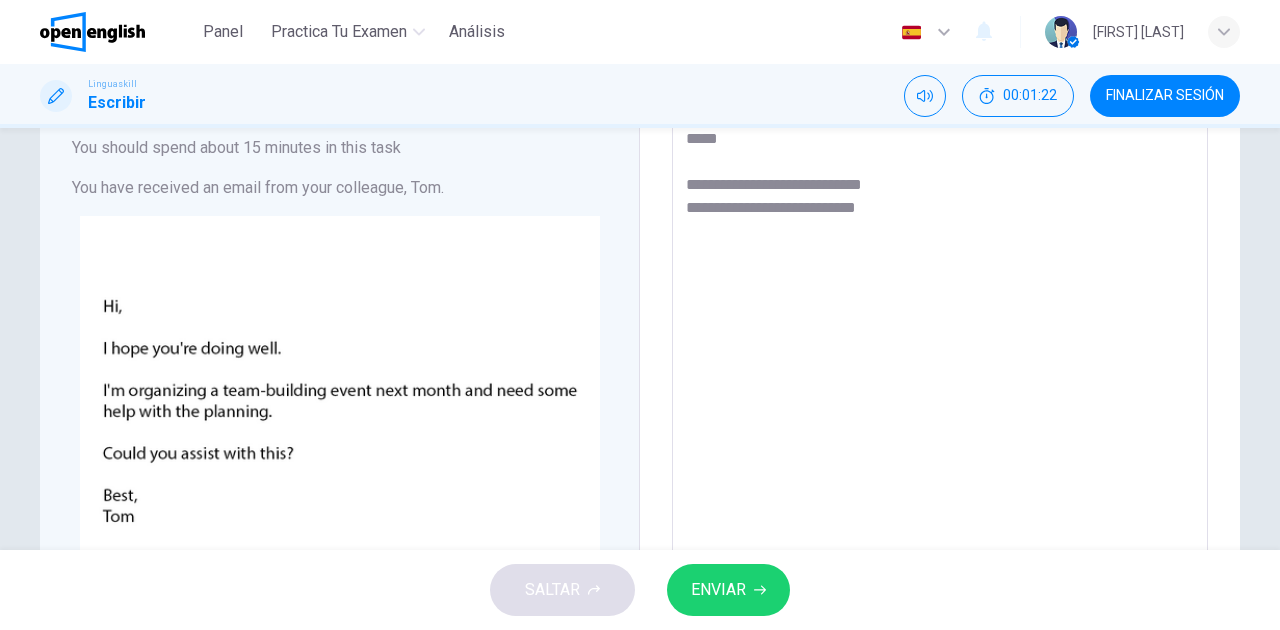type on "*" 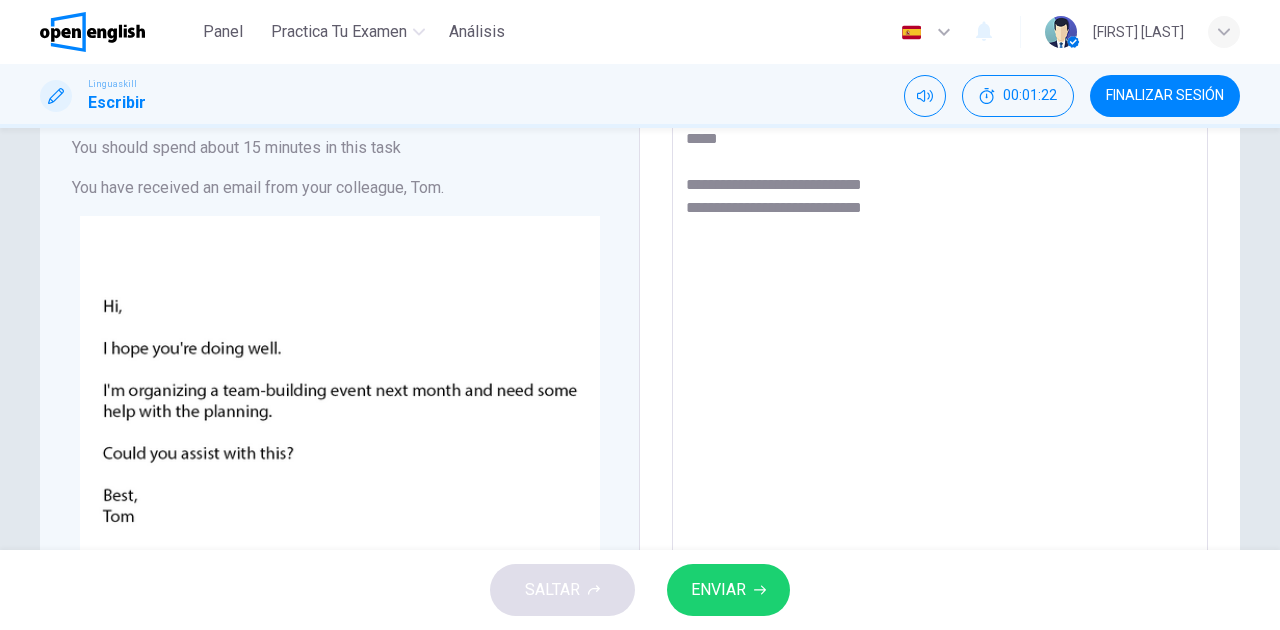 type on "*" 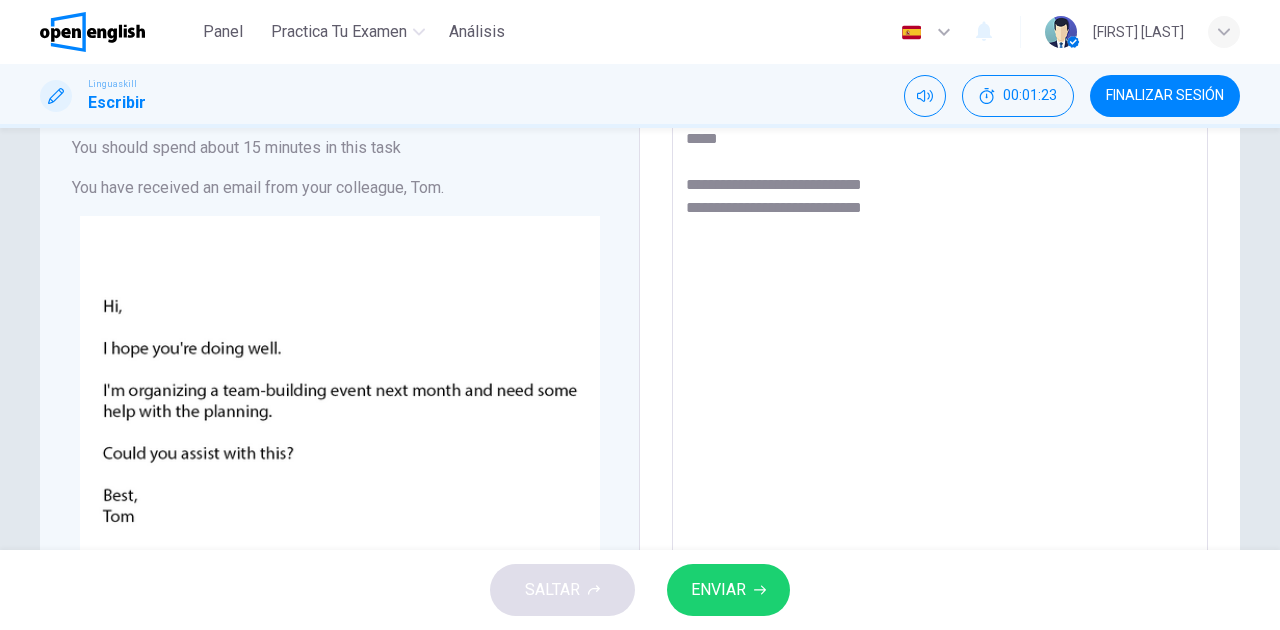 type on "[REDACTED]
[REDACTED]
[REDACTED]
*" 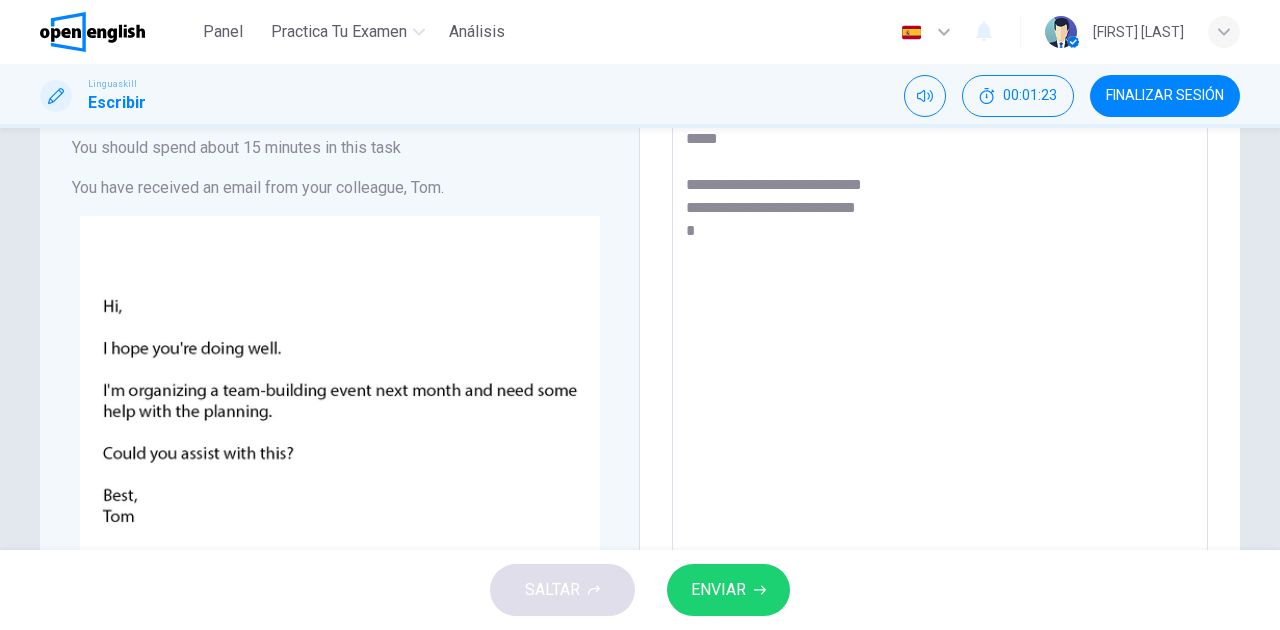 type on "*" 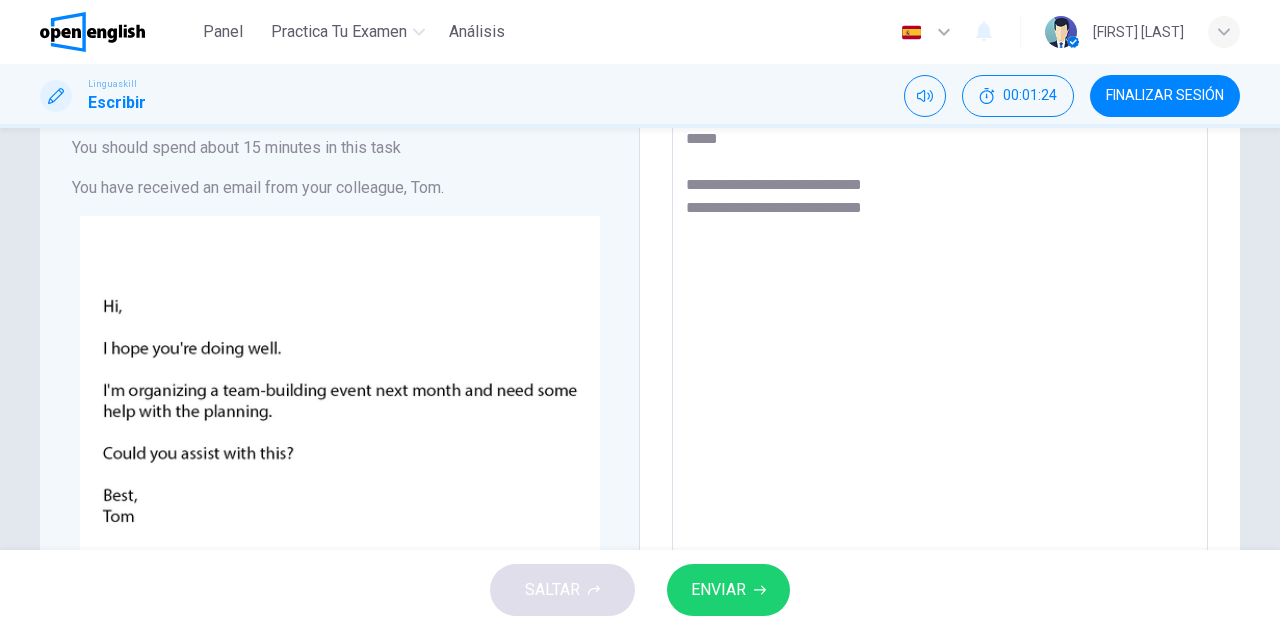 type on "[REDACTED]
[REDACTED]
[REDACTED]" 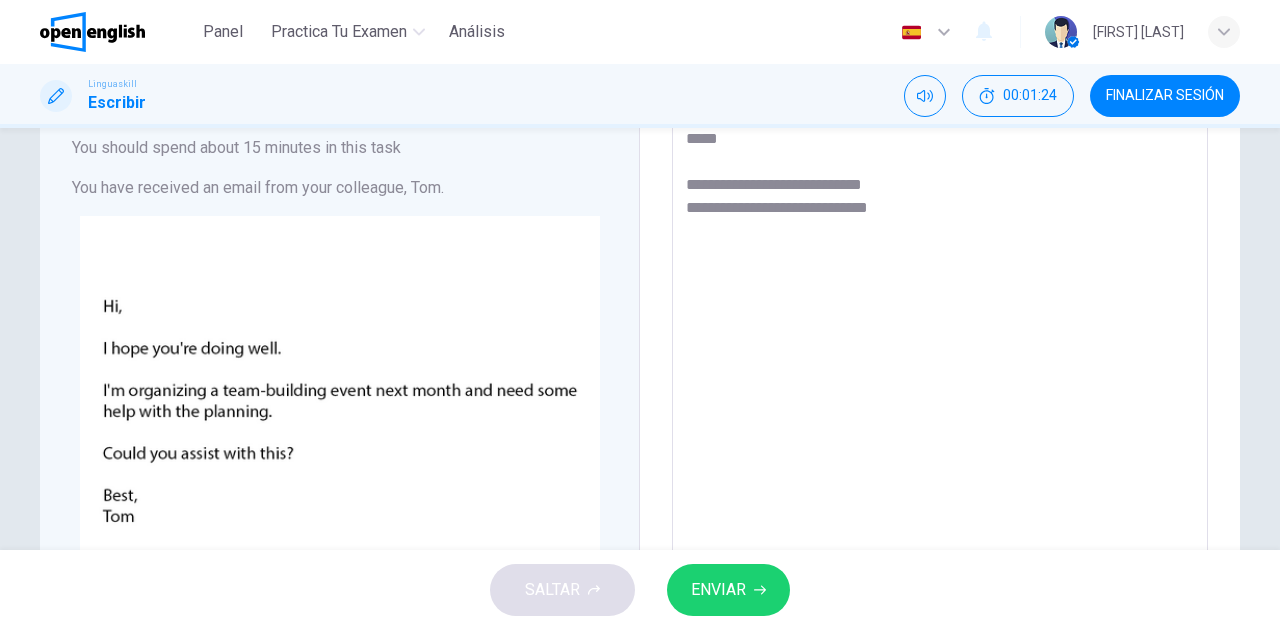 type on "*" 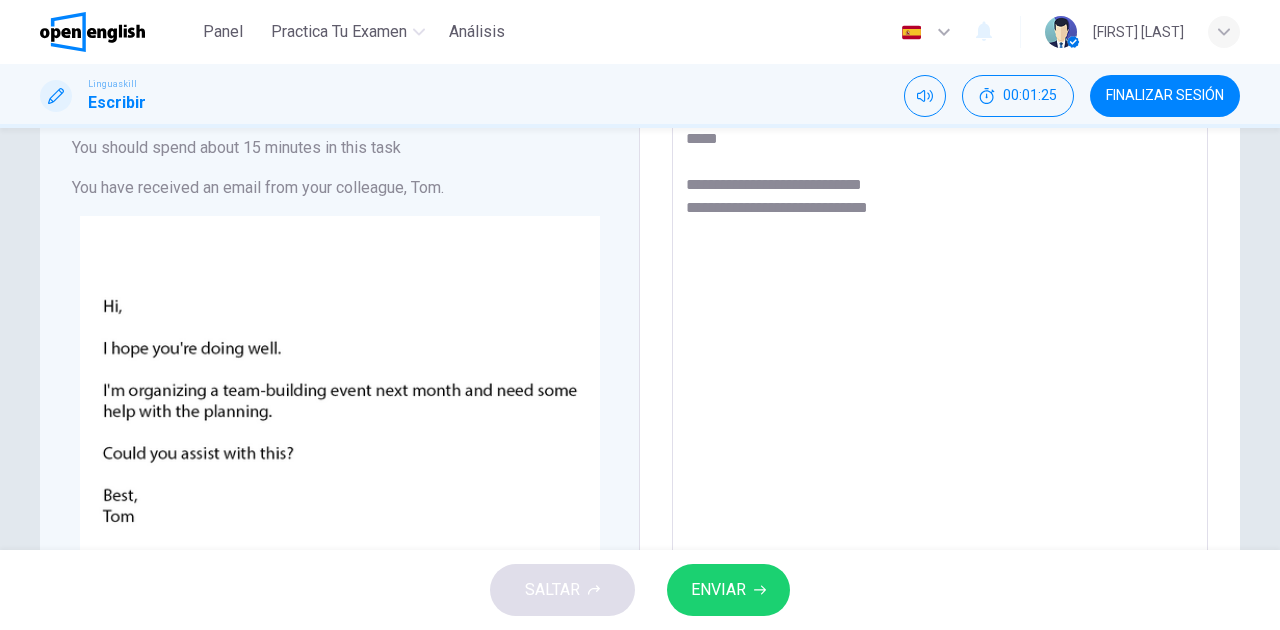 type on "[REDACTED]
[REDACTED]
[REDACTED]
*" 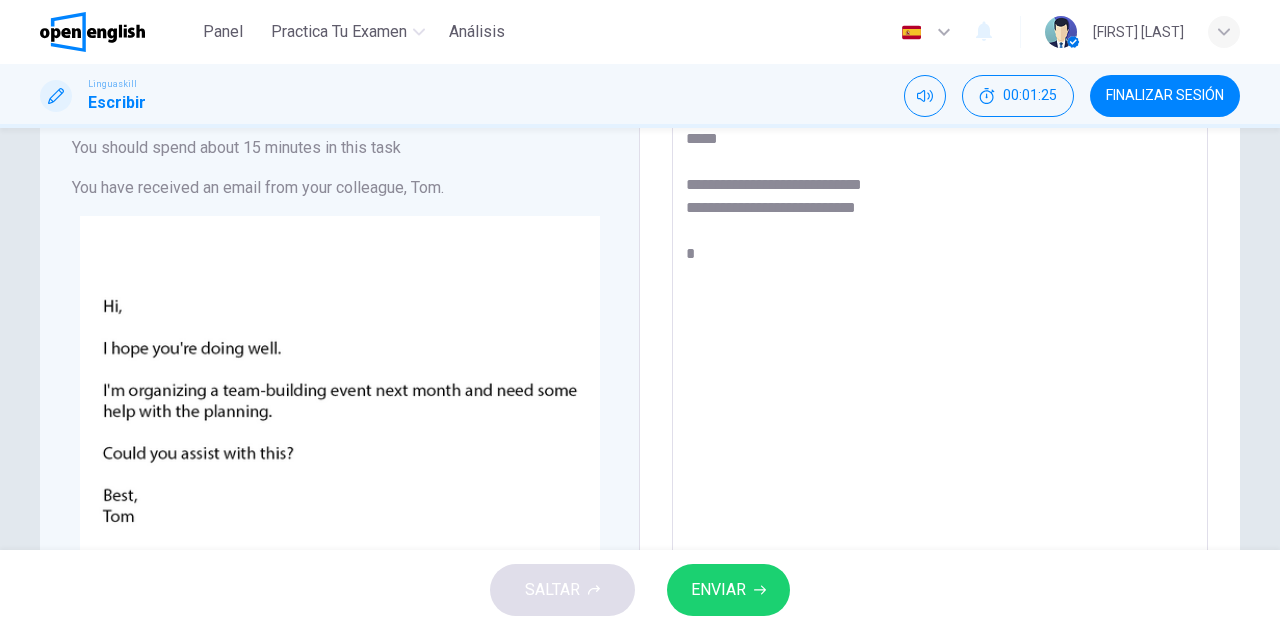 type on "*" 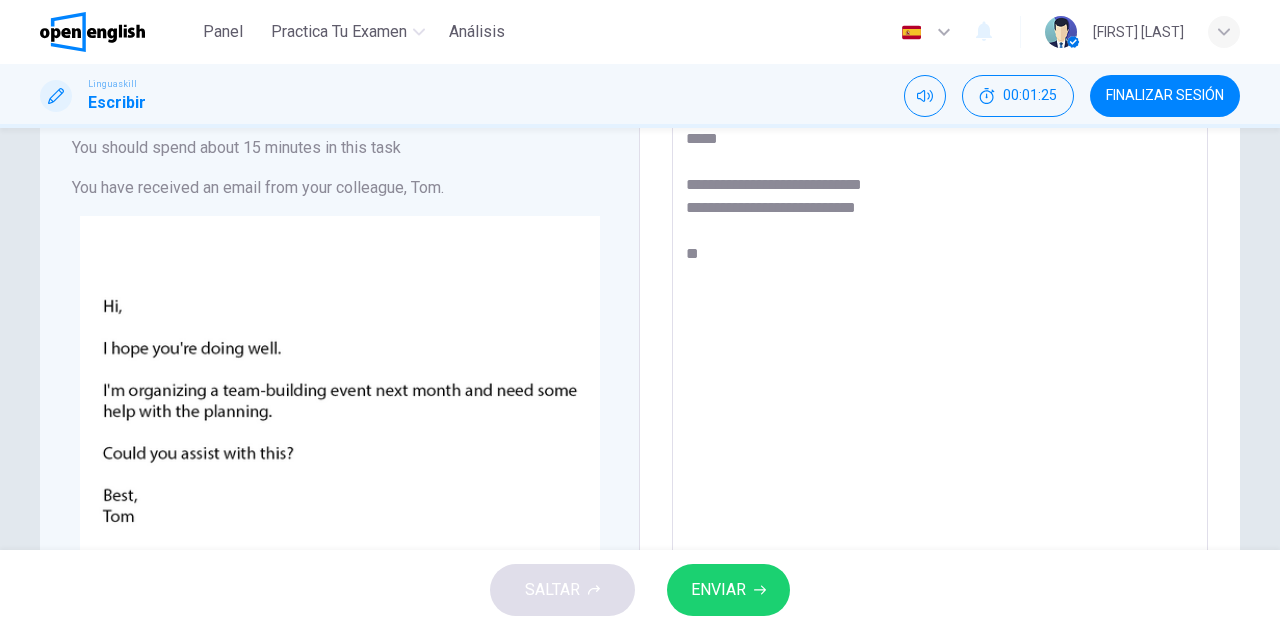 type on "*" 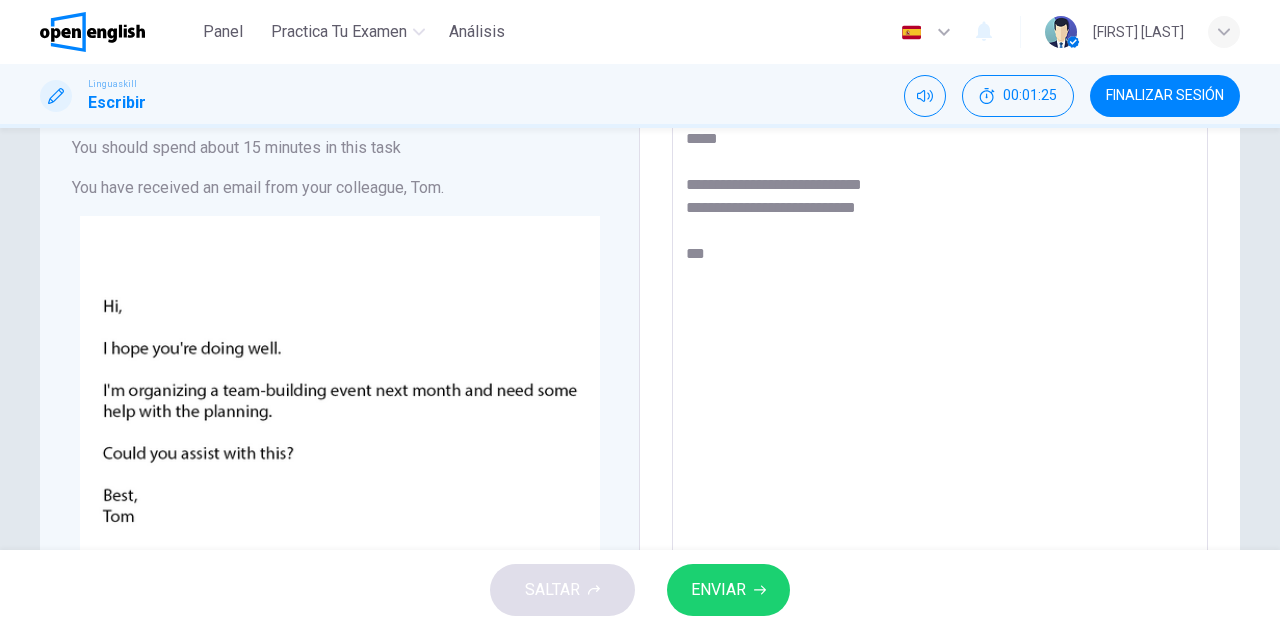 type on "[REDACTED]
[REDACTED]
[REDACTED]
***" 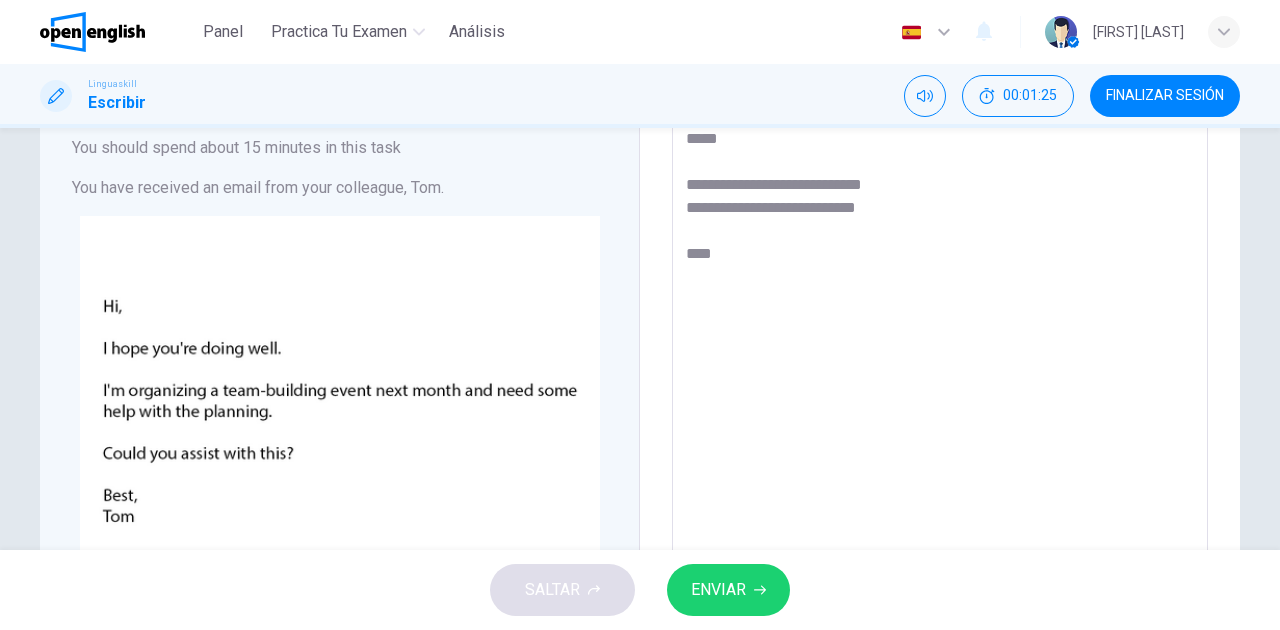 type on "*" 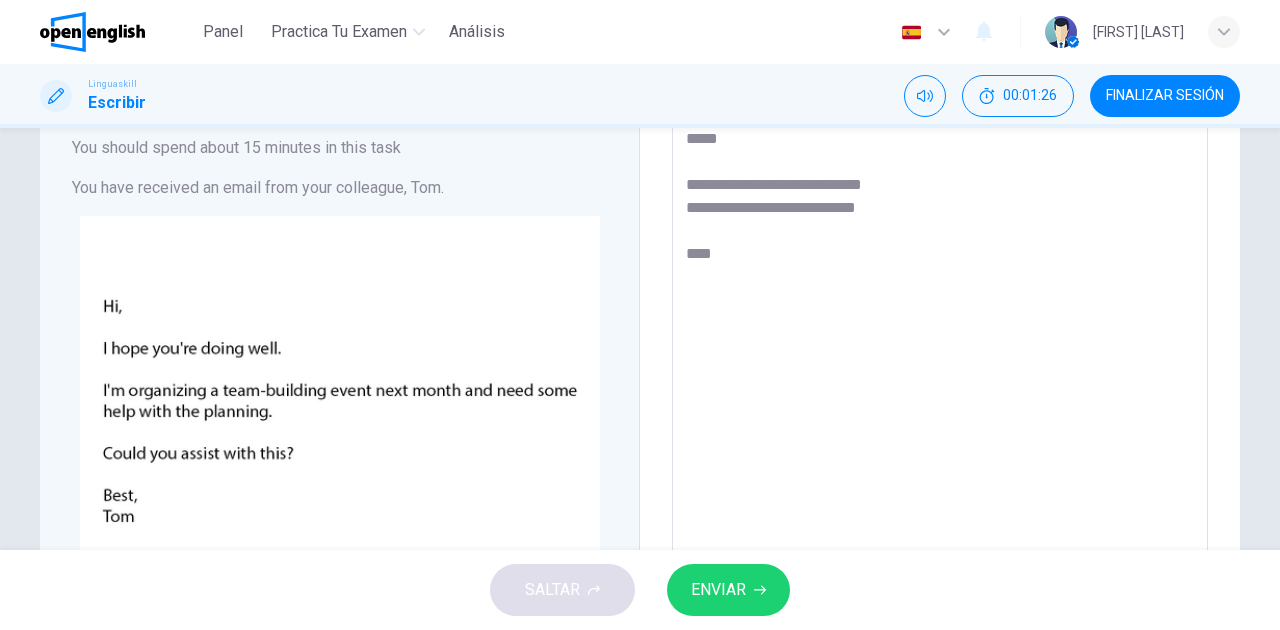 type on "[REDACTED]
[REDACTED]
[REDACTED]
[REDACTED]" 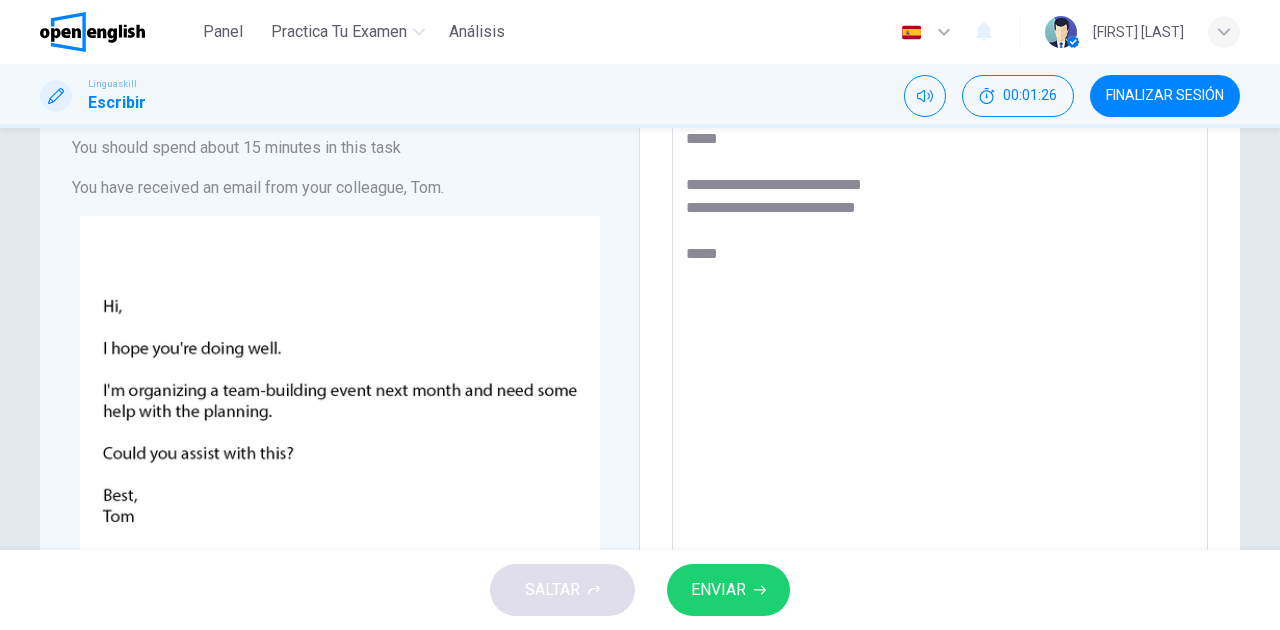type on "*" 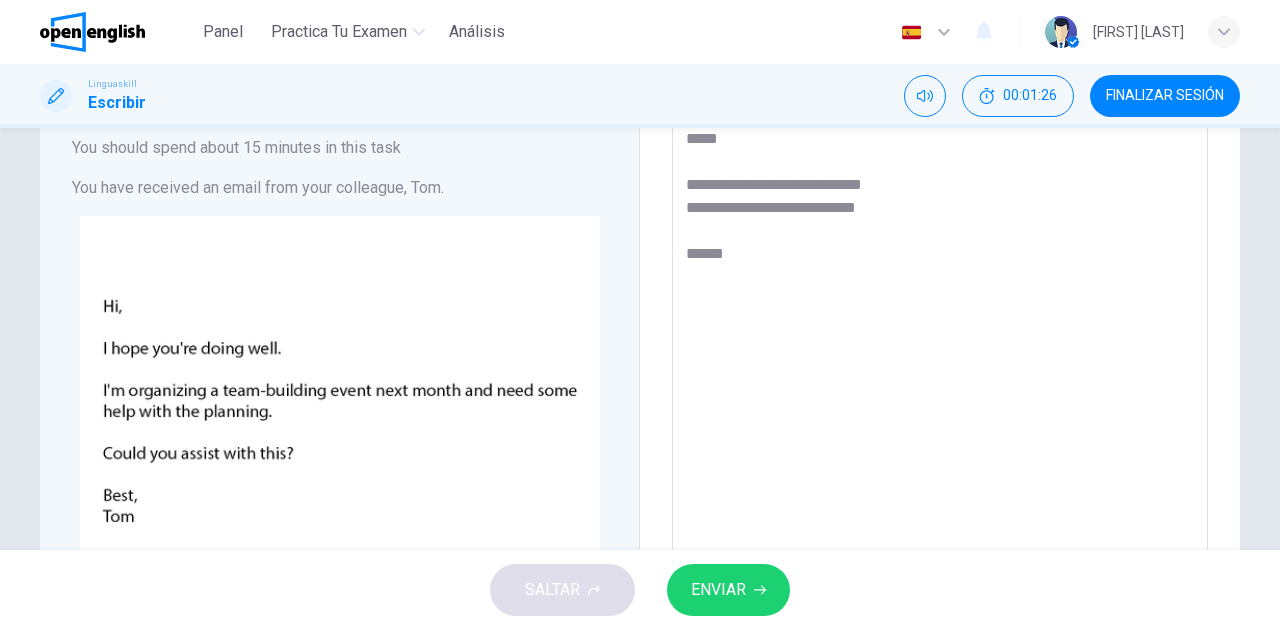 type on "*" 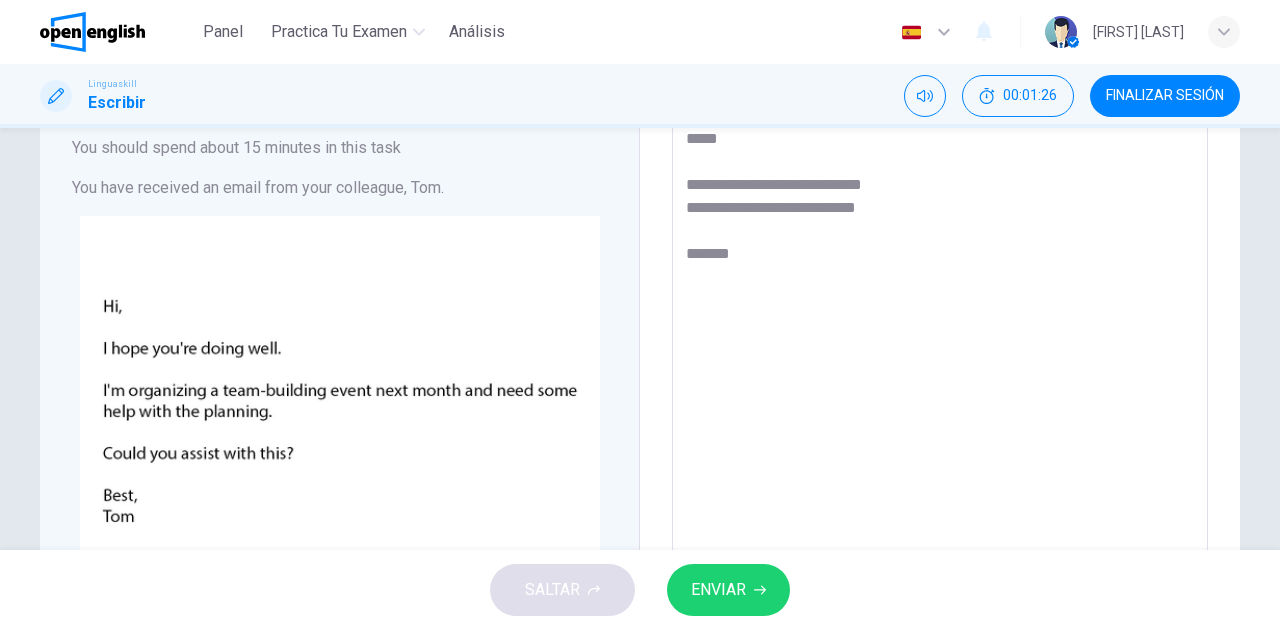 type on "*" 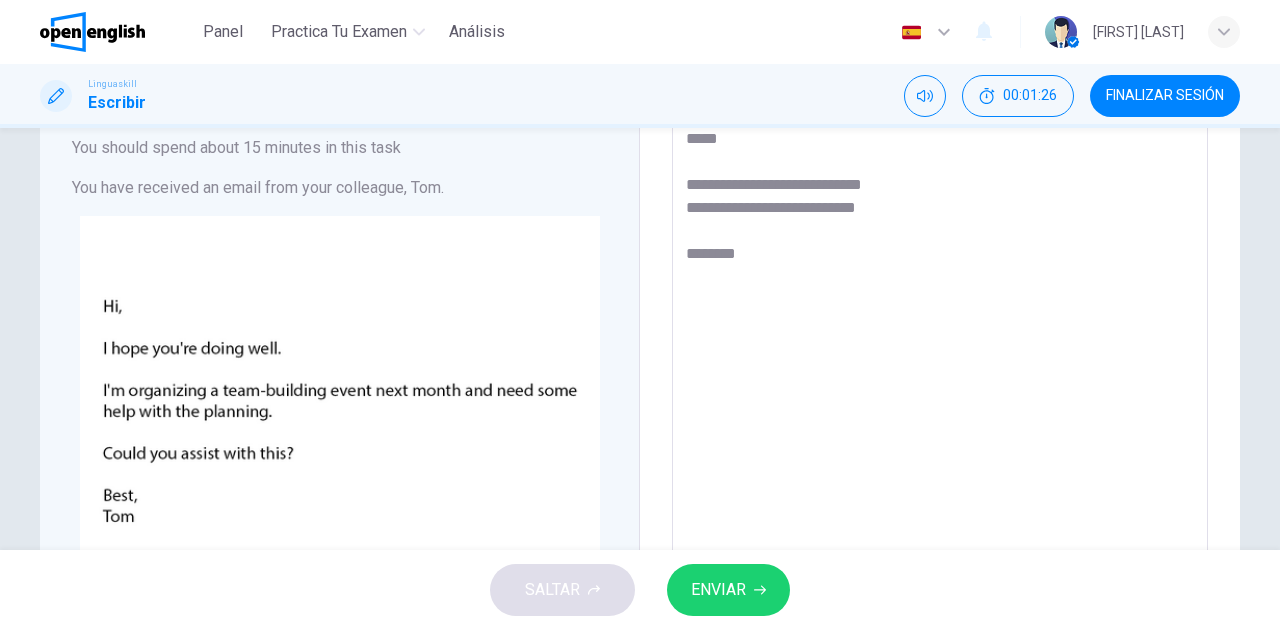 type on "[REDACTED]
[REDACTED]
[REDACTED]
[REDACTED]" 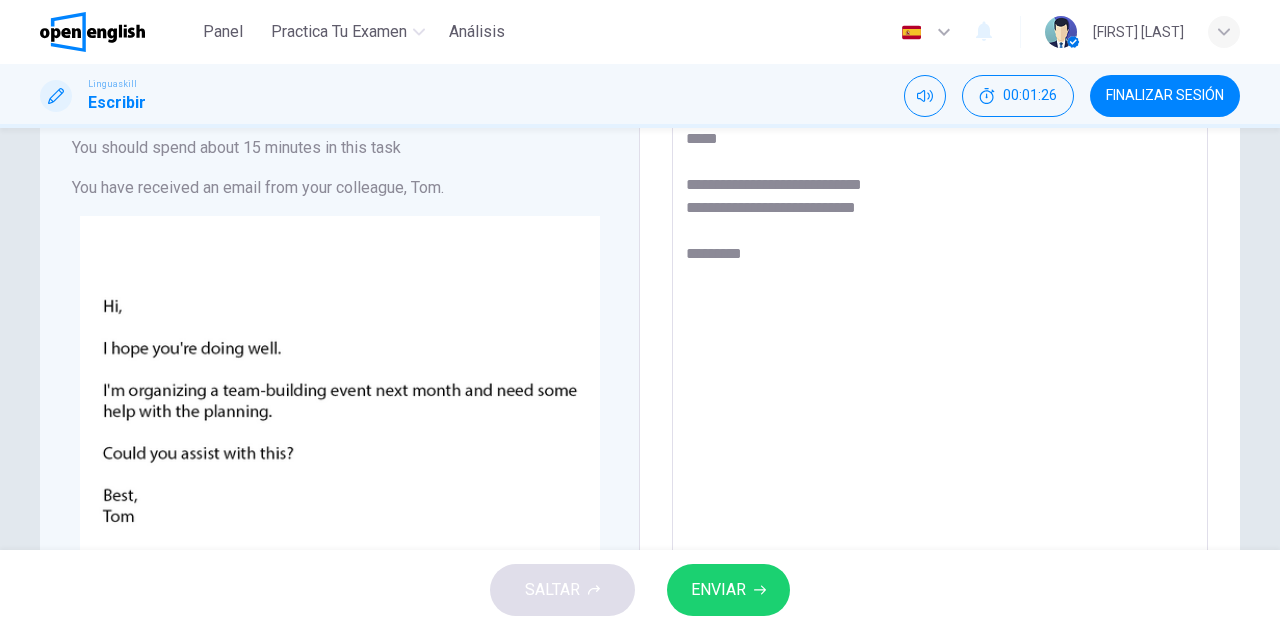 type on "*" 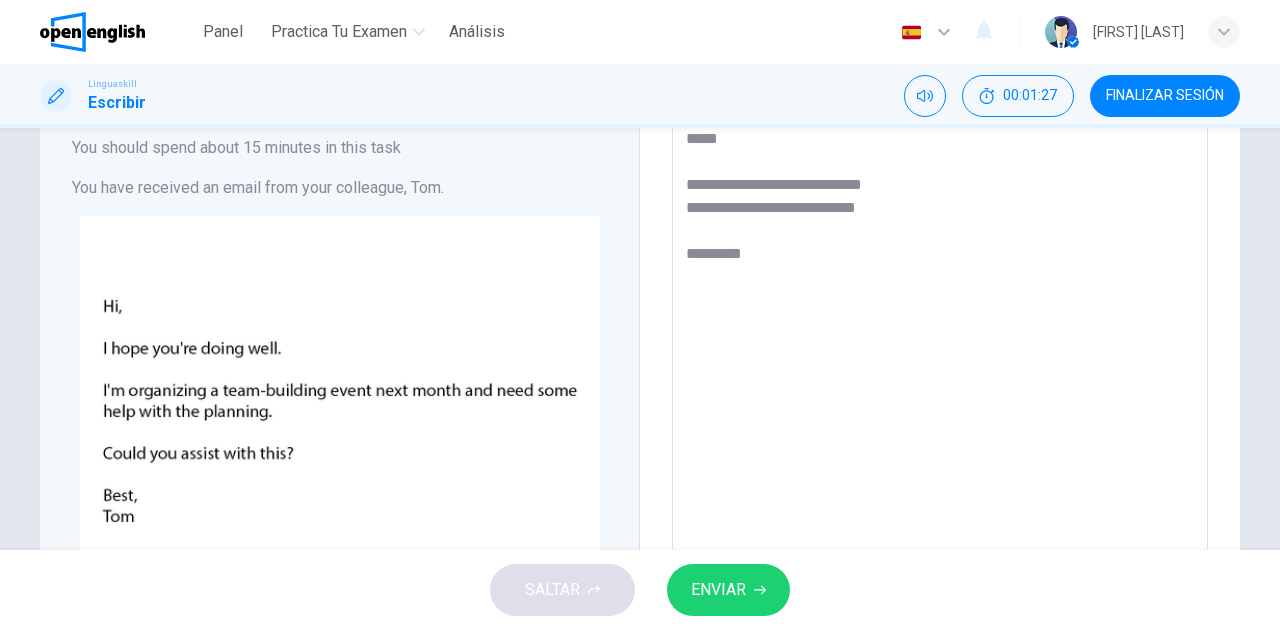 type on "[REDACTED]
[REDACTED]
[REDACTED]
[REDACTED]" 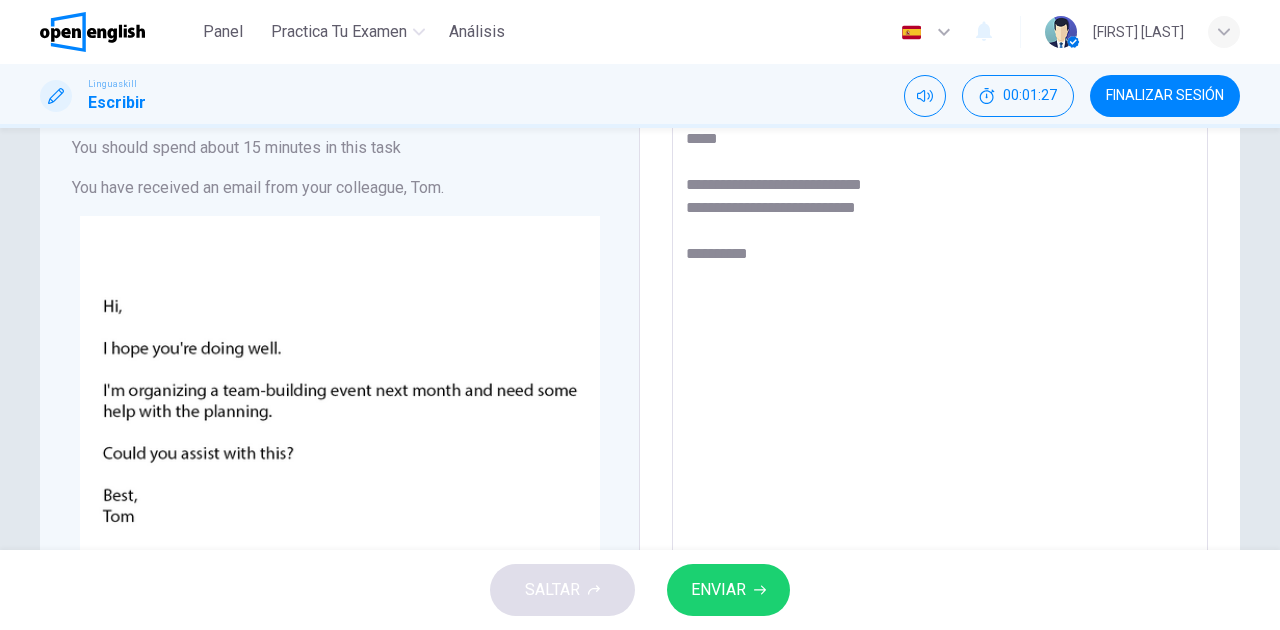 type on "*" 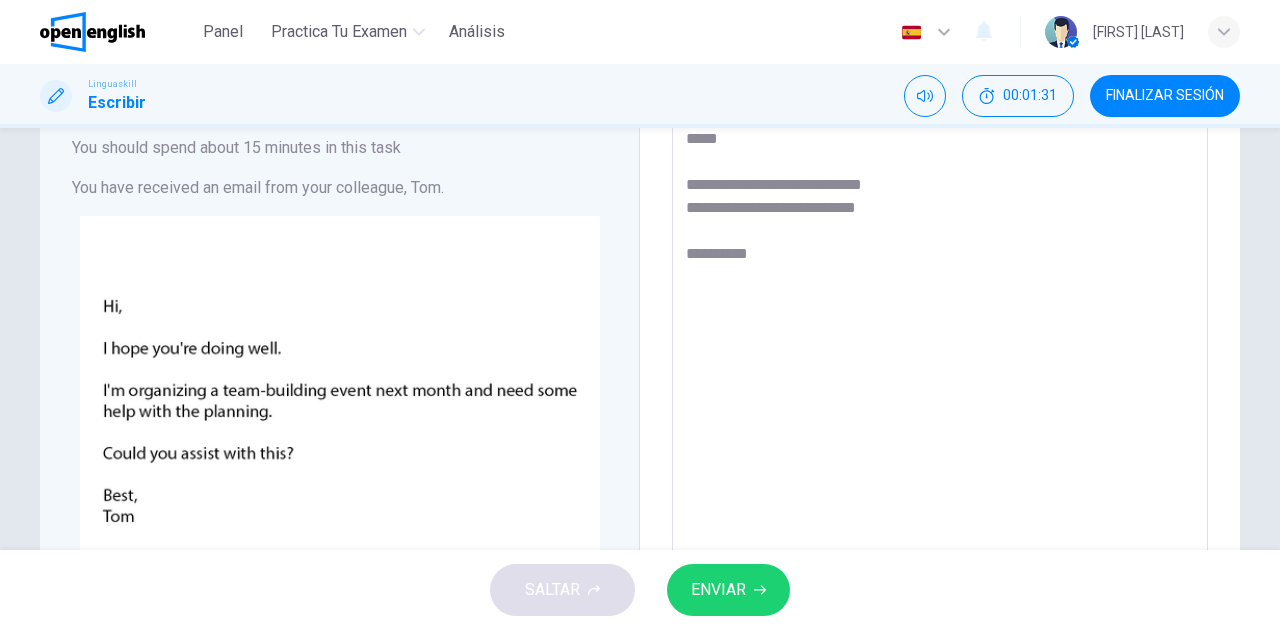 type on "[REDACTED]
[REDACTED]
[REDACTED]
[REDACTED]" 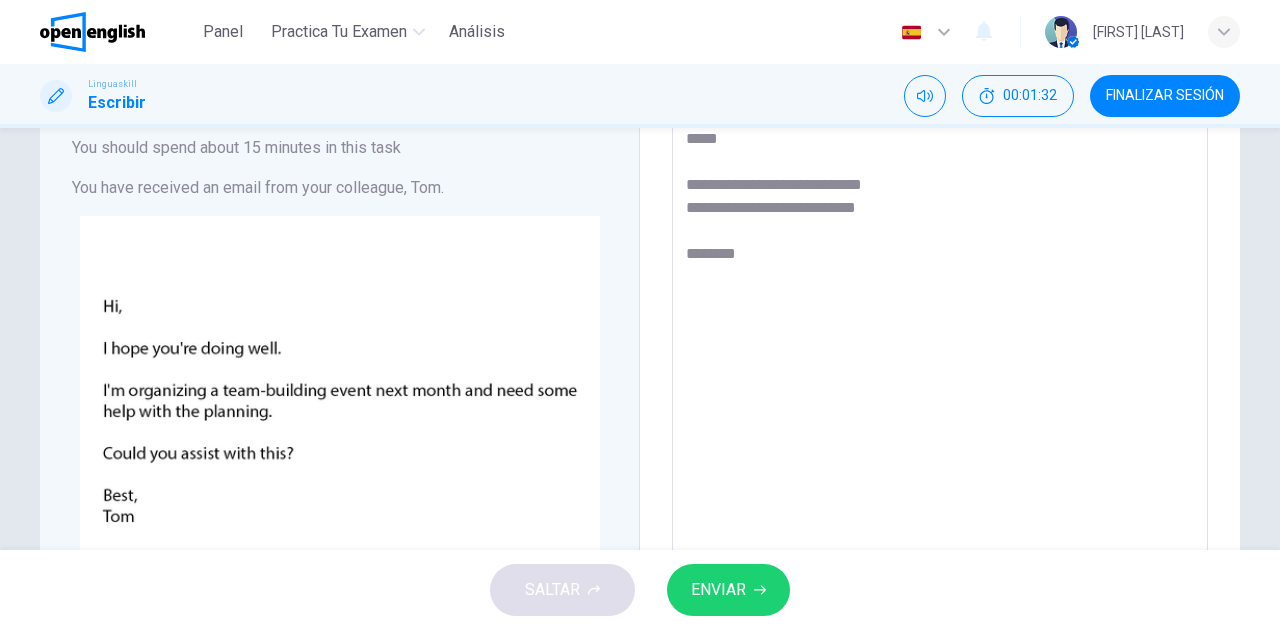 type 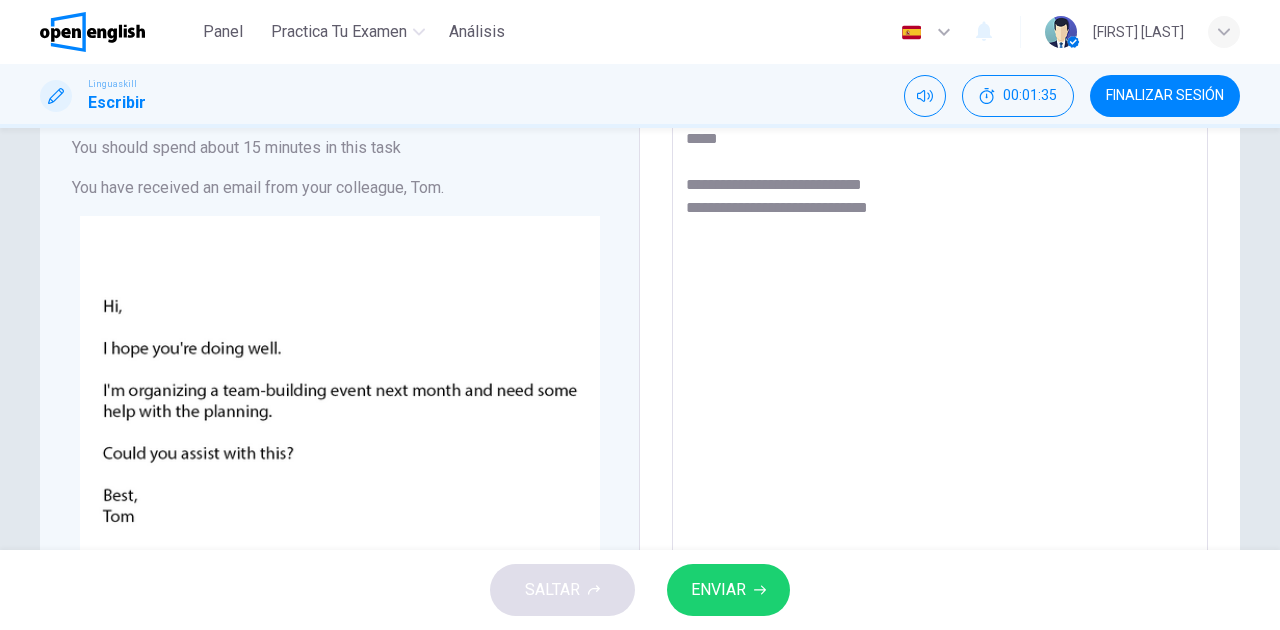 click on "[REDACTED]
[REDACTED]
[REDACTED]" at bounding box center [940, 495] 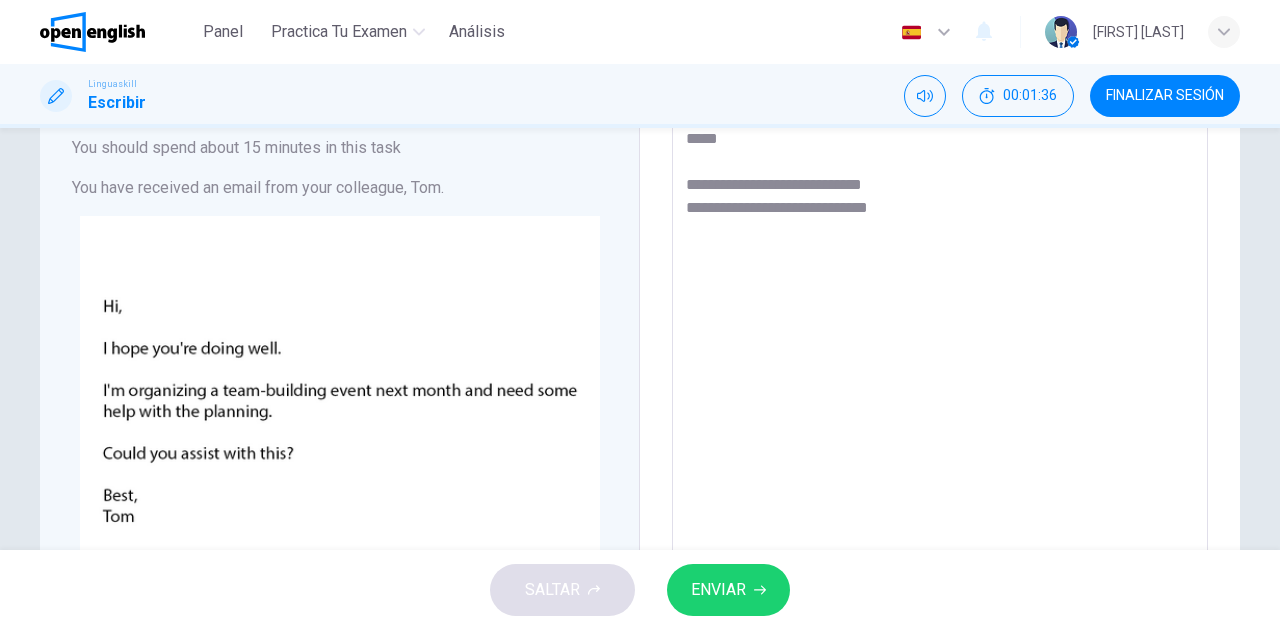 click on "[REDACTED]
[REDACTED]
[REDACTED]" at bounding box center [940, 495] 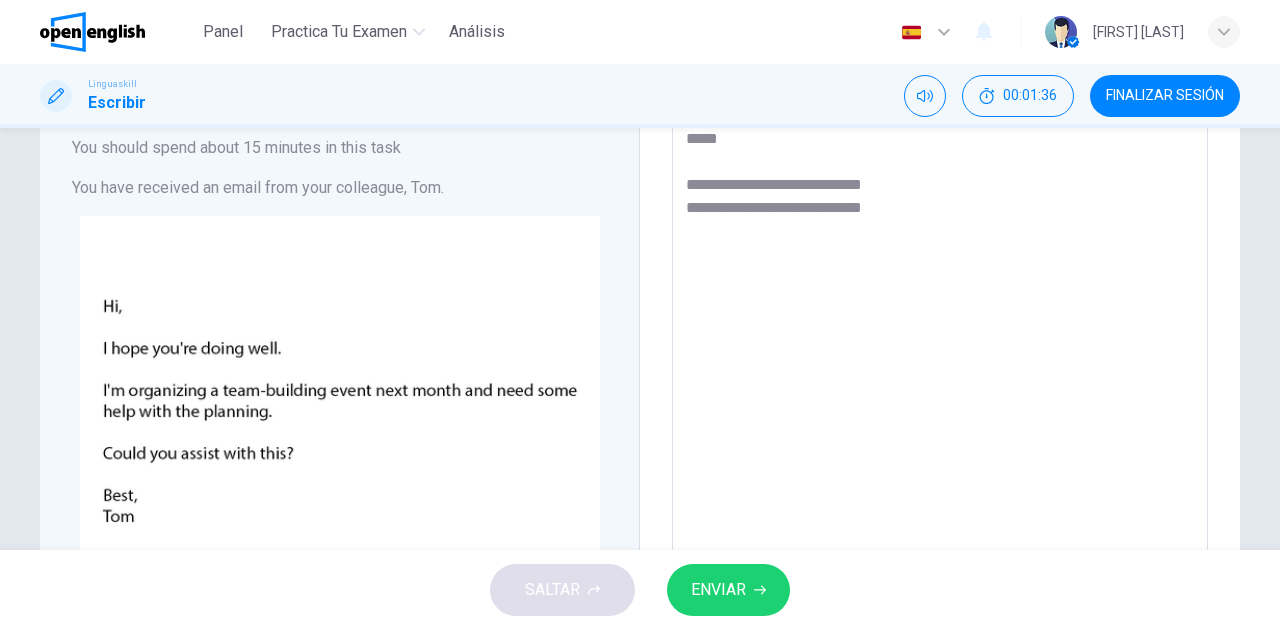 click on "[REDACTED]
[REDACTED]
[REDACTED]" at bounding box center [940, 495] 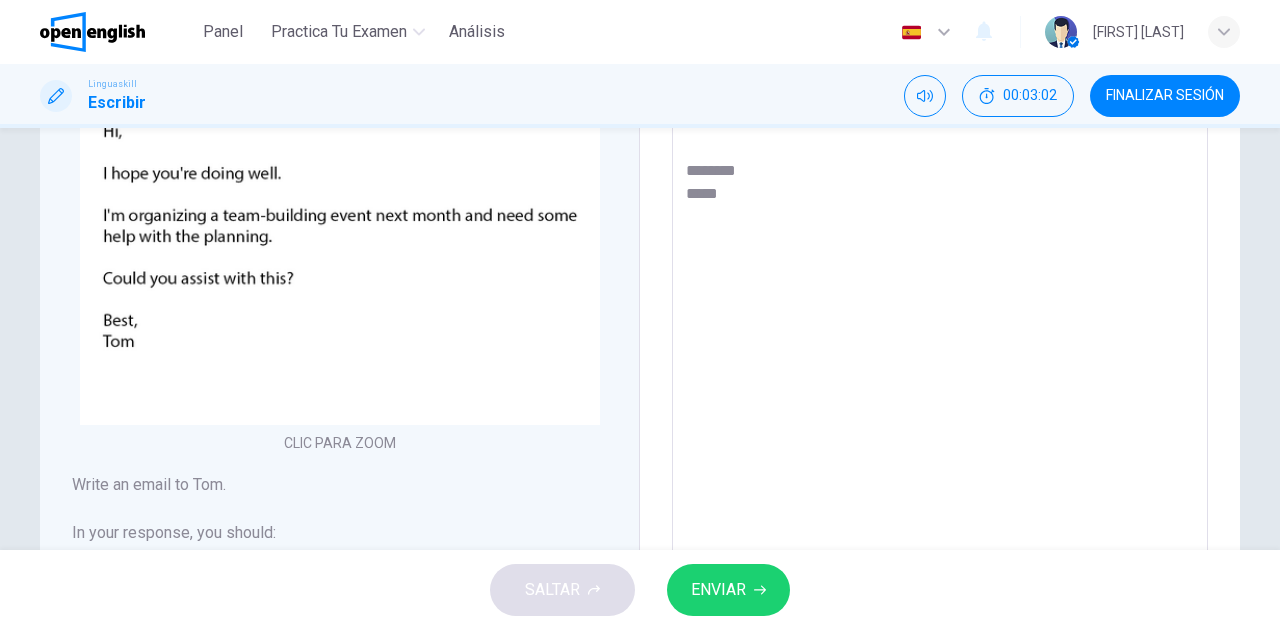 scroll, scrollTop: 103, scrollLeft: 0, axis: vertical 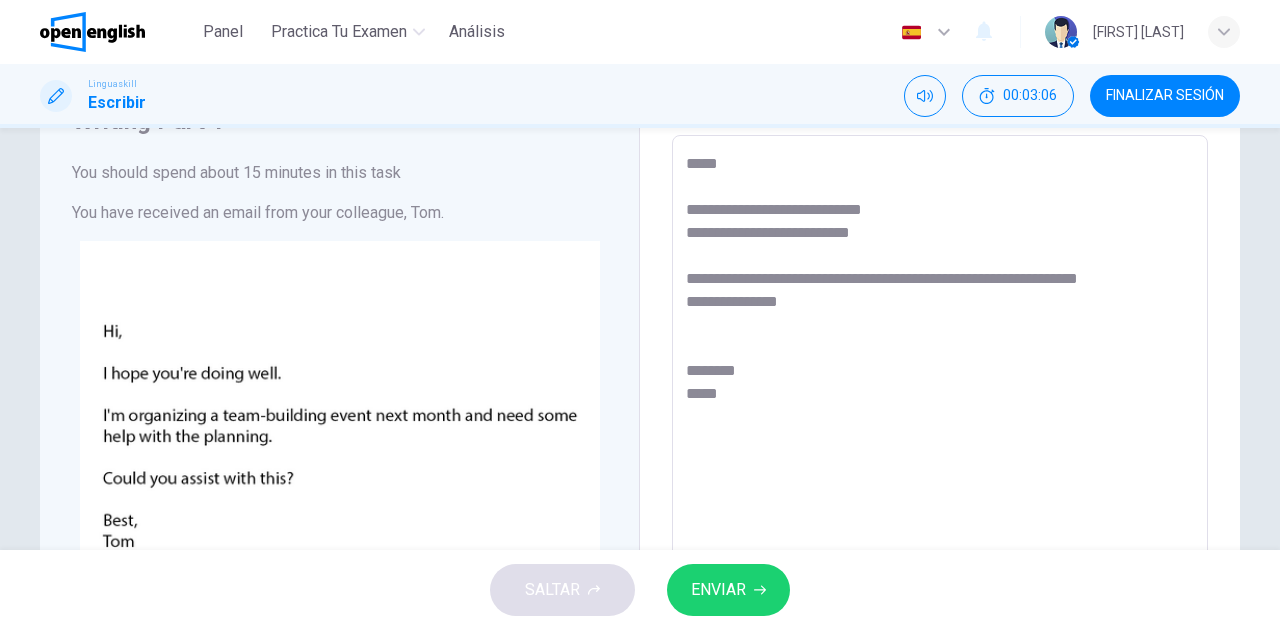 click on "[REDACTED]
[REDACTED]
[REDACTED]
[REDACTED]
[REDACTED]
[REDACTED]
[REDACTED]" at bounding box center (940, 520) 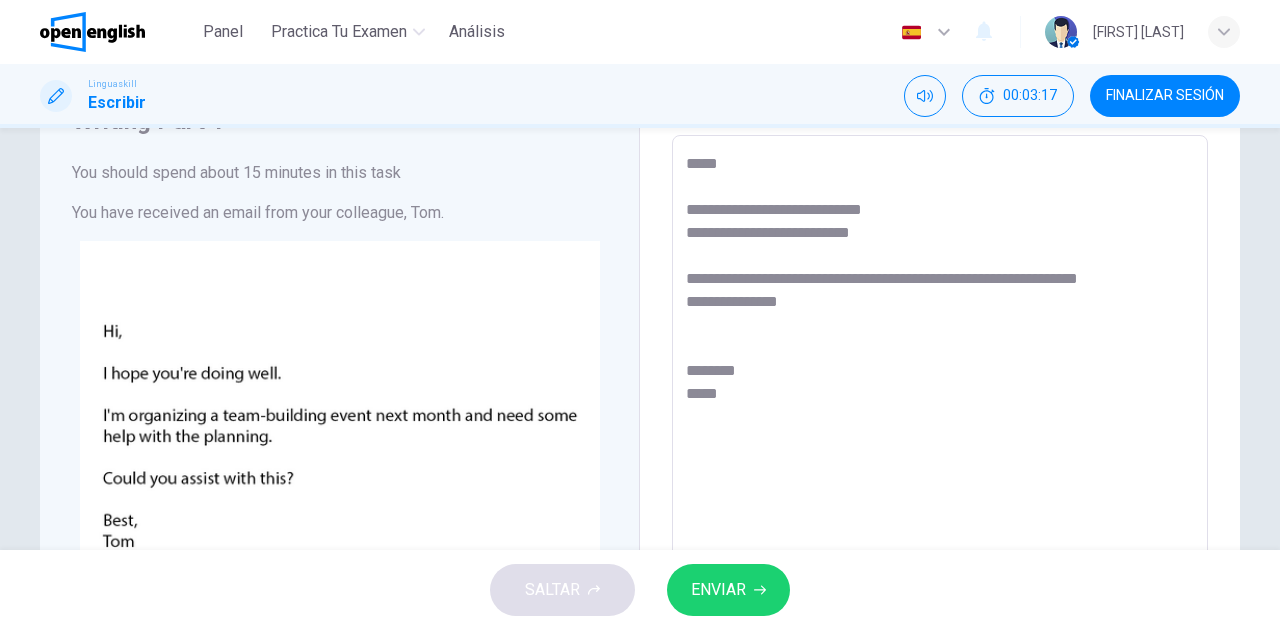 drag, startPoint x: 1143, startPoint y: 282, endPoint x: 948, endPoint y: 284, distance: 195.01025 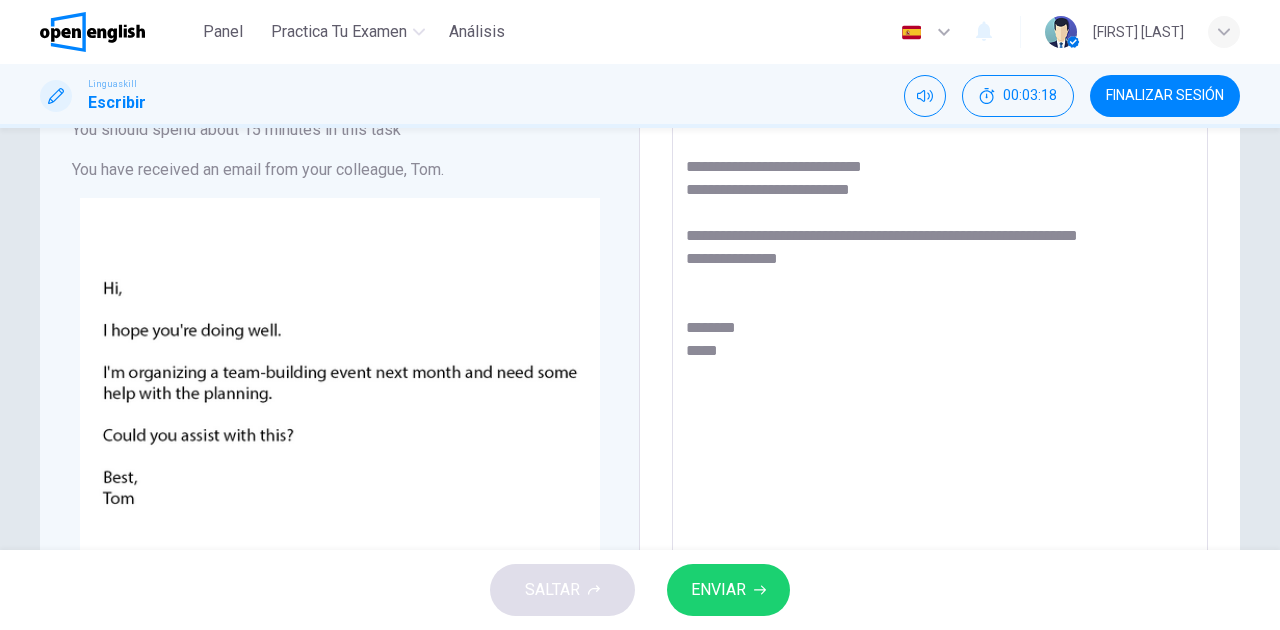 scroll, scrollTop: 170, scrollLeft: 0, axis: vertical 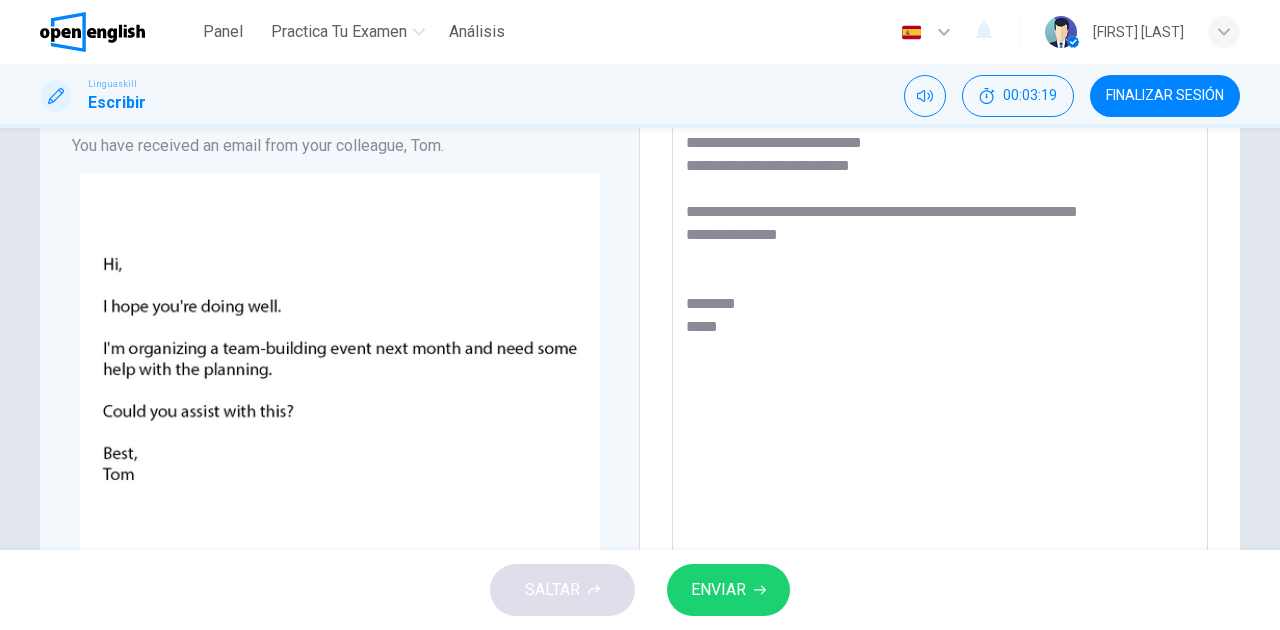 click on "[REDACTED]
[REDACTED]
[REDACTED]
[REDACTED]
[REDACTED]
[REDACTED]
[REDACTED]" at bounding box center (940, 453) 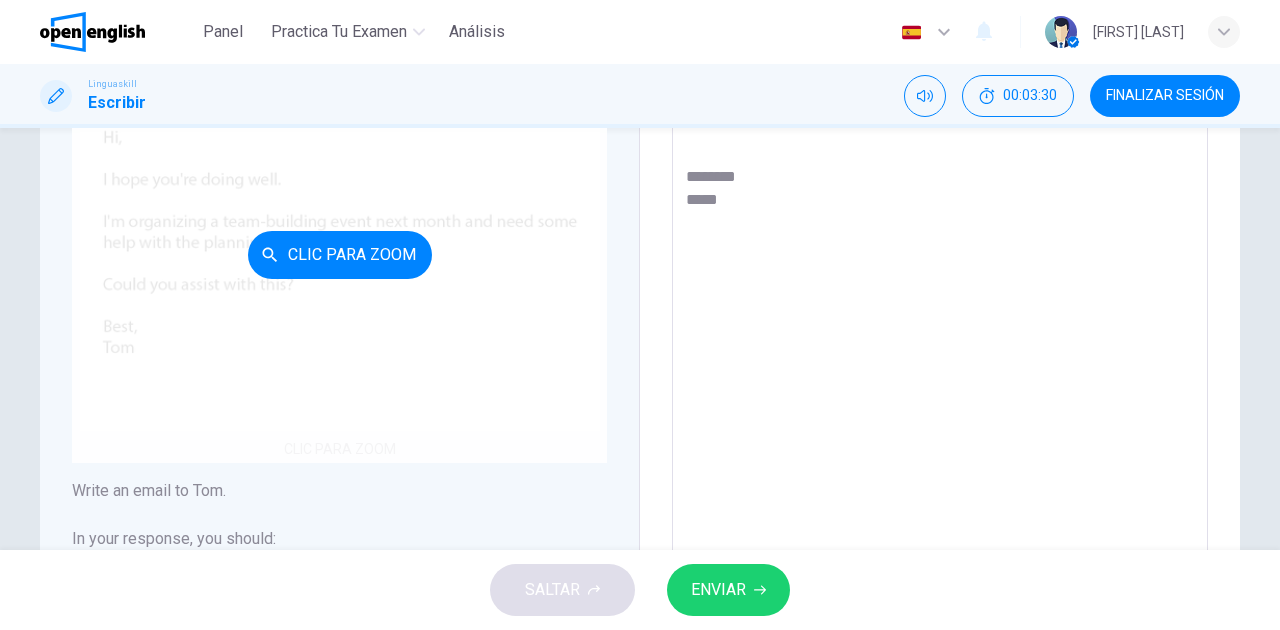 scroll, scrollTop: 170, scrollLeft: 0, axis: vertical 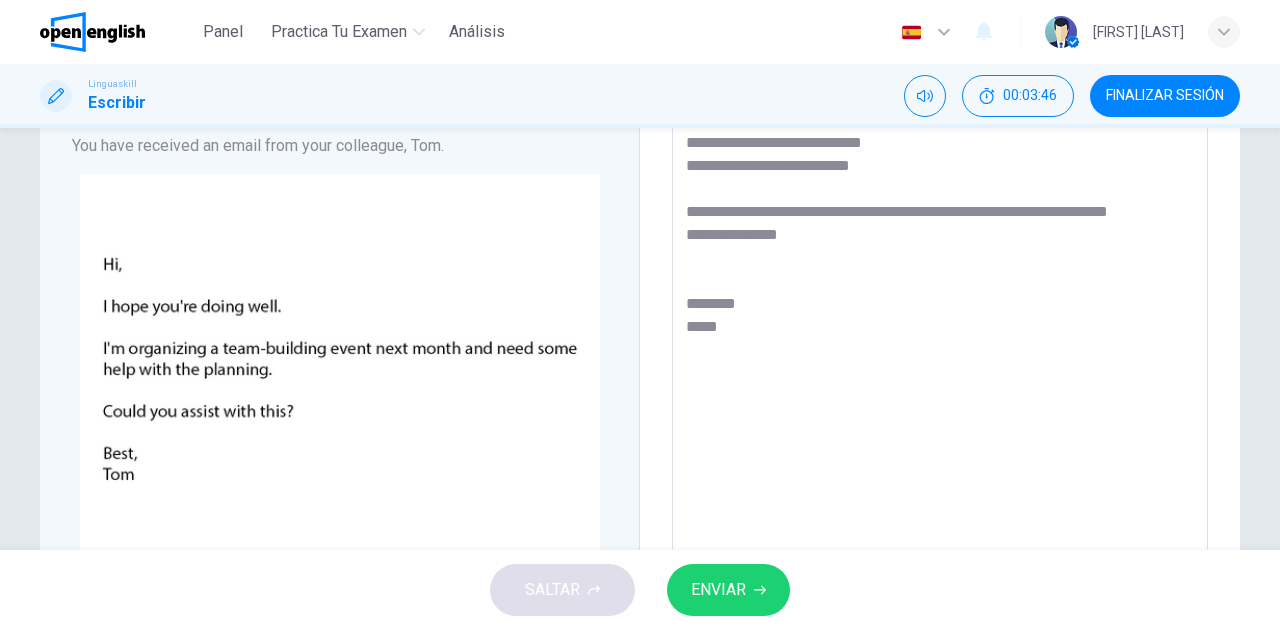 drag, startPoint x: 834, startPoint y: 234, endPoint x: 980, endPoint y: 217, distance: 146.98639 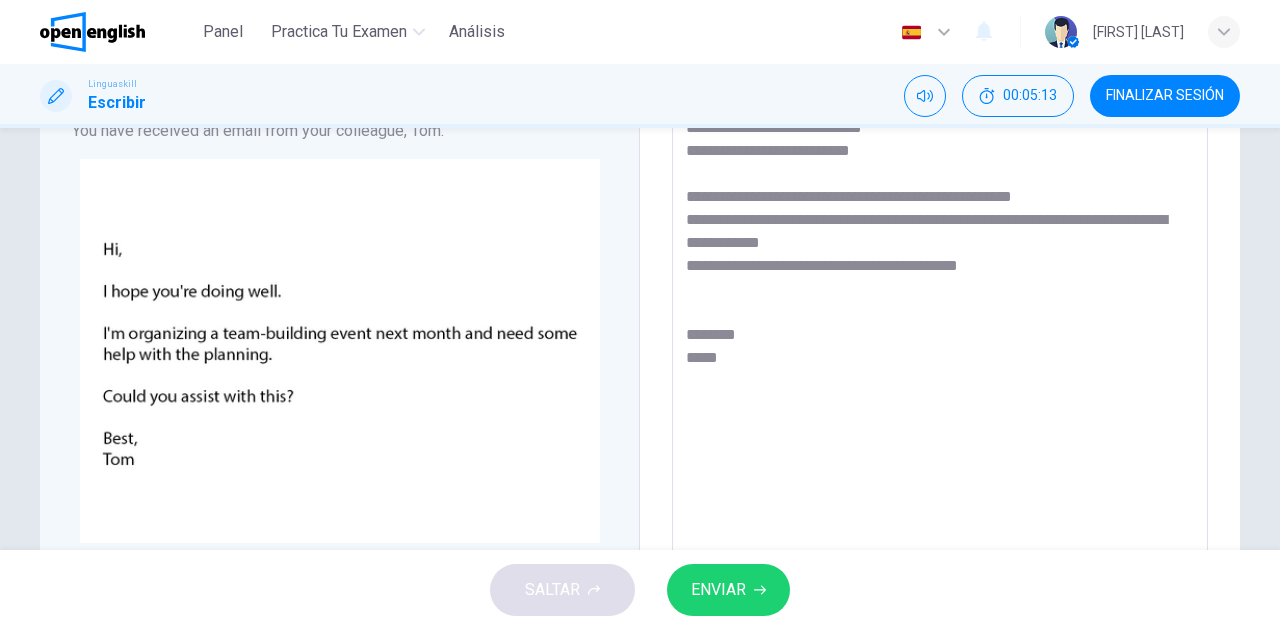 scroll, scrollTop: 36, scrollLeft: 0, axis: vertical 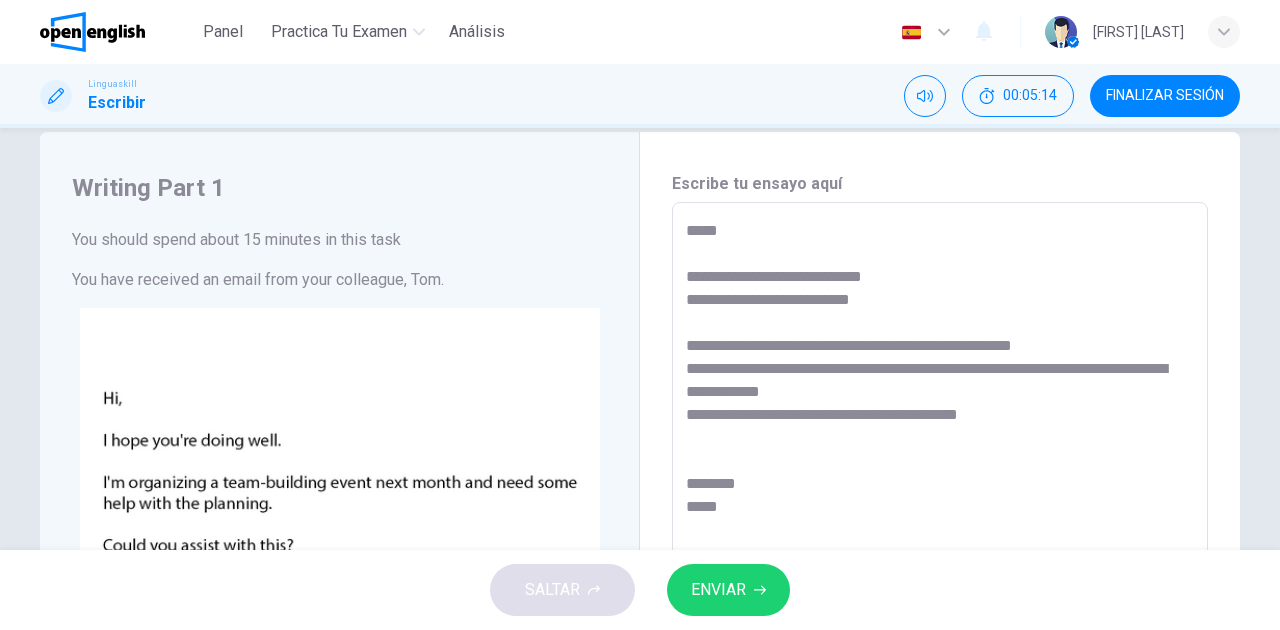 drag, startPoint x: 1028, startPoint y: 404, endPoint x: 906, endPoint y: 412, distance: 122.26202 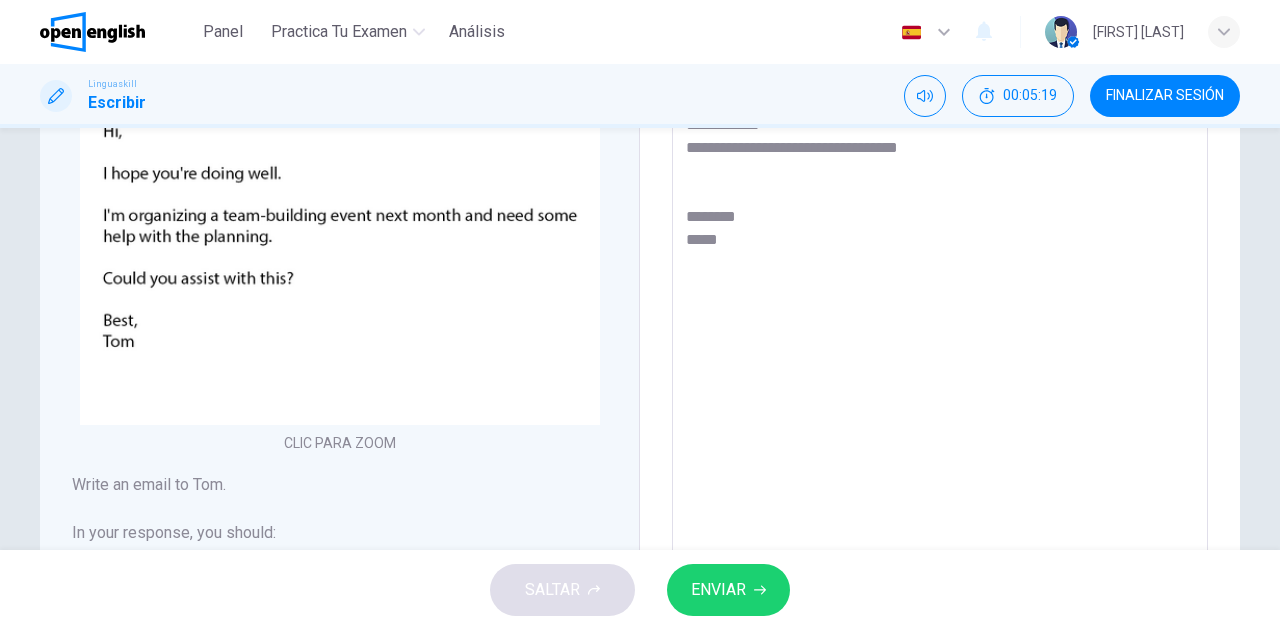 scroll, scrollTop: 436, scrollLeft: 0, axis: vertical 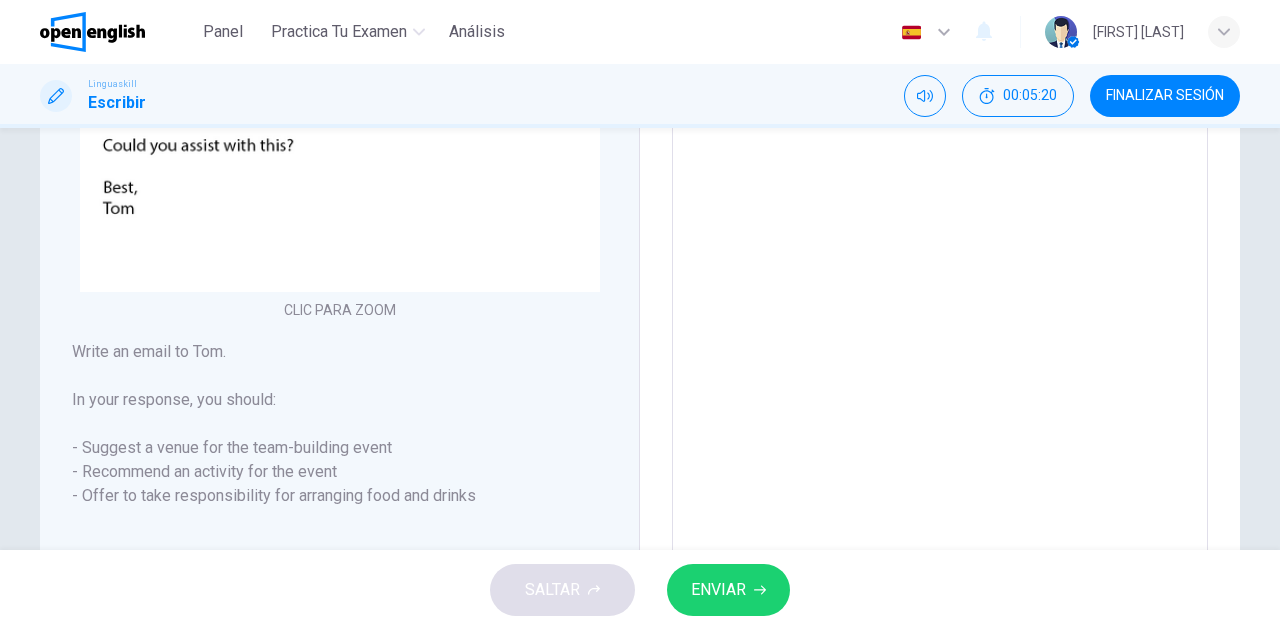 drag, startPoint x: 165, startPoint y: 498, endPoint x: 408, endPoint y: 504, distance: 243.07407 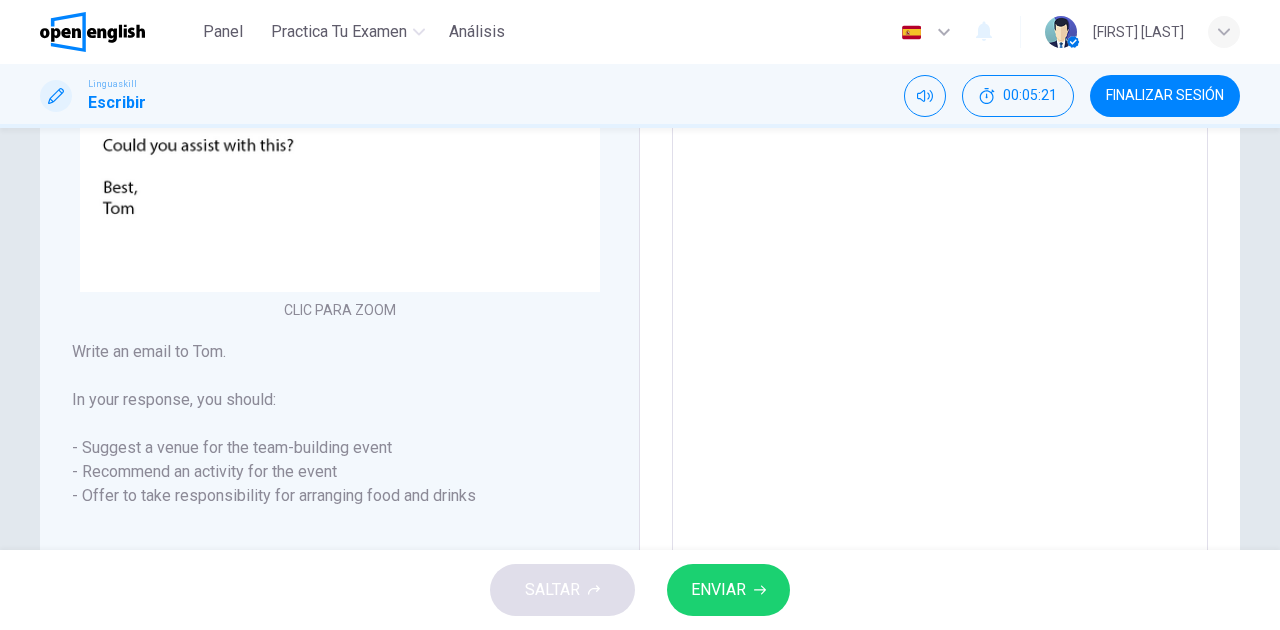 drag, startPoint x: 172, startPoint y: 499, endPoint x: 544, endPoint y: 486, distance: 372.22708 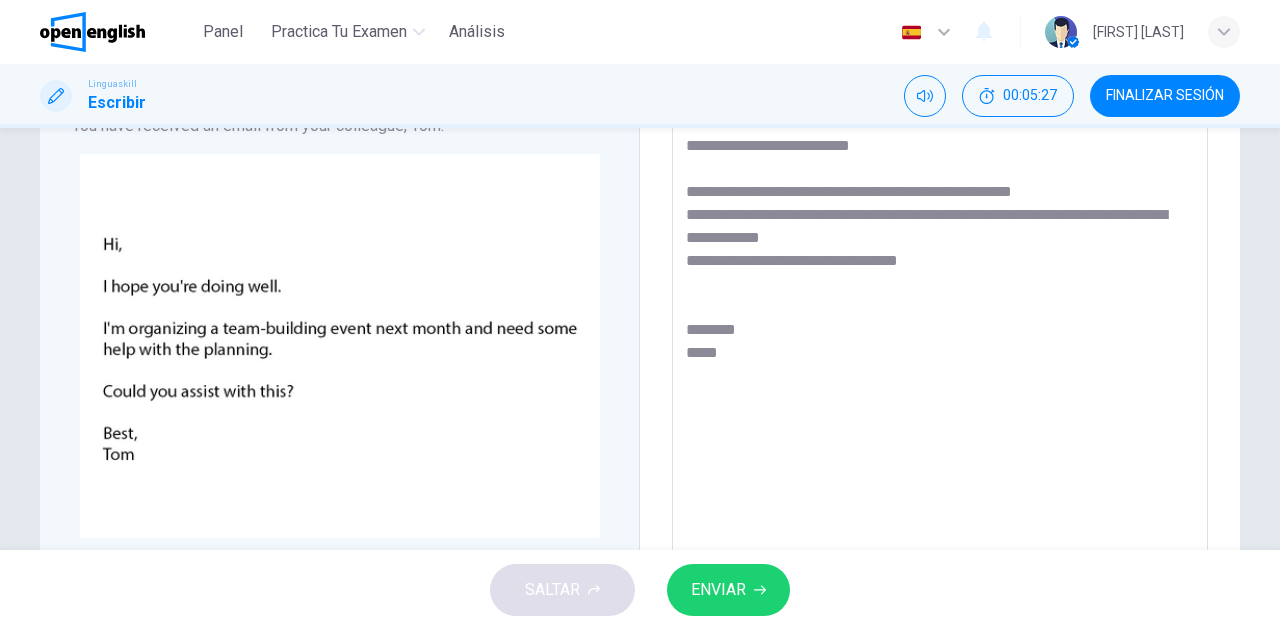 scroll, scrollTop: 170, scrollLeft: 0, axis: vertical 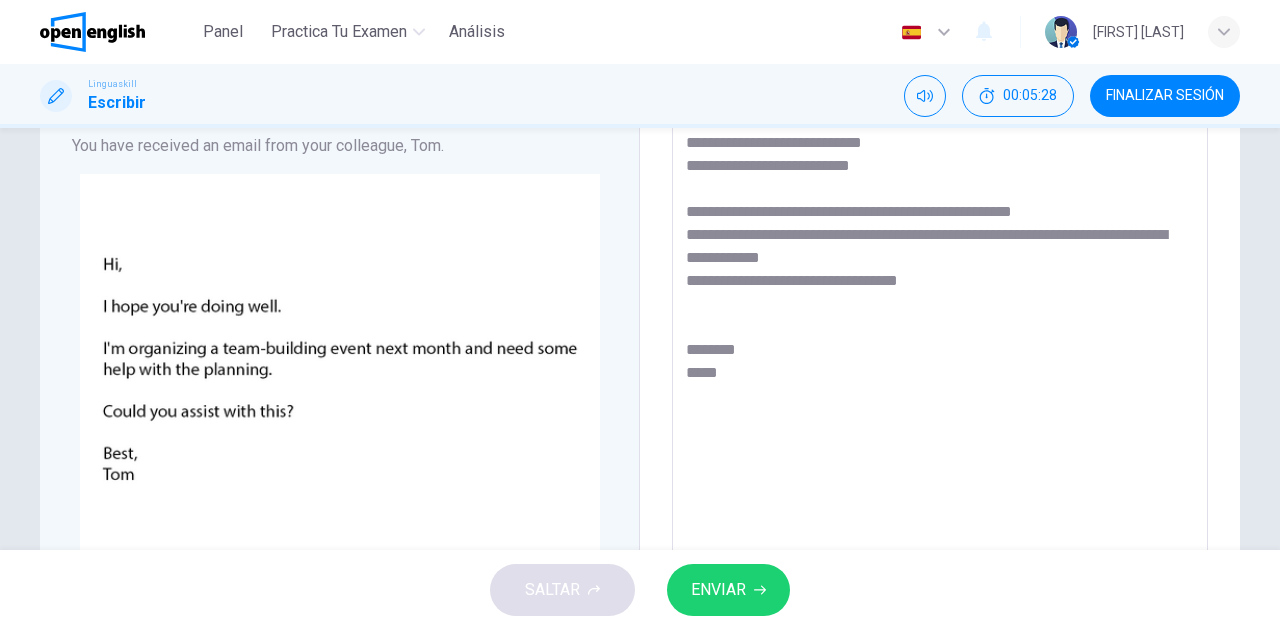 click on "[REDACTED]
[REDACTED]
[REDACTED]
[REDACTED]
[REDACTED]
[REDACTED]
[REDACTED]
[REDACTED]" at bounding box center (940, 453) 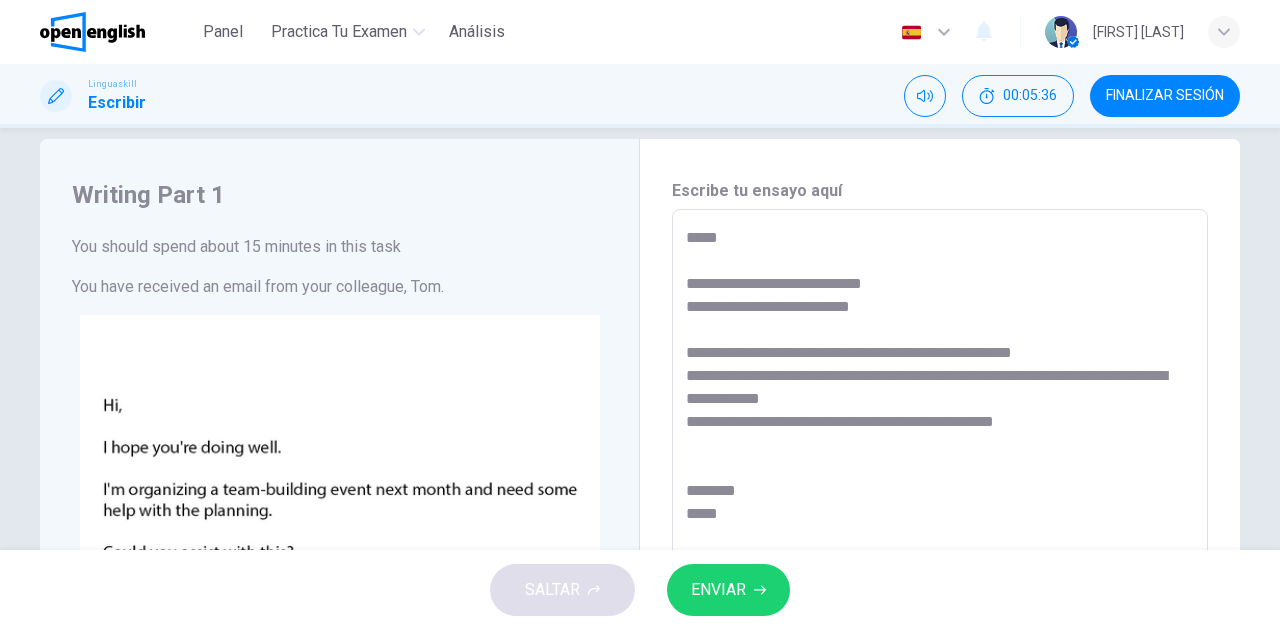 scroll, scrollTop: 0, scrollLeft: 0, axis: both 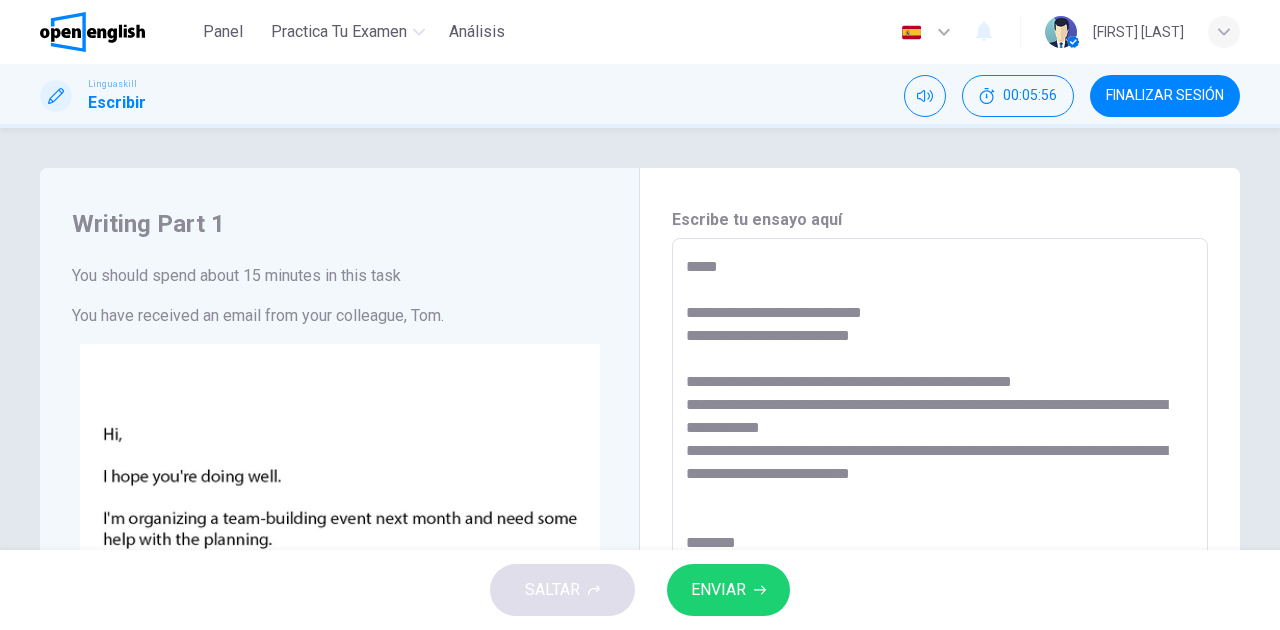 drag, startPoint x: 778, startPoint y: 470, endPoint x: 758, endPoint y: 469, distance: 20.024984 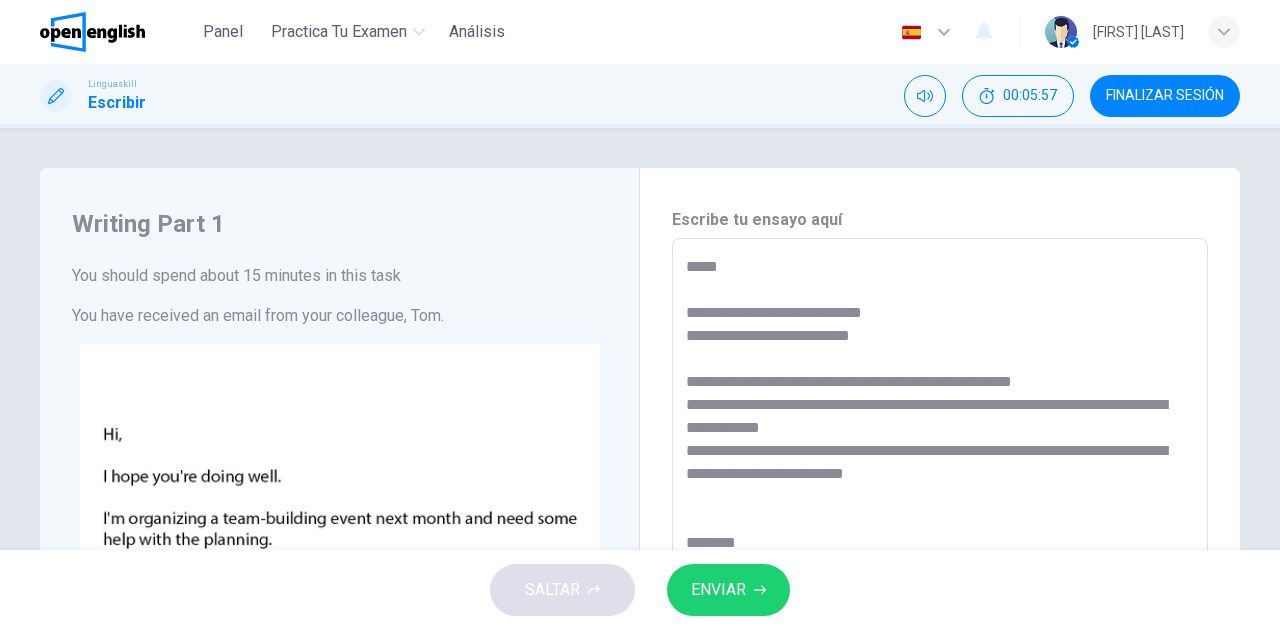scroll, scrollTop: 200, scrollLeft: 0, axis: vertical 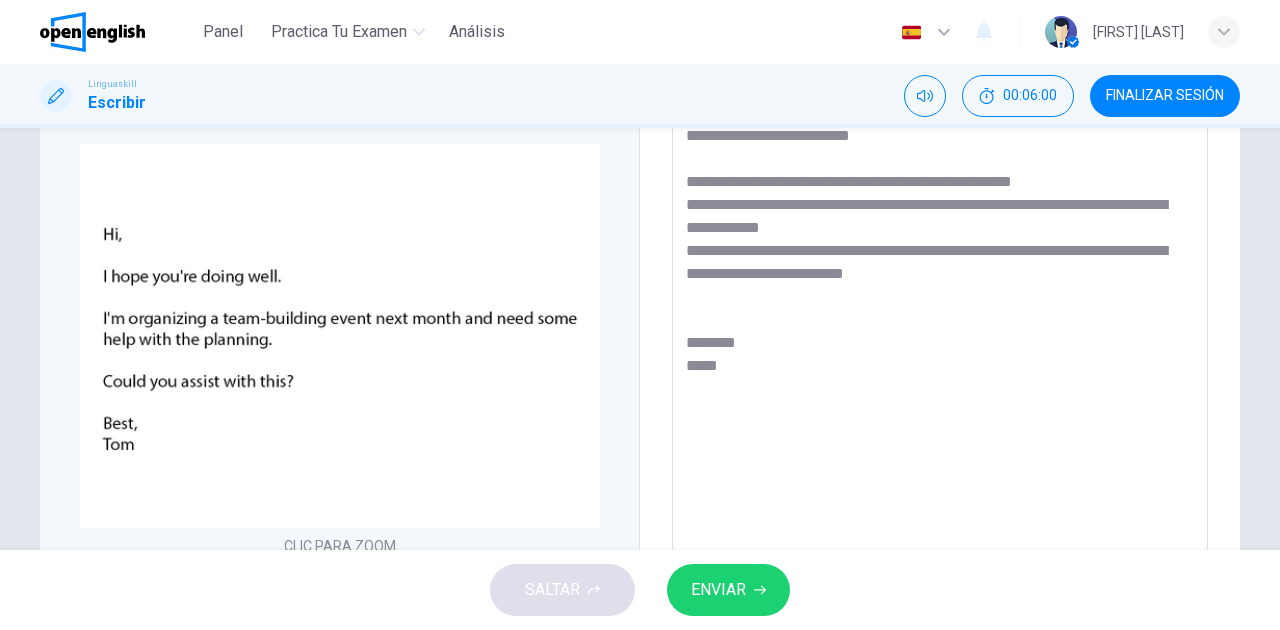 click on "ENVIAR" at bounding box center (728, 590) 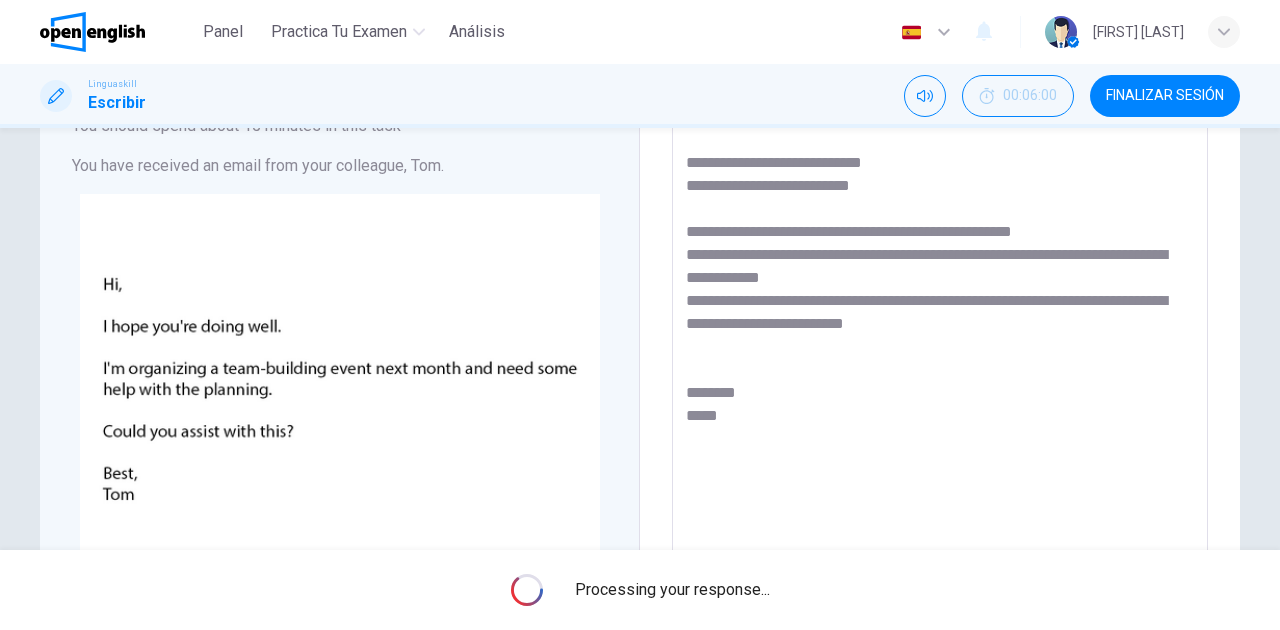 scroll, scrollTop: 0, scrollLeft: 0, axis: both 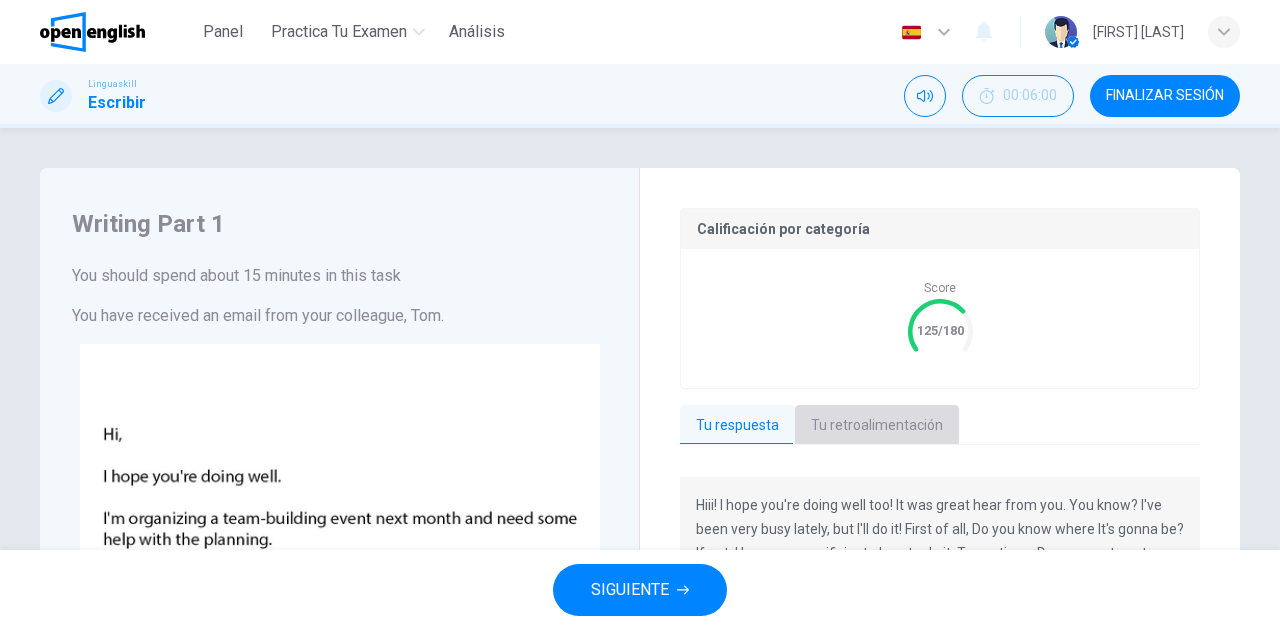 click on "Tu retroalimentación" at bounding box center [877, 426] 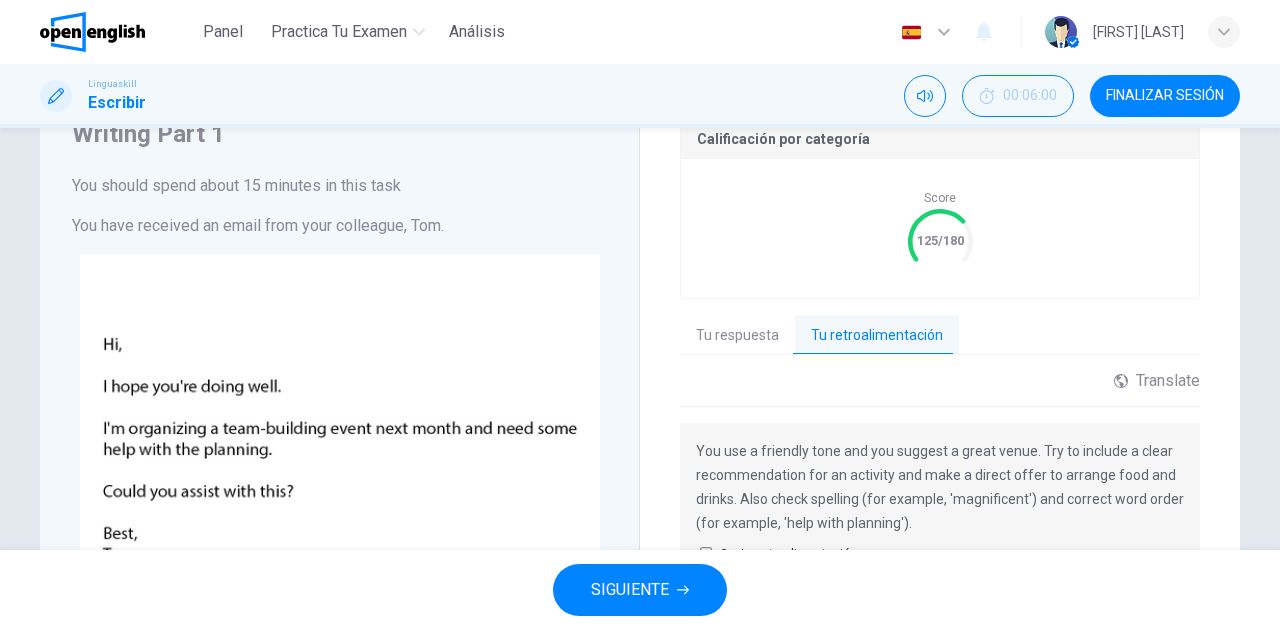 scroll, scrollTop: 266, scrollLeft: 0, axis: vertical 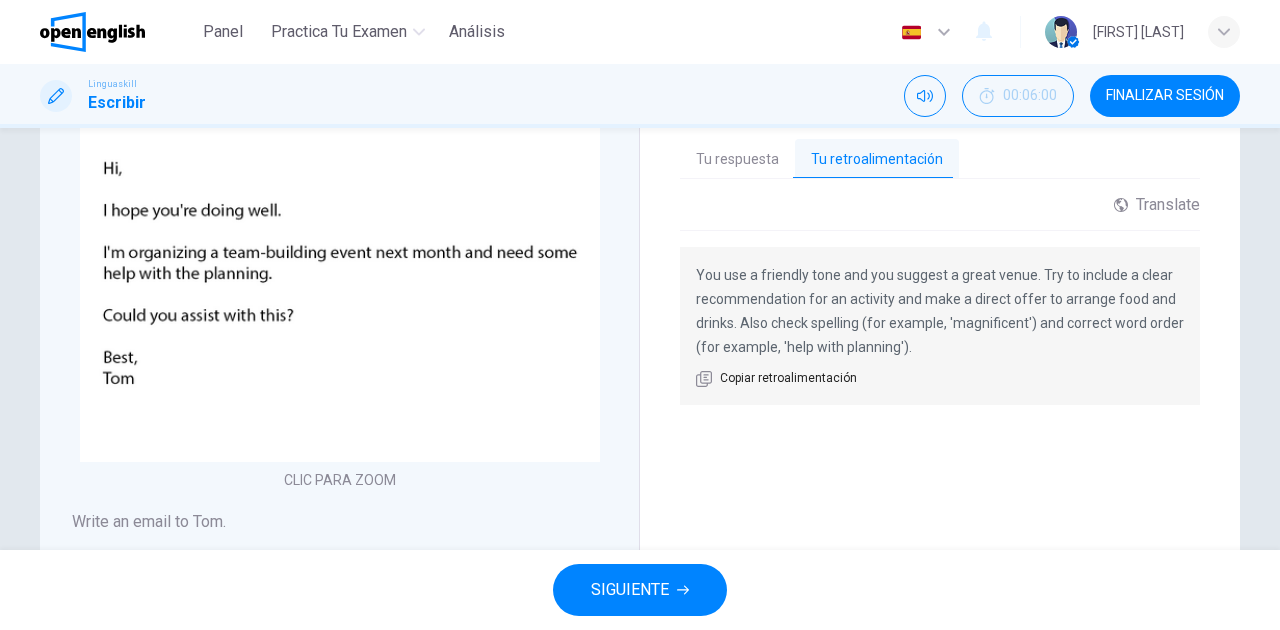 click on "Tu respuesta" at bounding box center (737, 160) 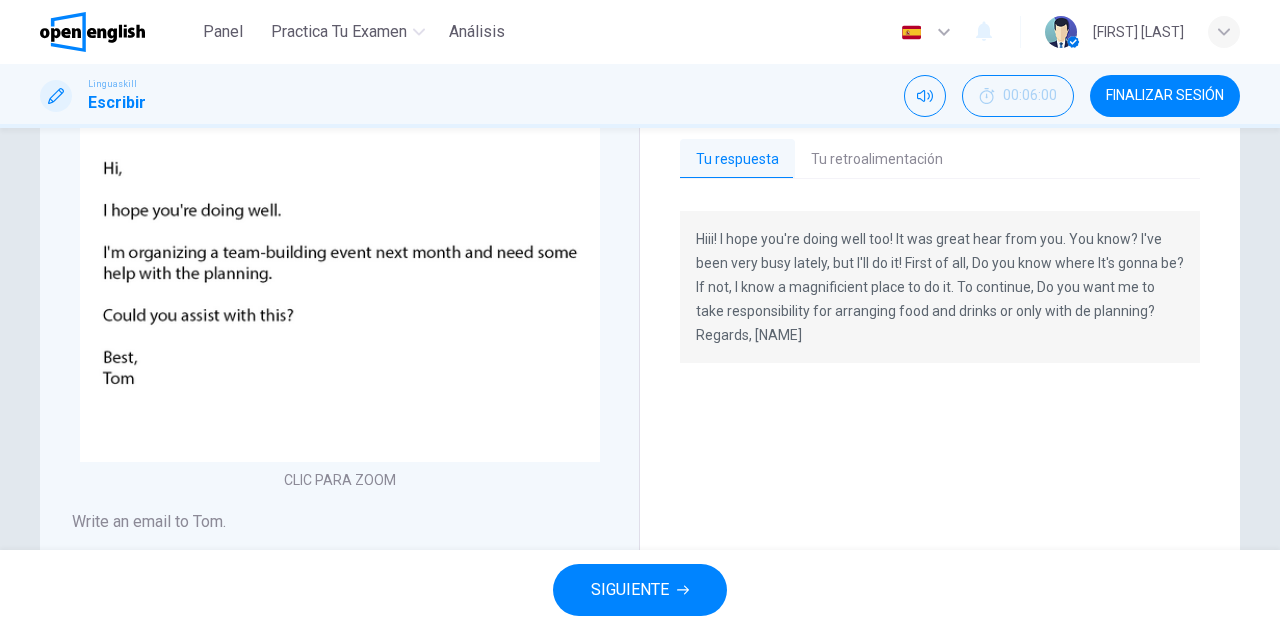 click on "Tu retroalimentación" at bounding box center (877, 160) 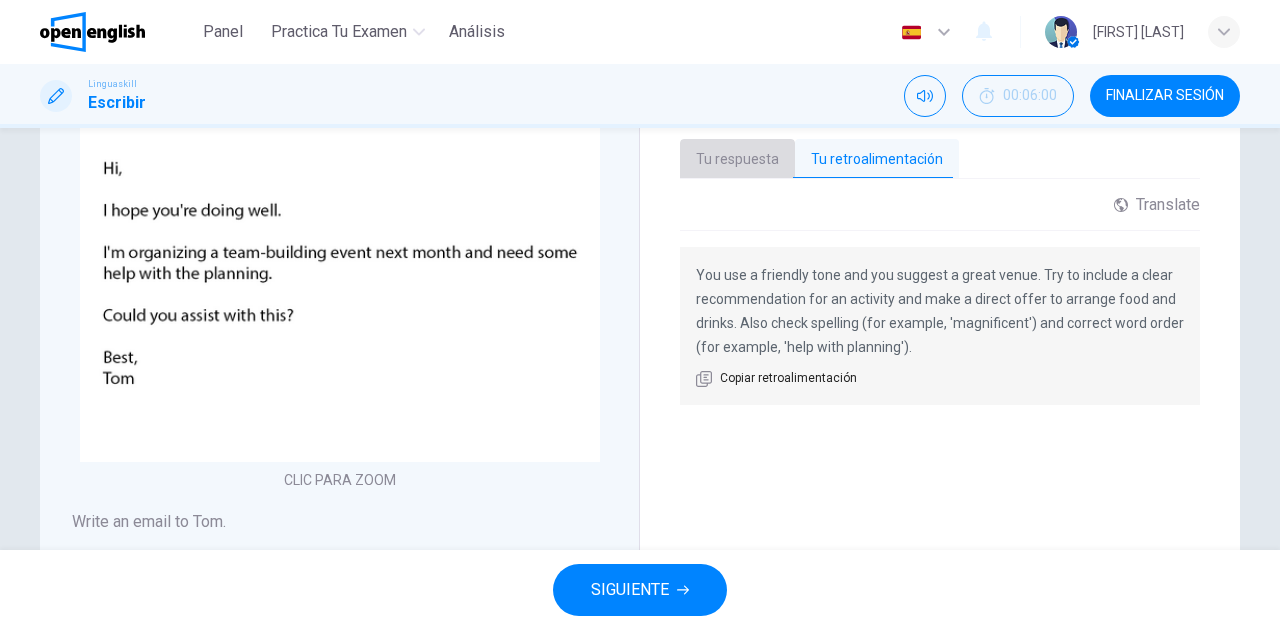 click on "Tu respuesta" at bounding box center [737, 160] 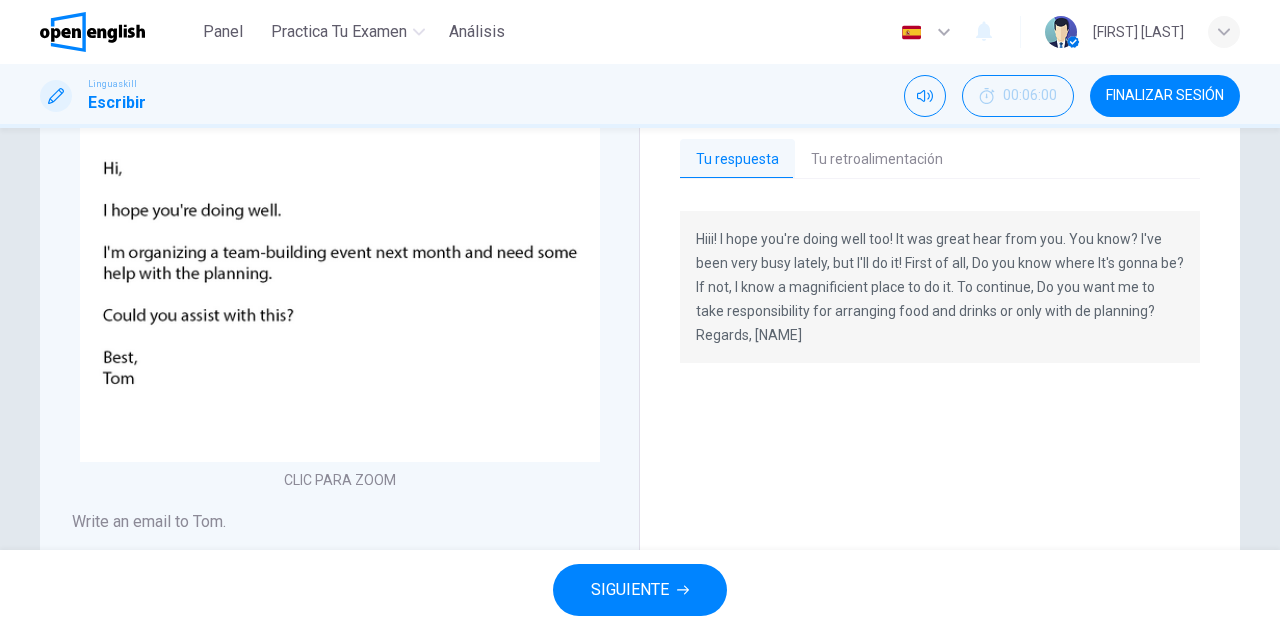 click on "Tu retroalimentación" at bounding box center [877, 160] 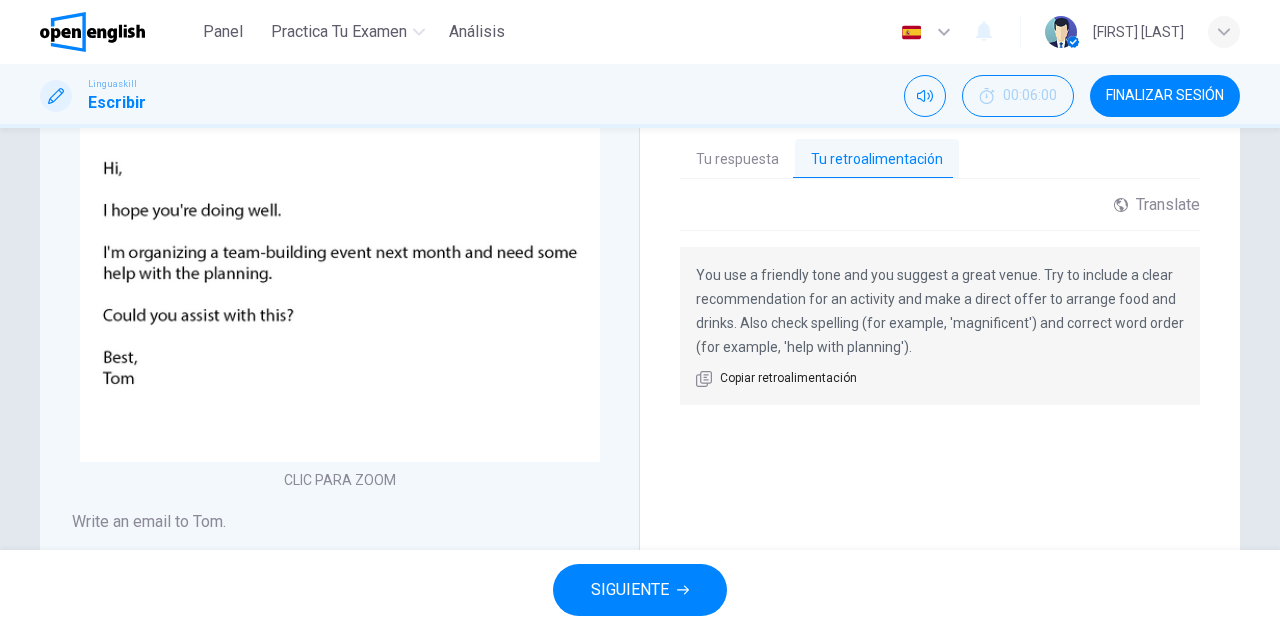 click on "Translate ​ ​ Powered by" at bounding box center [940, 213] 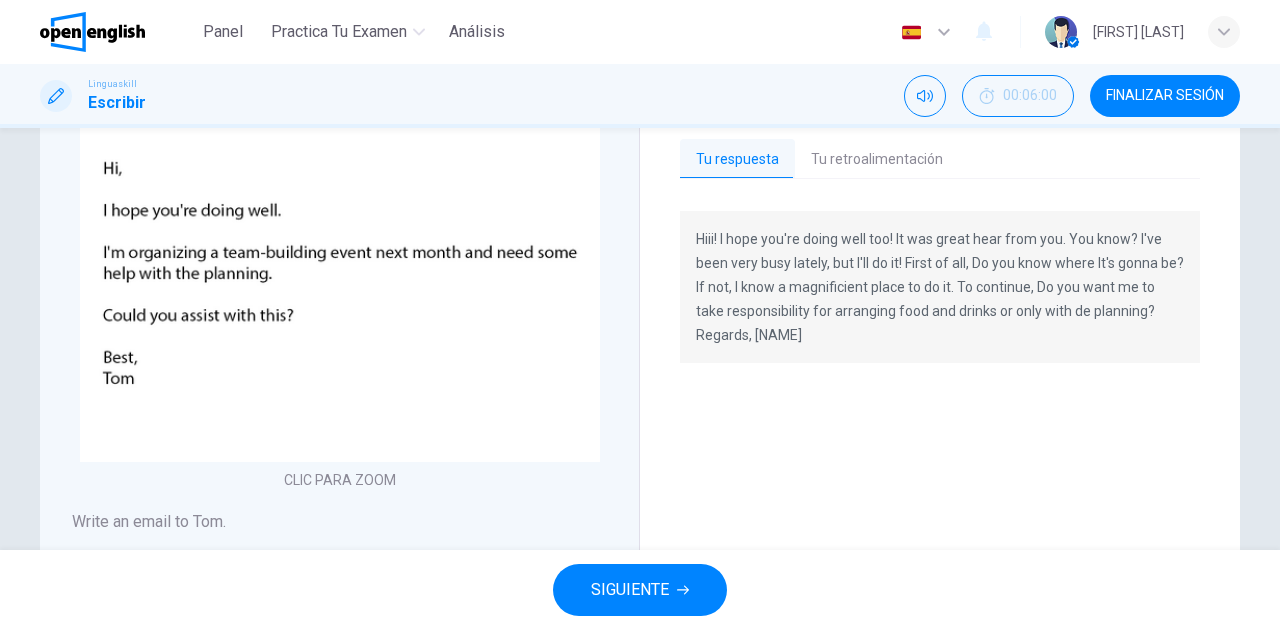 click on "SIGUIENTE" at bounding box center [640, 590] 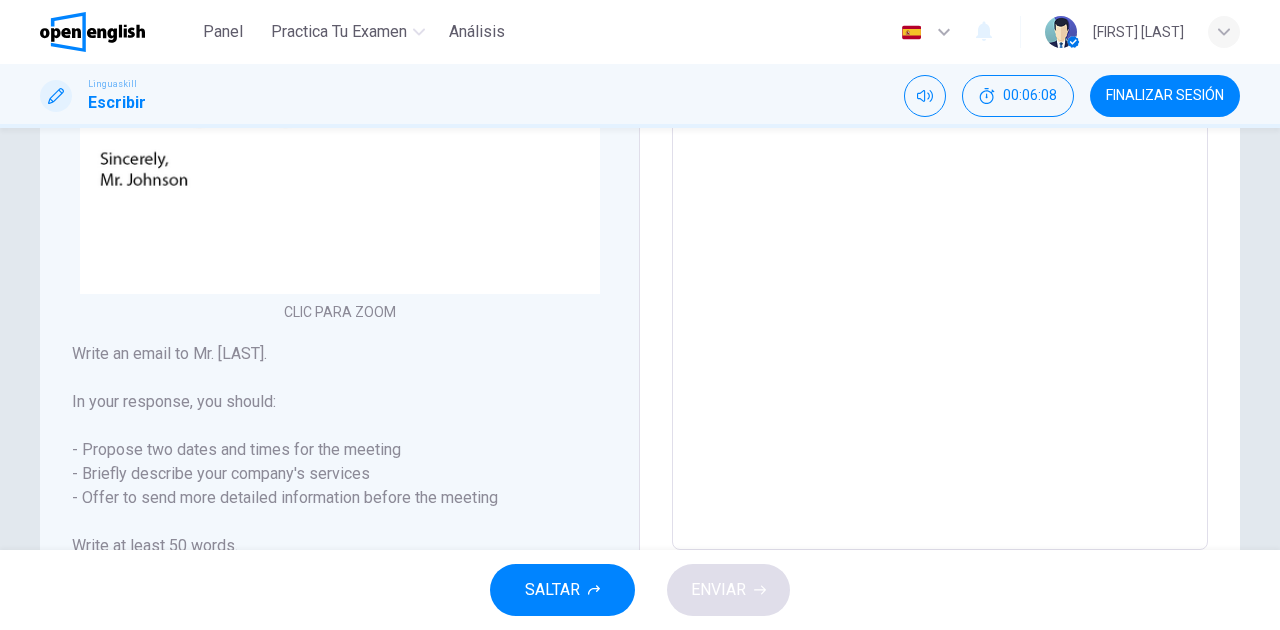 scroll, scrollTop: 466, scrollLeft: 0, axis: vertical 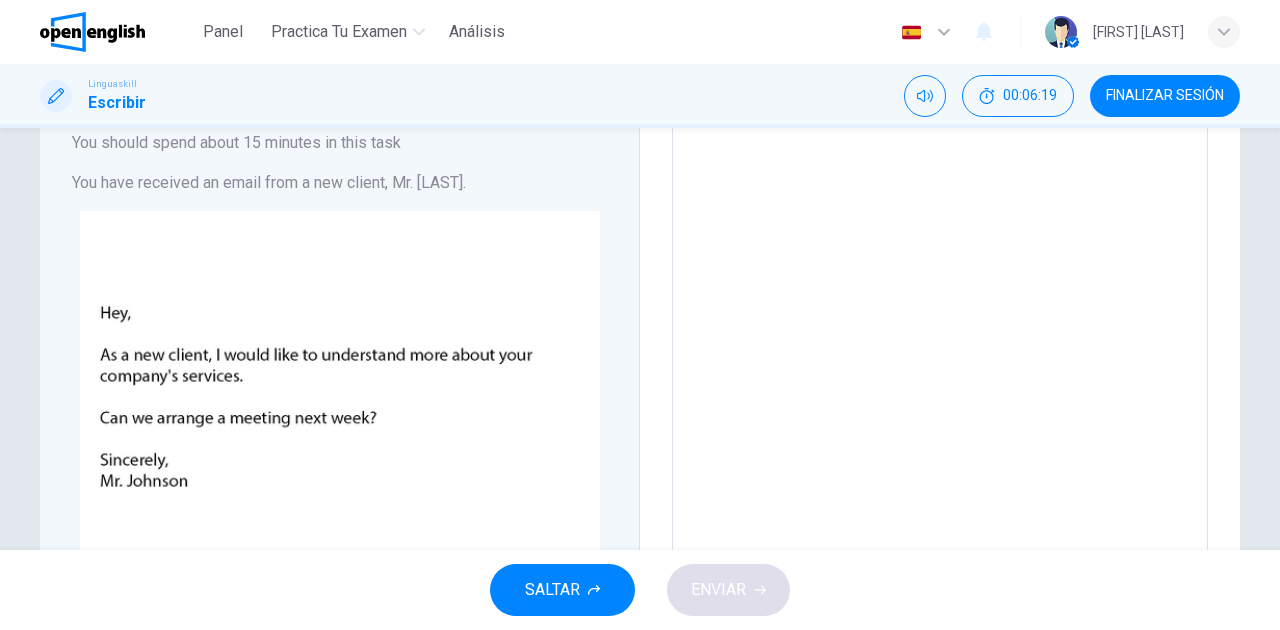 click at bounding box center [940, 478] 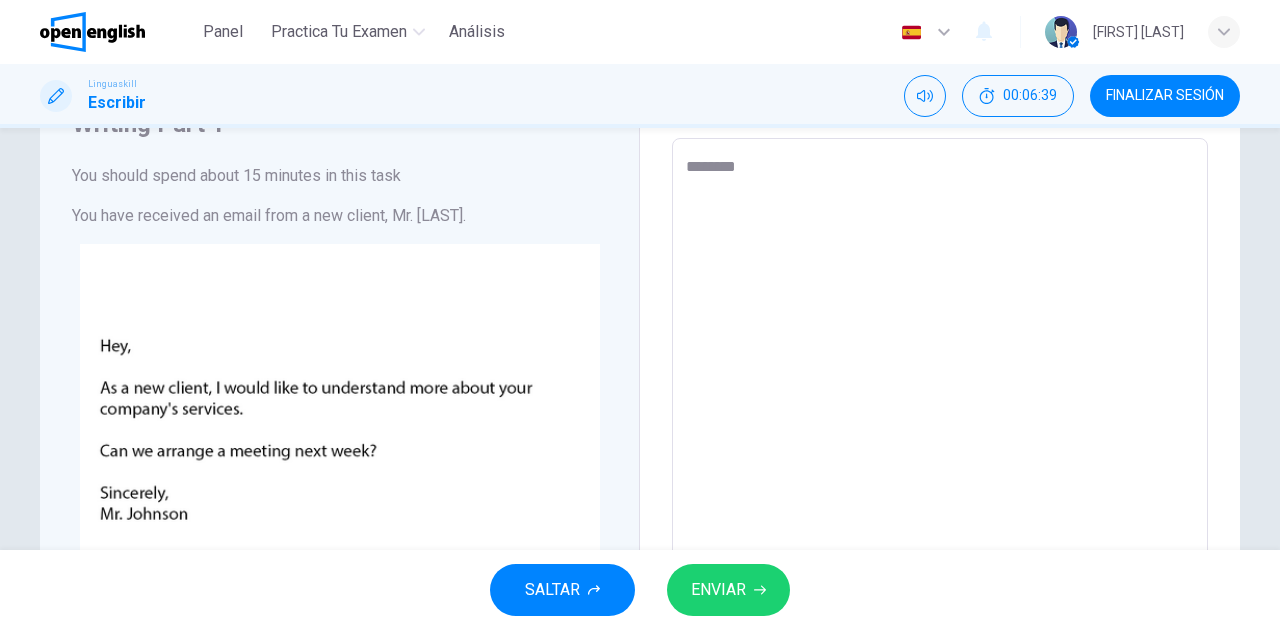 scroll, scrollTop: 0, scrollLeft: 0, axis: both 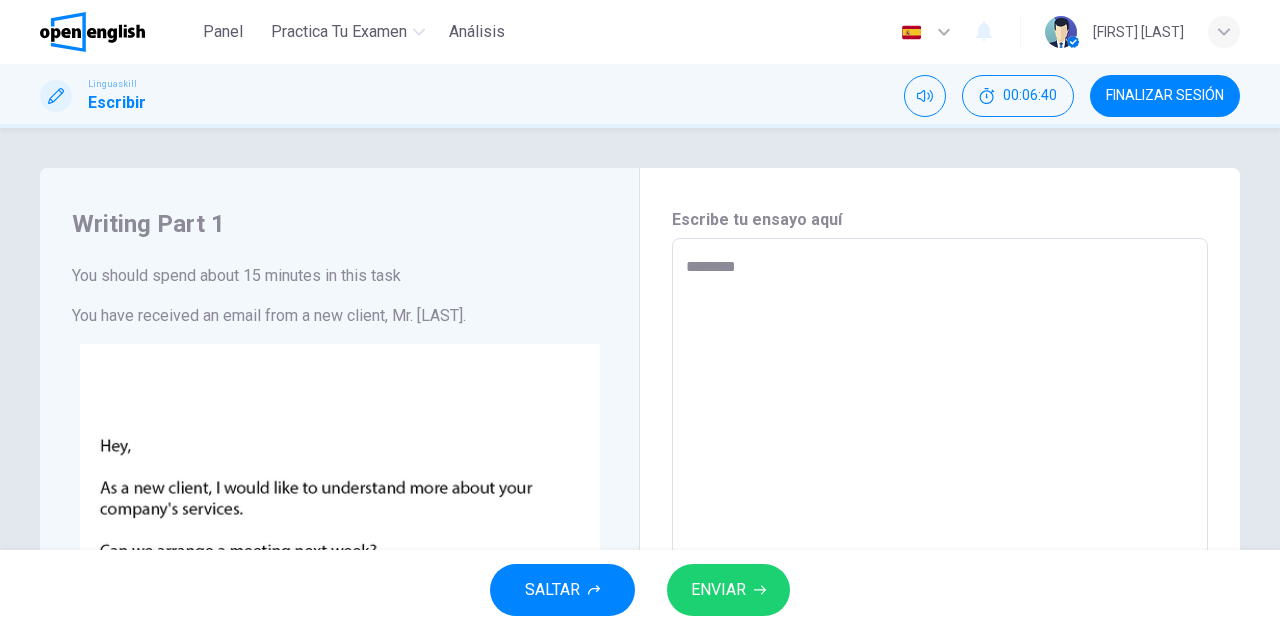 click on "******" at bounding box center [940, 611] 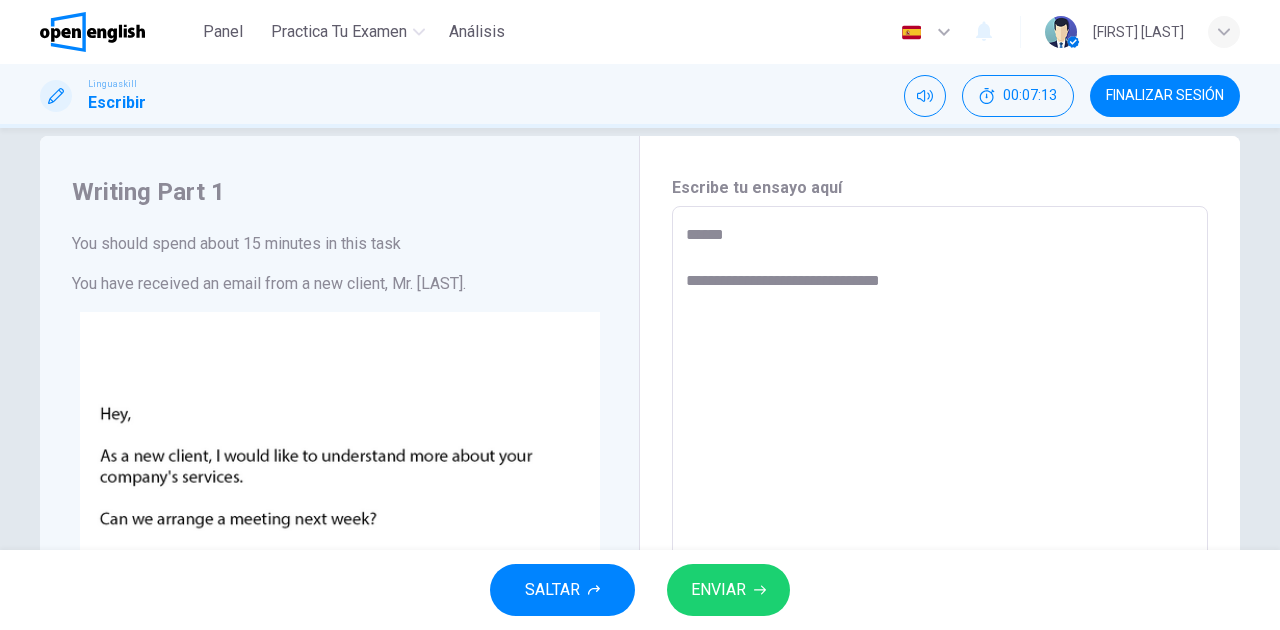 scroll, scrollTop: 0, scrollLeft: 0, axis: both 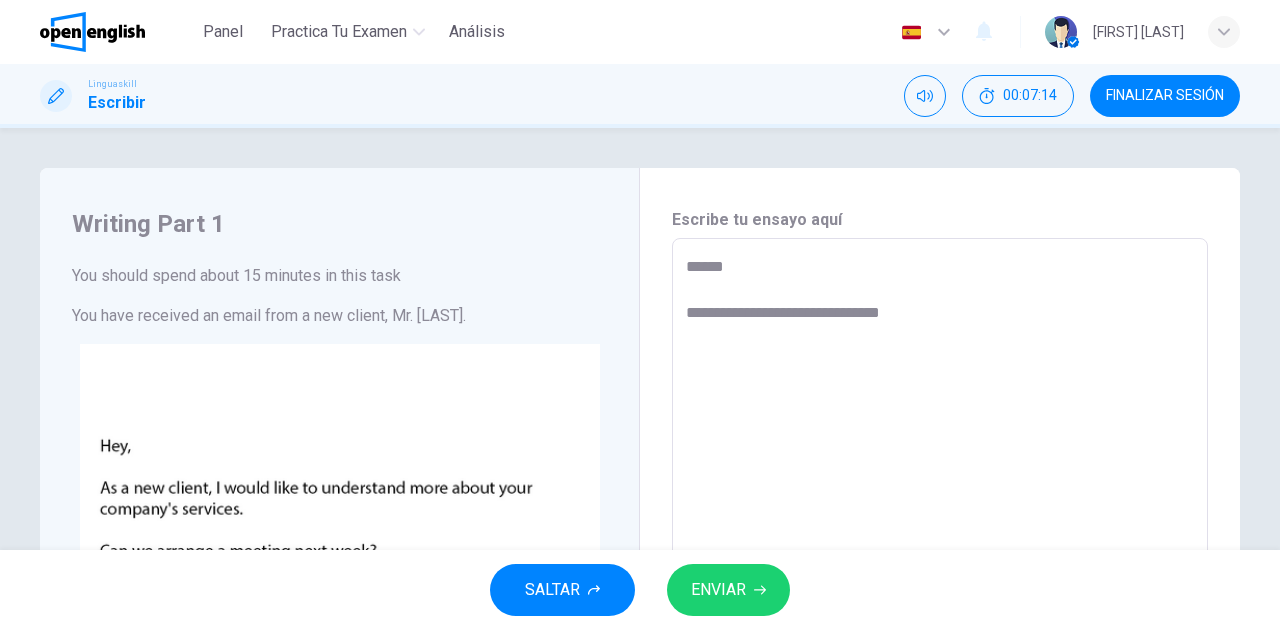 click on "[REDACTED]
[REDACTED]" at bounding box center (940, 611) 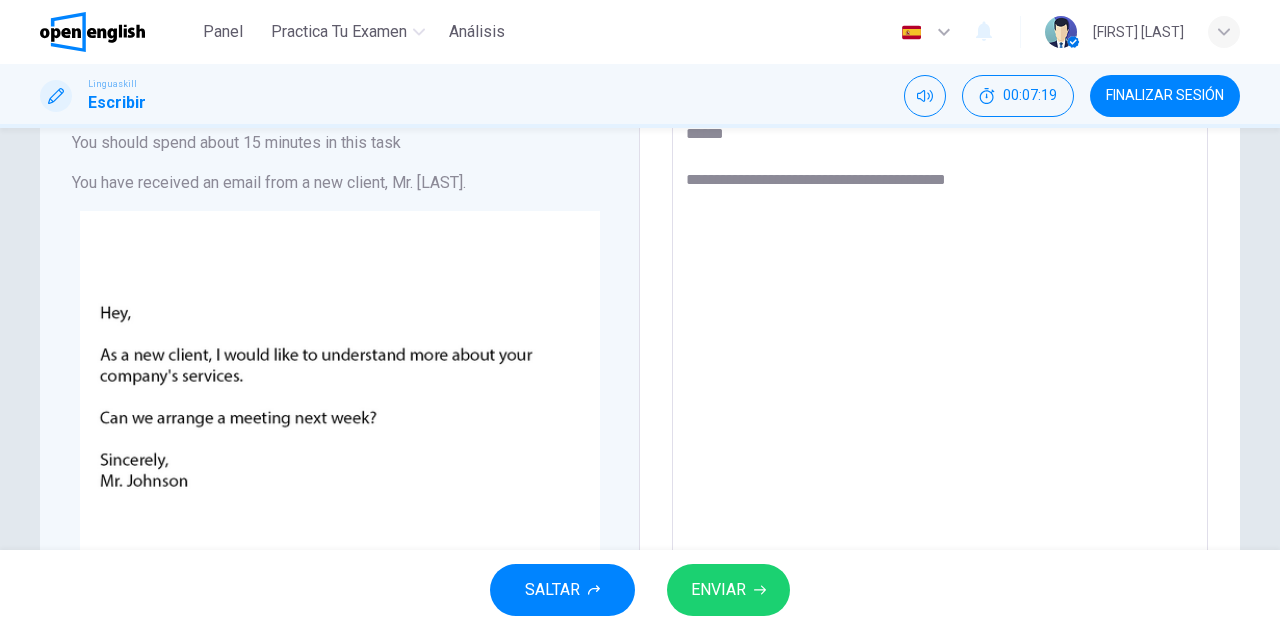 scroll, scrollTop: 66, scrollLeft: 0, axis: vertical 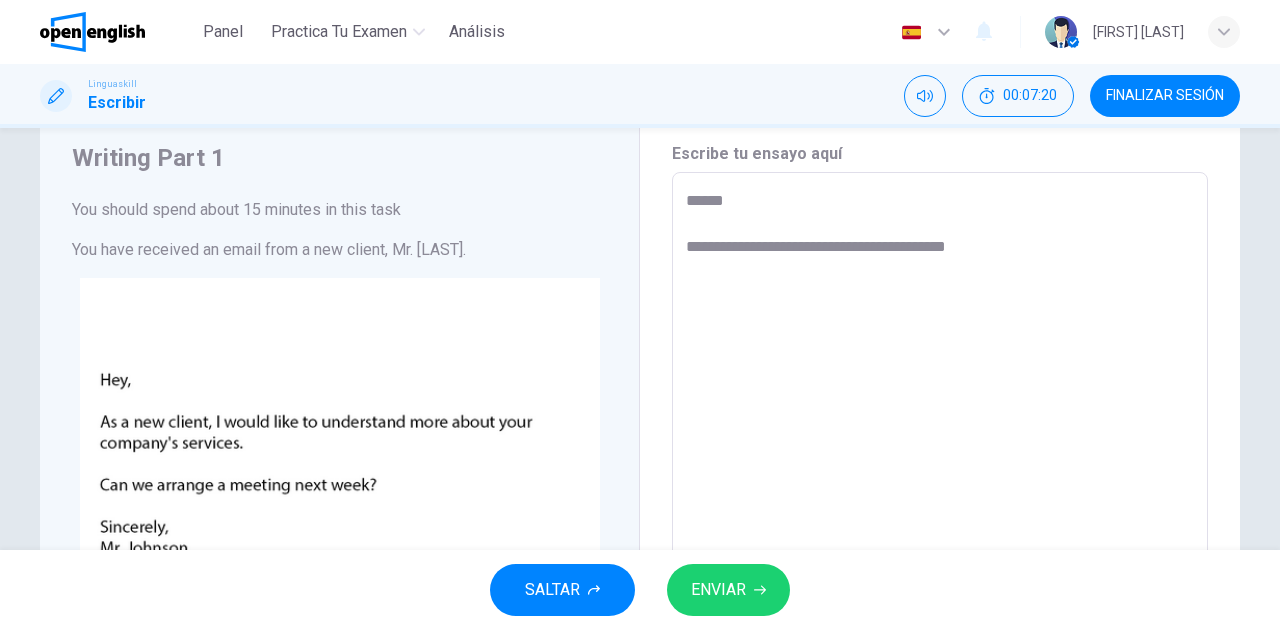 click on "[REDACTED]
[REDACTED]" at bounding box center [940, 545] 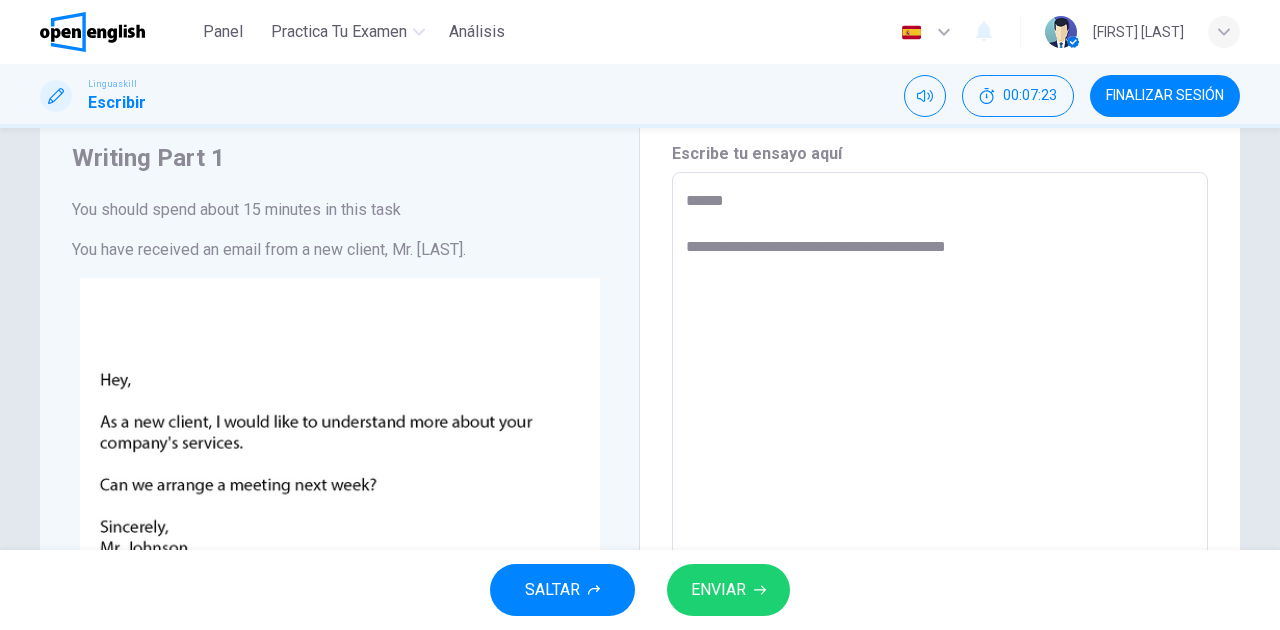 click on "[REDACTED]
[REDACTED]" at bounding box center (940, 545) 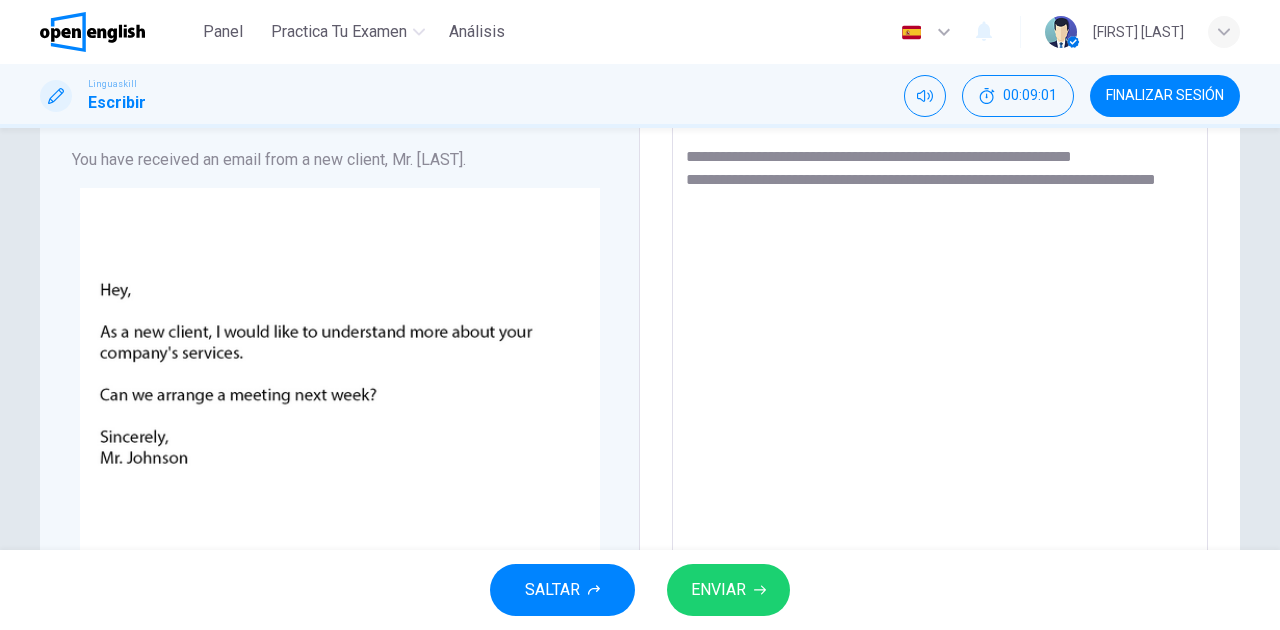 scroll, scrollTop: 133, scrollLeft: 0, axis: vertical 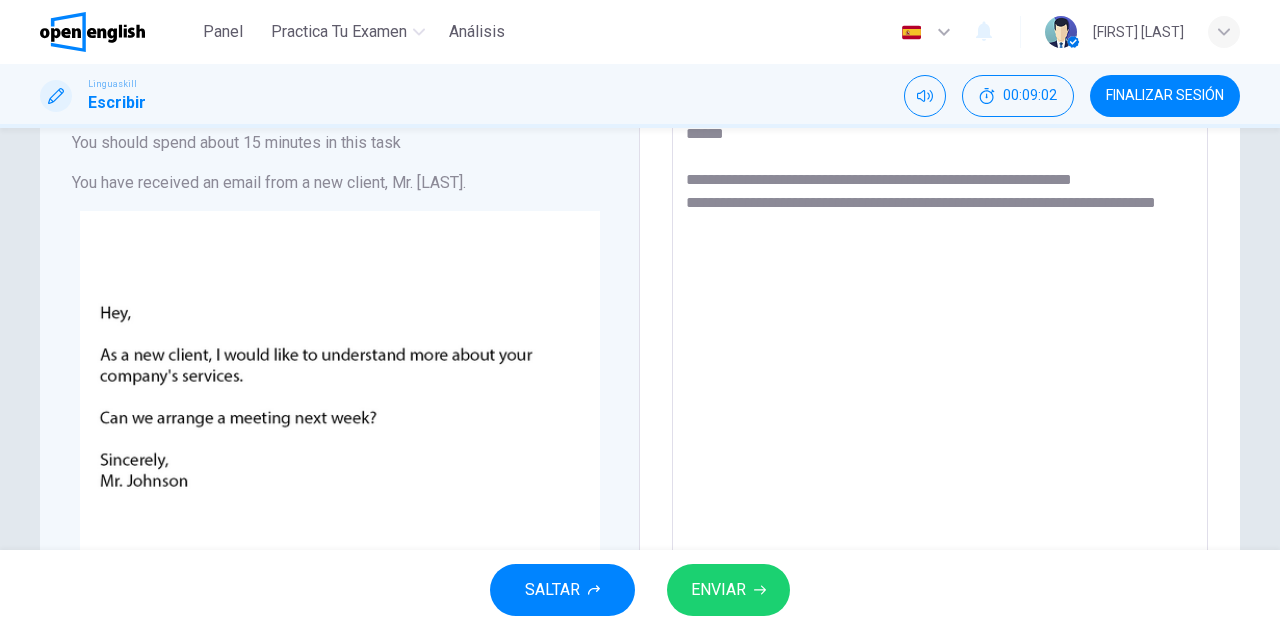 click on "[REDACTED]
[REDACTED]
[REDACTED]" at bounding box center [940, 478] 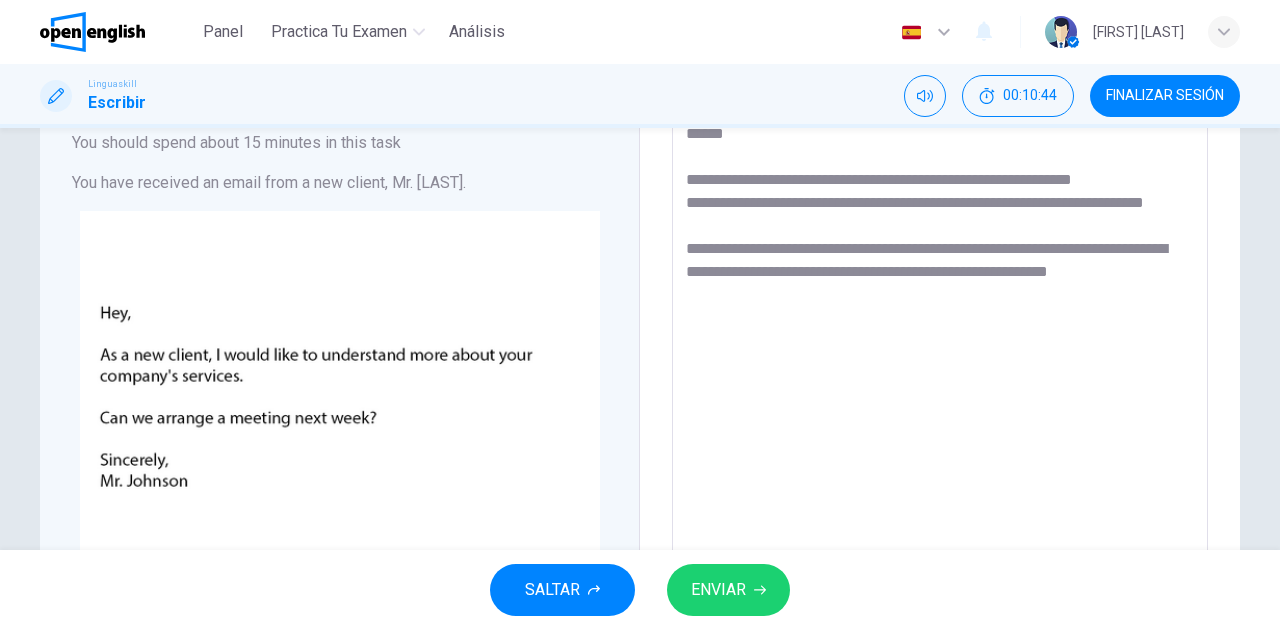 click on "[REDACTED]
[REDACTED]
[REDACTED]
[REDACTED]" at bounding box center (940, 478) 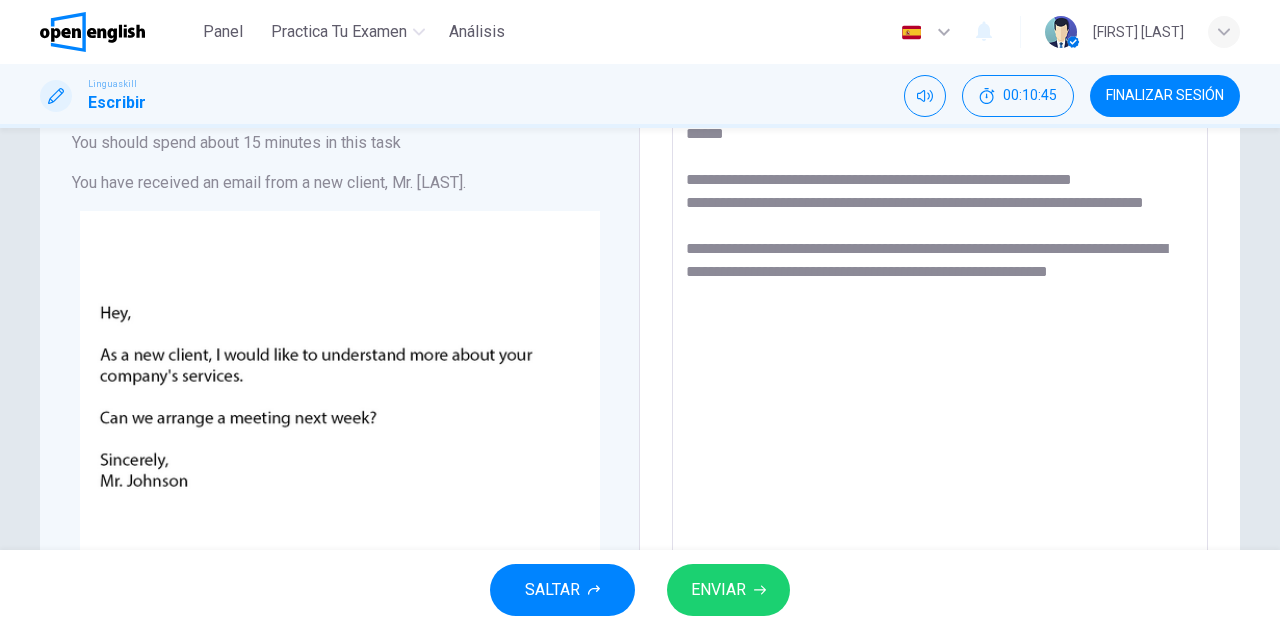 click on "[REDACTED]
[REDACTED]
[REDACTED]
[REDACTED]" at bounding box center (940, 478) 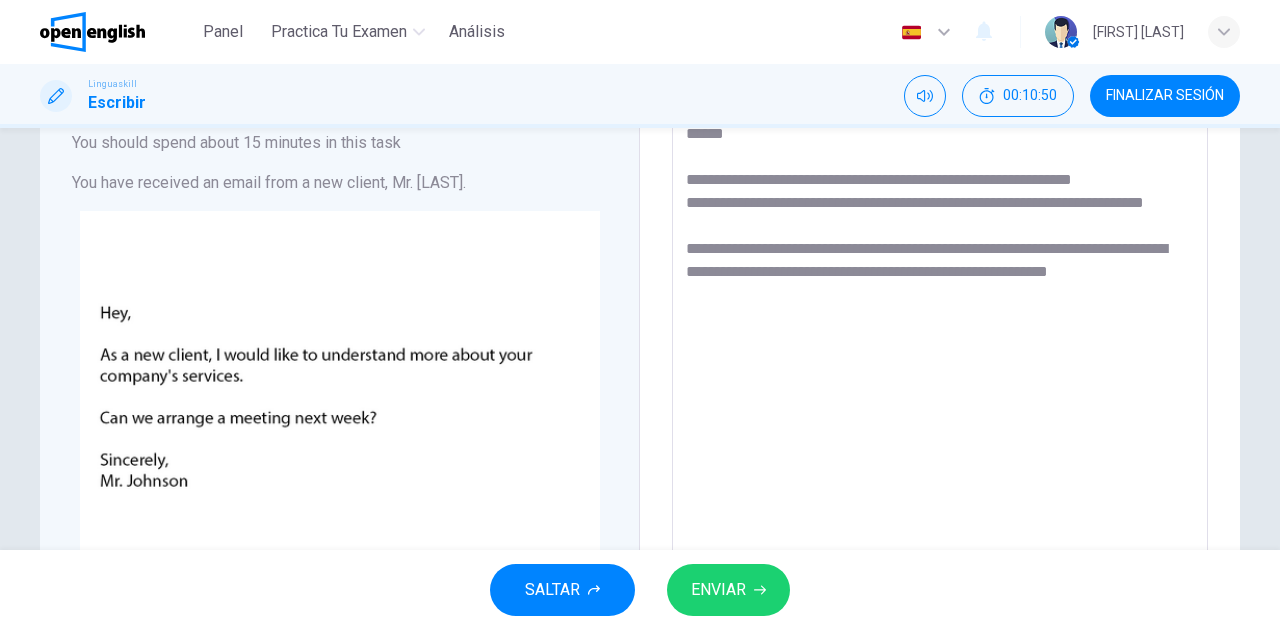 click on "[REDACTED]
[REDACTED]
[REDACTED]
[REDACTED]" at bounding box center (940, 478) 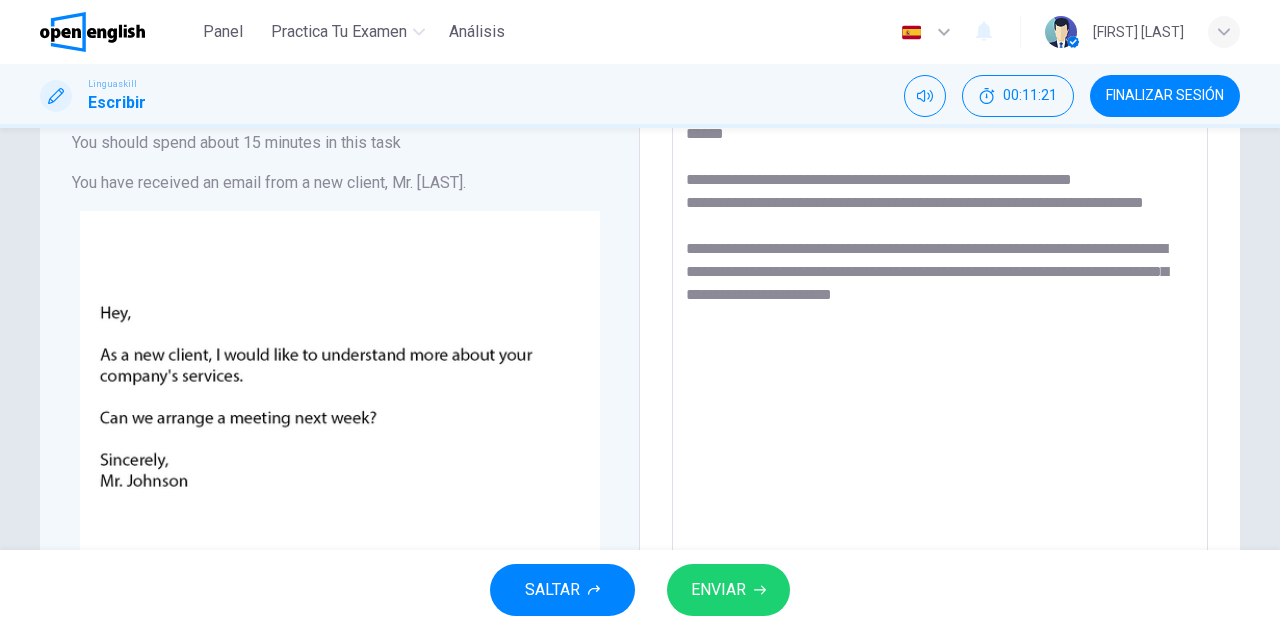 drag, startPoint x: 1021, startPoint y: 316, endPoint x: 986, endPoint y: 316, distance: 35 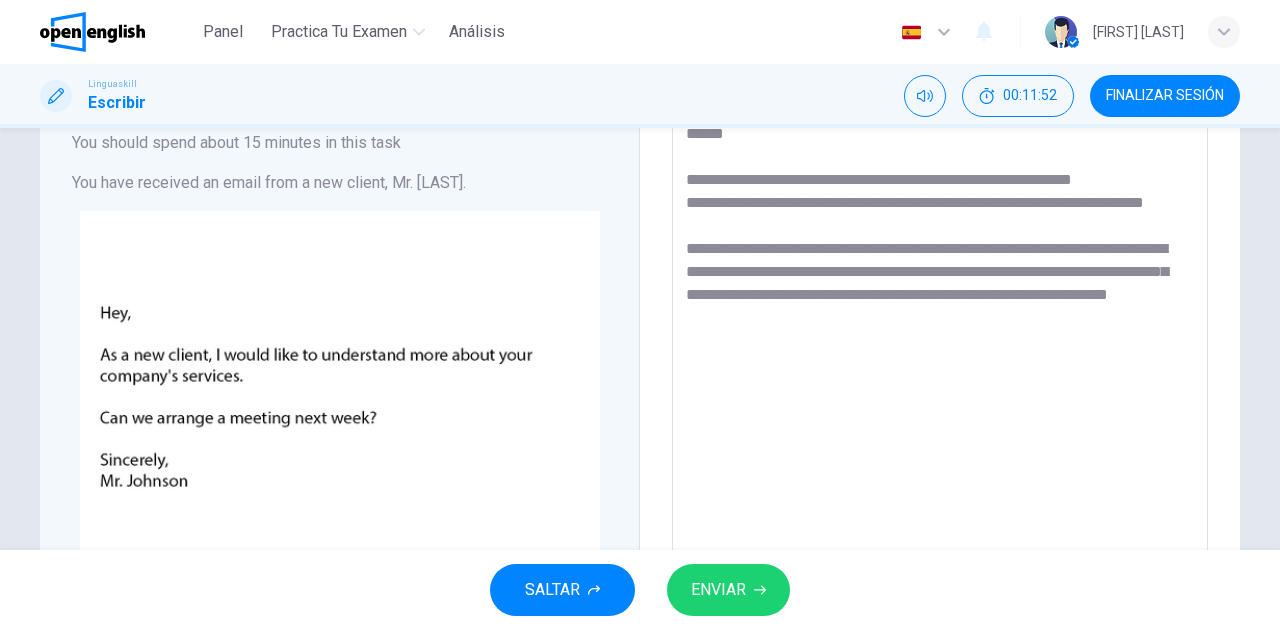 drag, startPoint x: 843, startPoint y: 338, endPoint x: 828, endPoint y: 336, distance: 15.132746 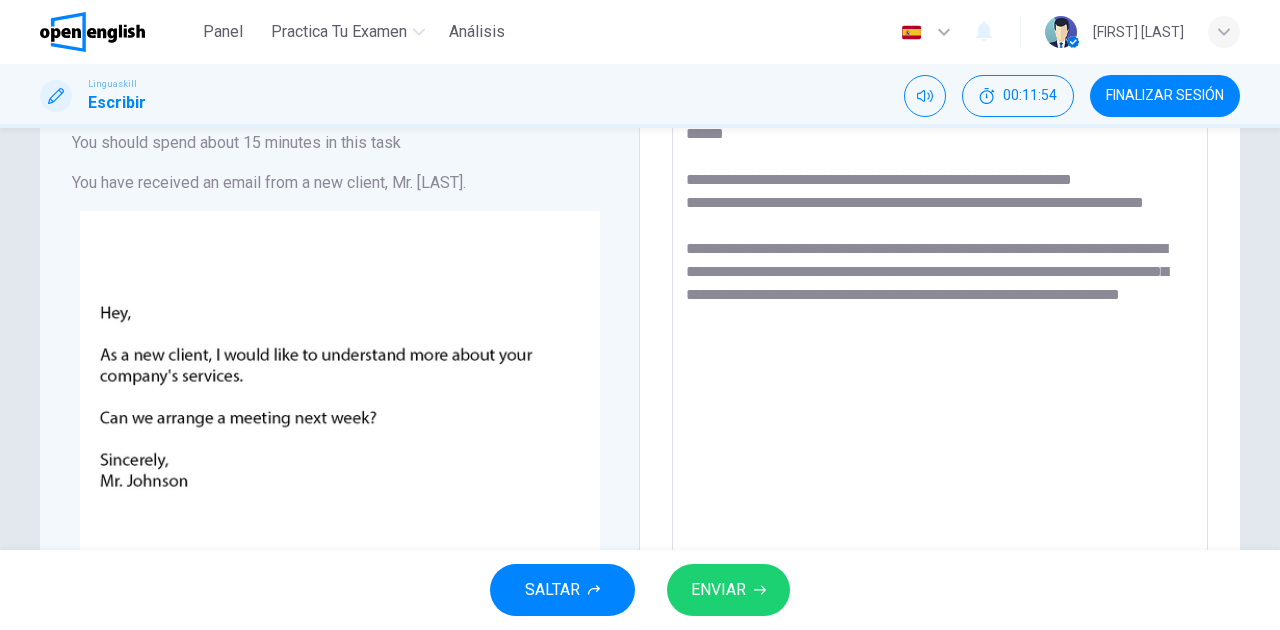click on "[REDACTED]
[REDACTED]
[REDACTED]
[REDACTED]" at bounding box center (940, 478) 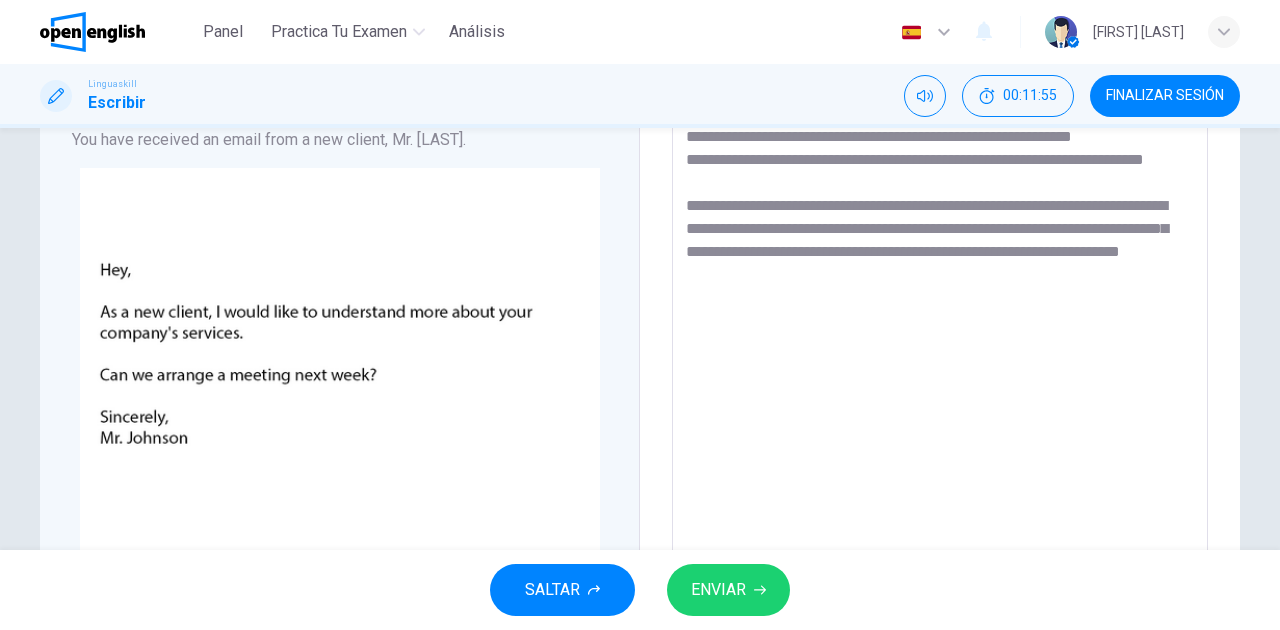 scroll, scrollTop: 200, scrollLeft: 0, axis: vertical 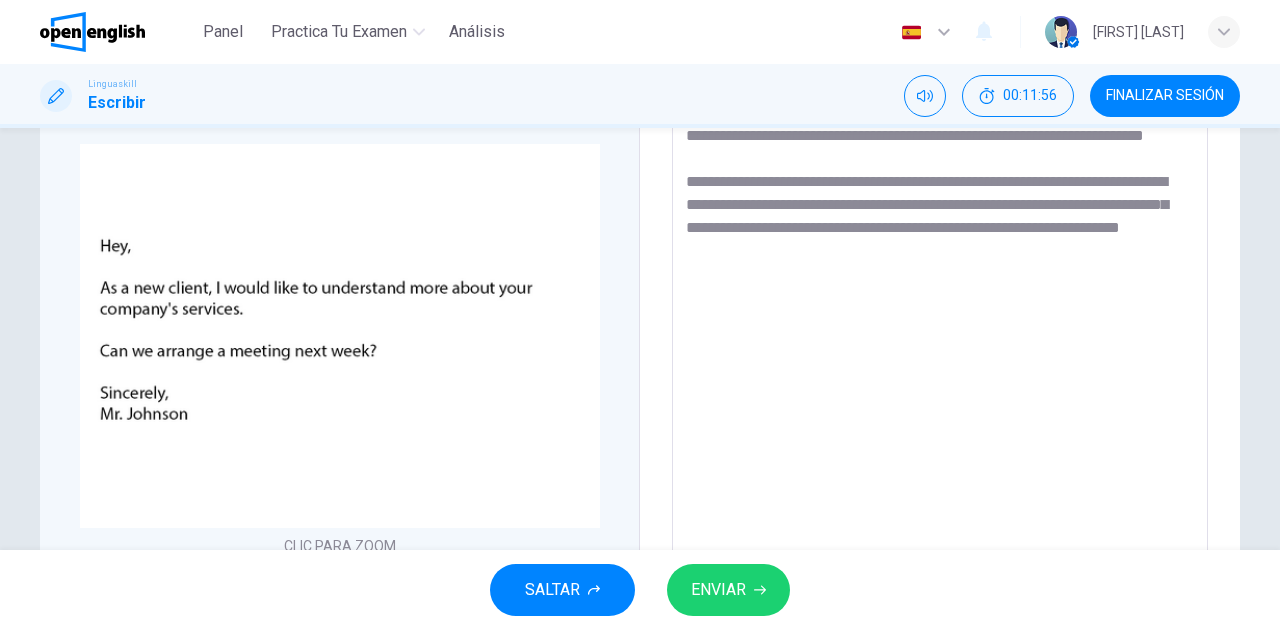 click on "[REDACTED]
[REDACTED]
[REDACTED]
[REDACTED]" at bounding box center [940, 411] 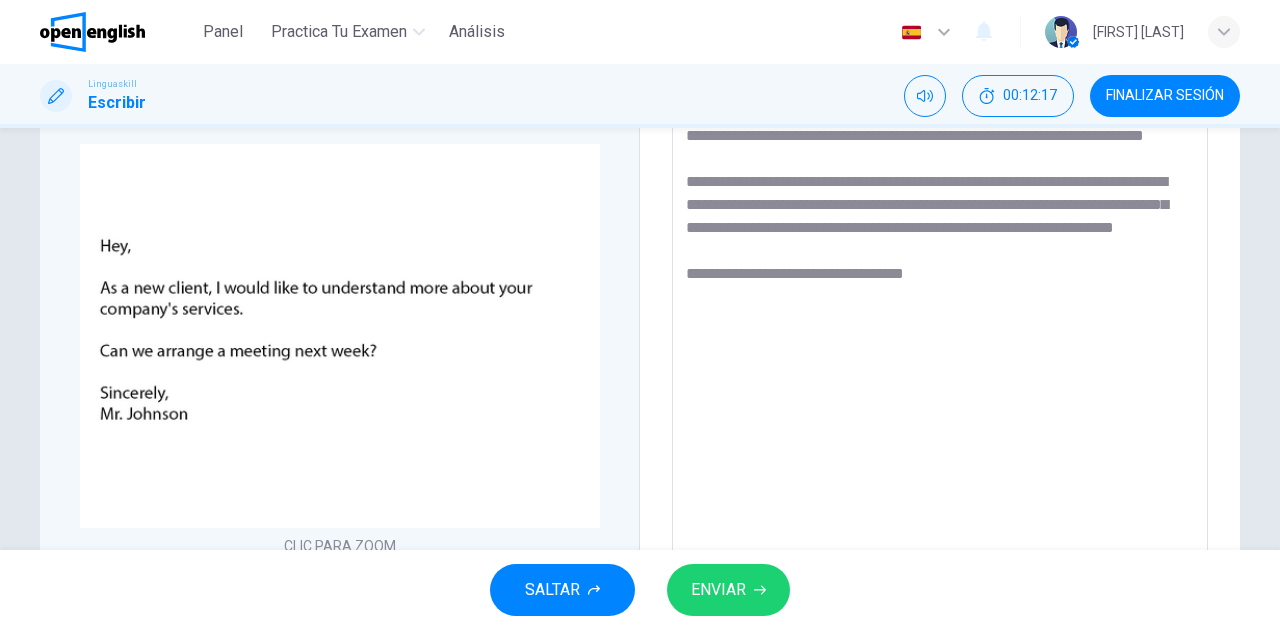 click on "[REDACTED]
[REDACTED]
[REDACTED]
[REDACTED]
[REDACTED]" at bounding box center [940, 411] 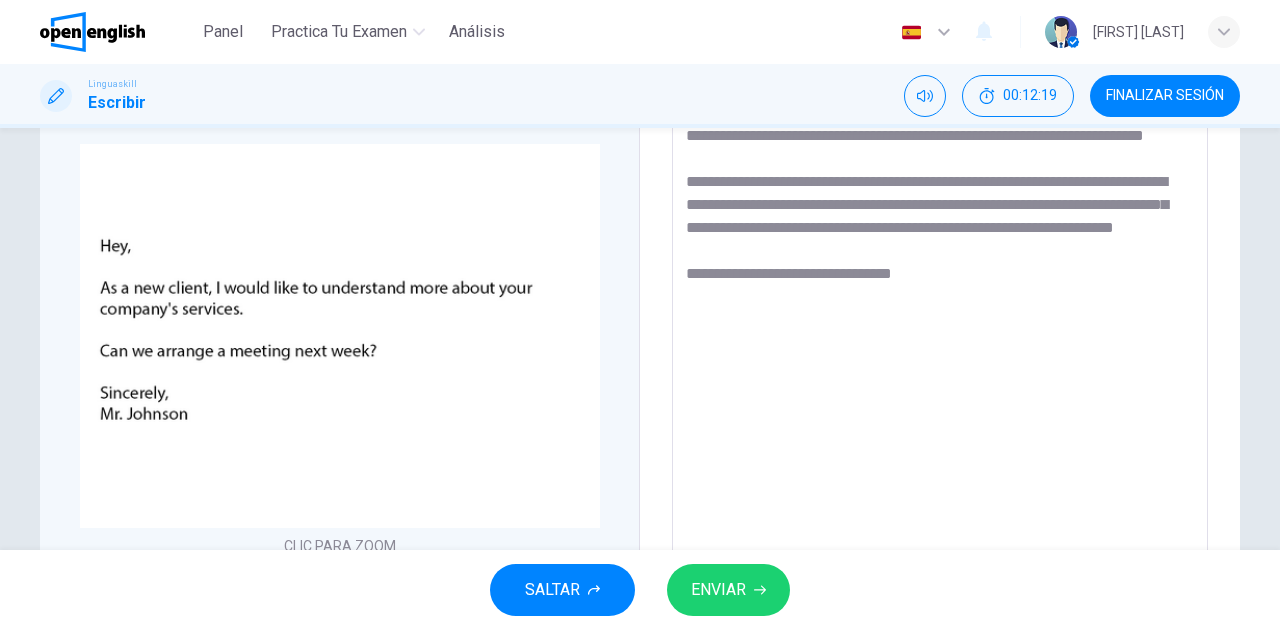 click on "[REDACTED]
[REDACTED]
[REDACTED]
[REDACTED]
[REDACTED]
[REDACTED]" at bounding box center (940, 411) 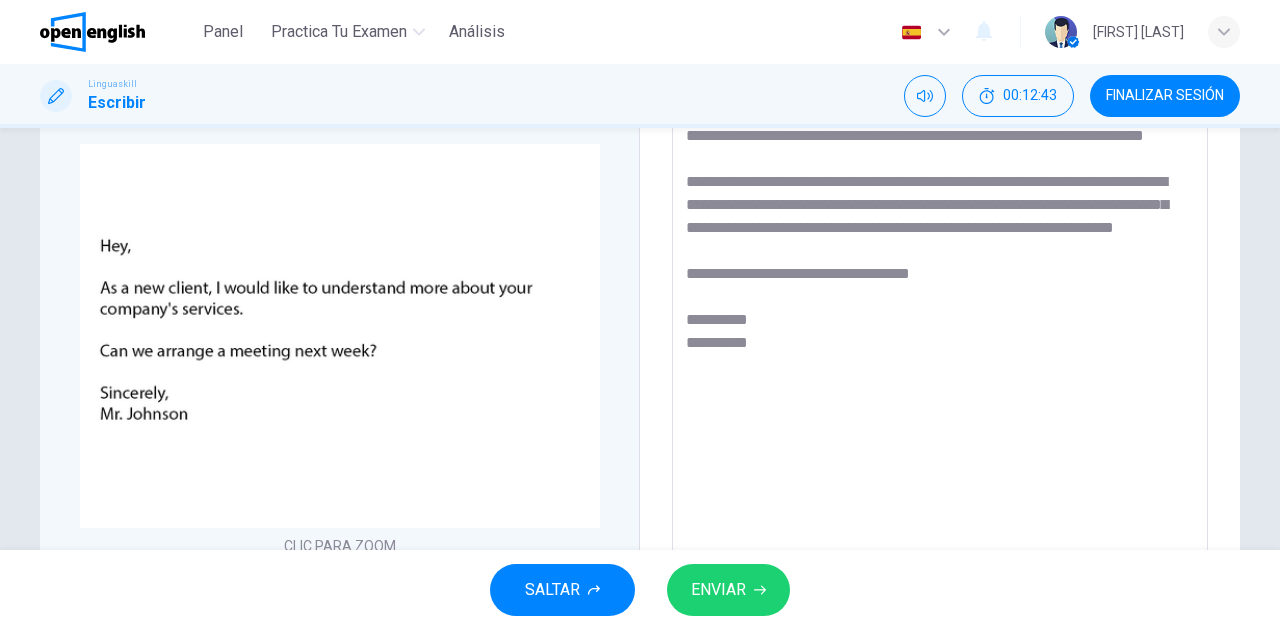 scroll, scrollTop: 133, scrollLeft: 0, axis: vertical 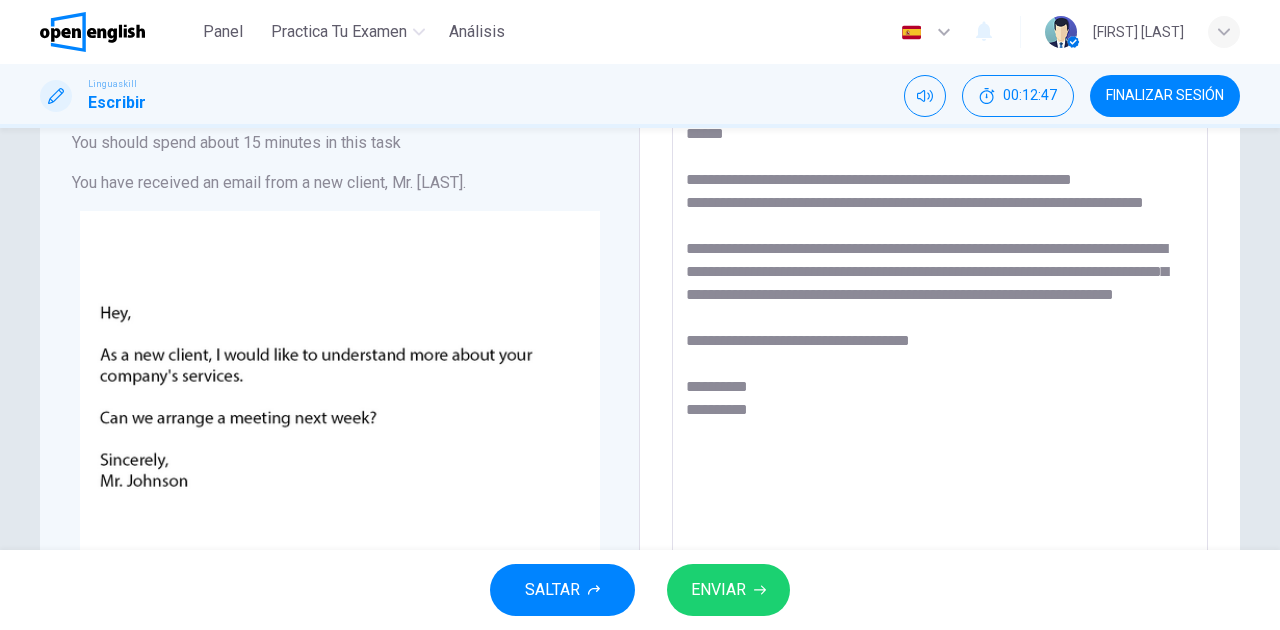 drag, startPoint x: 770, startPoint y: 229, endPoint x: 683, endPoint y: 202, distance: 91.09336 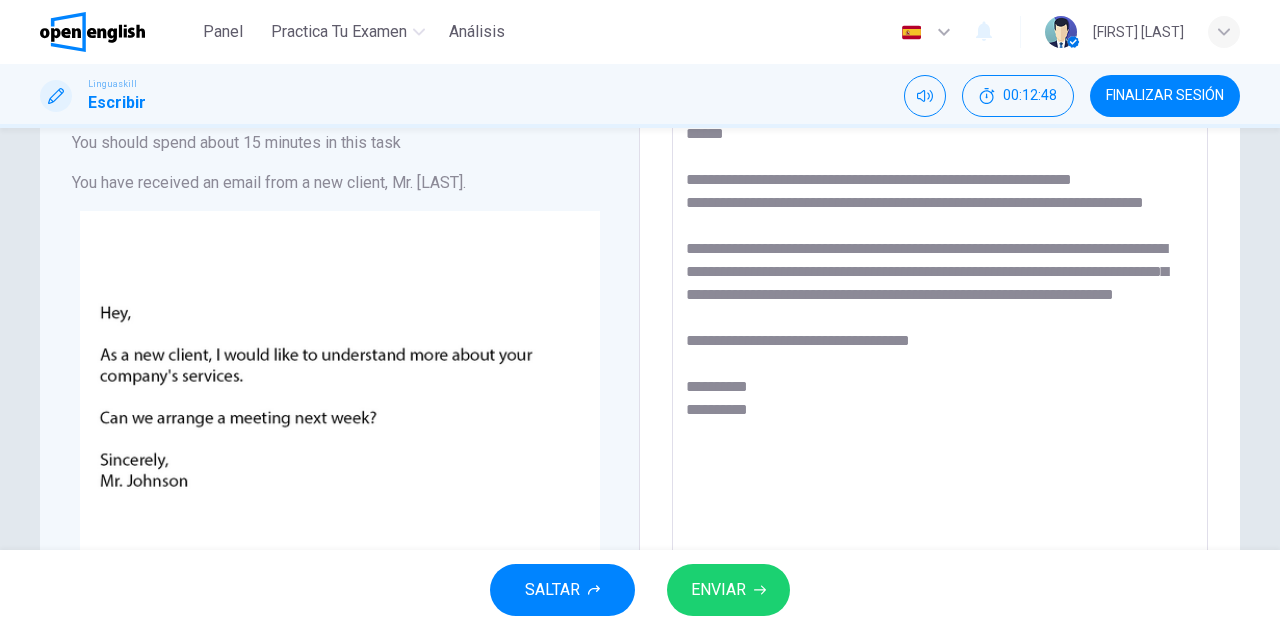 click on "SALTAR ENVIAR" at bounding box center (640, 590) 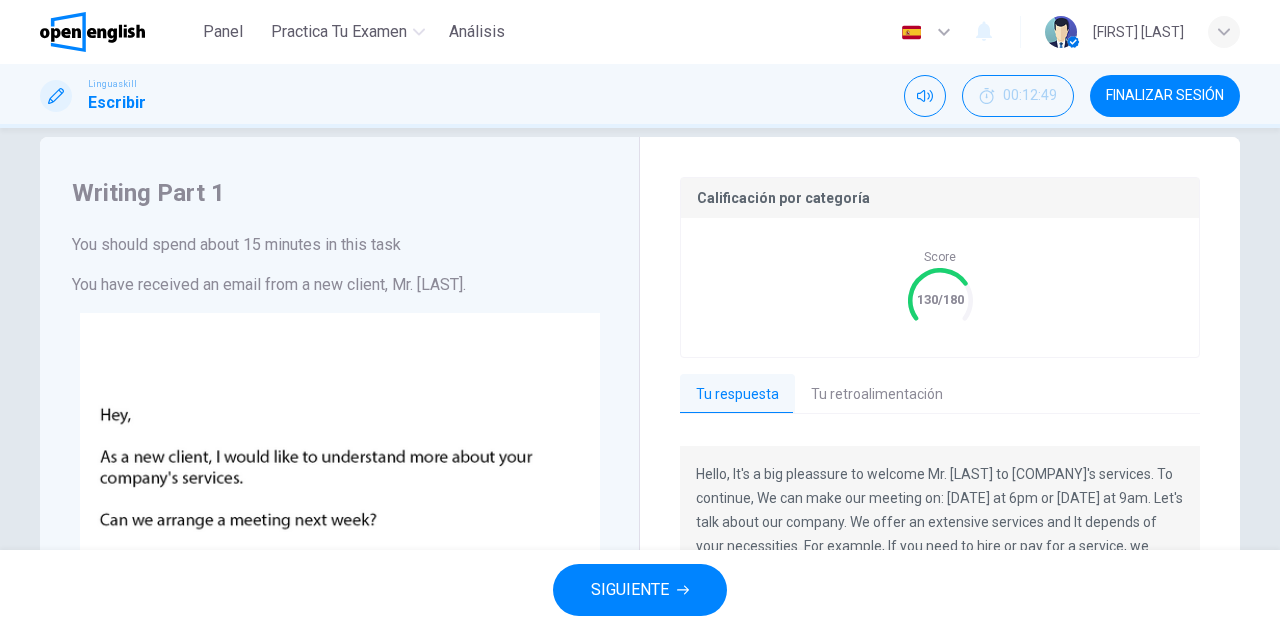 scroll, scrollTop: 0, scrollLeft: 0, axis: both 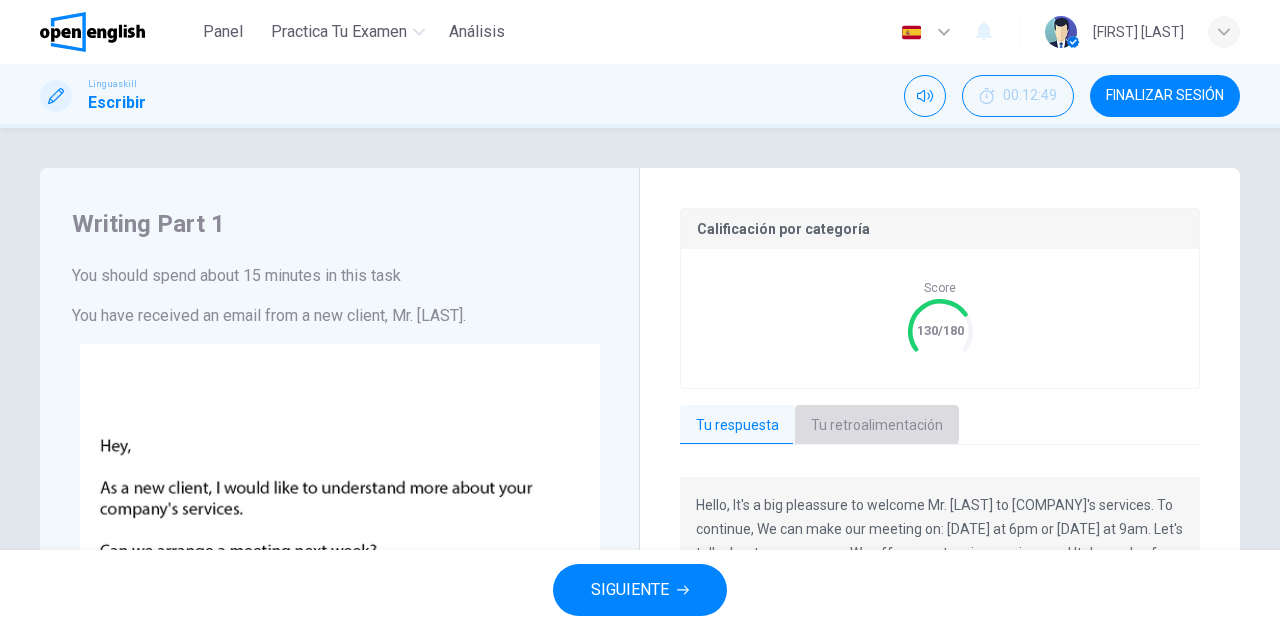 click on "Tu retroalimentación" at bounding box center [877, 426] 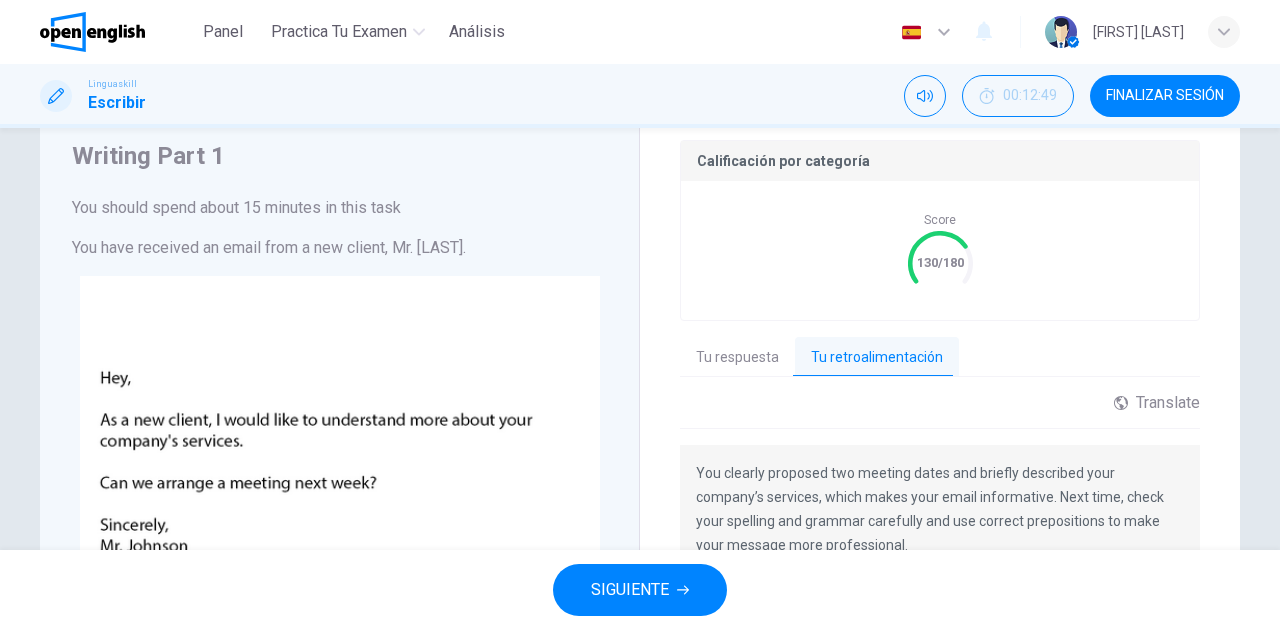 scroll, scrollTop: 133, scrollLeft: 0, axis: vertical 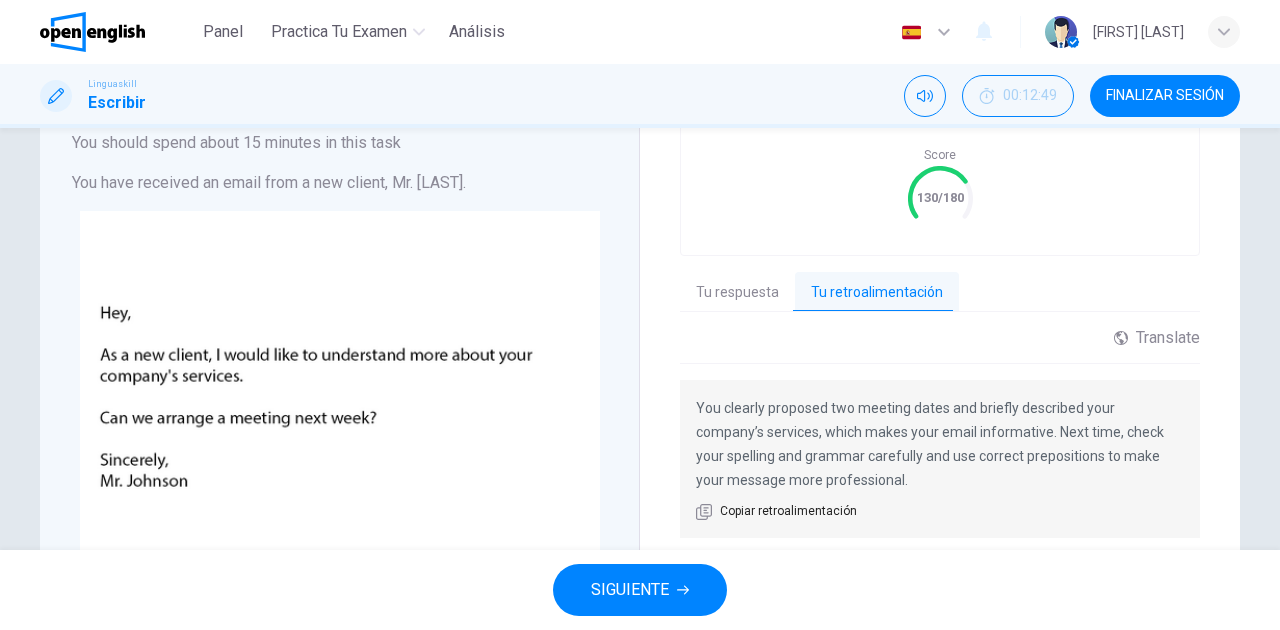 click on "Tu respuesta" at bounding box center [737, 293] 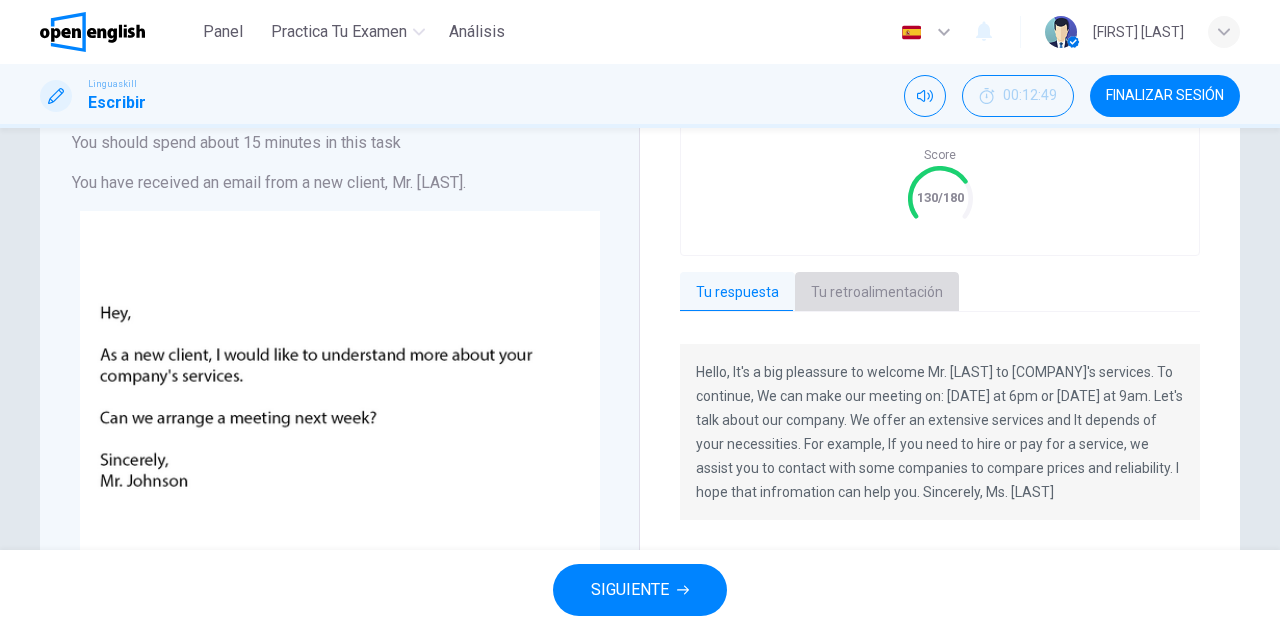 click on "Tu retroalimentación" at bounding box center [877, 293] 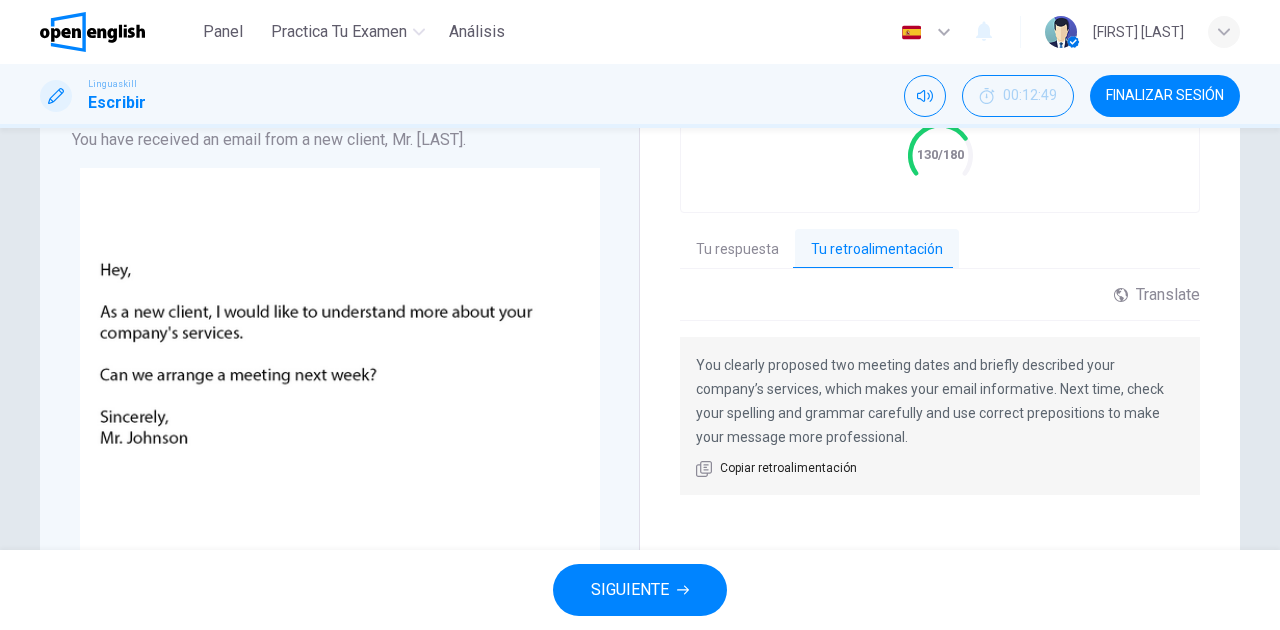 scroll, scrollTop: 200, scrollLeft: 0, axis: vertical 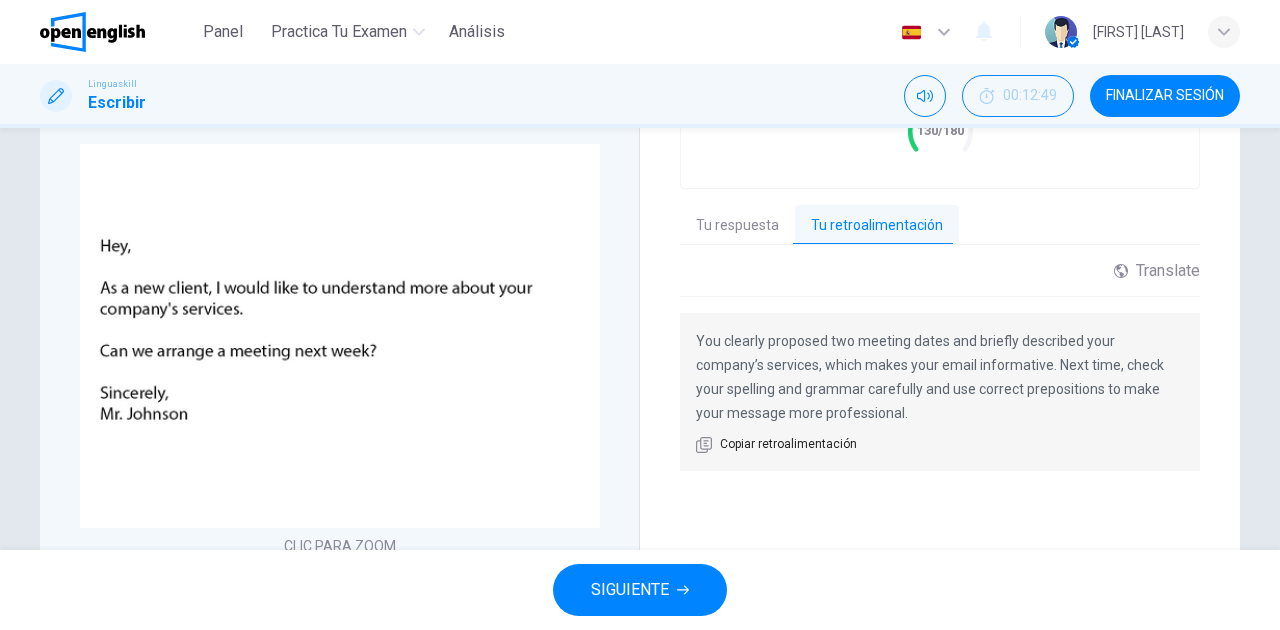 click on "Tu respuesta" at bounding box center [737, 226] 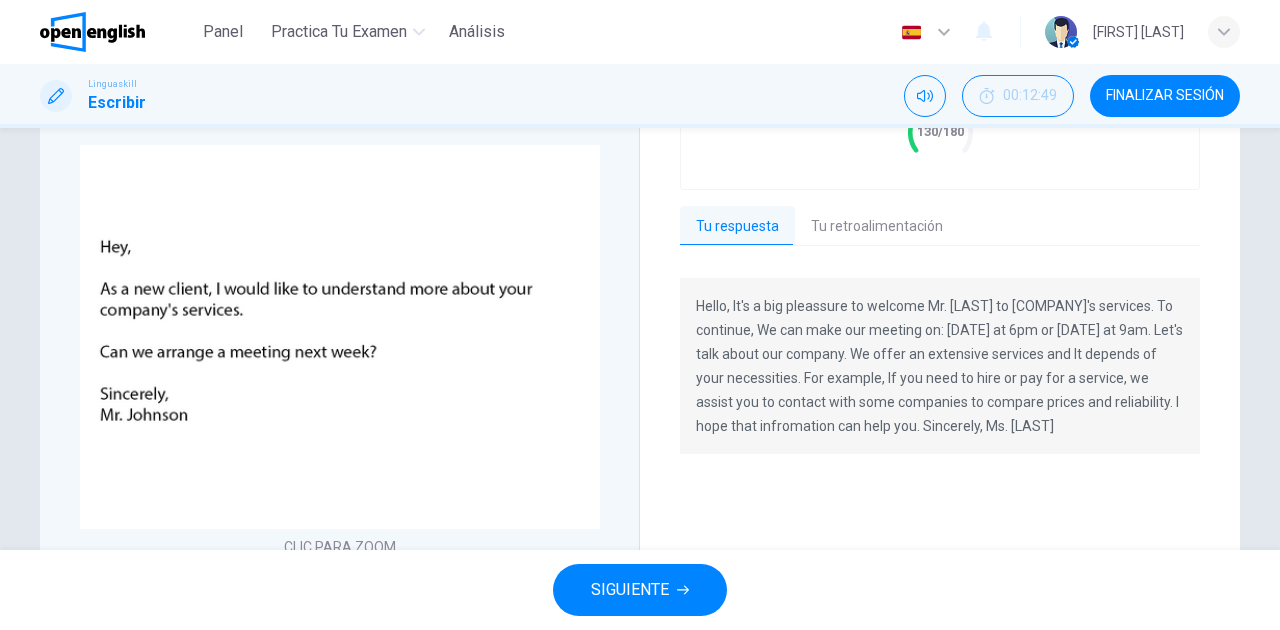 scroll, scrollTop: 200, scrollLeft: 0, axis: vertical 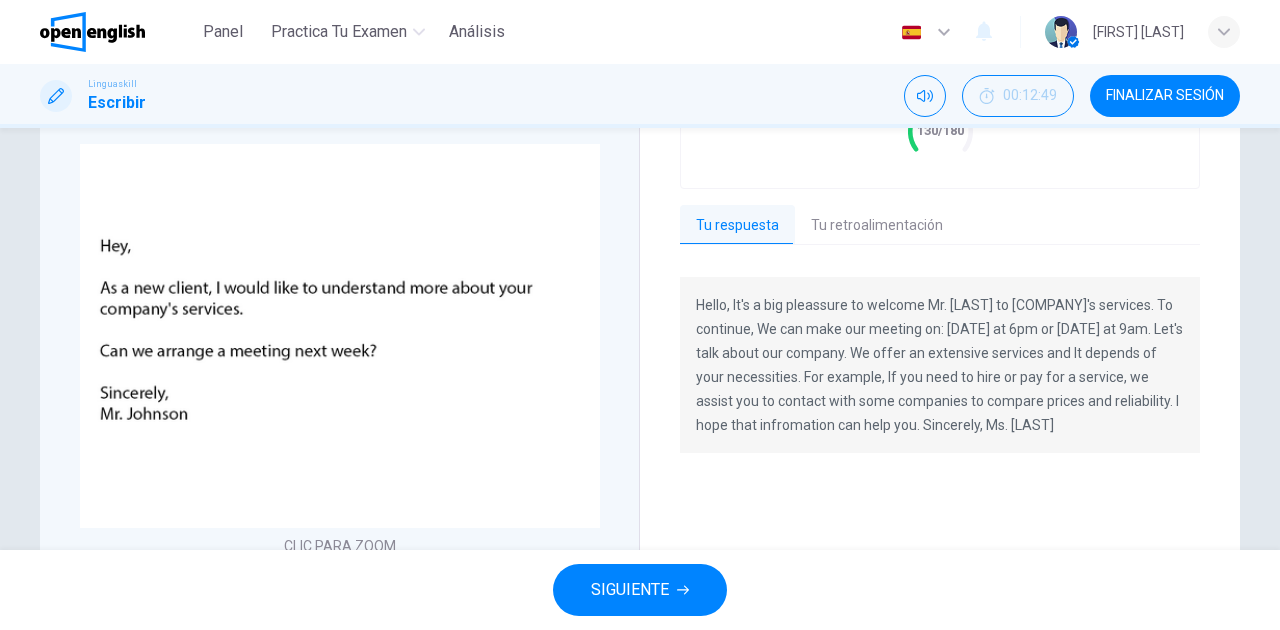 click on "SIGUIENTE" at bounding box center [640, 590] 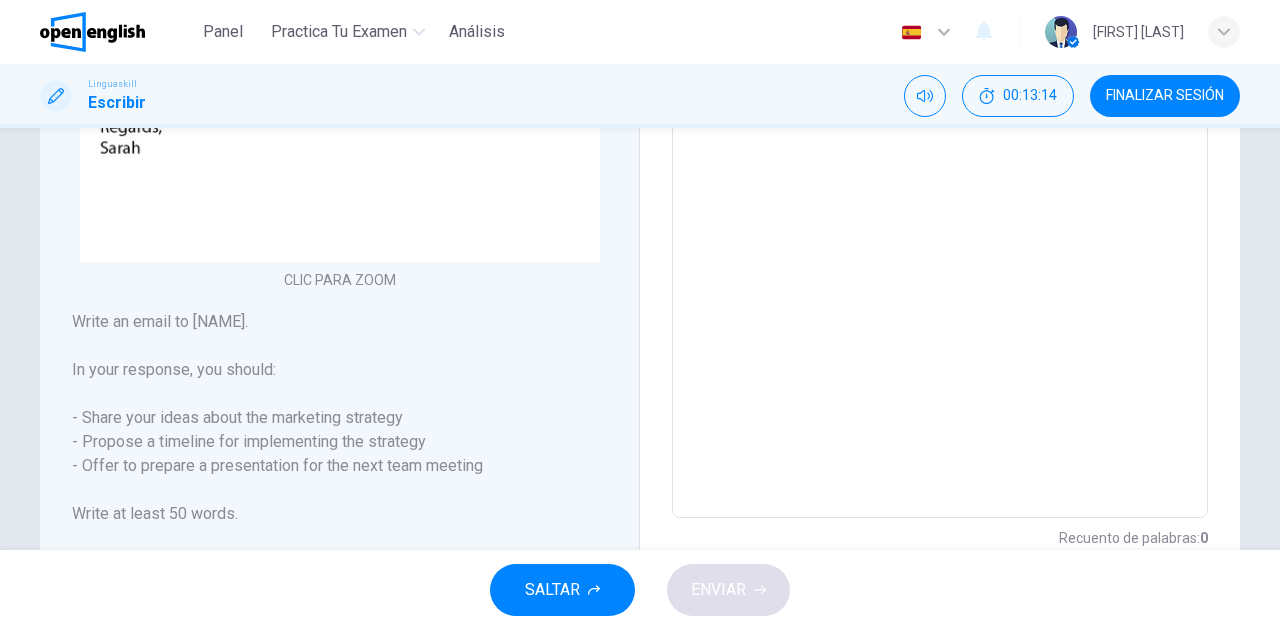 scroll, scrollTop: 533, scrollLeft: 0, axis: vertical 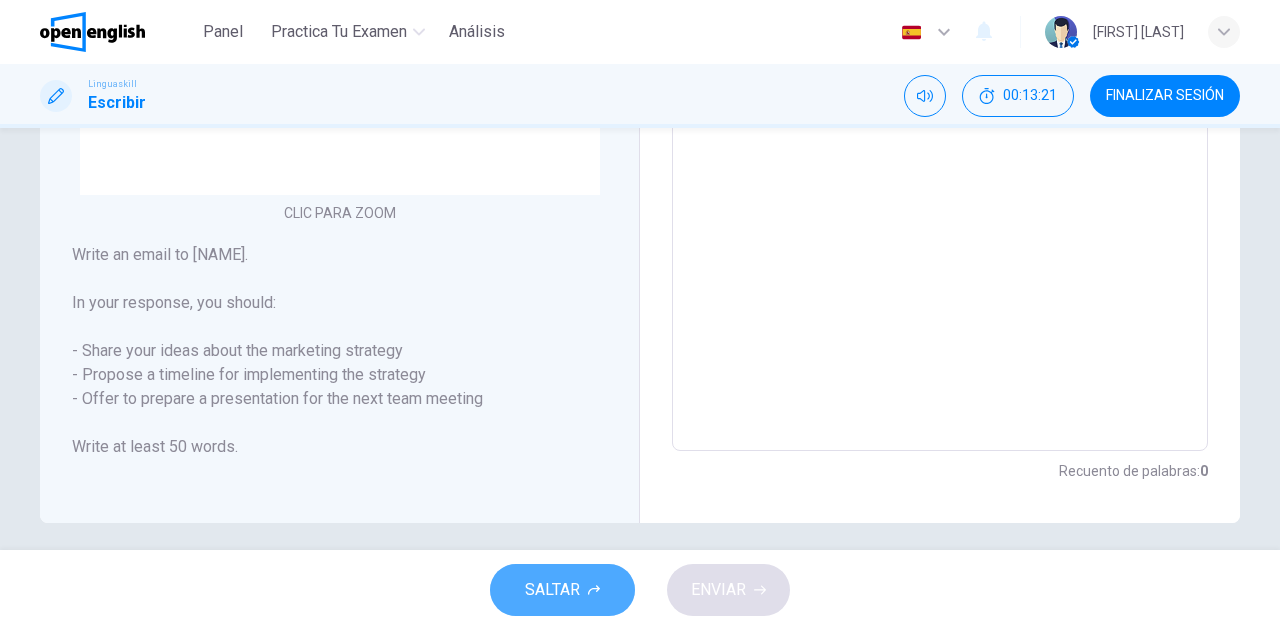 click on "SALTAR" at bounding box center [562, 590] 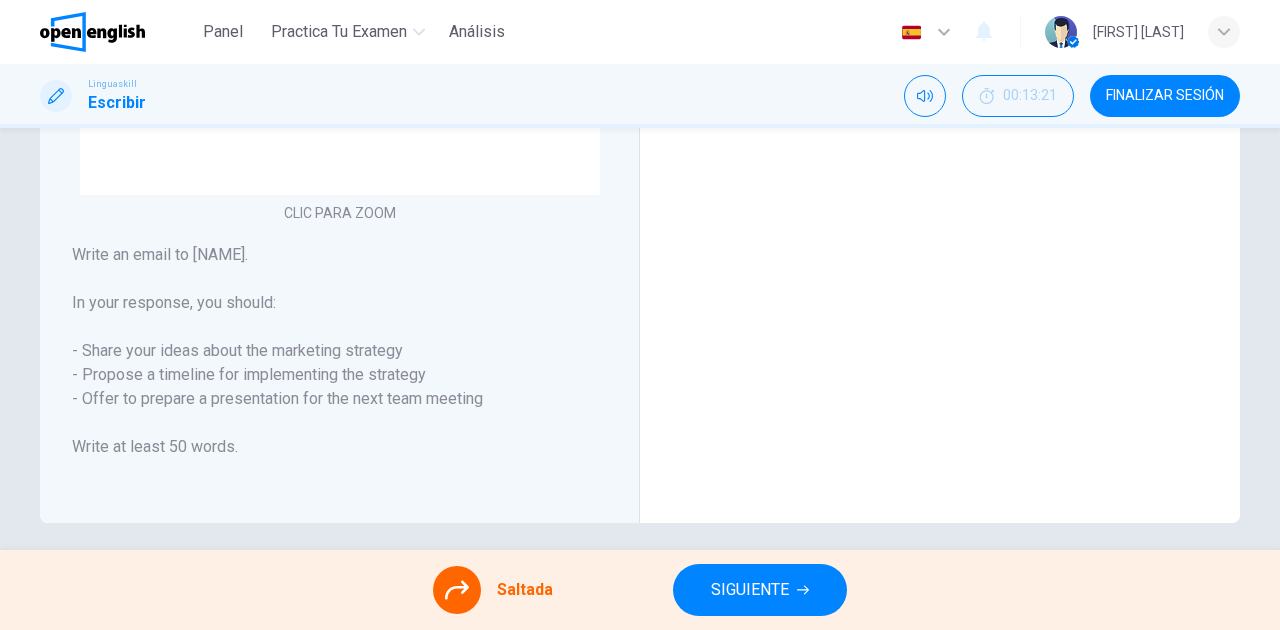 click on "SIGUIENTE" at bounding box center (750, 590) 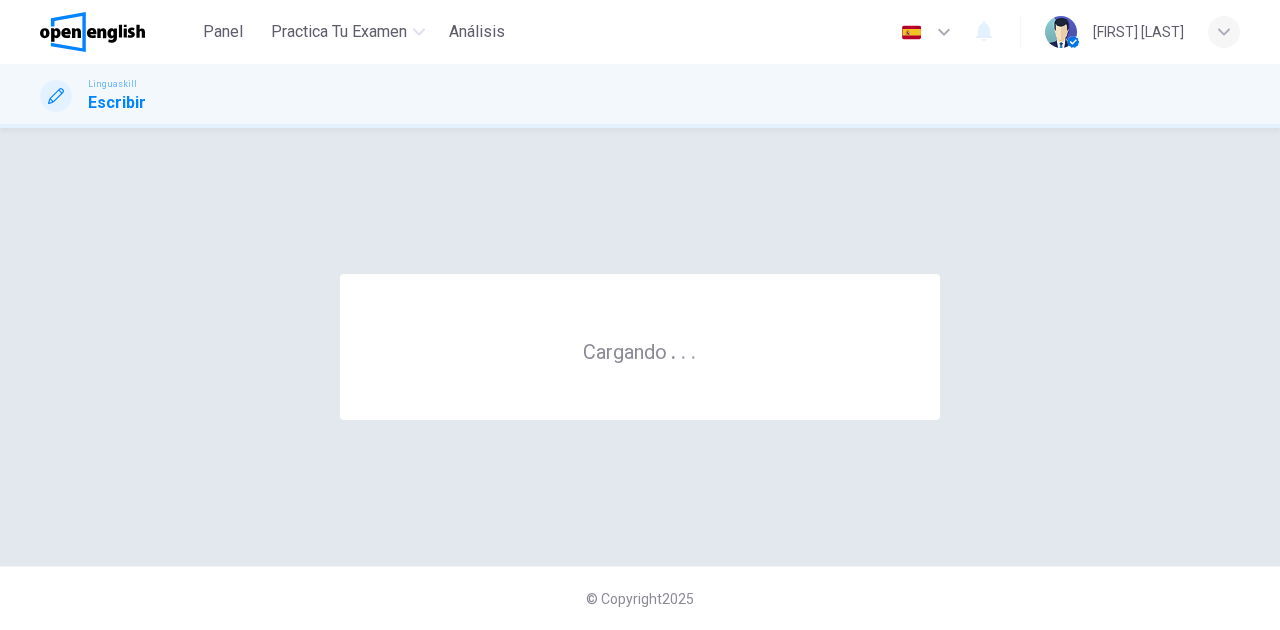 scroll, scrollTop: 0, scrollLeft: 0, axis: both 